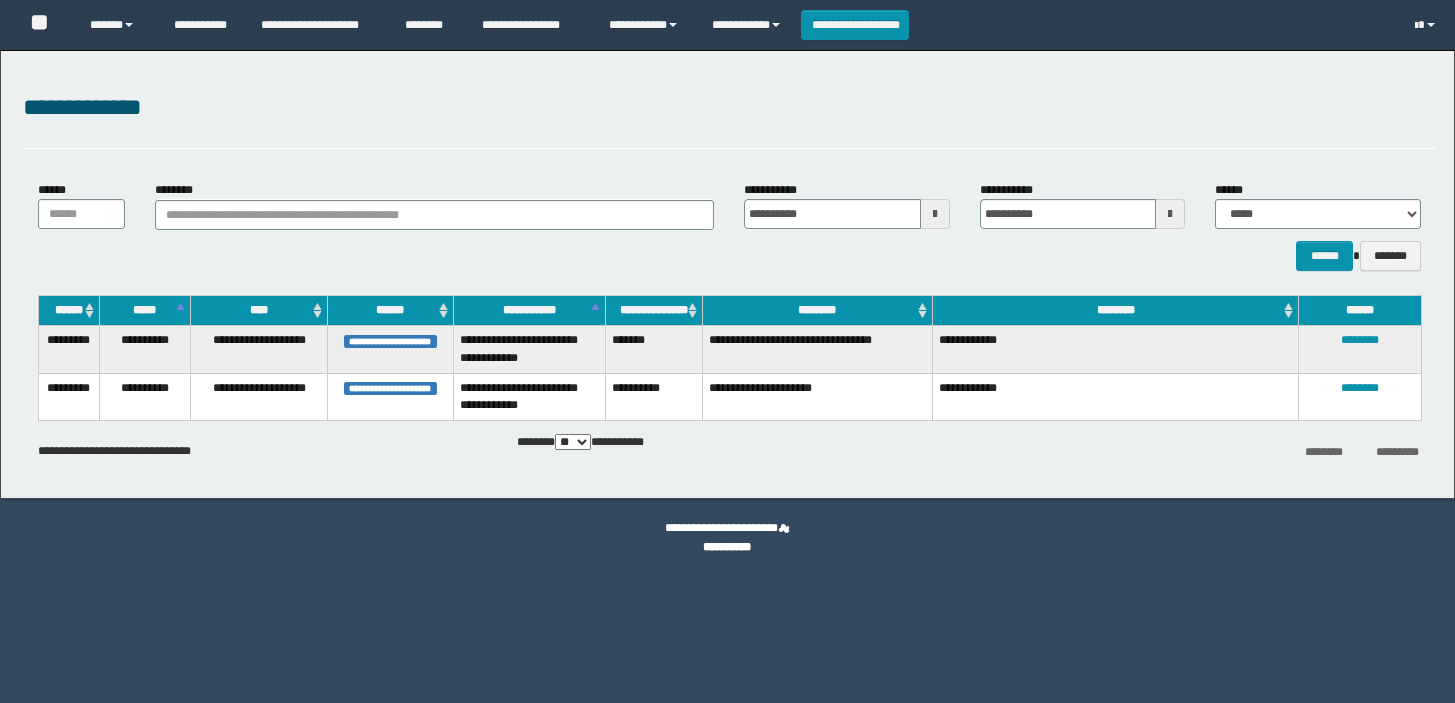 scroll, scrollTop: 0, scrollLeft: 0, axis: both 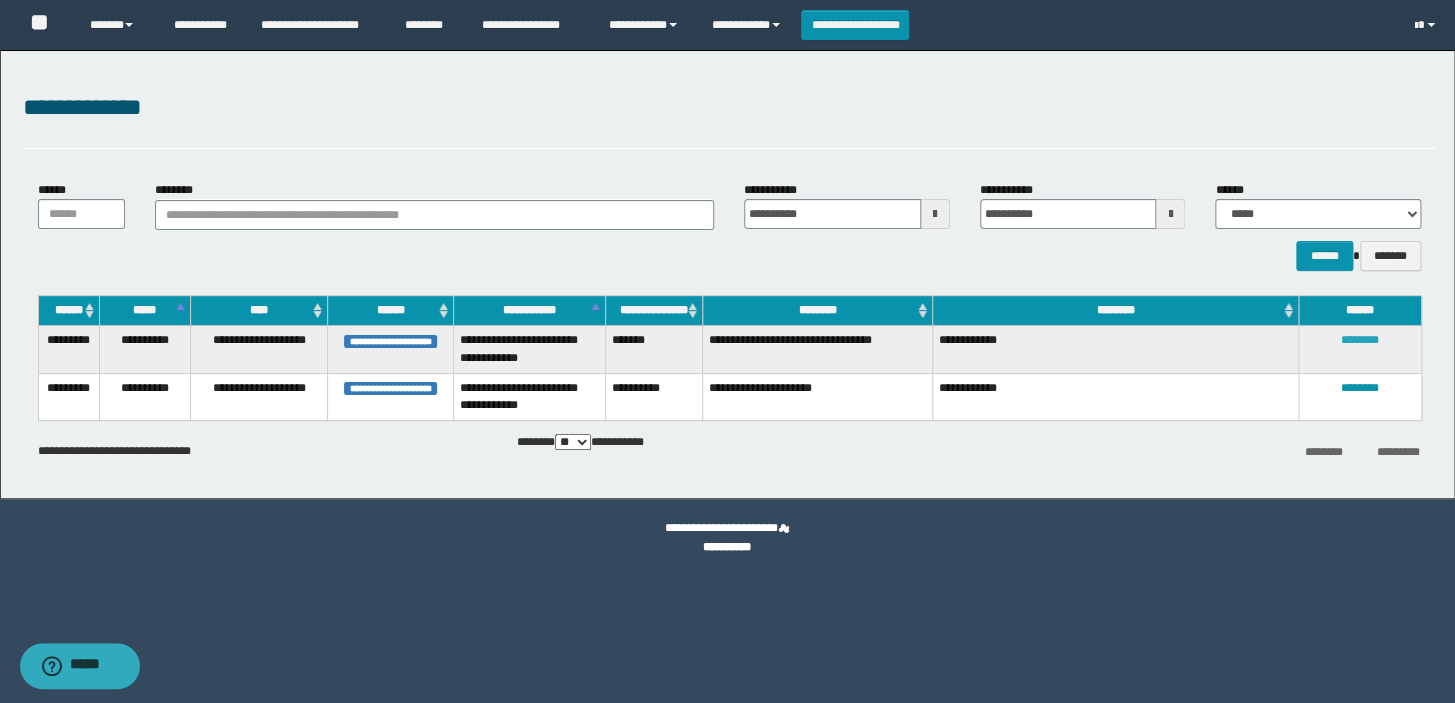 click on "********" at bounding box center [1360, 340] 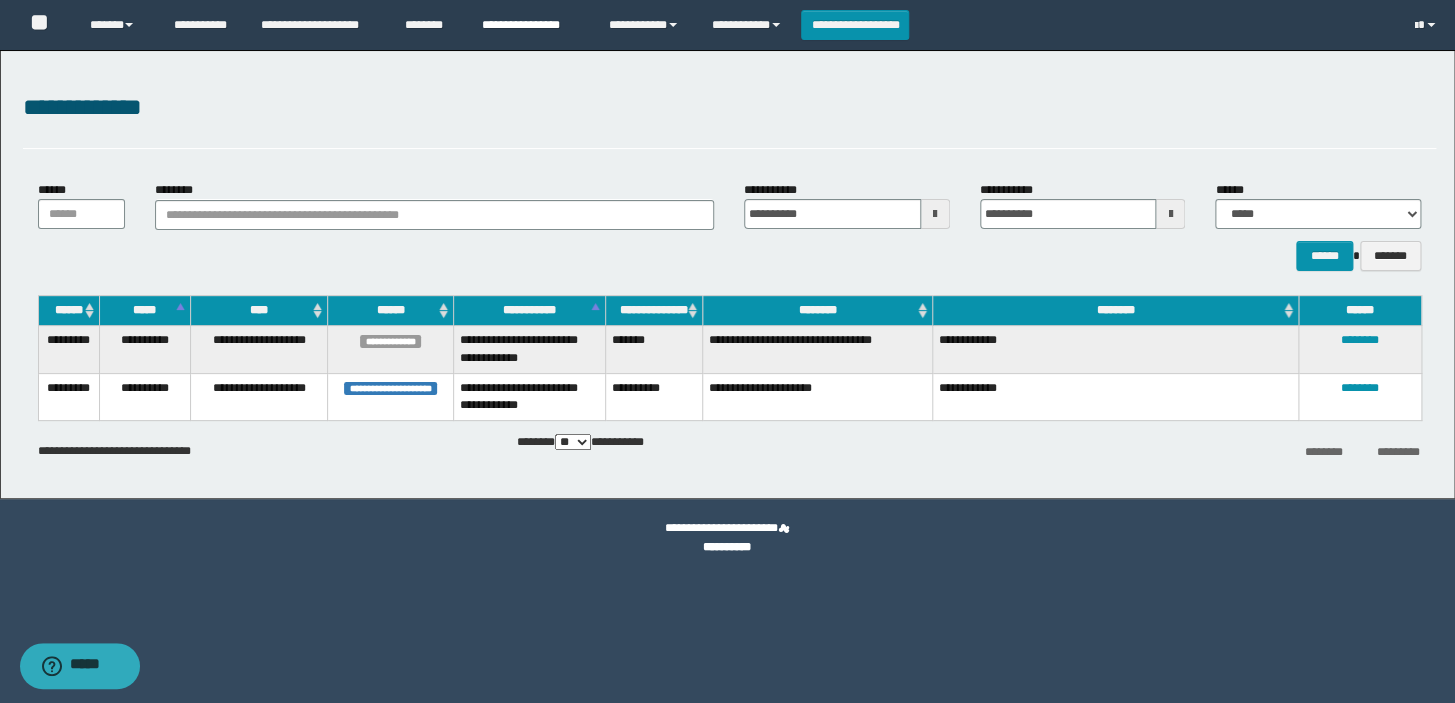 click on "**********" at bounding box center (530, 25) 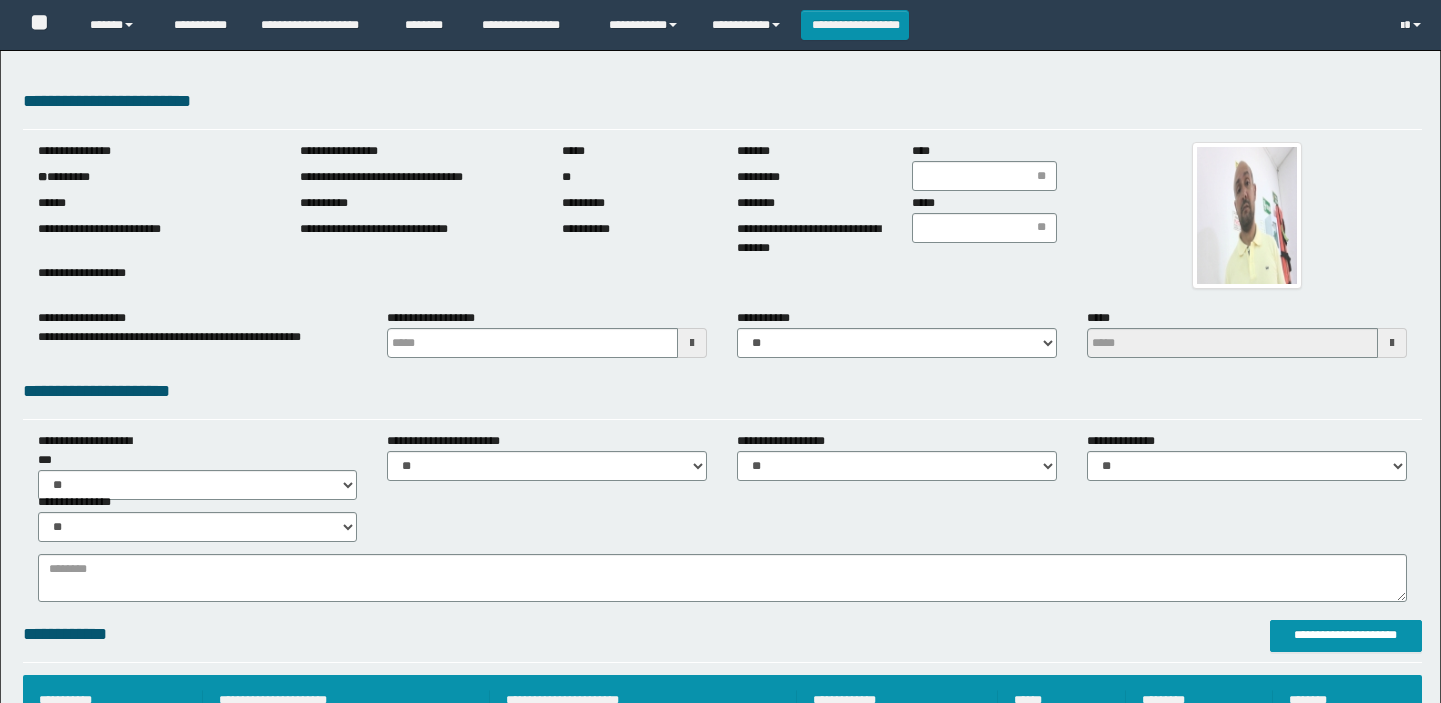 scroll, scrollTop: 0, scrollLeft: 0, axis: both 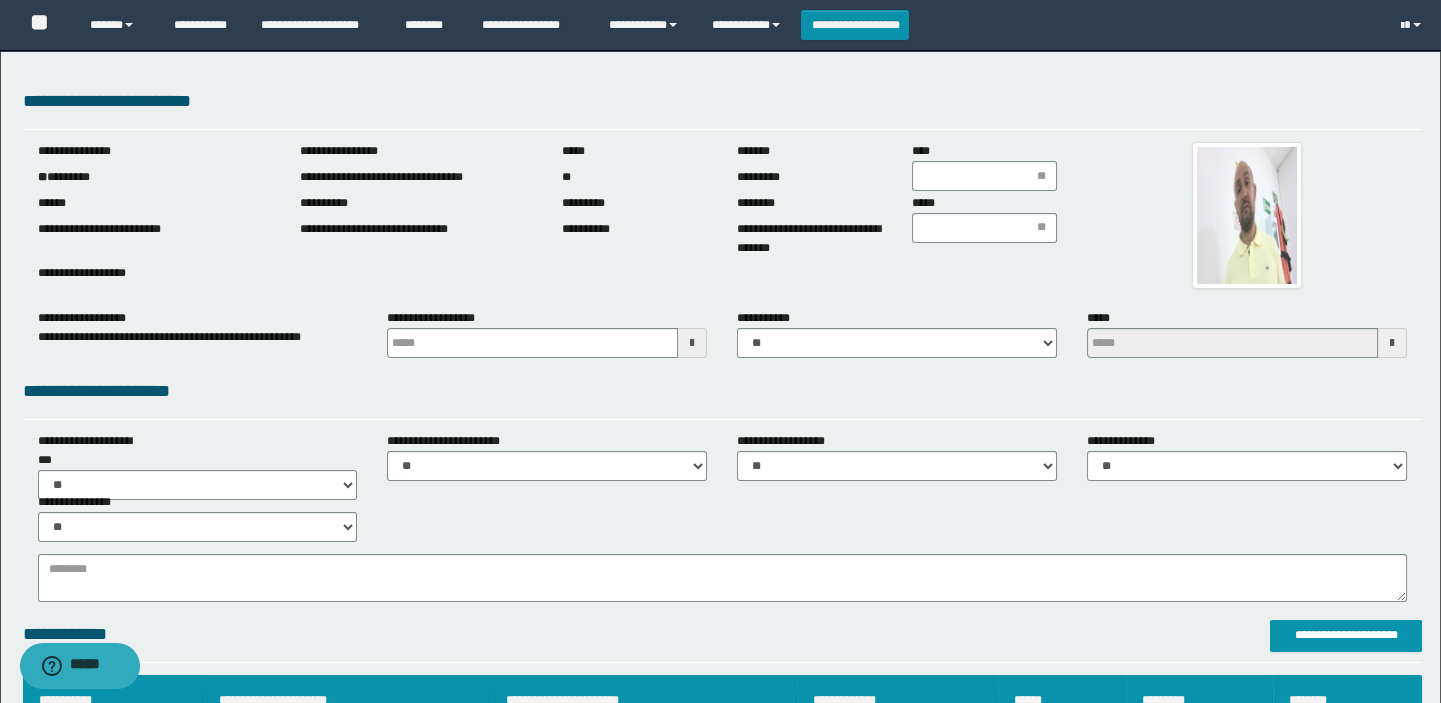click on "** *********" at bounding box center [154, 177] 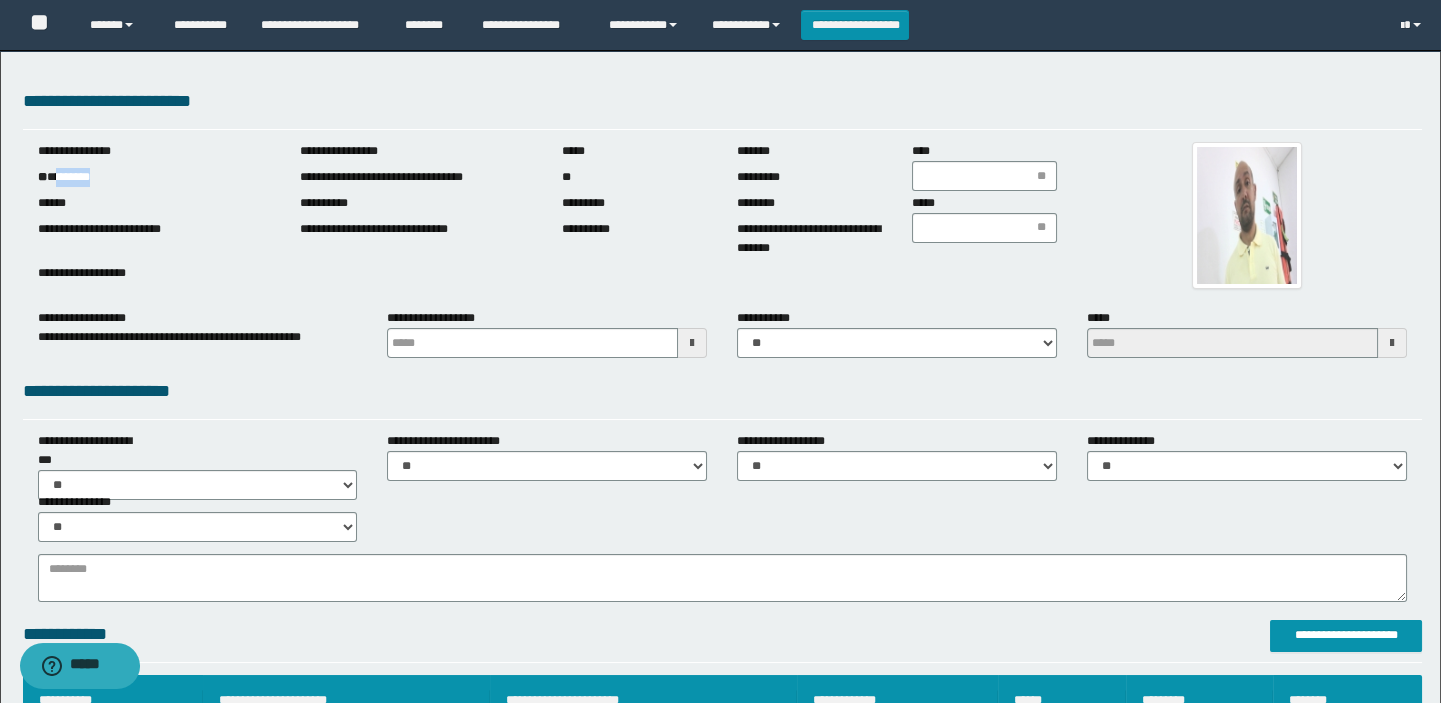 click on "** *********" at bounding box center (154, 177) 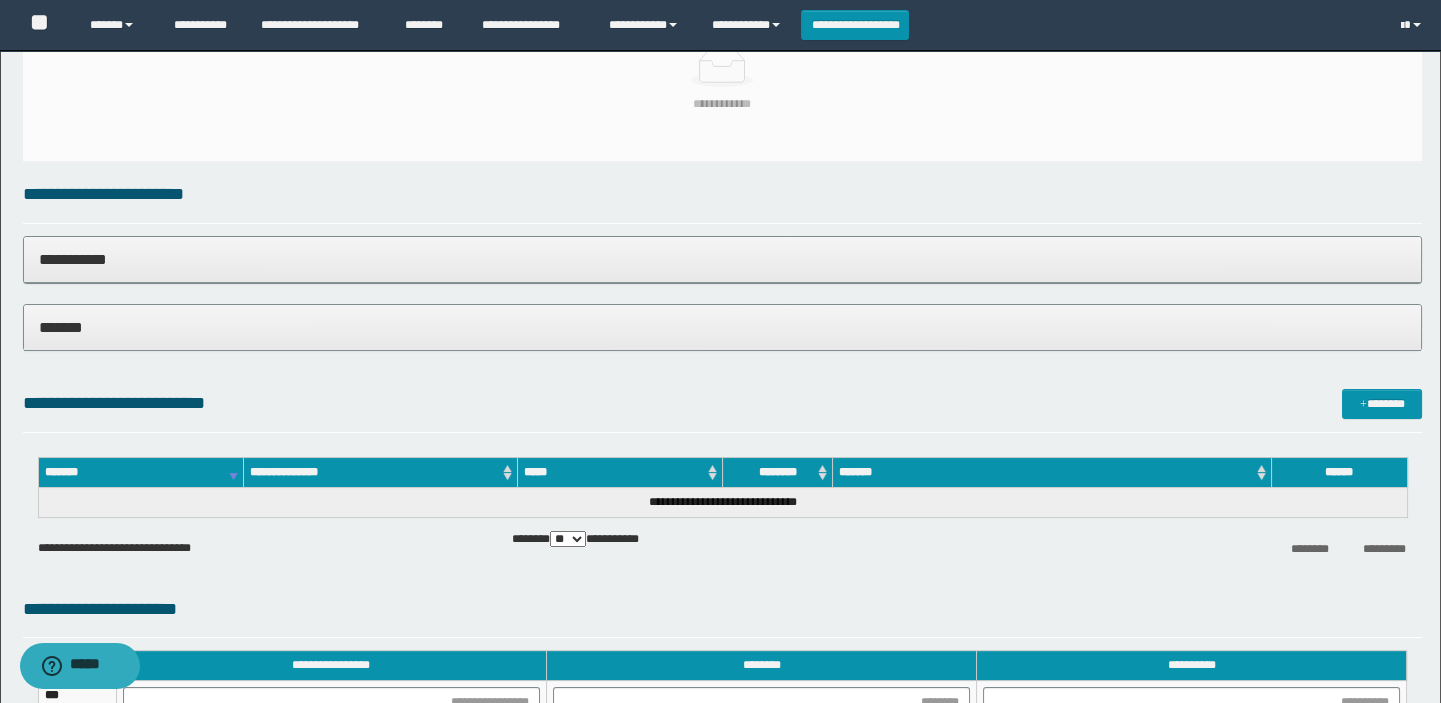 scroll, scrollTop: 818, scrollLeft: 0, axis: vertical 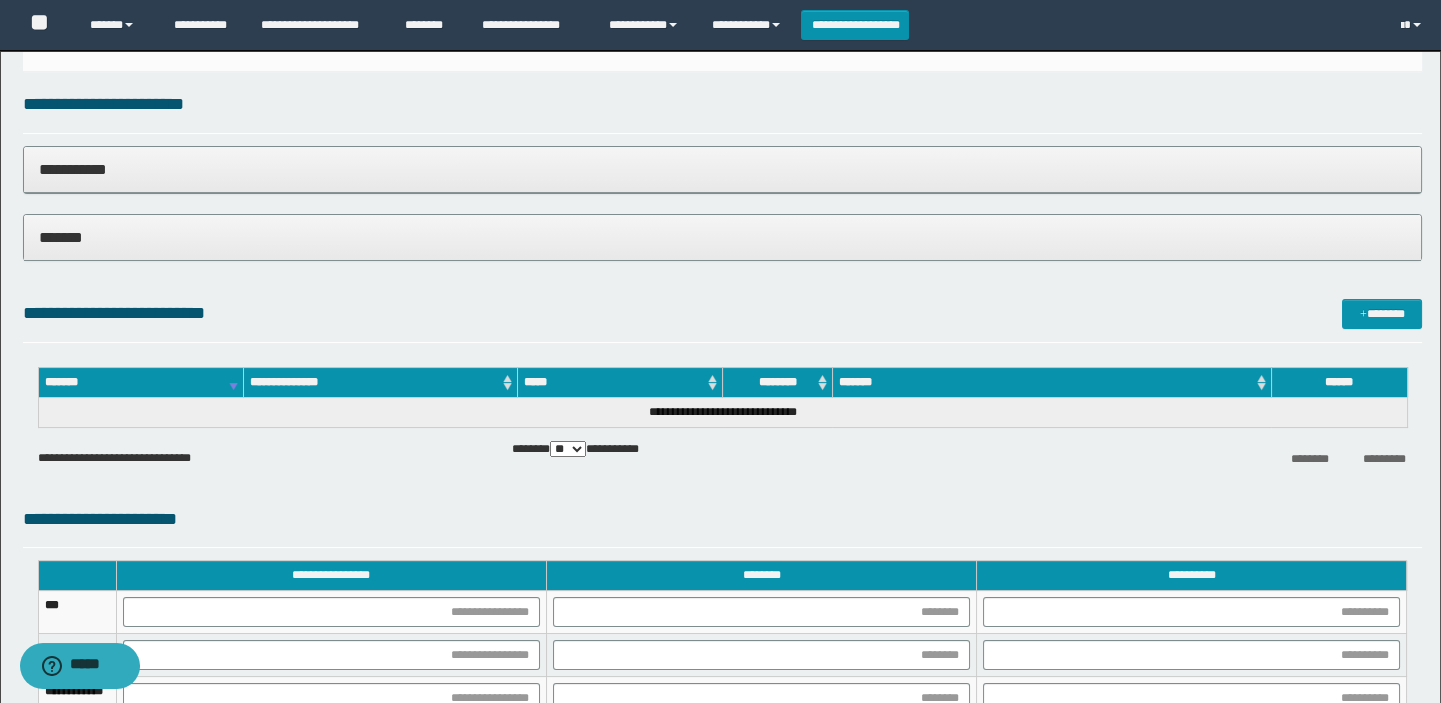 click on "*******" at bounding box center (723, 238) 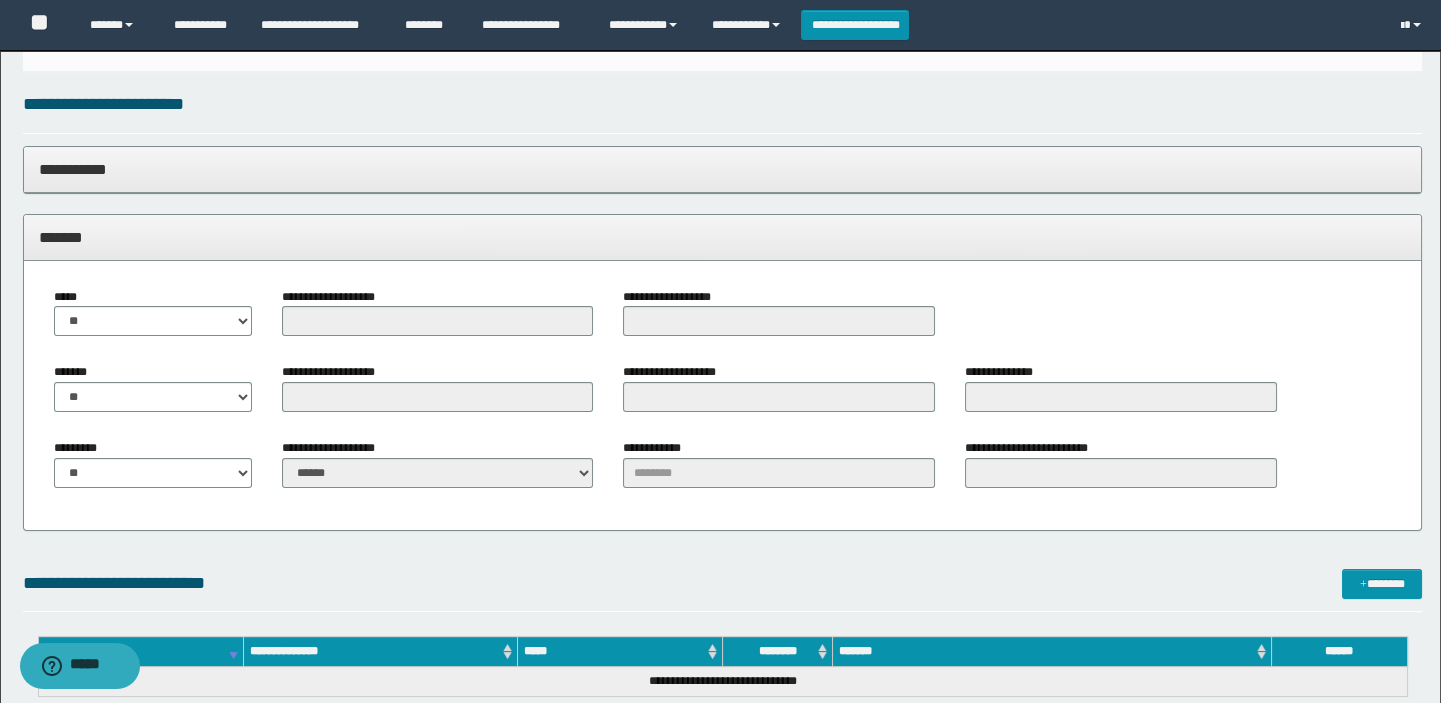 click on "*********
**
**" at bounding box center (153, 471) 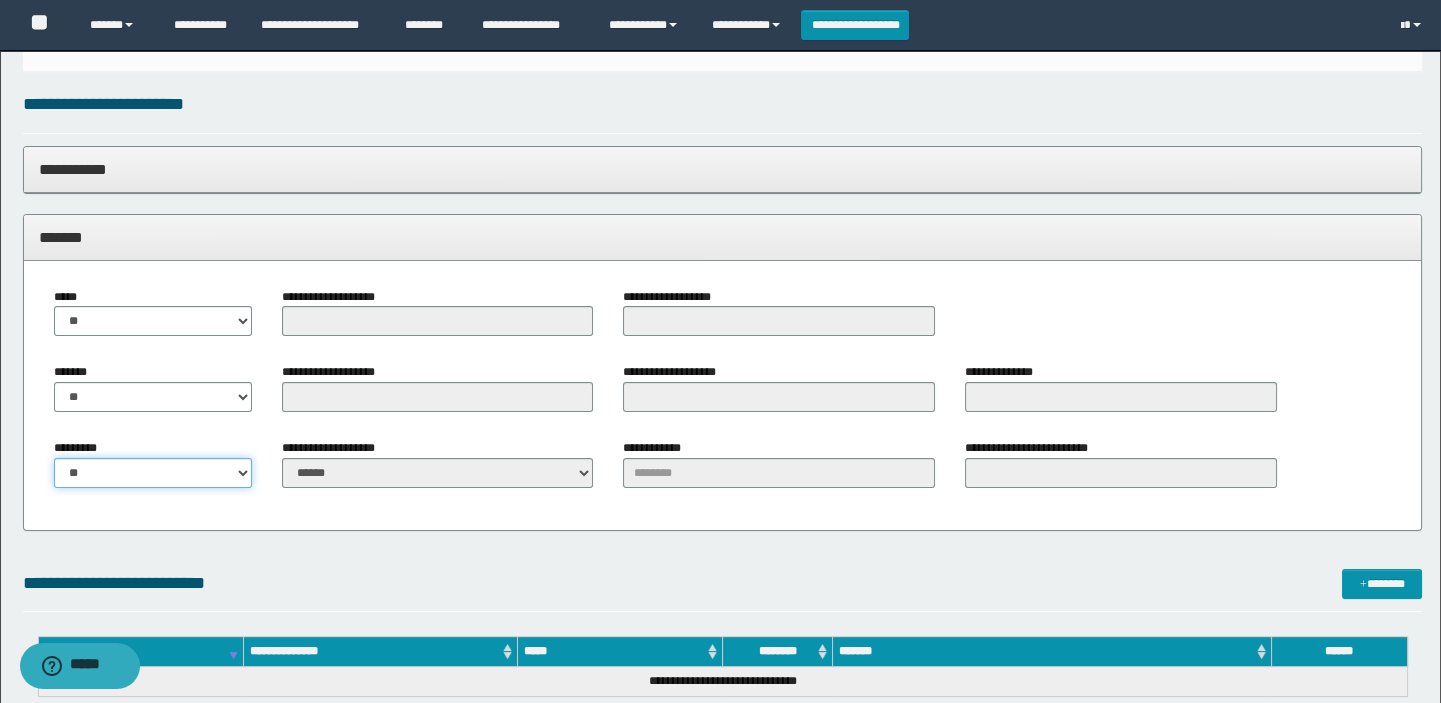 click on "**
**" at bounding box center (153, 473) 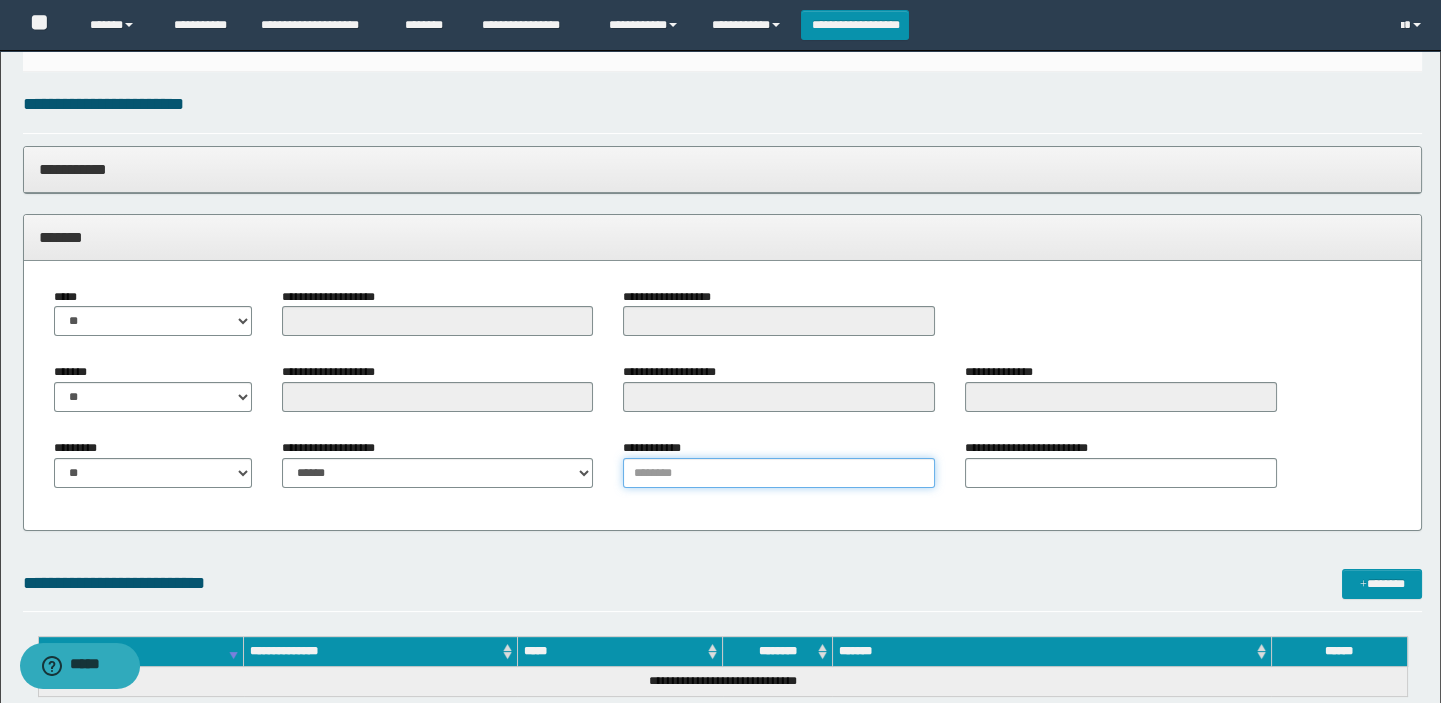 click on "**********" at bounding box center [779, 473] 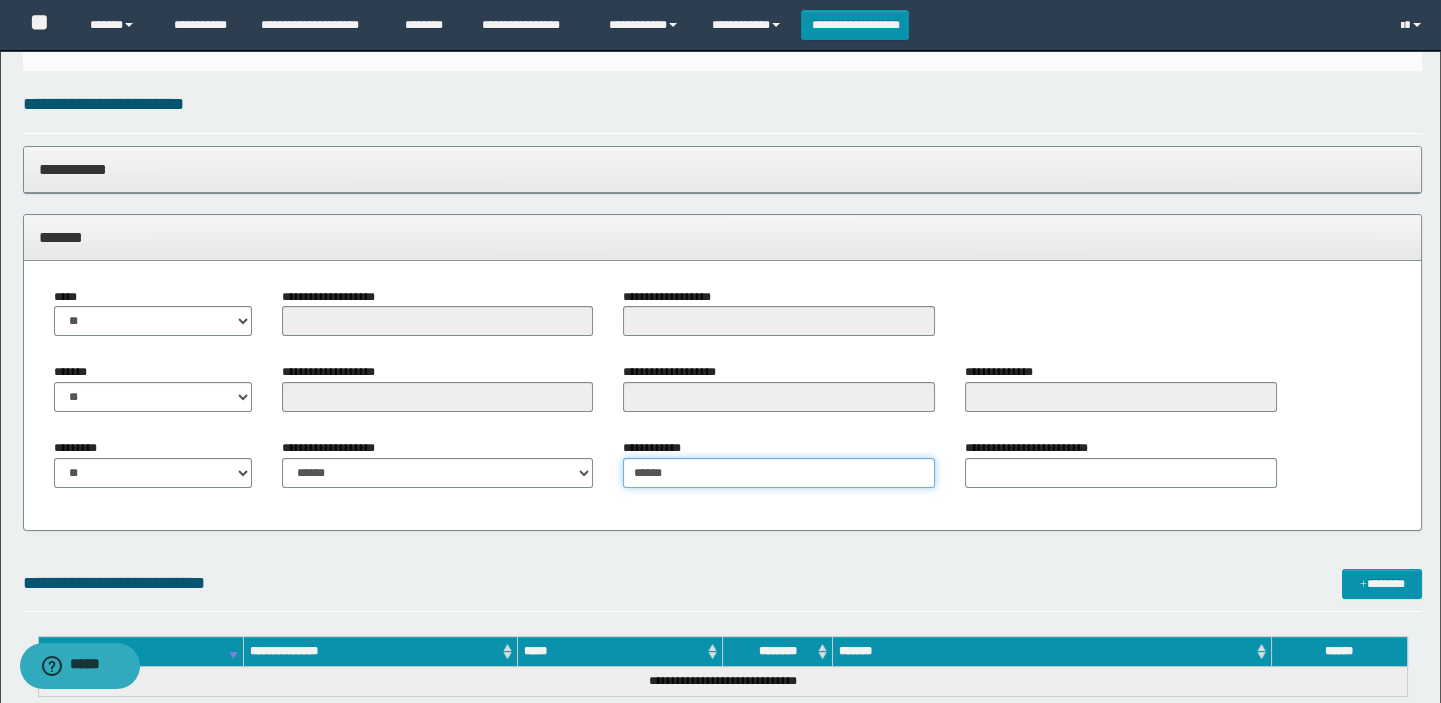 type on "******" 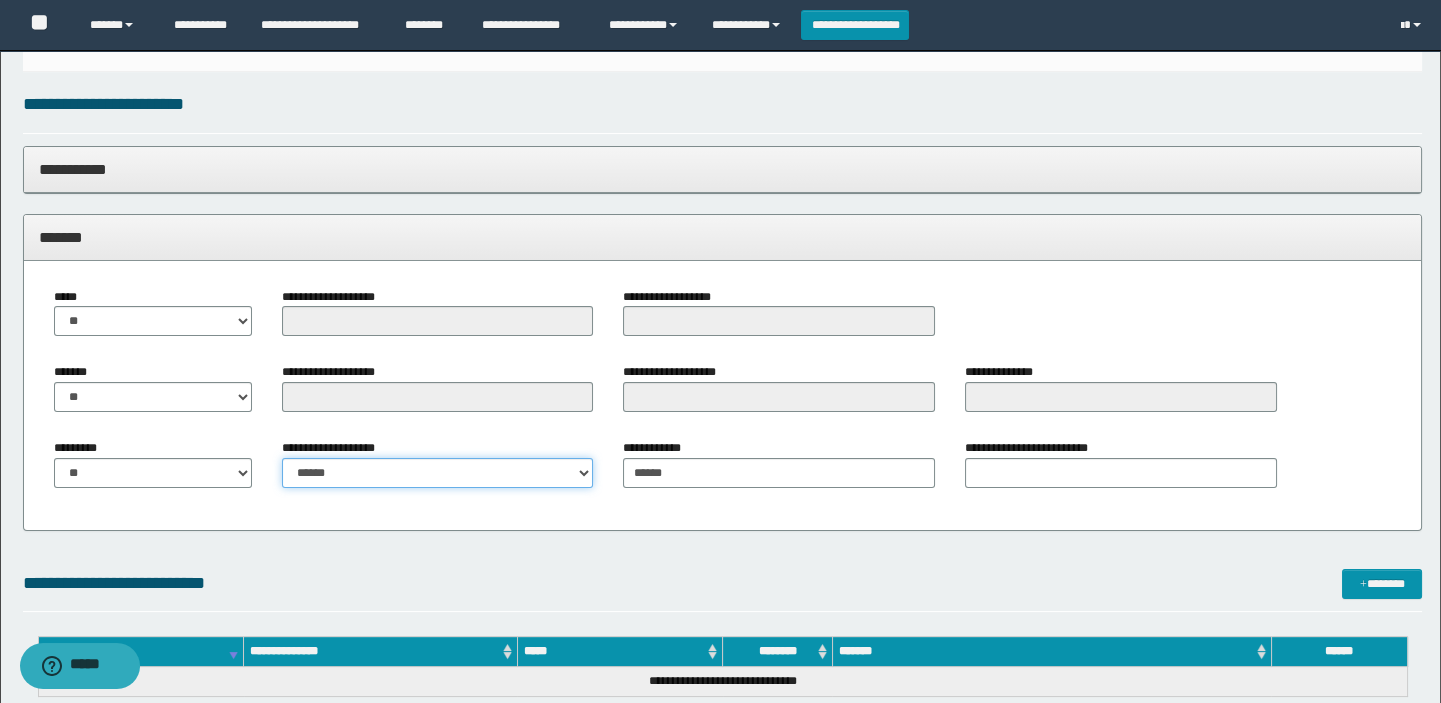 click on "**********" at bounding box center [438, 473] 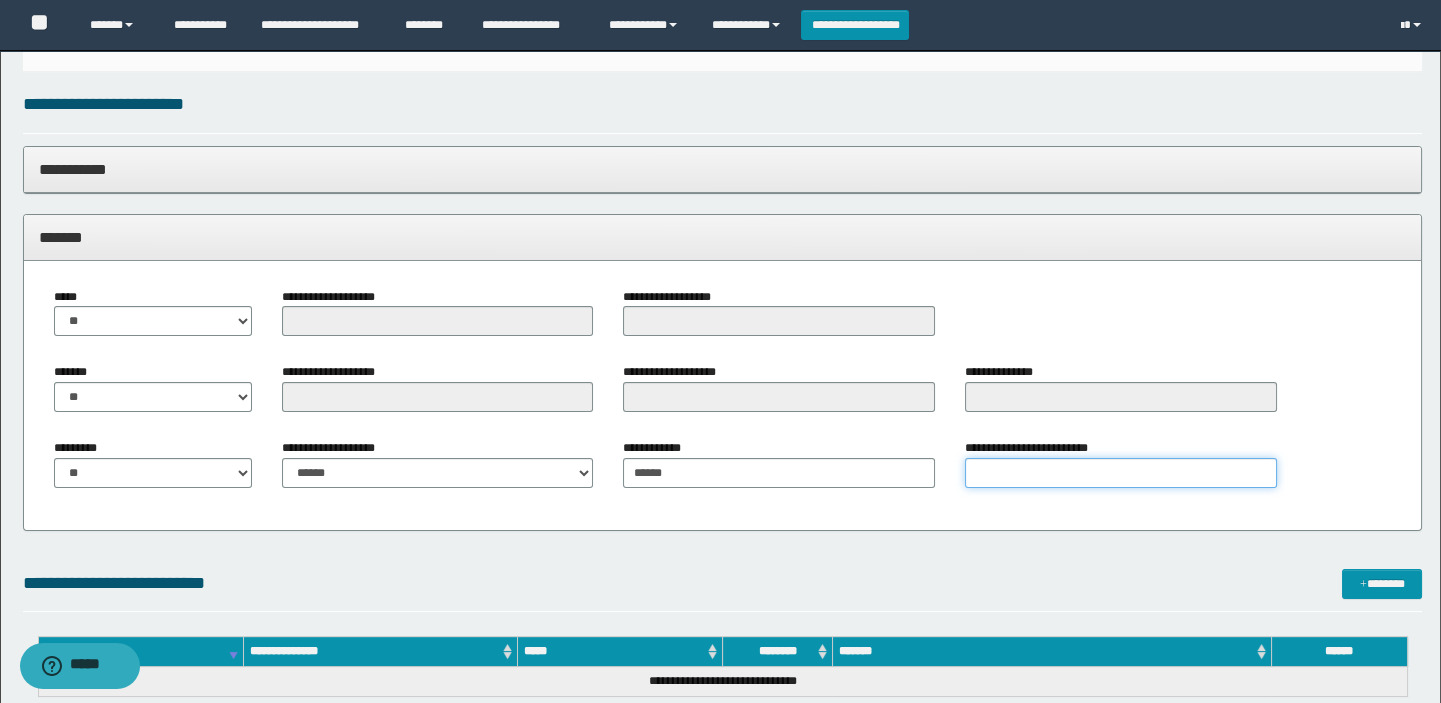 click on "**********" at bounding box center (1121, 473) 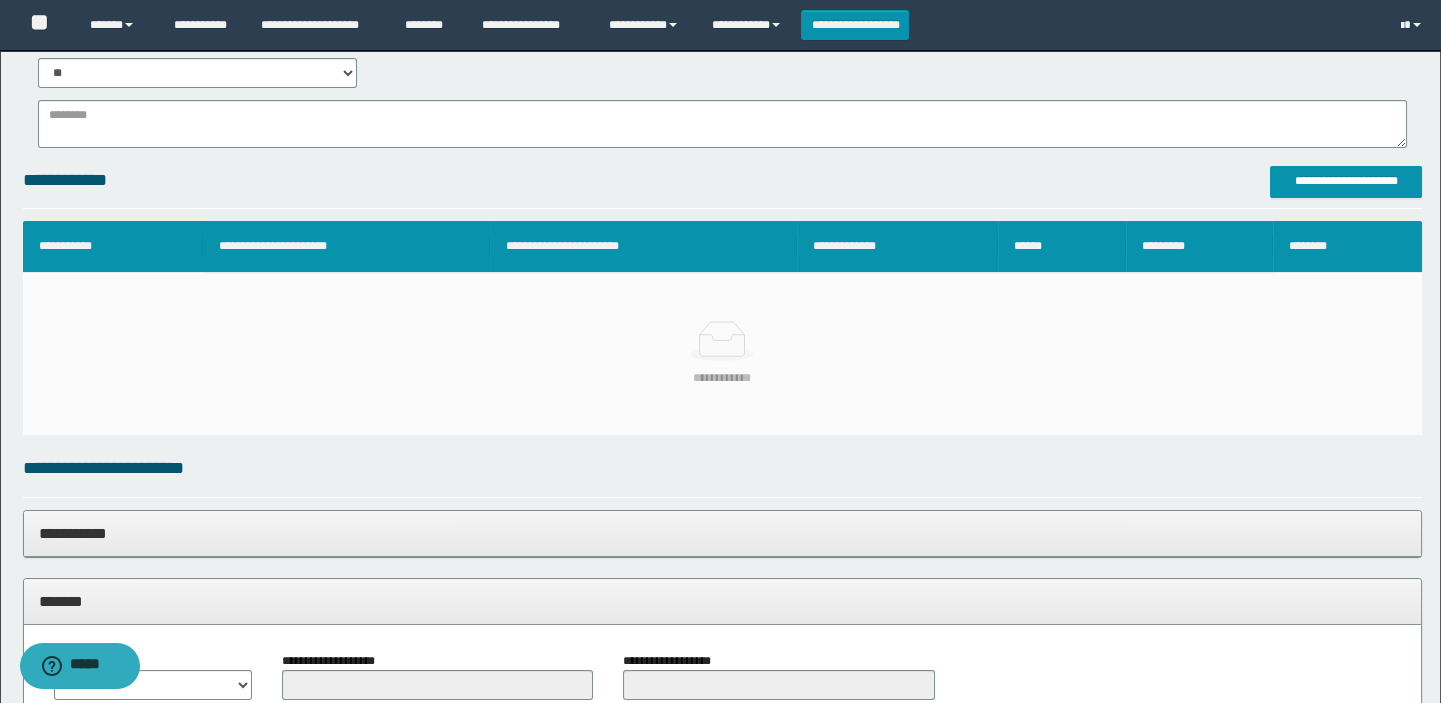 scroll, scrollTop: 0, scrollLeft: 0, axis: both 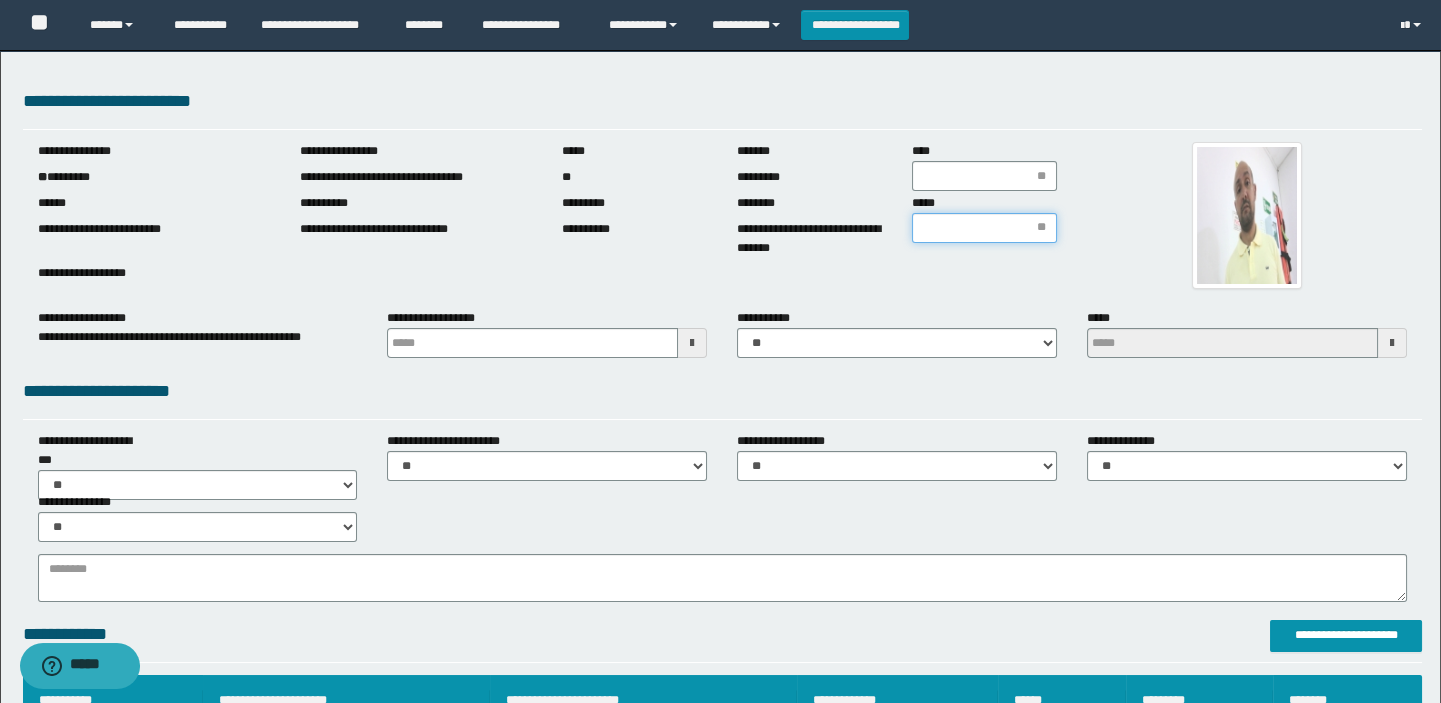 click on "*****" at bounding box center [984, 228] 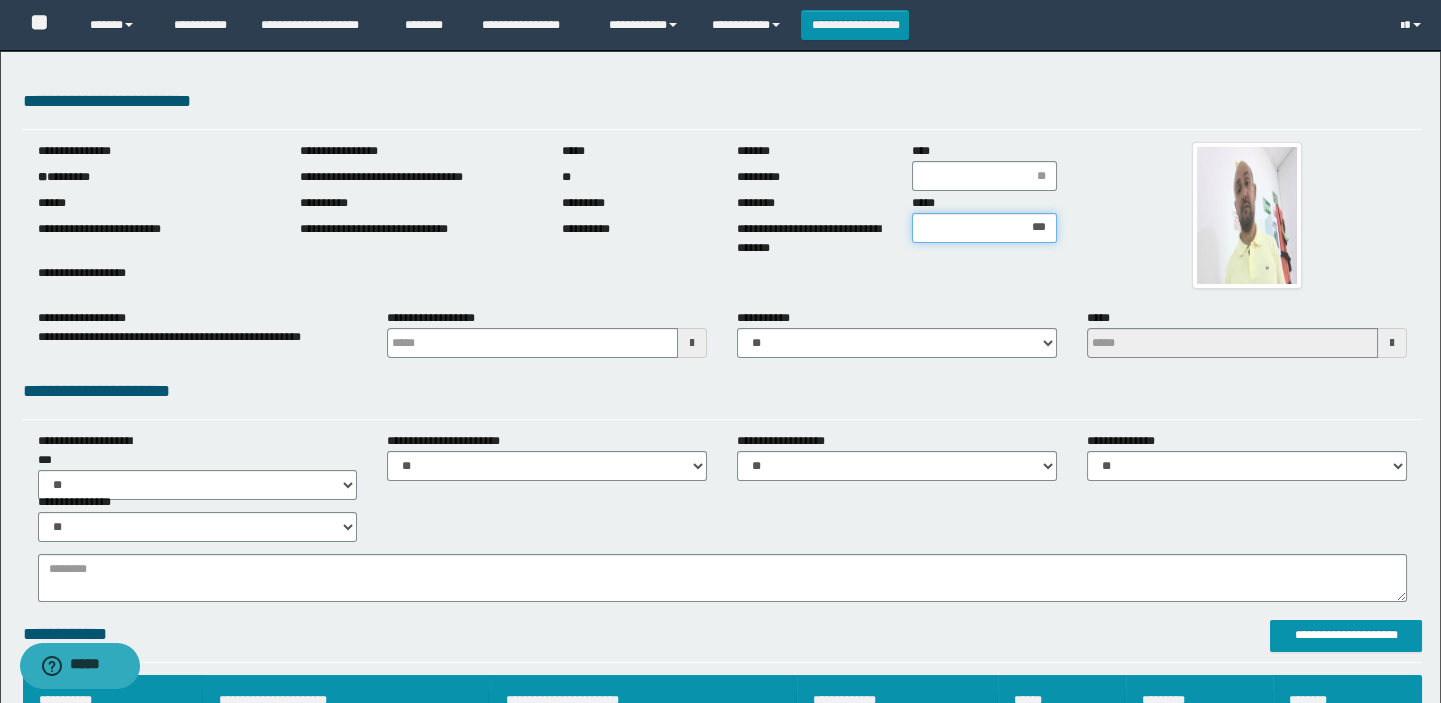 type on "****" 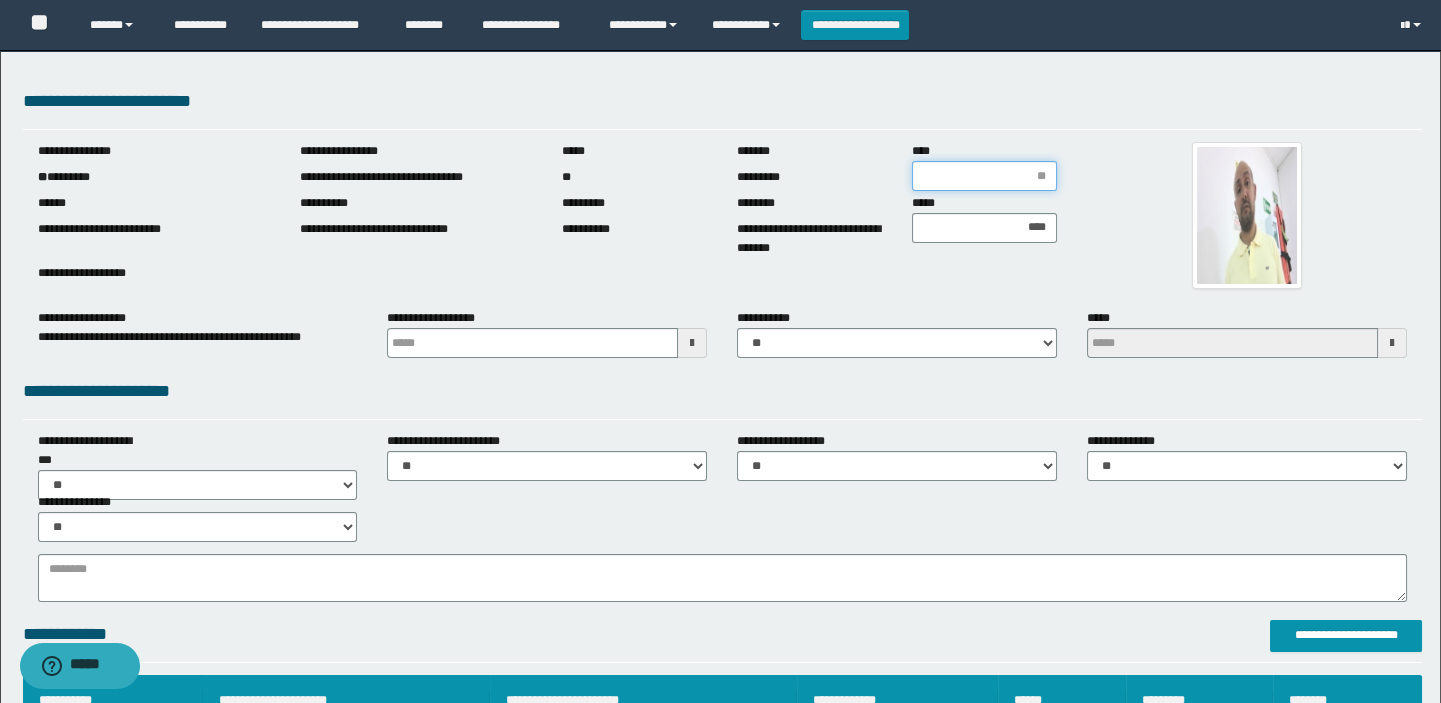 click on "****" at bounding box center (984, 176) 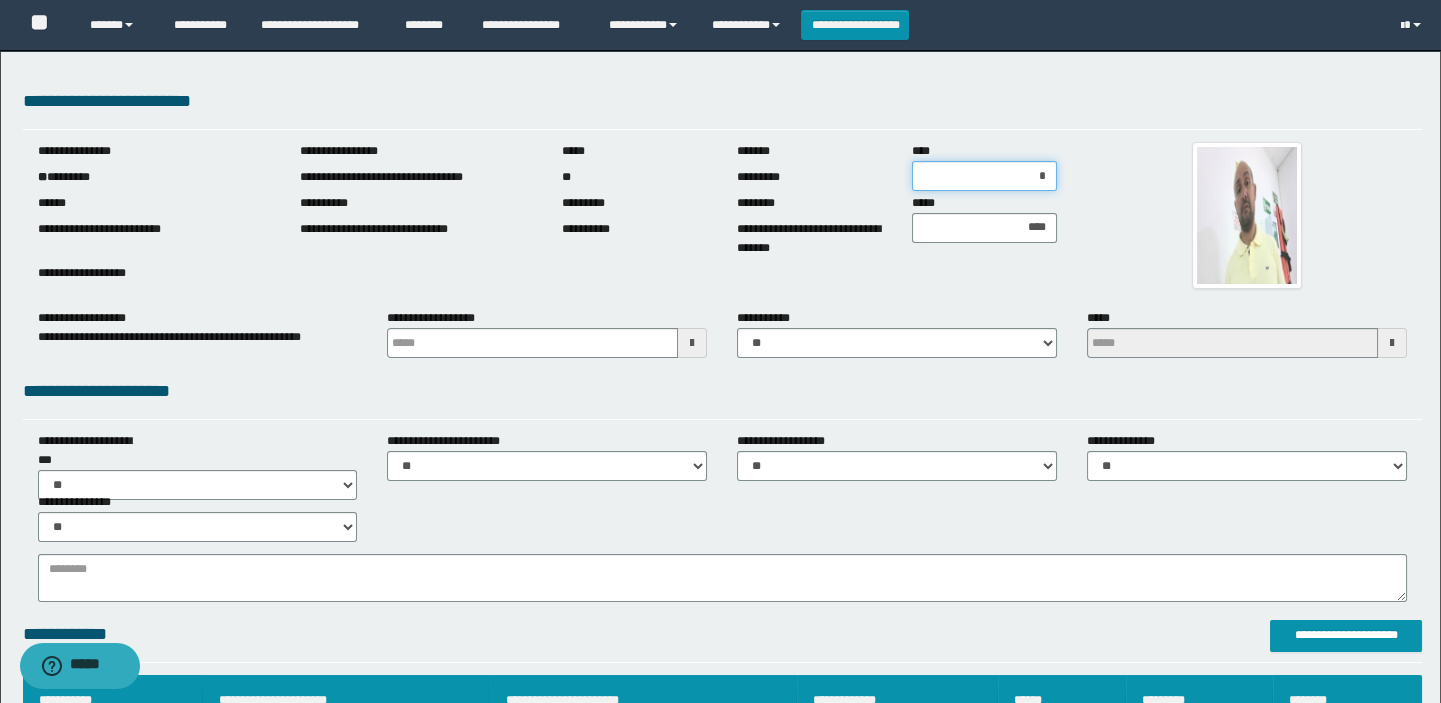 type on "**" 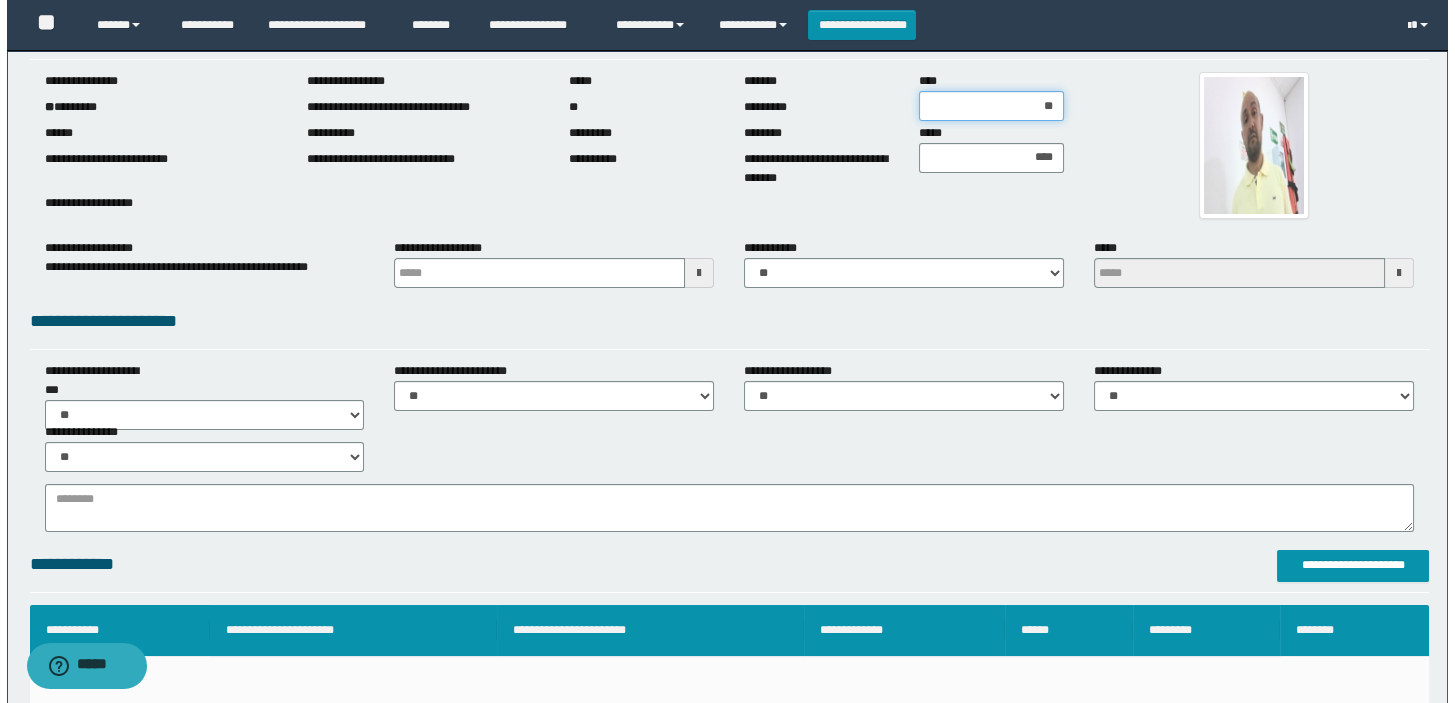 scroll, scrollTop: 181, scrollLeft: 0, axis: vertical 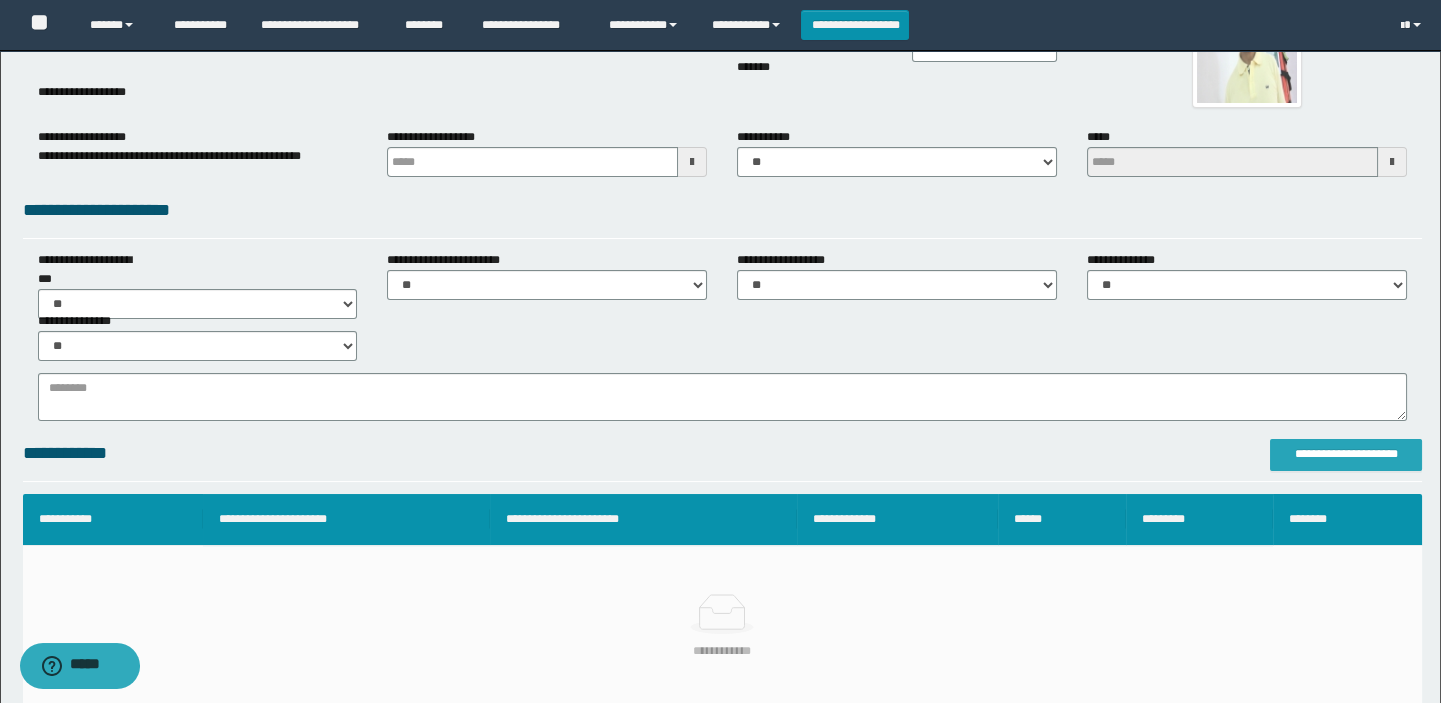 click on "**********" at bounding box center (1346, 455) 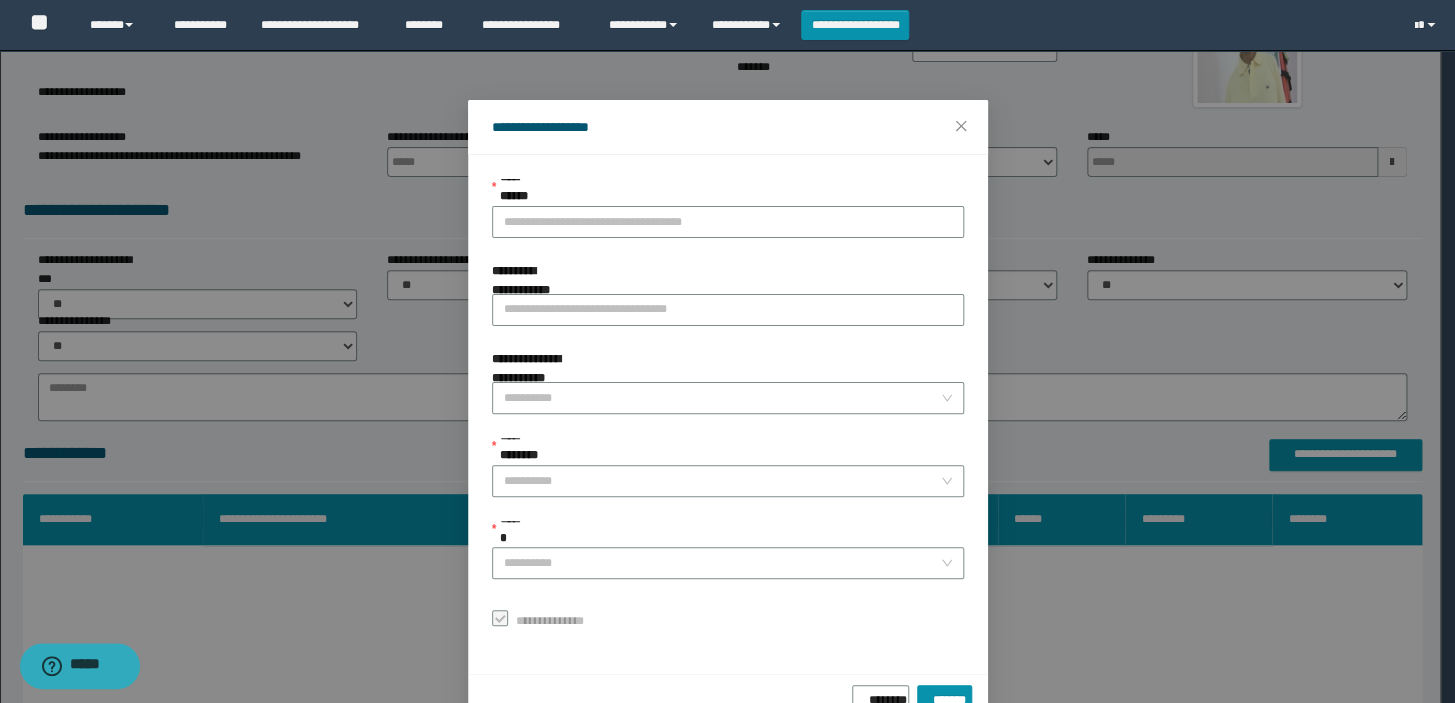 scroll, scrollTop: 48, scrollLeft: 0, axis: vertical 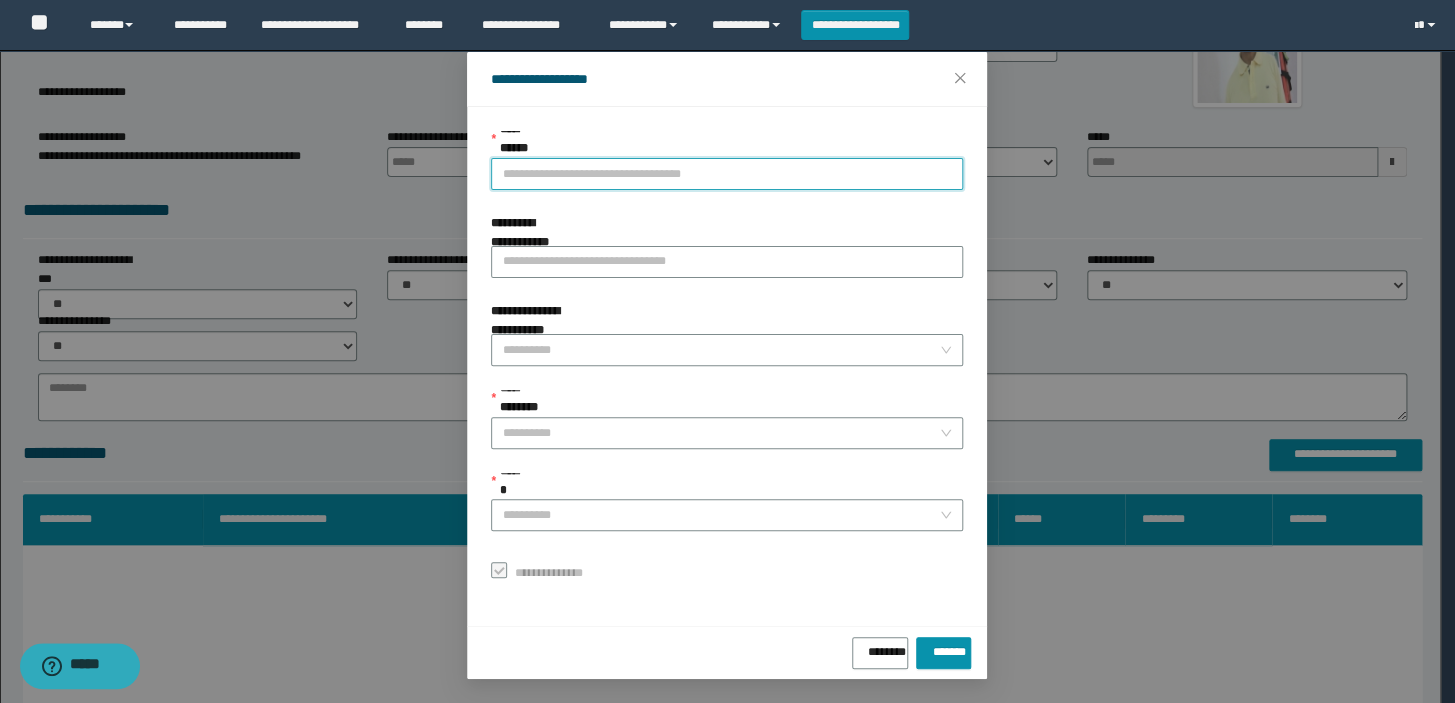 click on "**********" at bounding box center (727, 174) 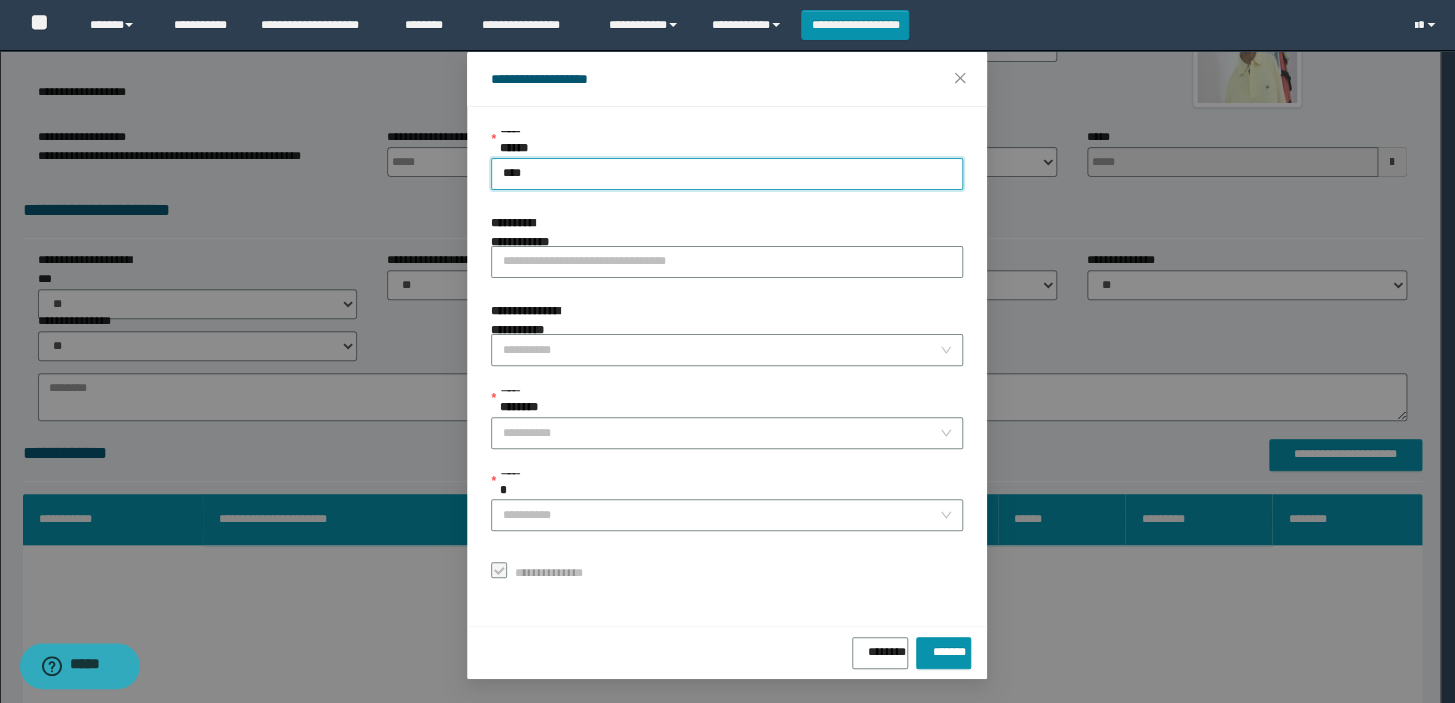 drag, startPoint x: 538, startPoint y: 175, endPoint x: 370, endPoint y: 196, distance: 169.30742 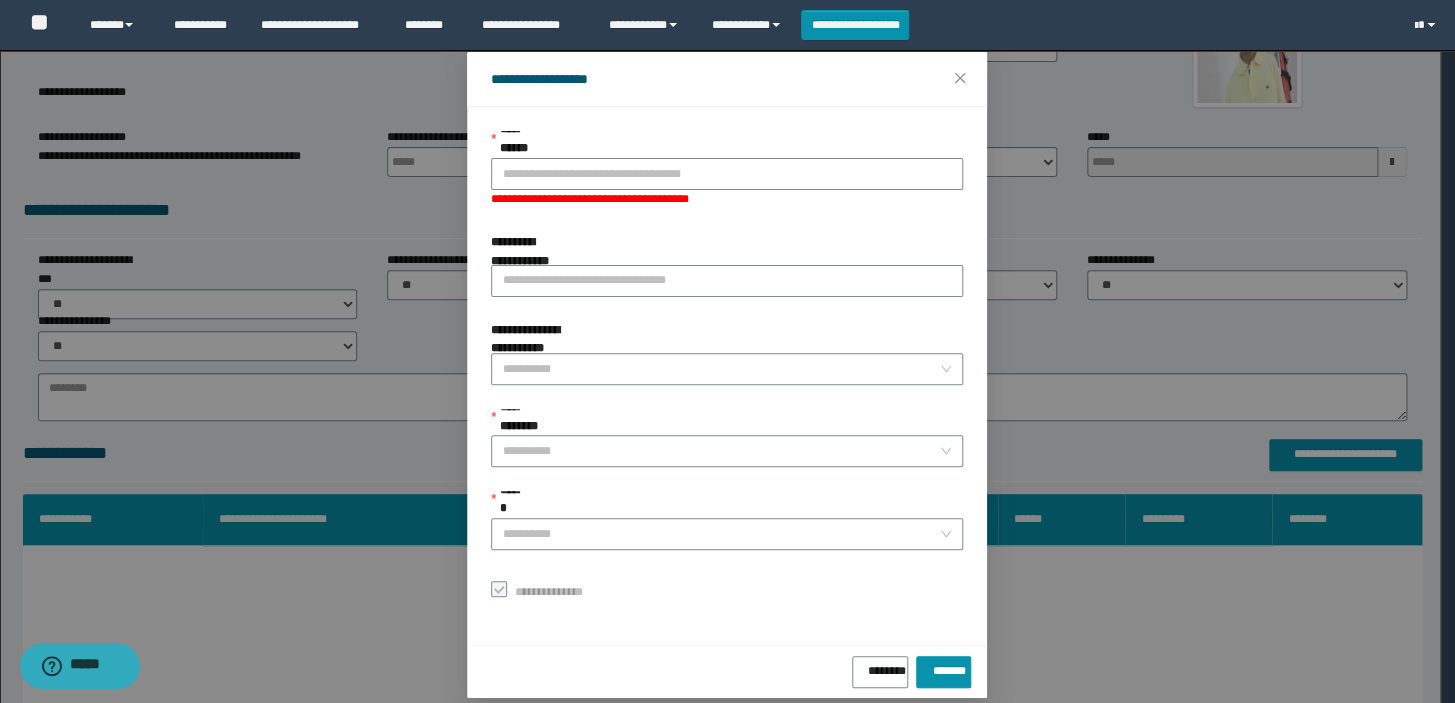 click on "**********" at bounding box center (727, 351) 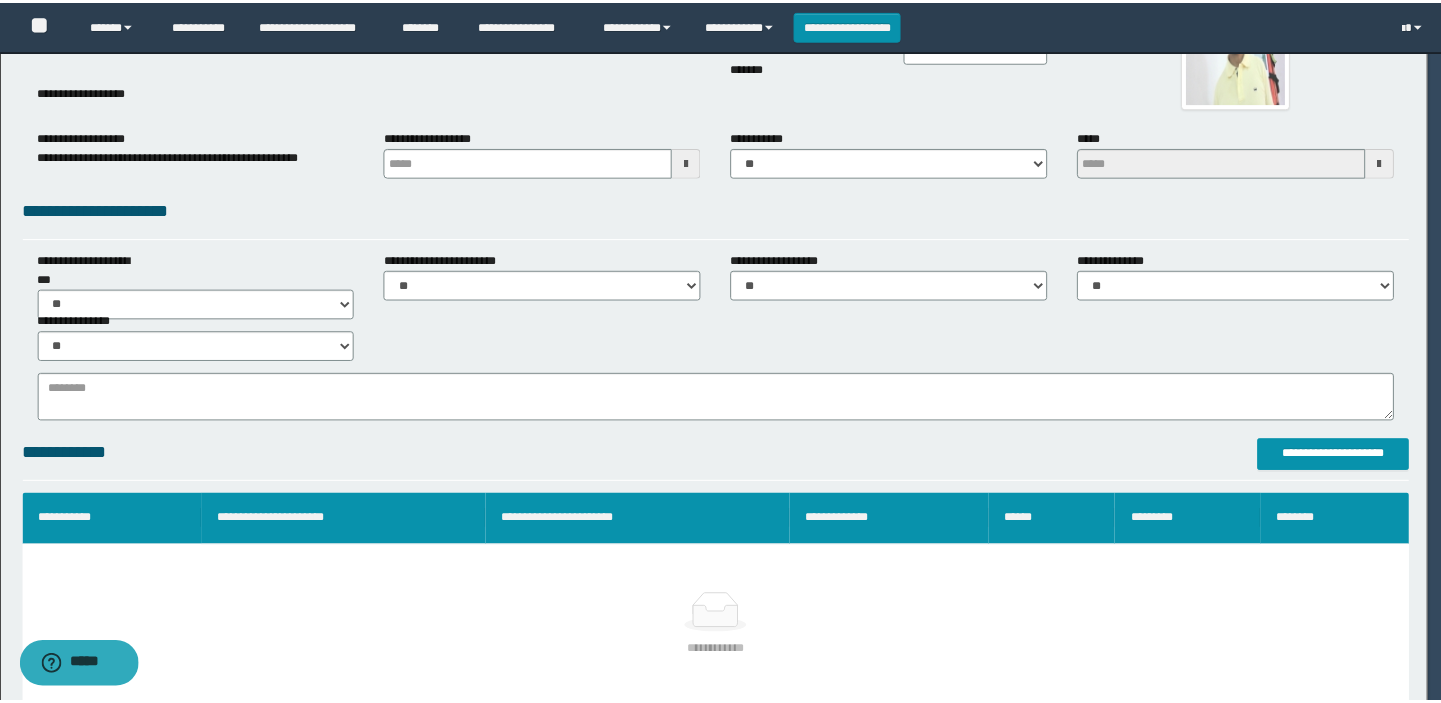 scroll, scrollTop: 0, scrollLeft: 0, axis: both 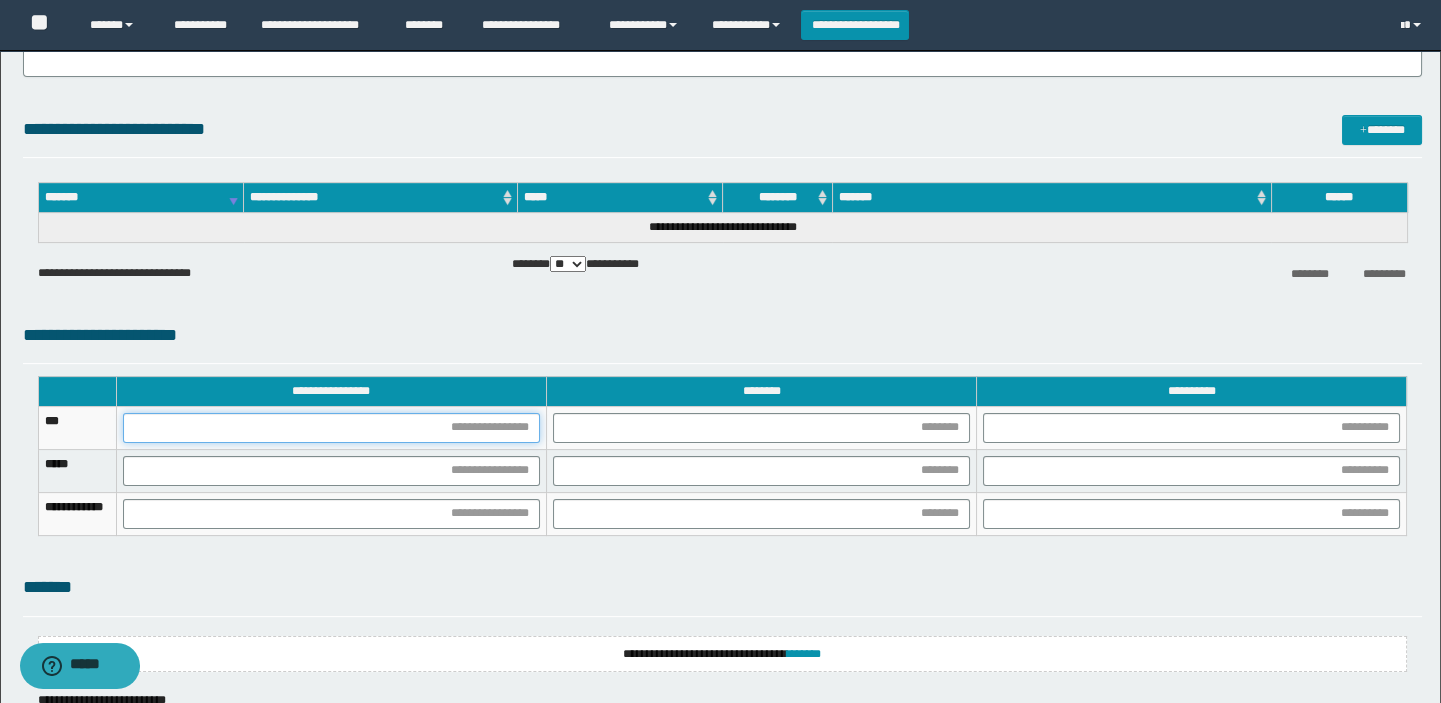 click at bounding box center (331, 428) 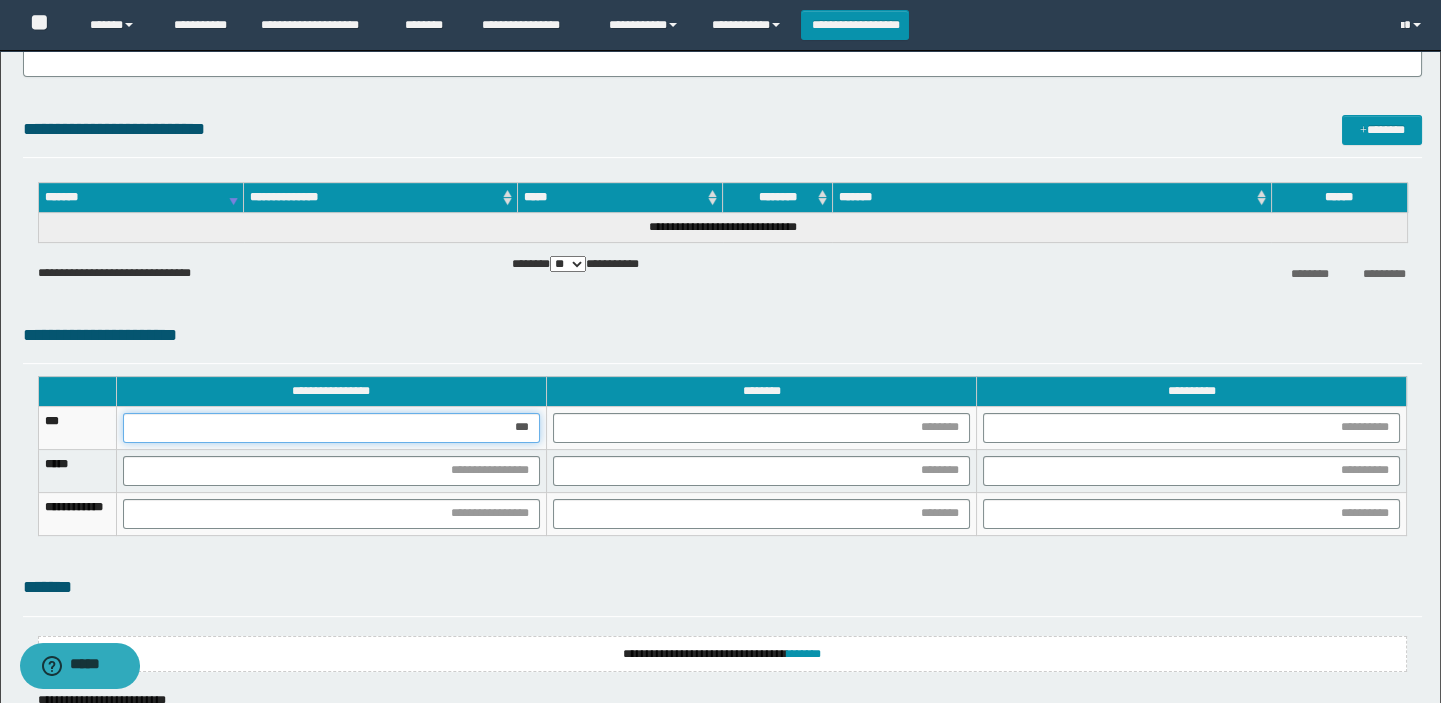 type on "****" 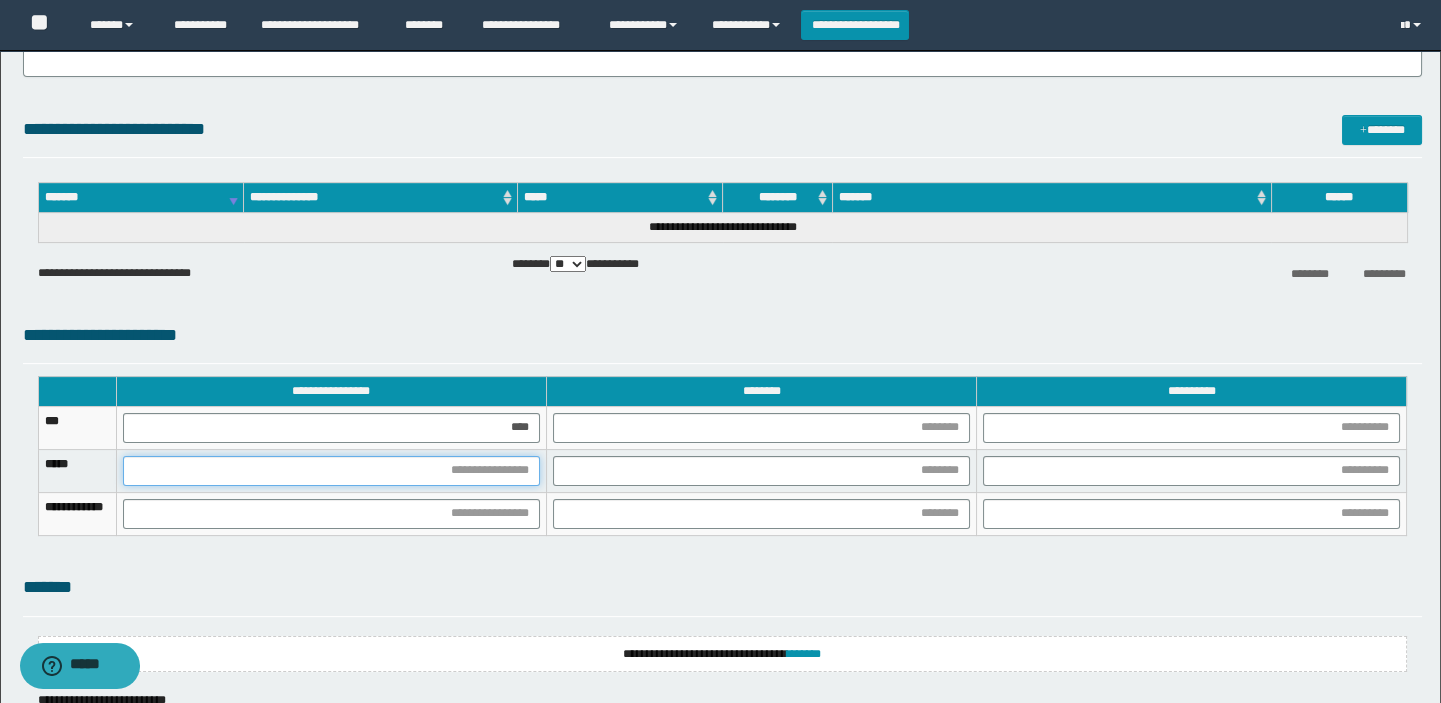 click at bounding box center (331, 471) 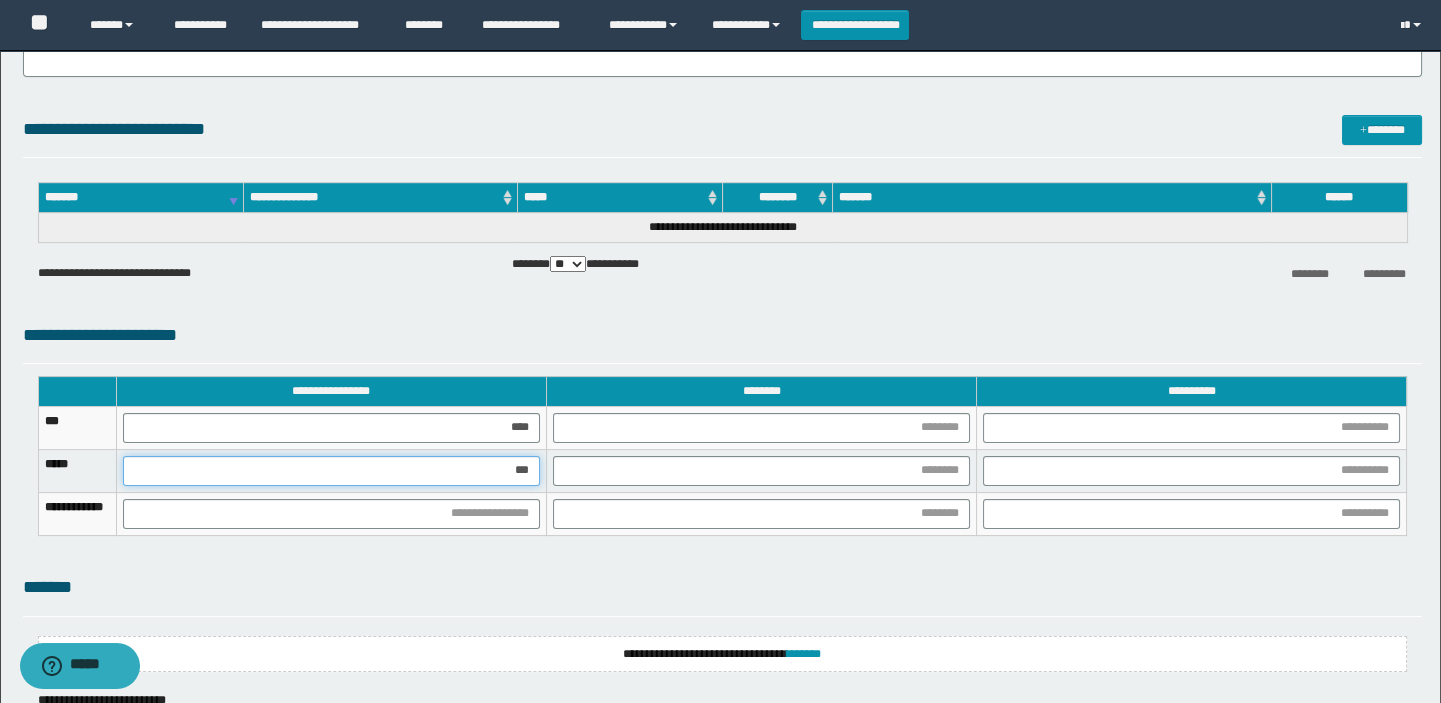 type on "****" 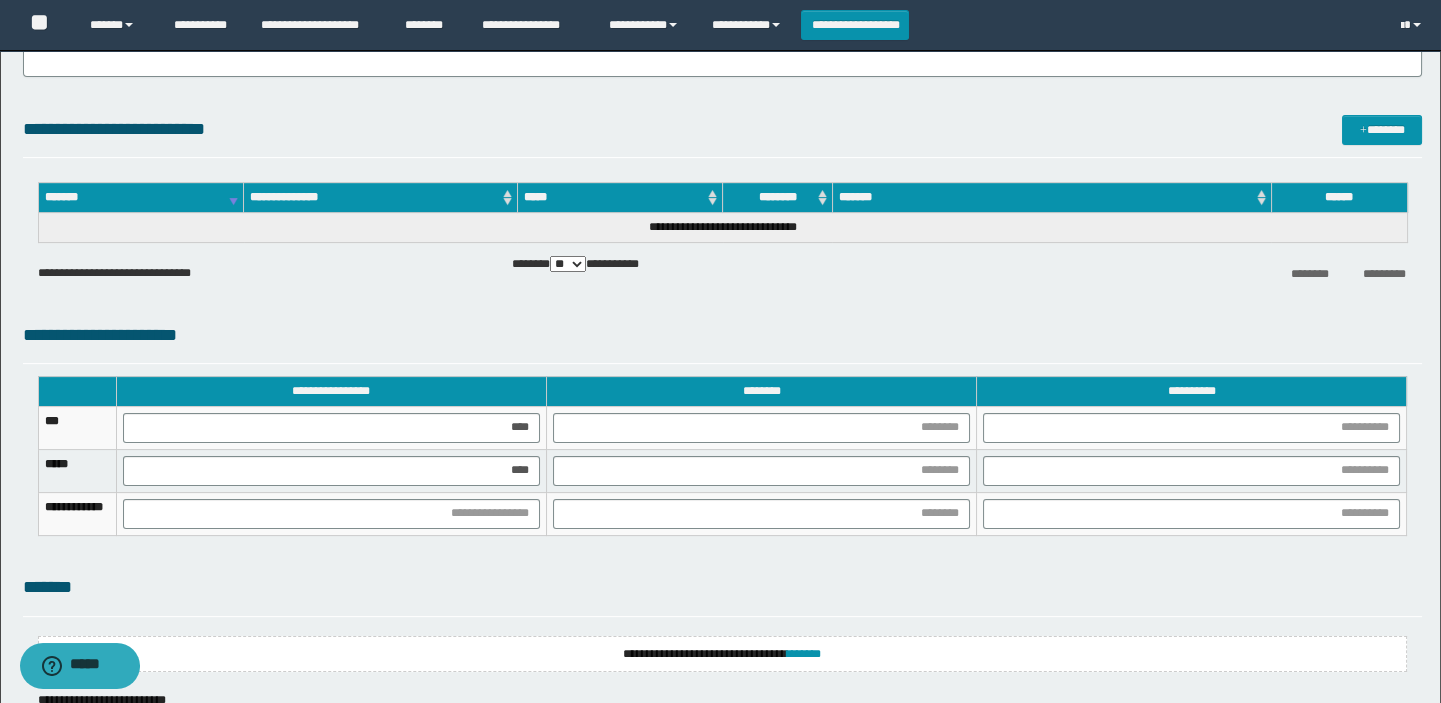 drag, startPoint x: 593, startPoint y: 530, endPoint x: 576, endPoint y: 524, distance: 18.027756 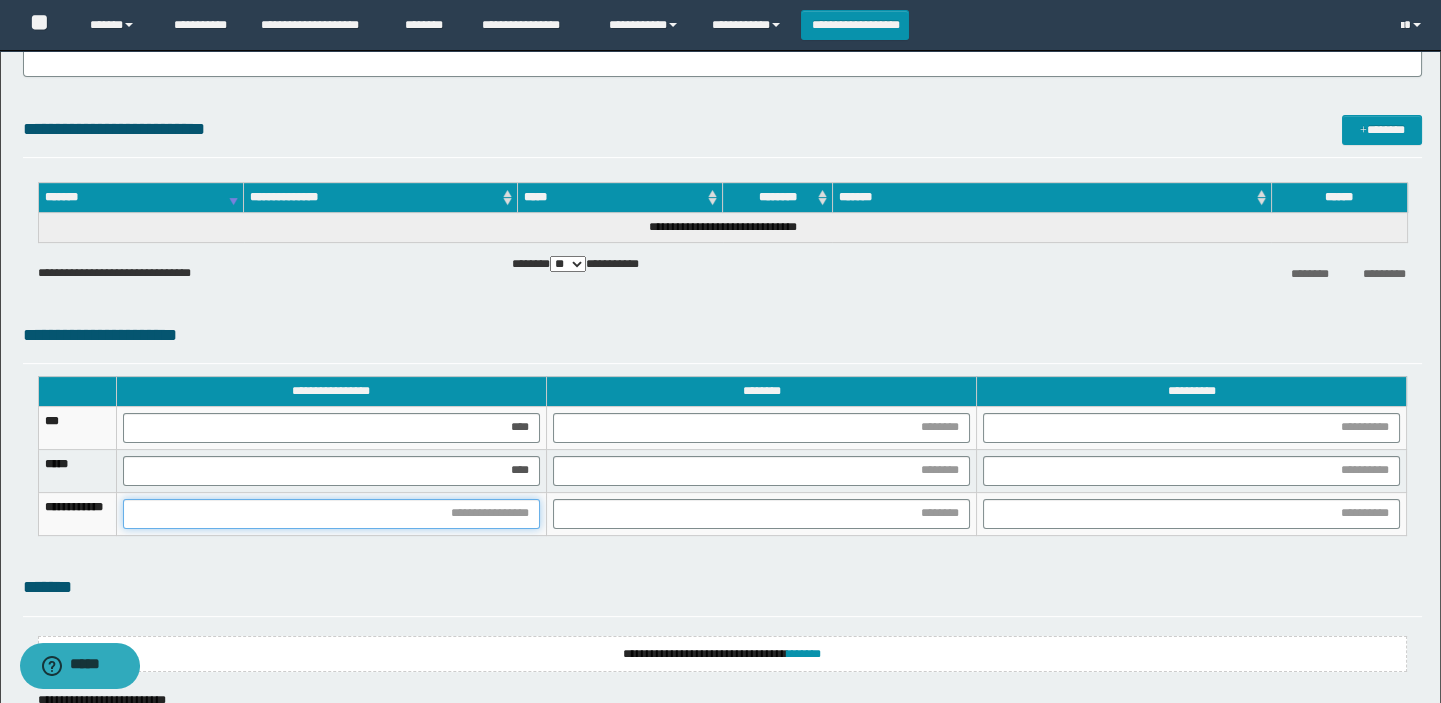 click at bounding box center (331, 514) 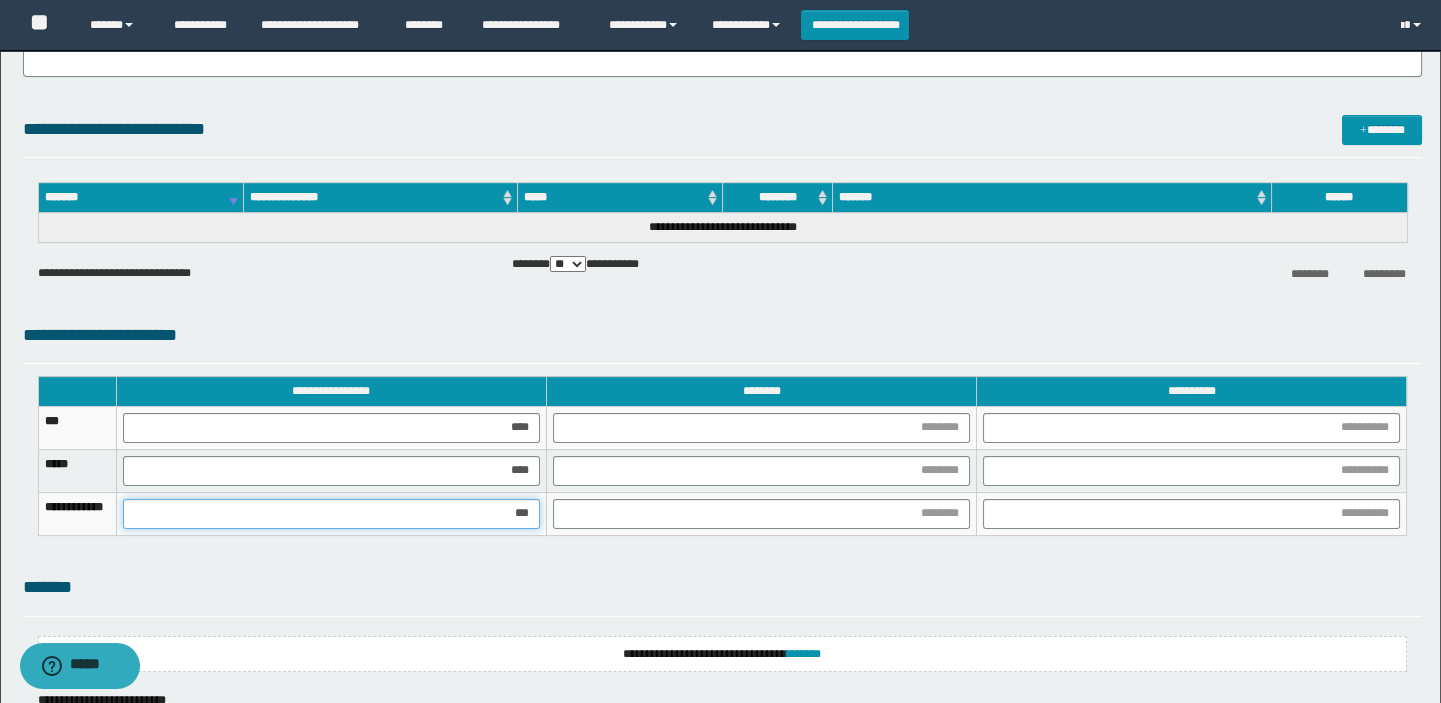 type on "****" 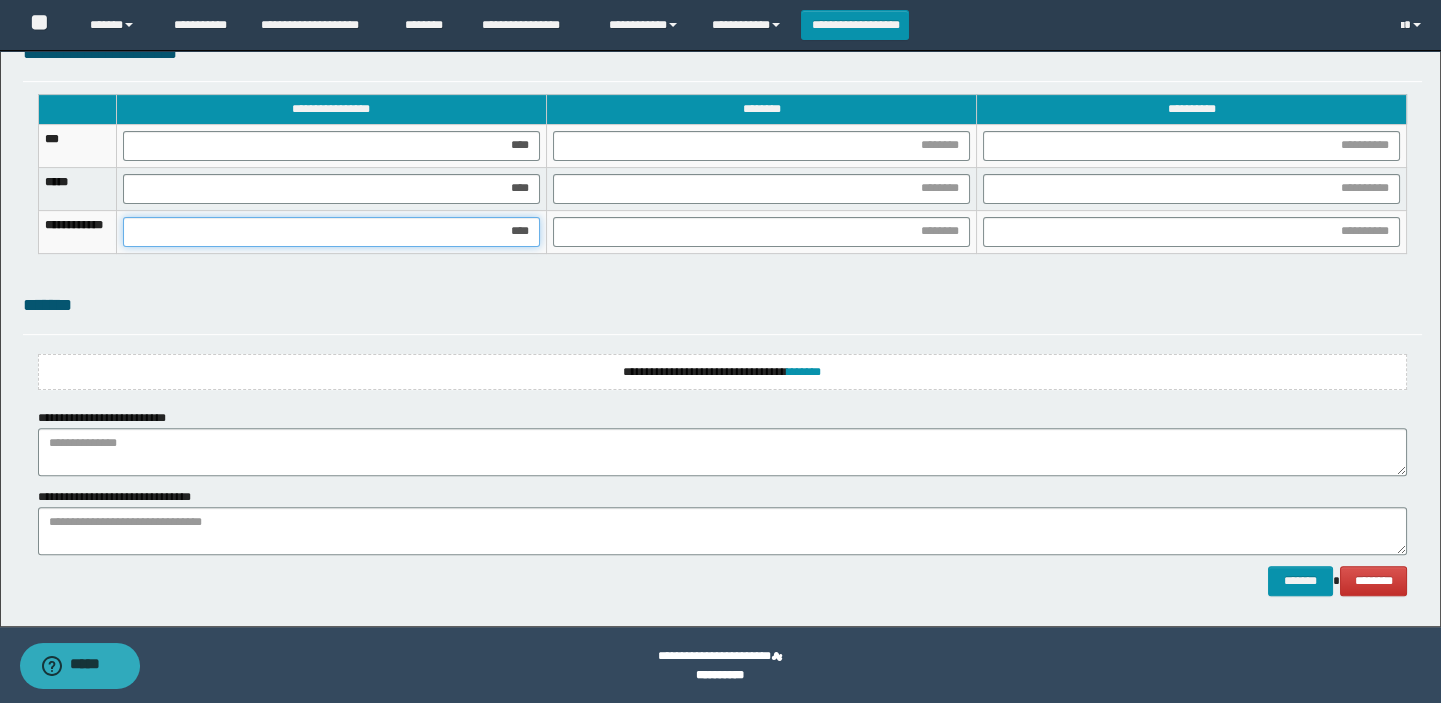 scroll, scrollTop: 1555, scrollLeft: 0, axis: vertical 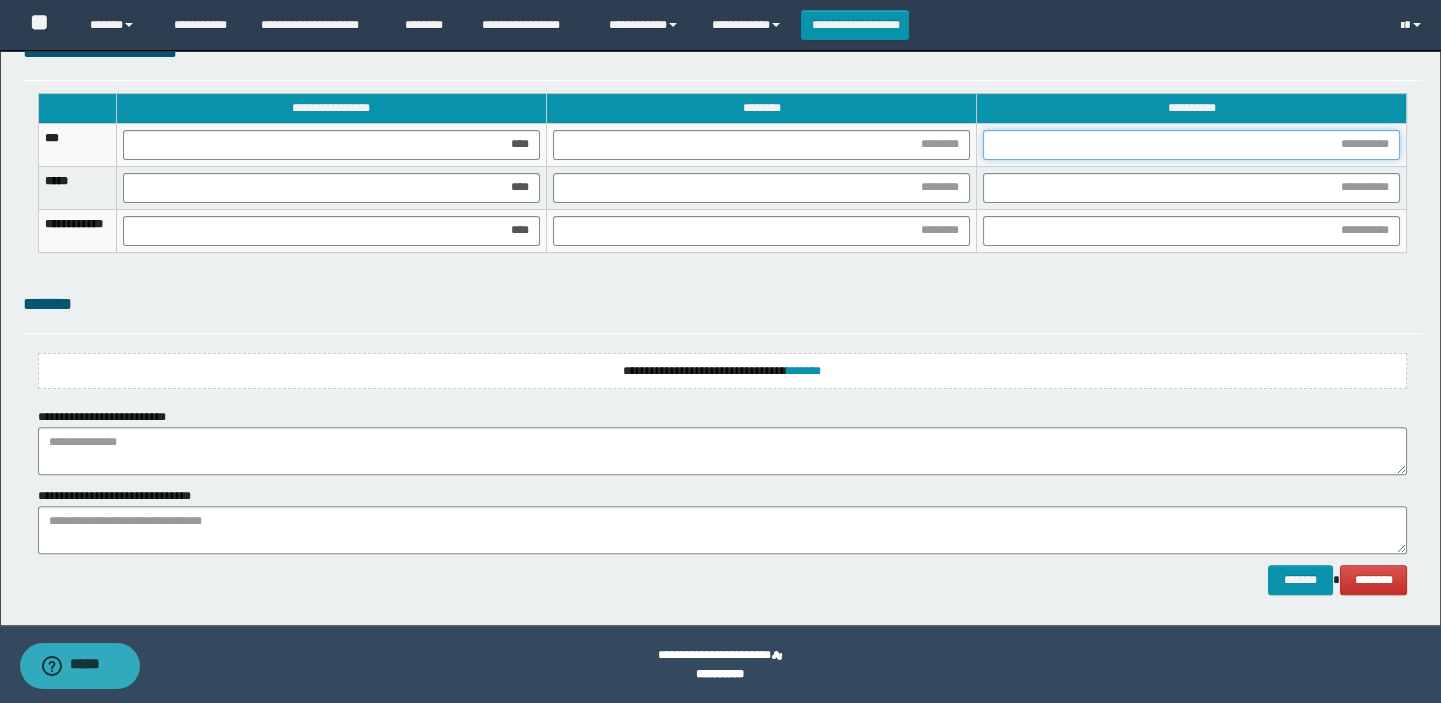 click at bounding box center [1191, 145] 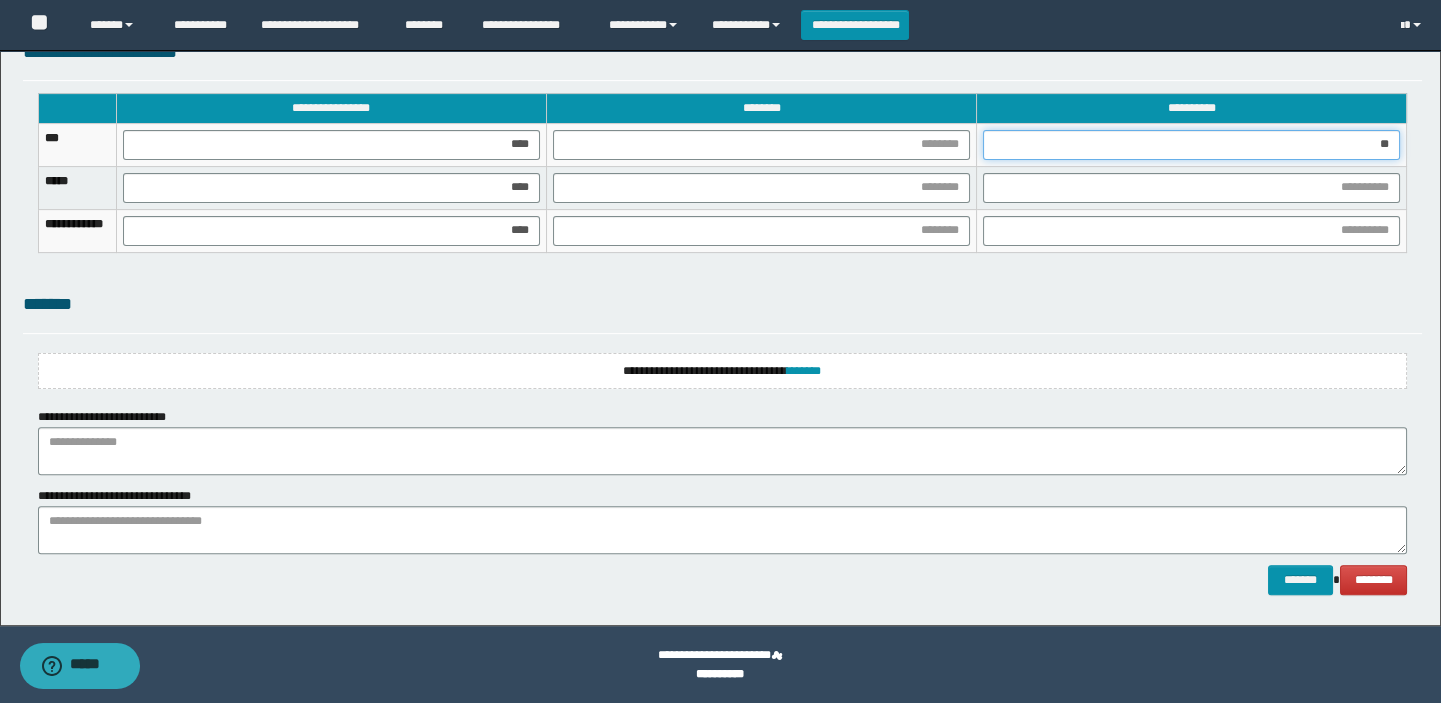 type on "***" 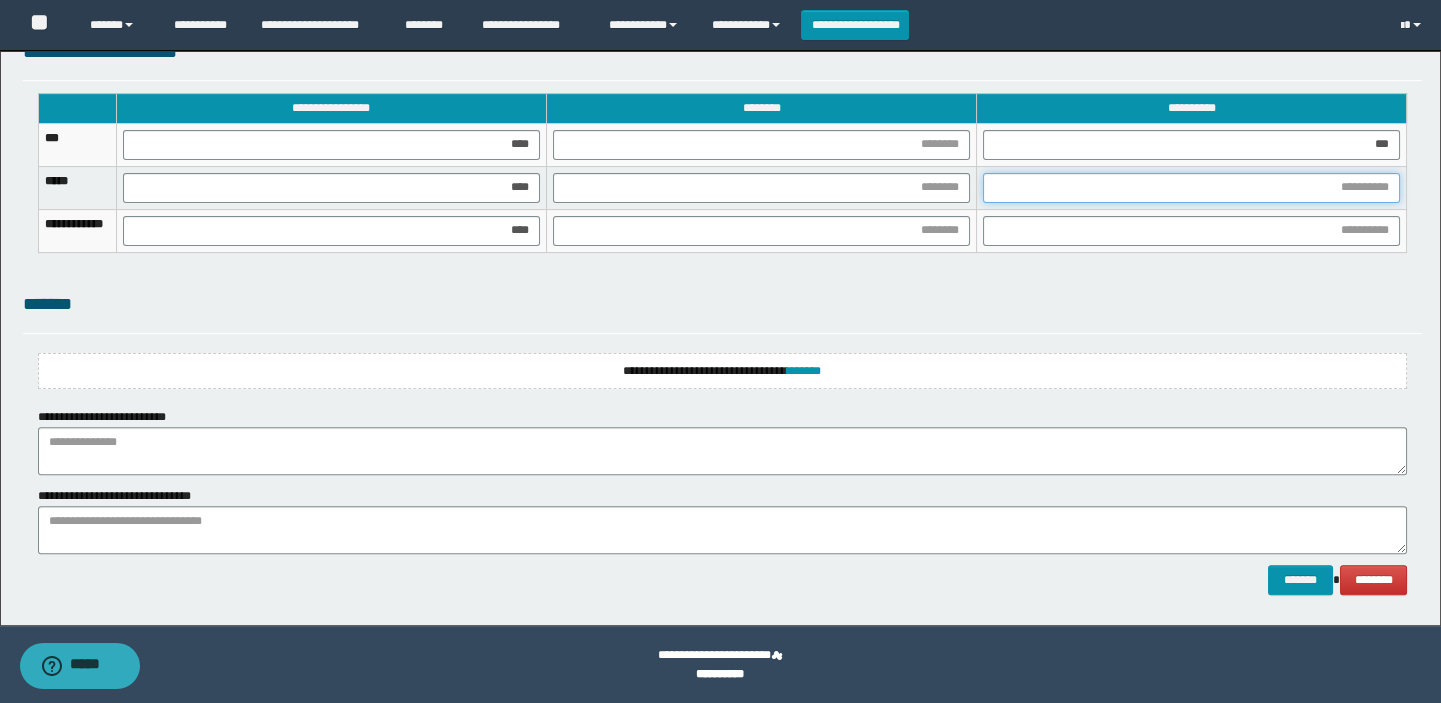 click at bounding box center (1191, 188) 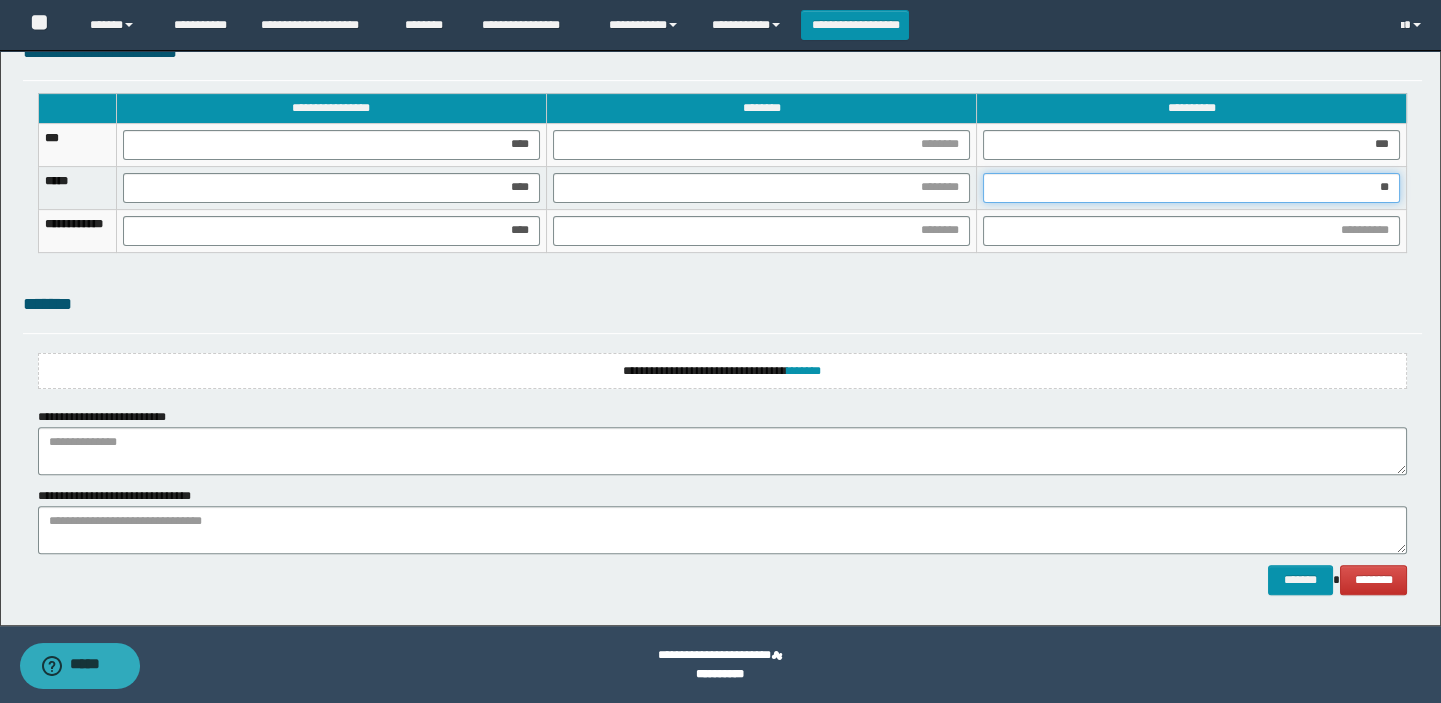 type on "***" 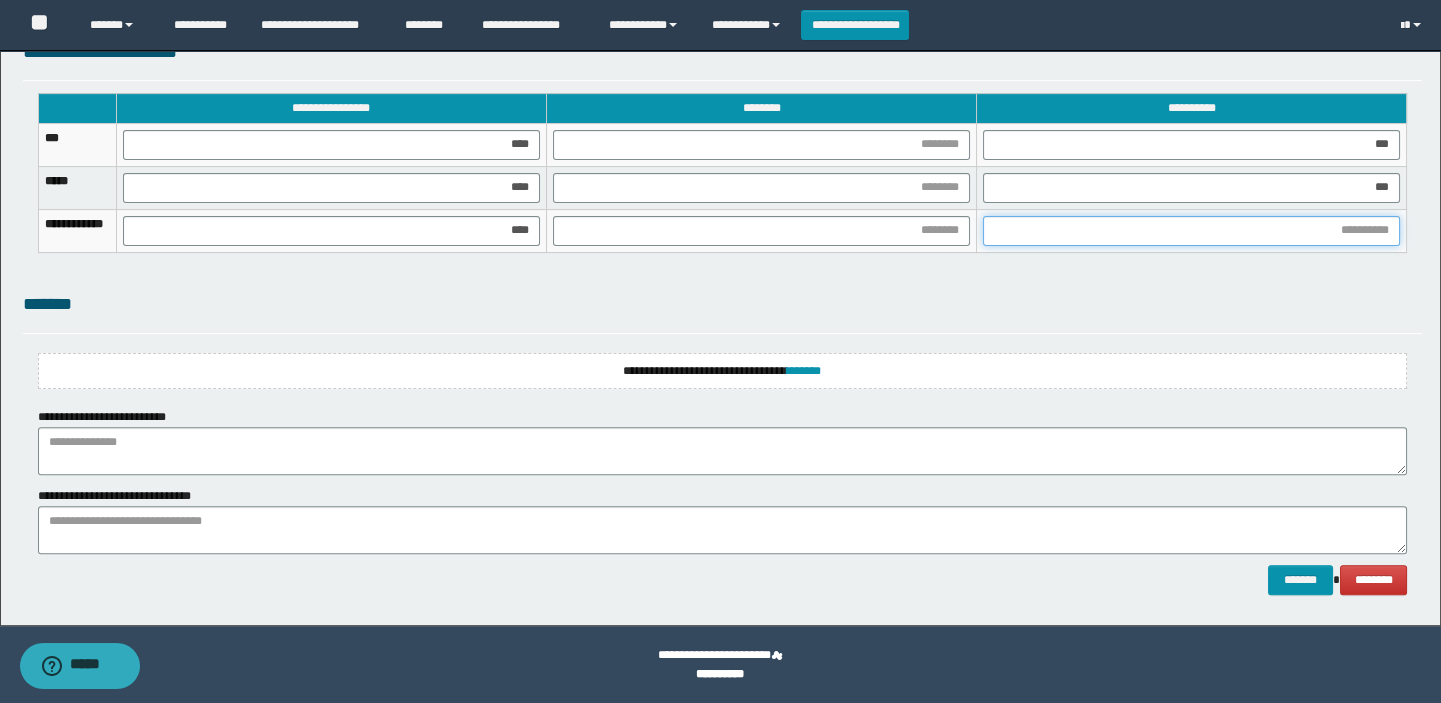 click at bounding box center (1191, 231) 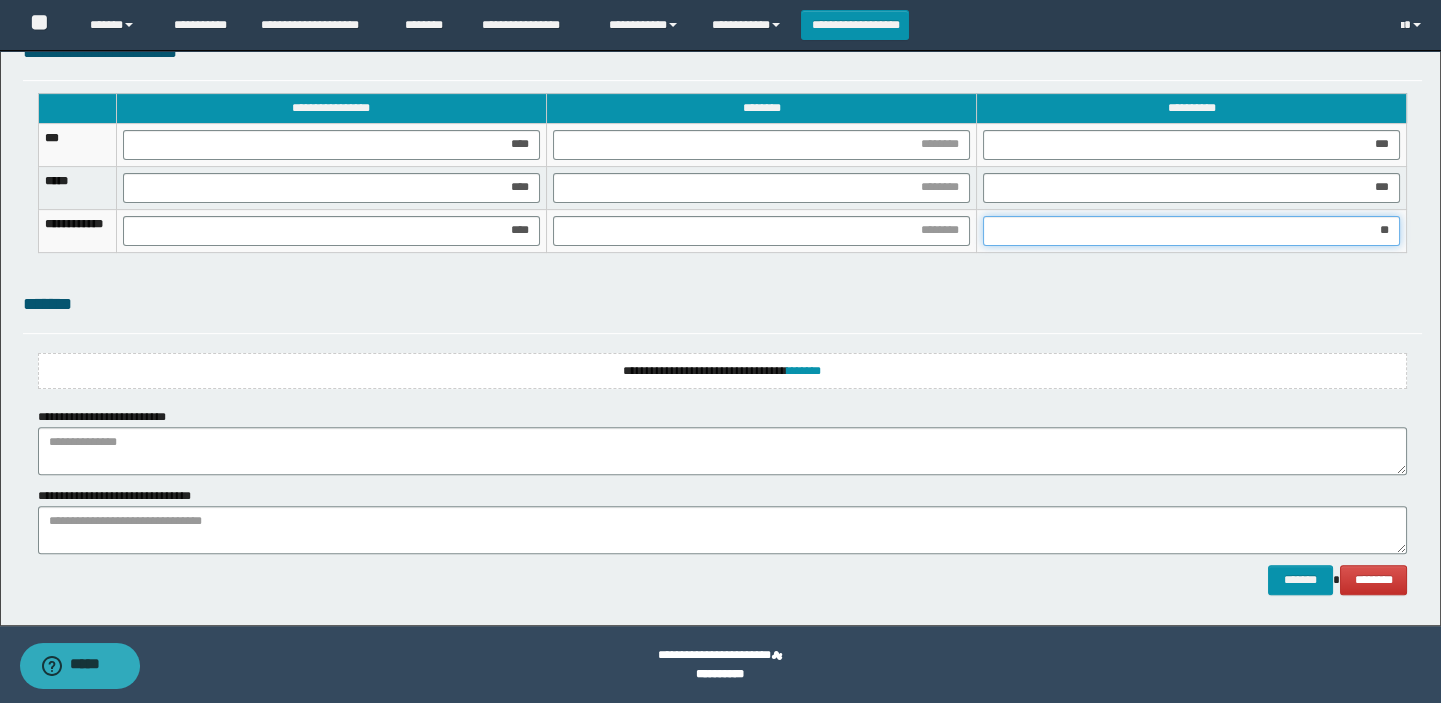 type on "***" 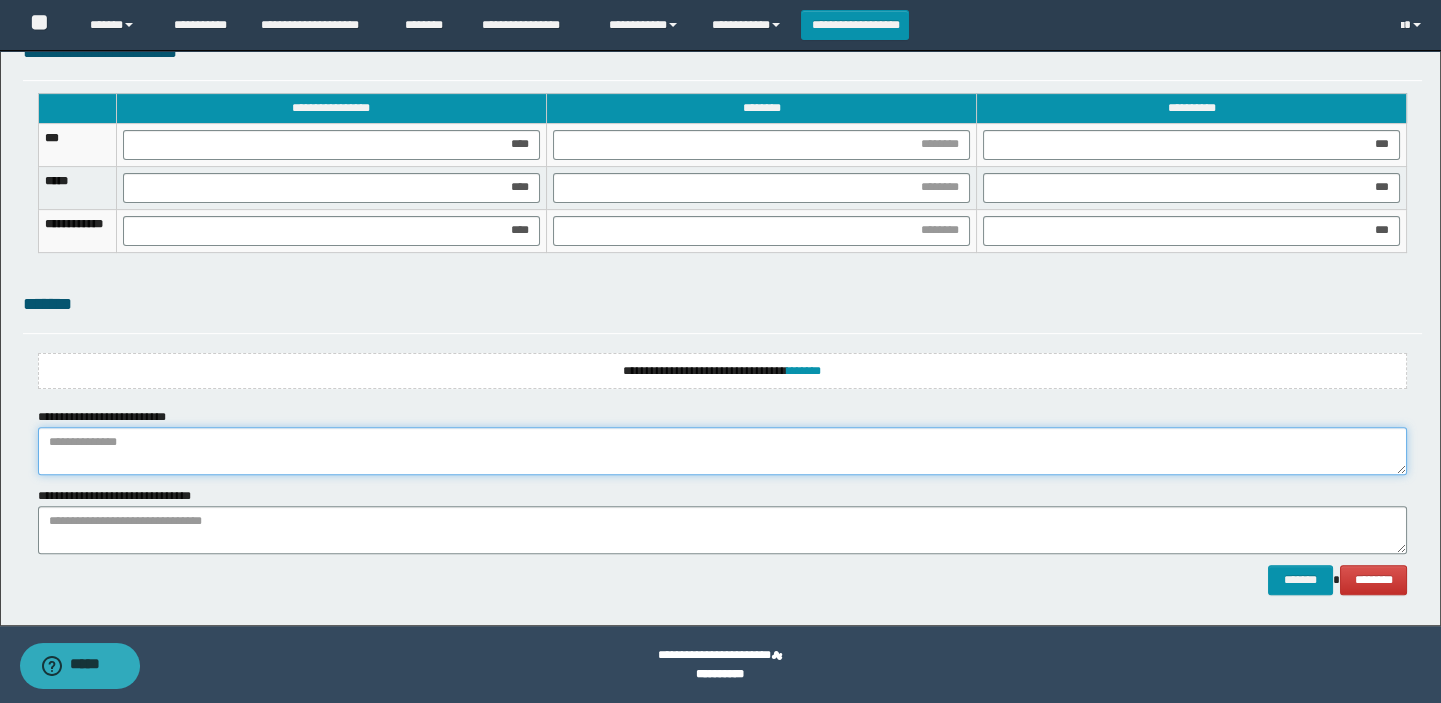 click at bounding box center (723, 451) 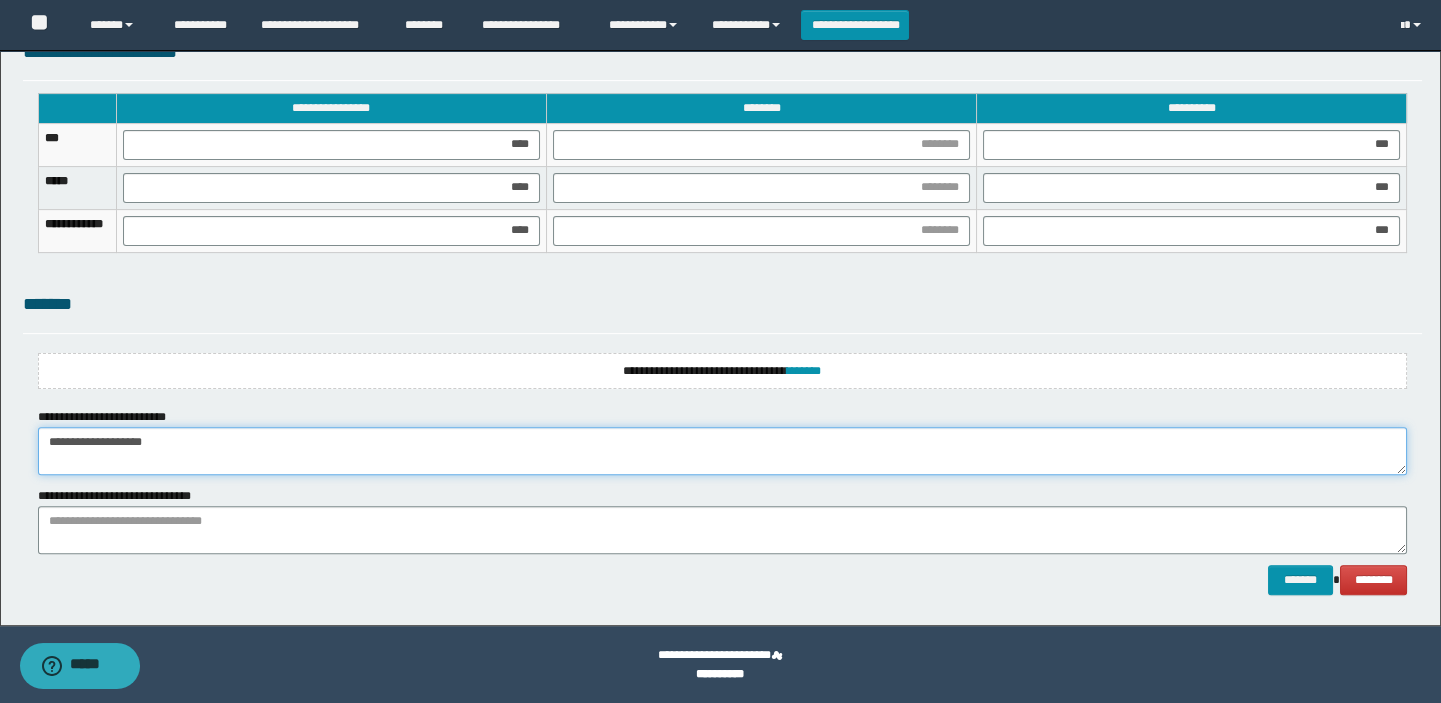type on "**********" 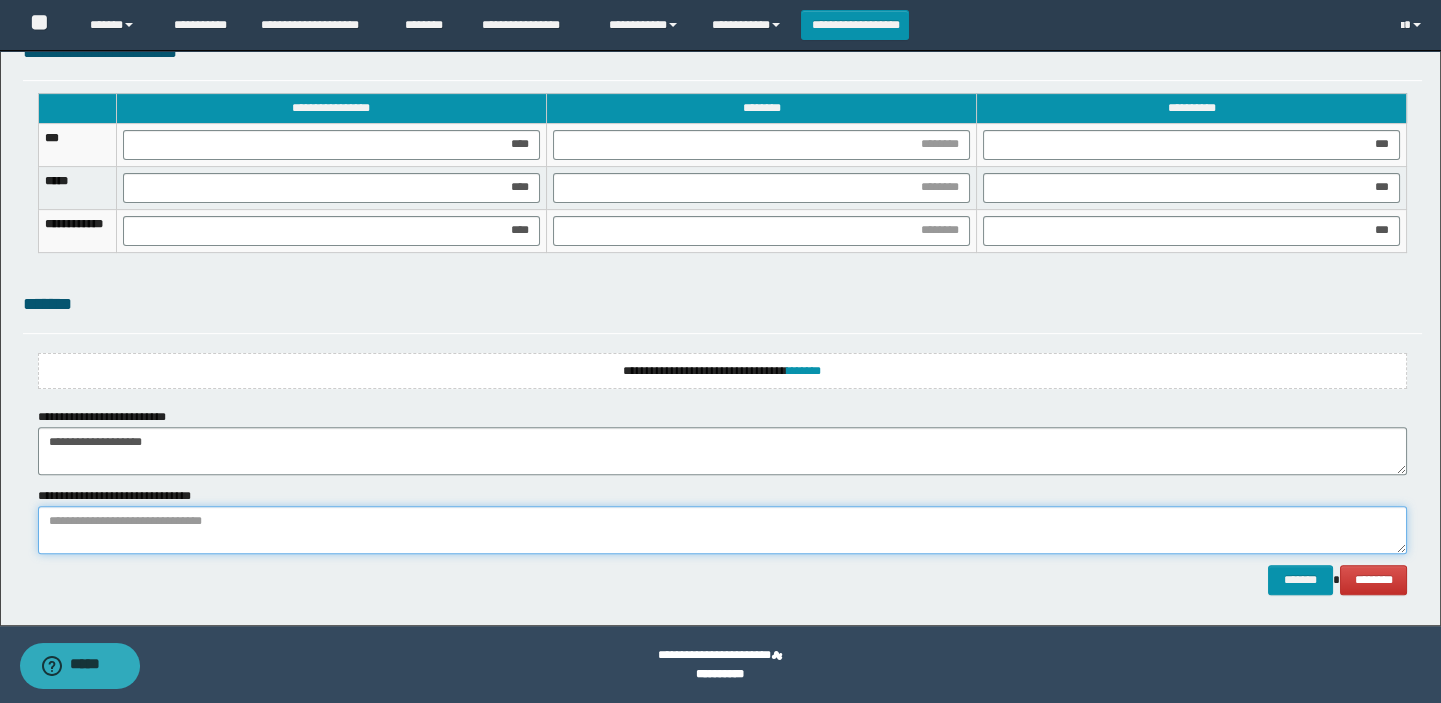 click at bounding box center [723, 530] 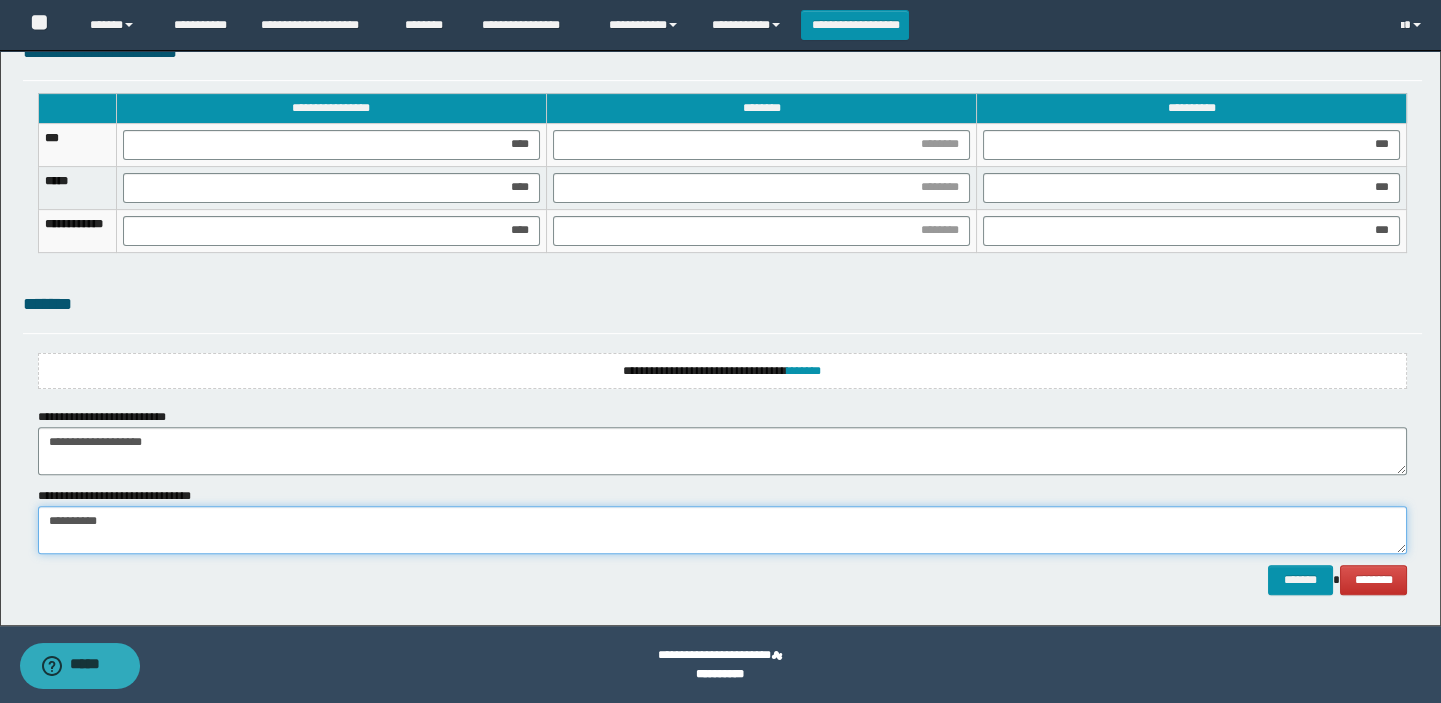 type on "**********" 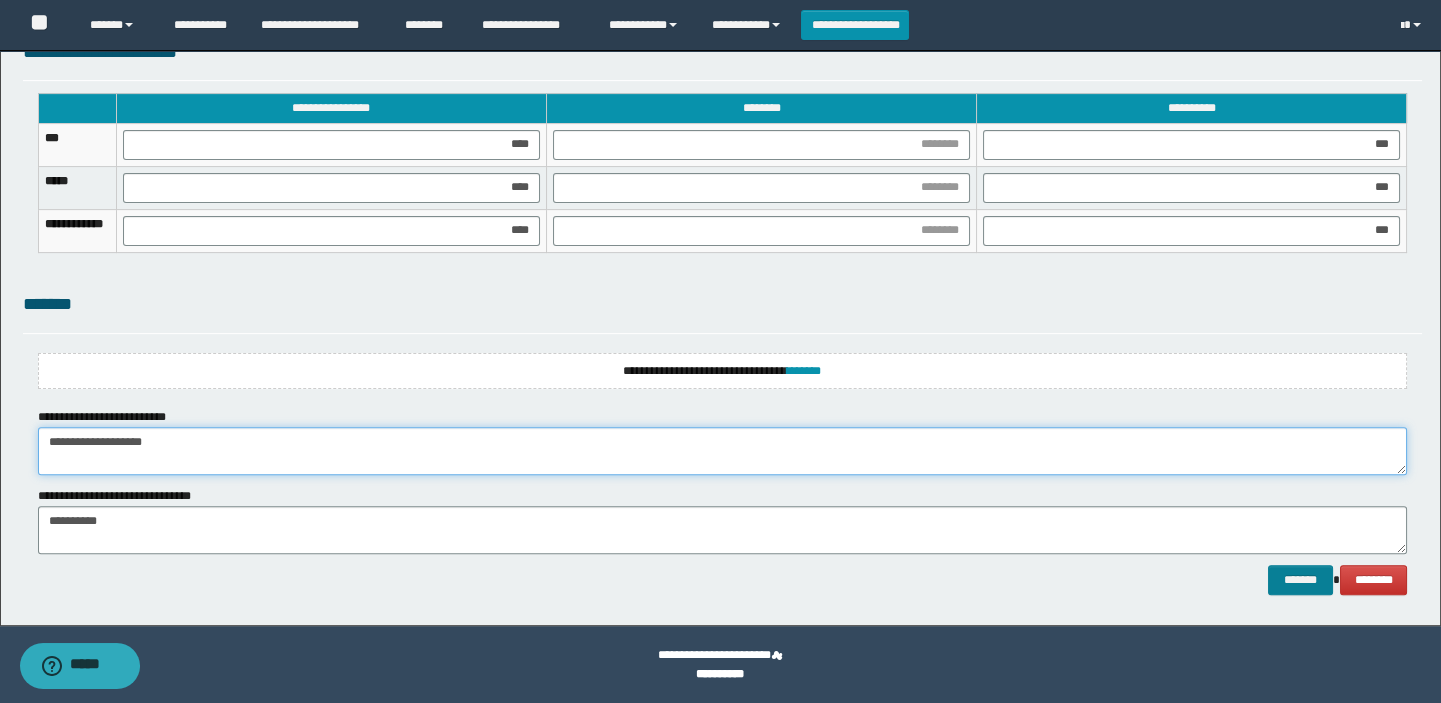 type on "**********" 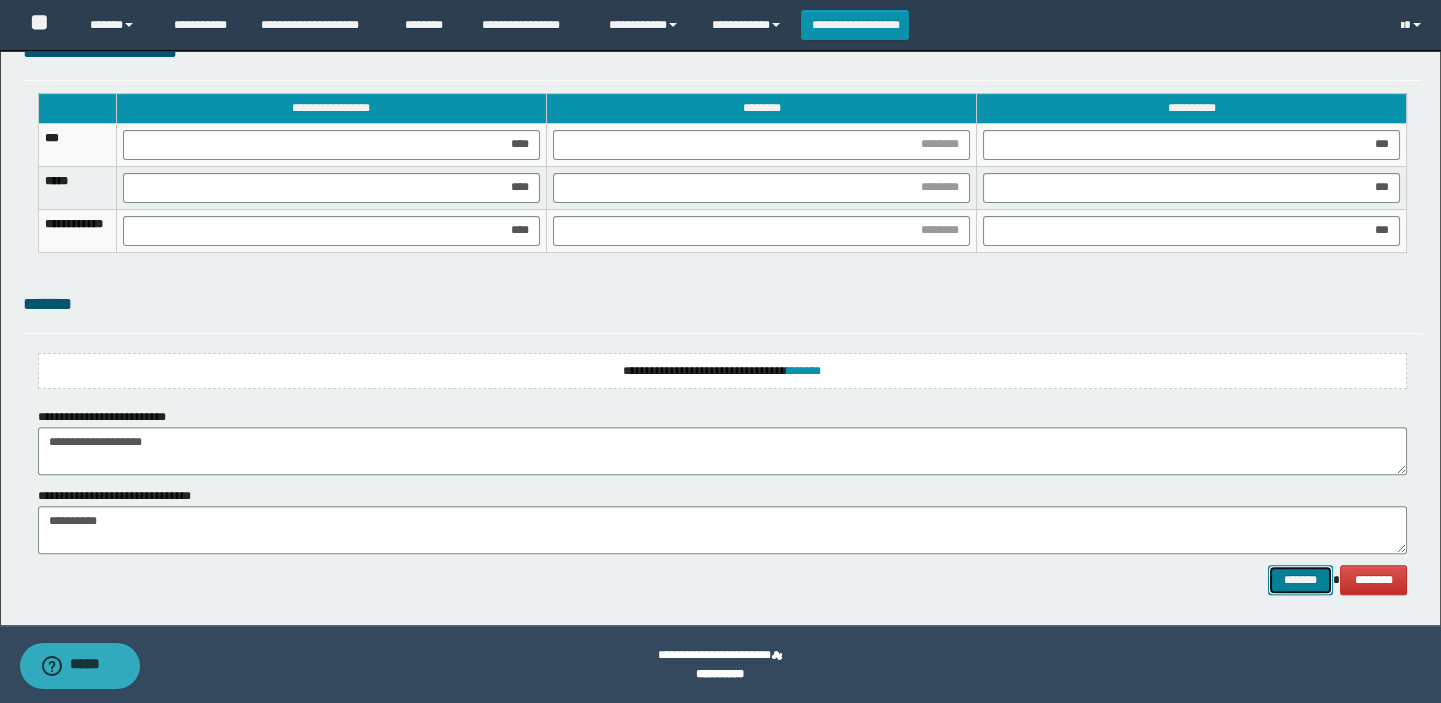 click on "*******" at bounding box center (1300, 580) 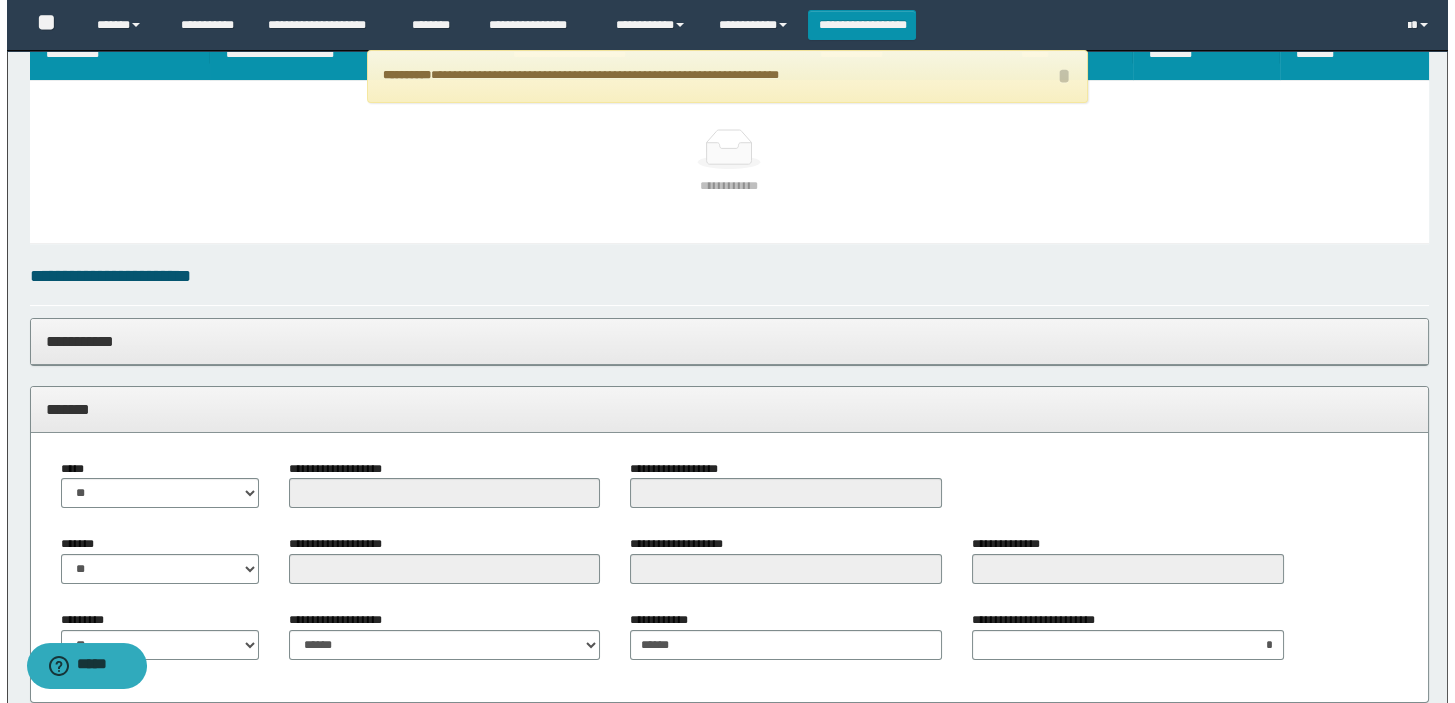 scroll, scrollTop: 373, scrollLeft: 0, axis: vertical 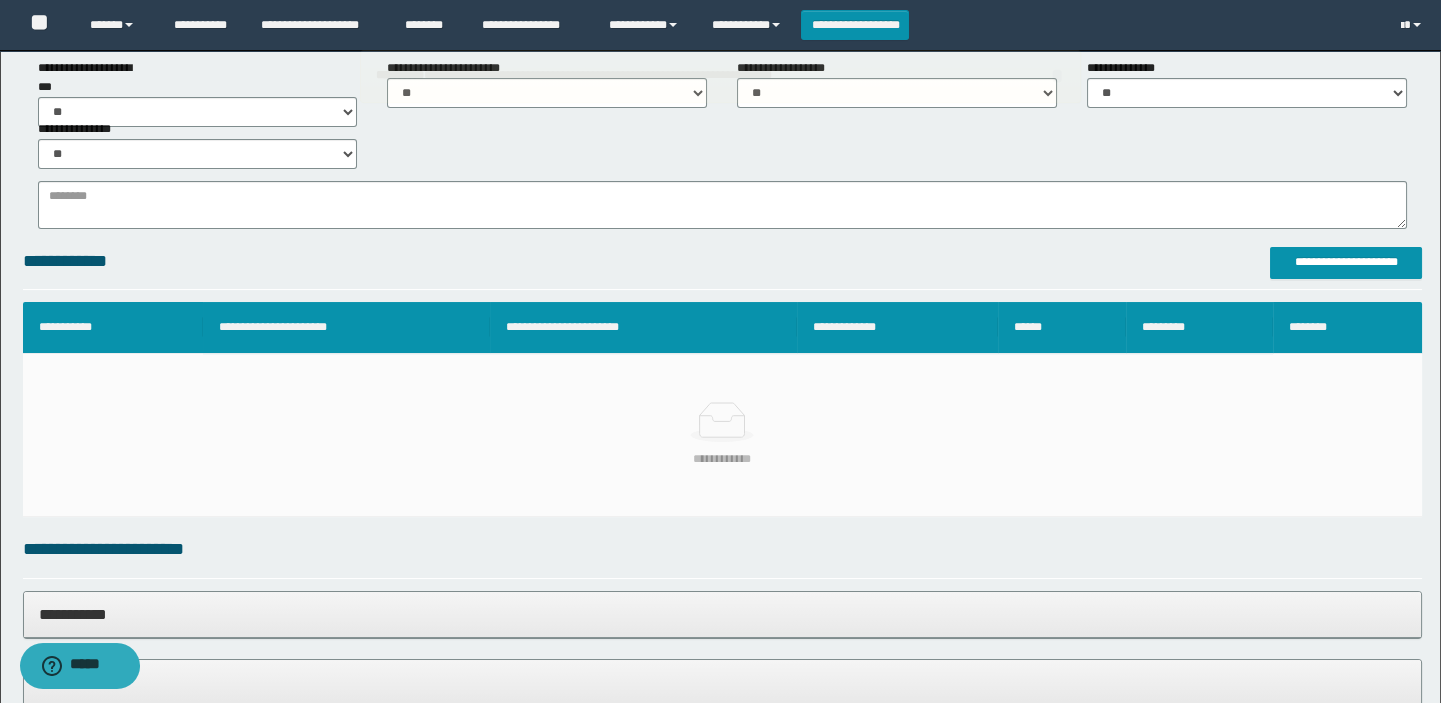click on "**********" at bounding box center [722, 268] 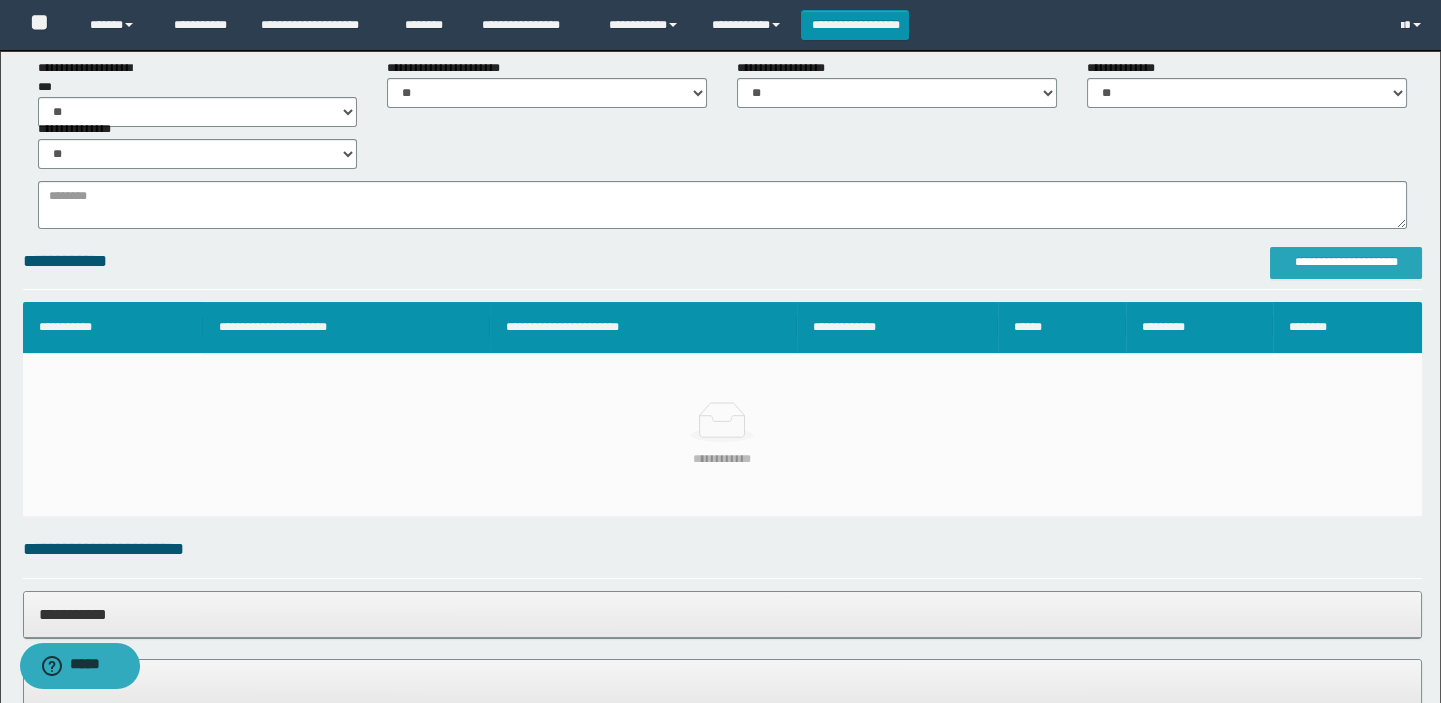 click on "**********" at bounding box center [1346, 263] 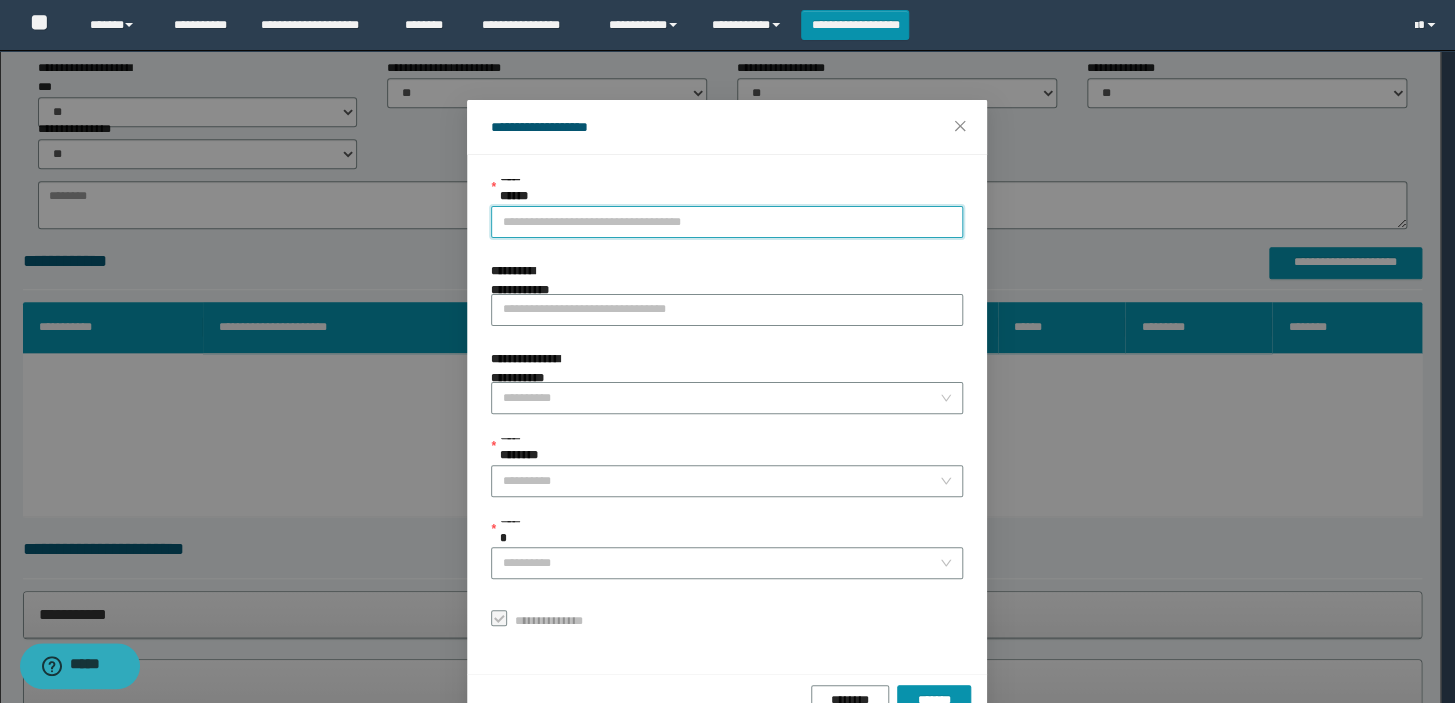click on "**********" at bounding box center (727, 222) 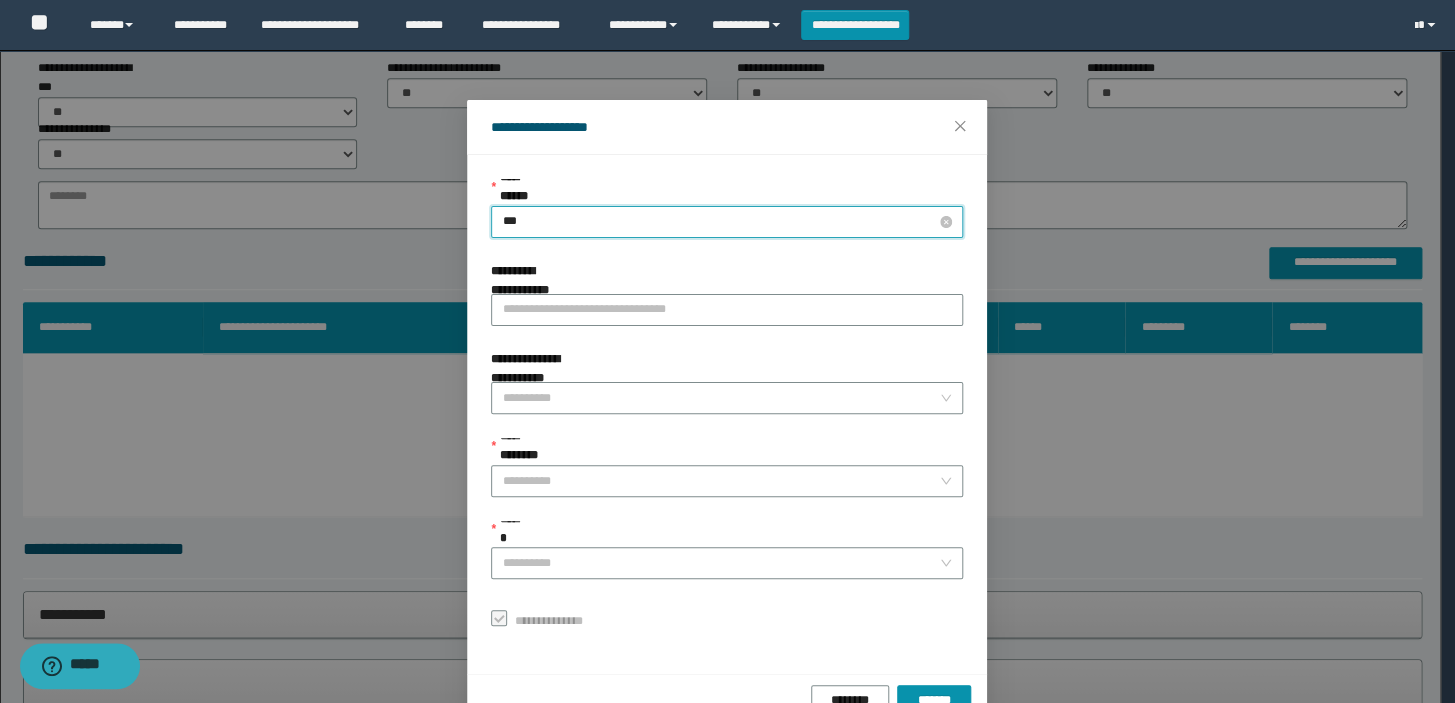 type on "****" 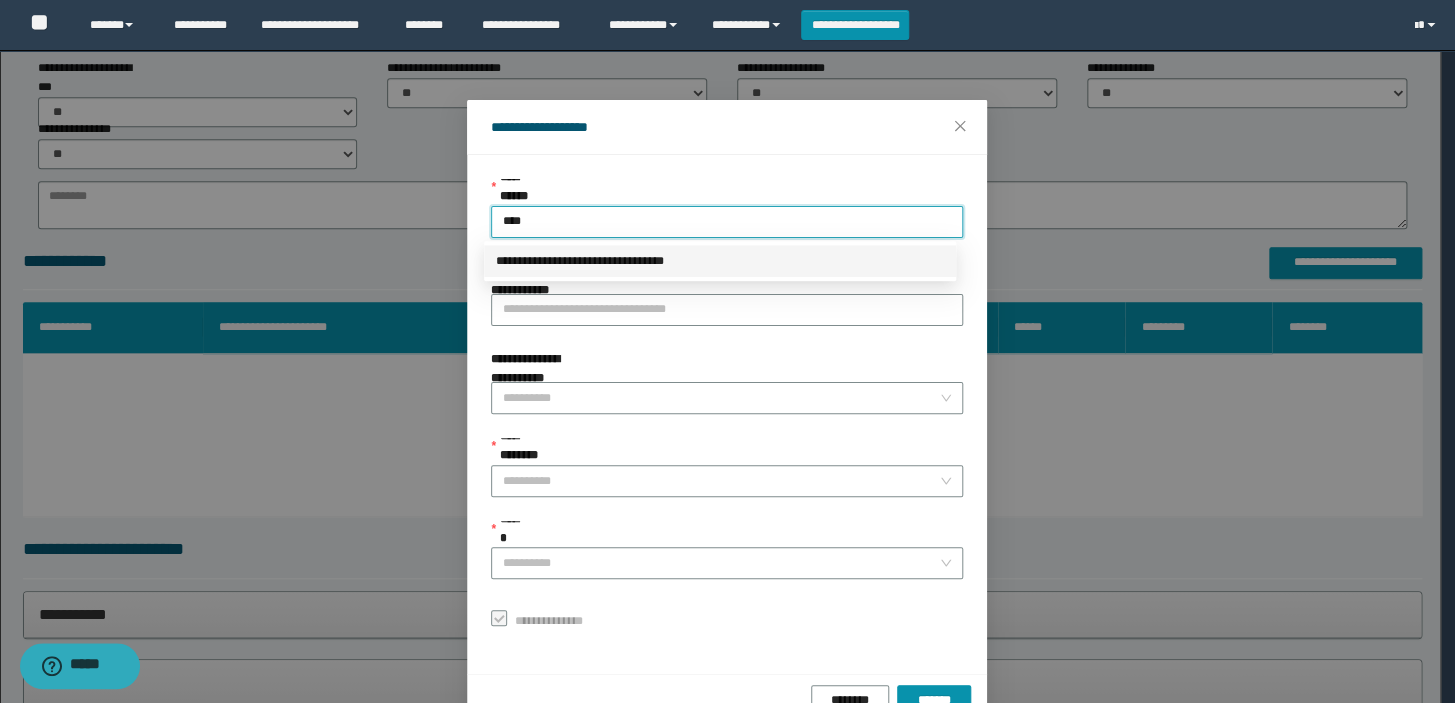 drag, startPoint x: 587, startPoint y: 265, endPoint x: 574, endPoint y: 341, distance: 77.10383 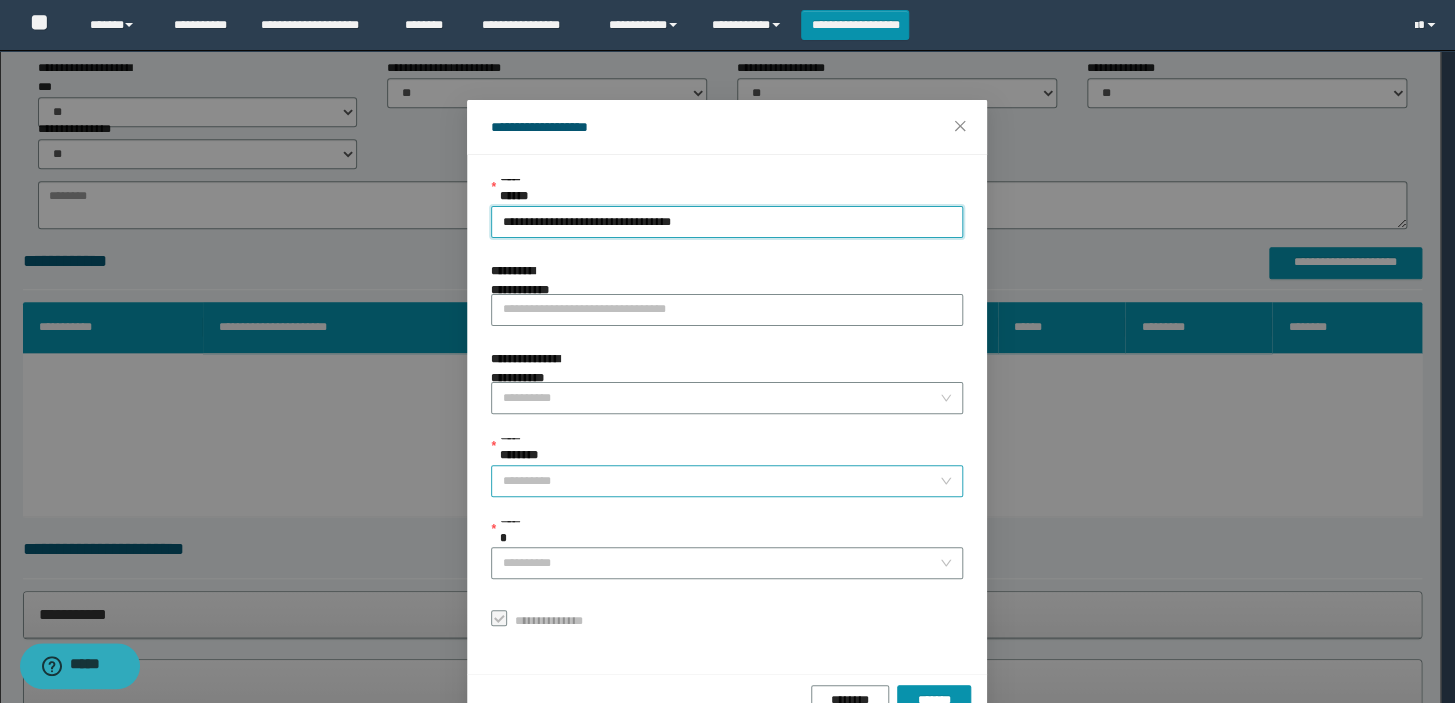 click on "**********" at bounding box center [721, 481] 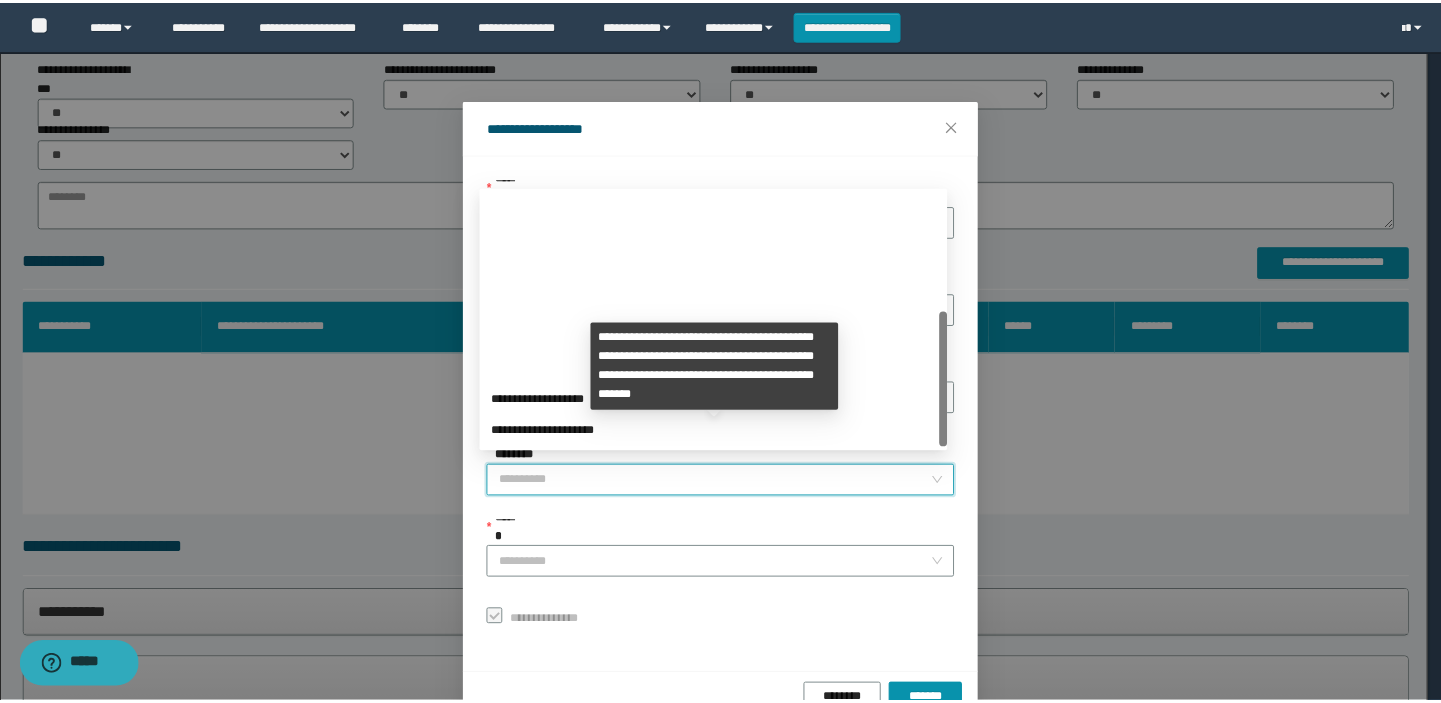scroll, scrollTop: 223, scrollLeft: 0, axis: vertical 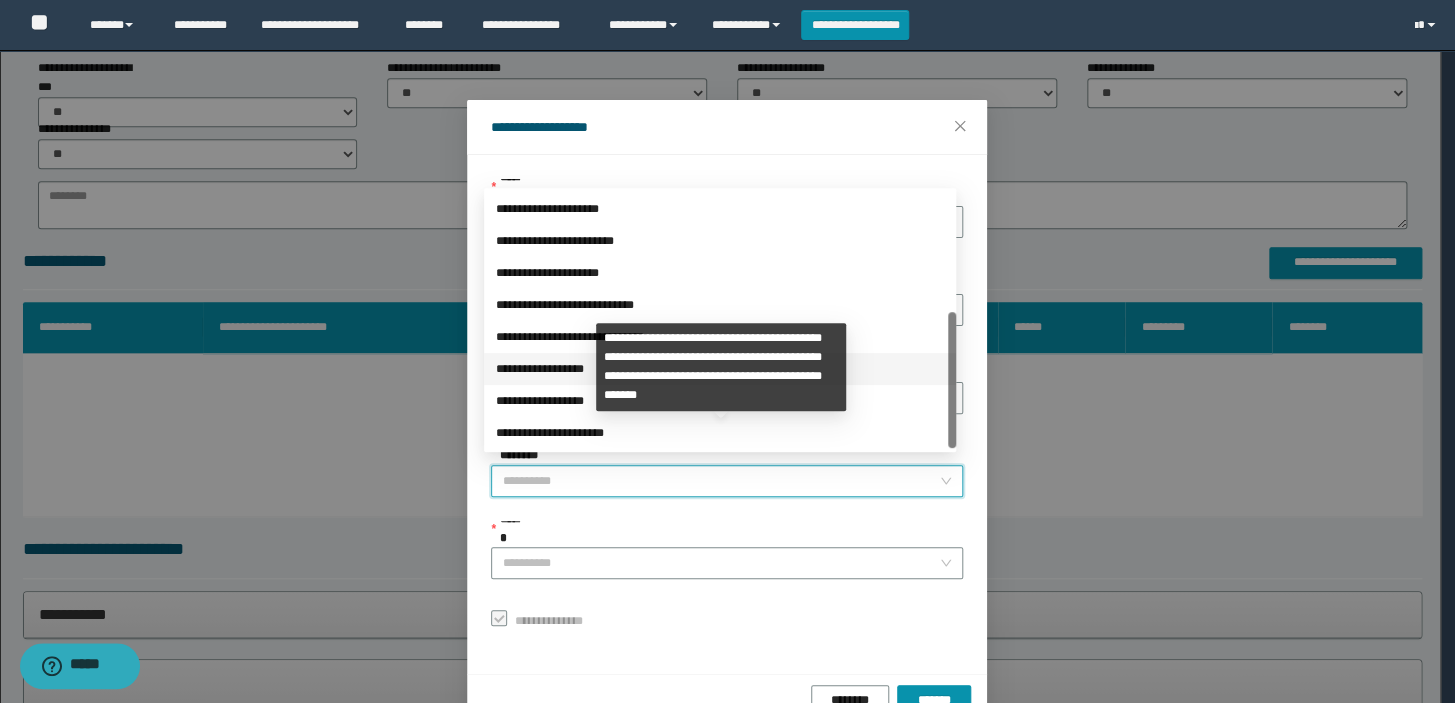 click on "**********" at bounding box center [720, 369] 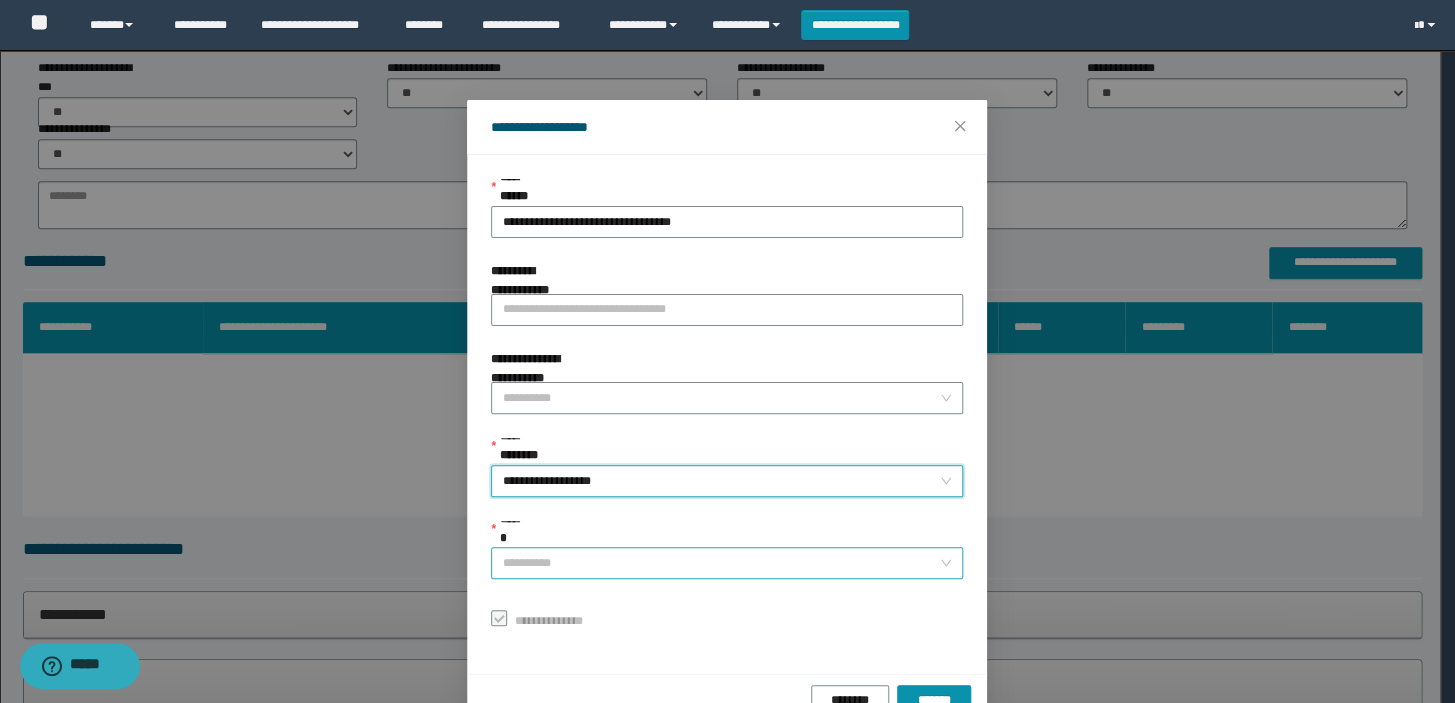 click on "******" at bounding box center [721, 563] 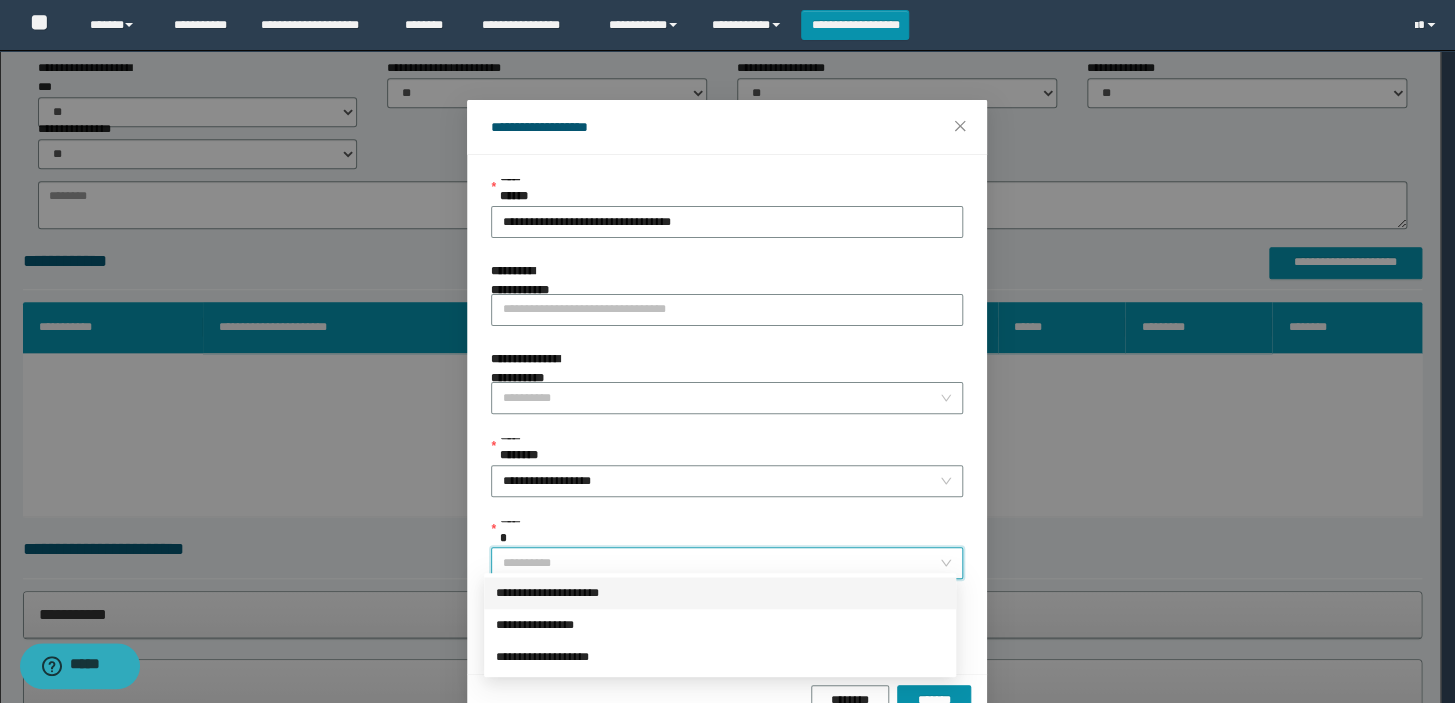 click on "**********" at bounding box center [720, 593] 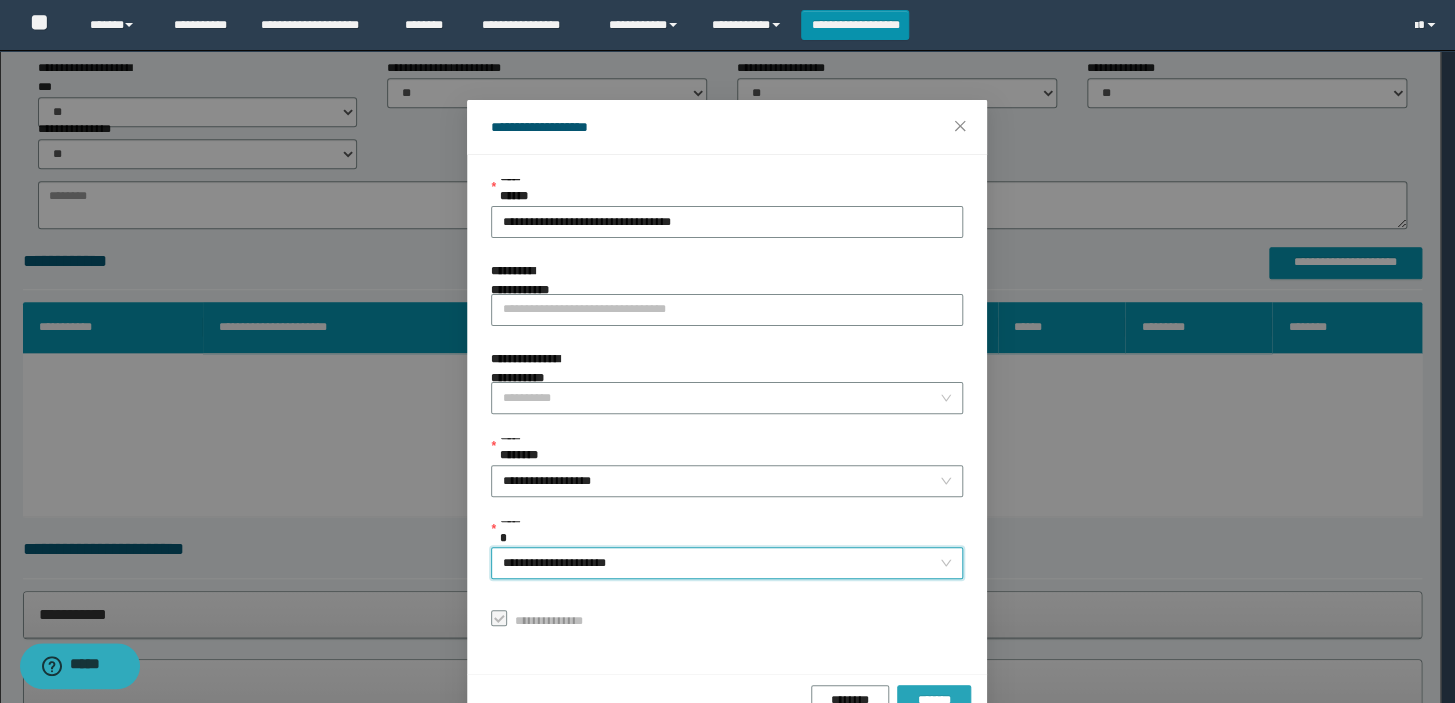 click on "*******" at bounding box center [934, 701] 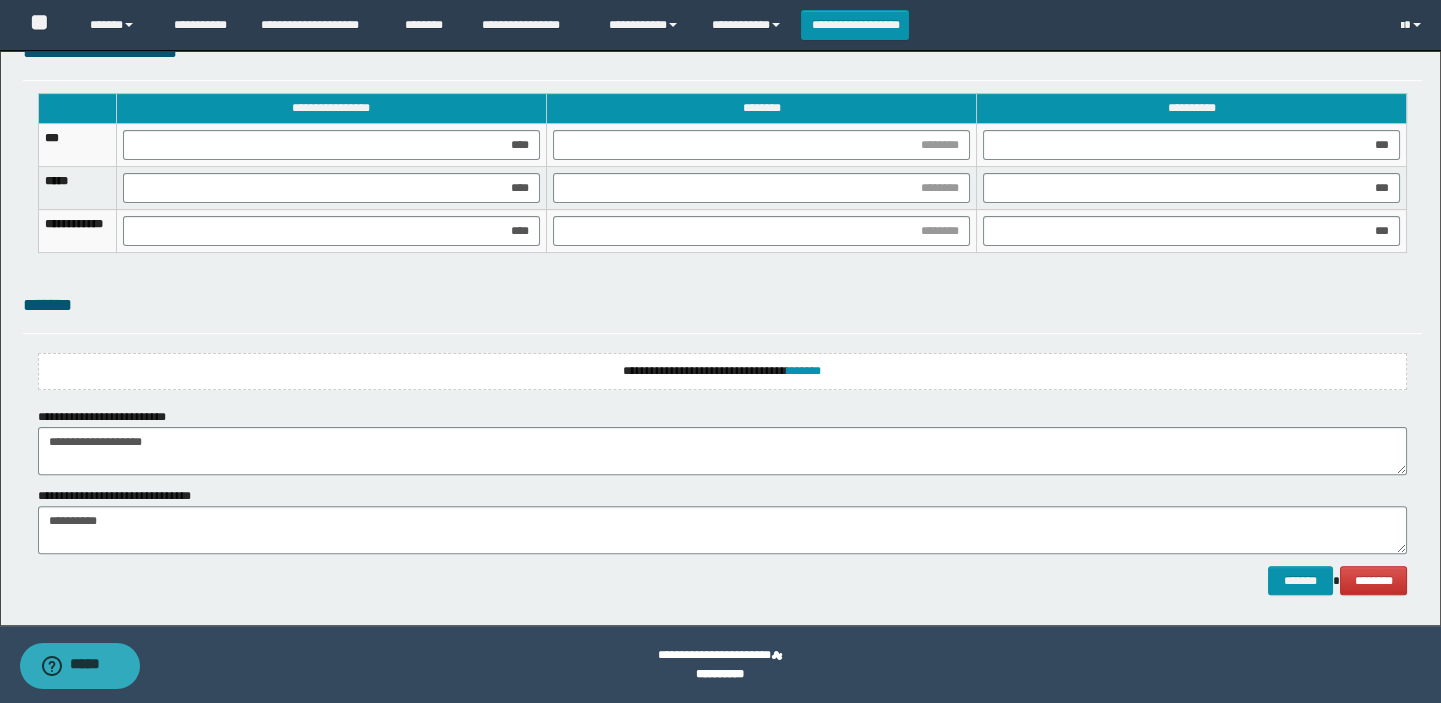 scroll, scrollTop: 1520, scrollLeft: 0, axis: vertical 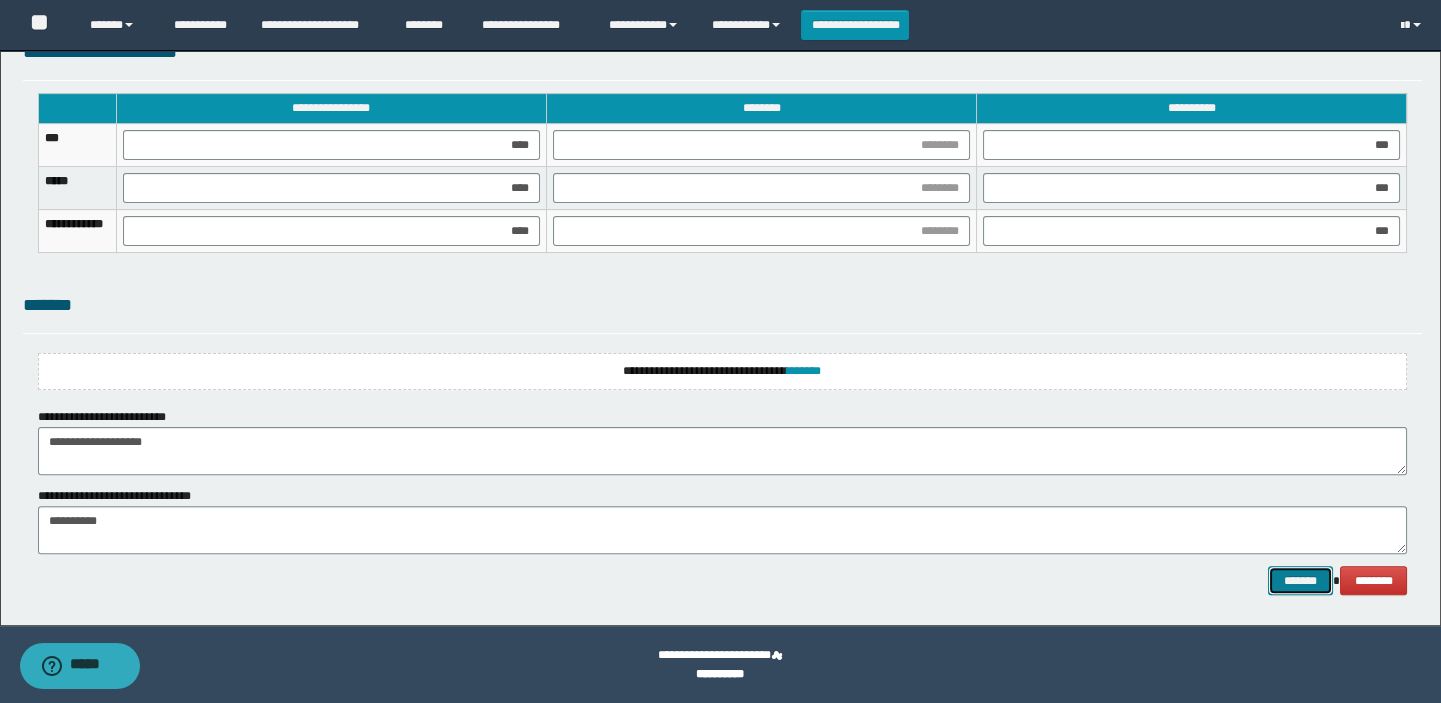 click on "*******" at bounding box center (1300, 581) 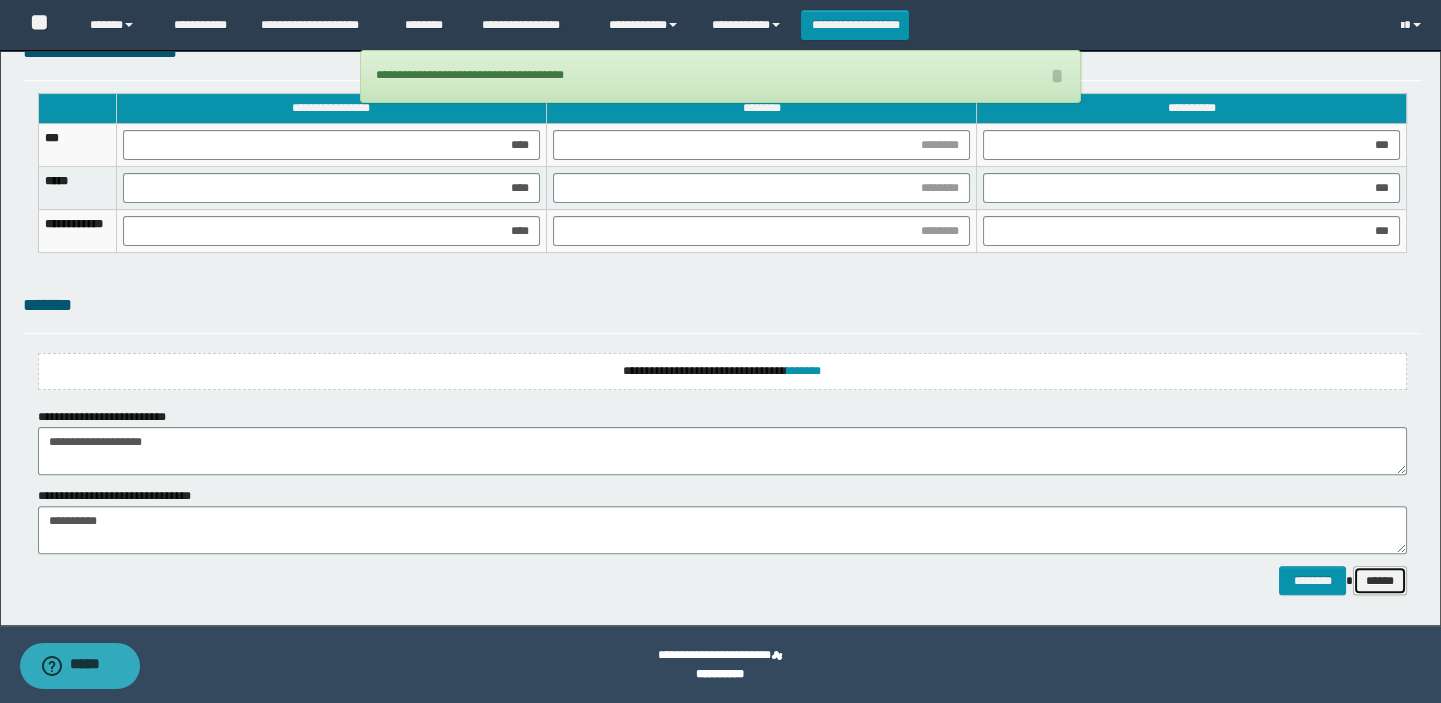 click on "******" at bounding box center (1380, 581) 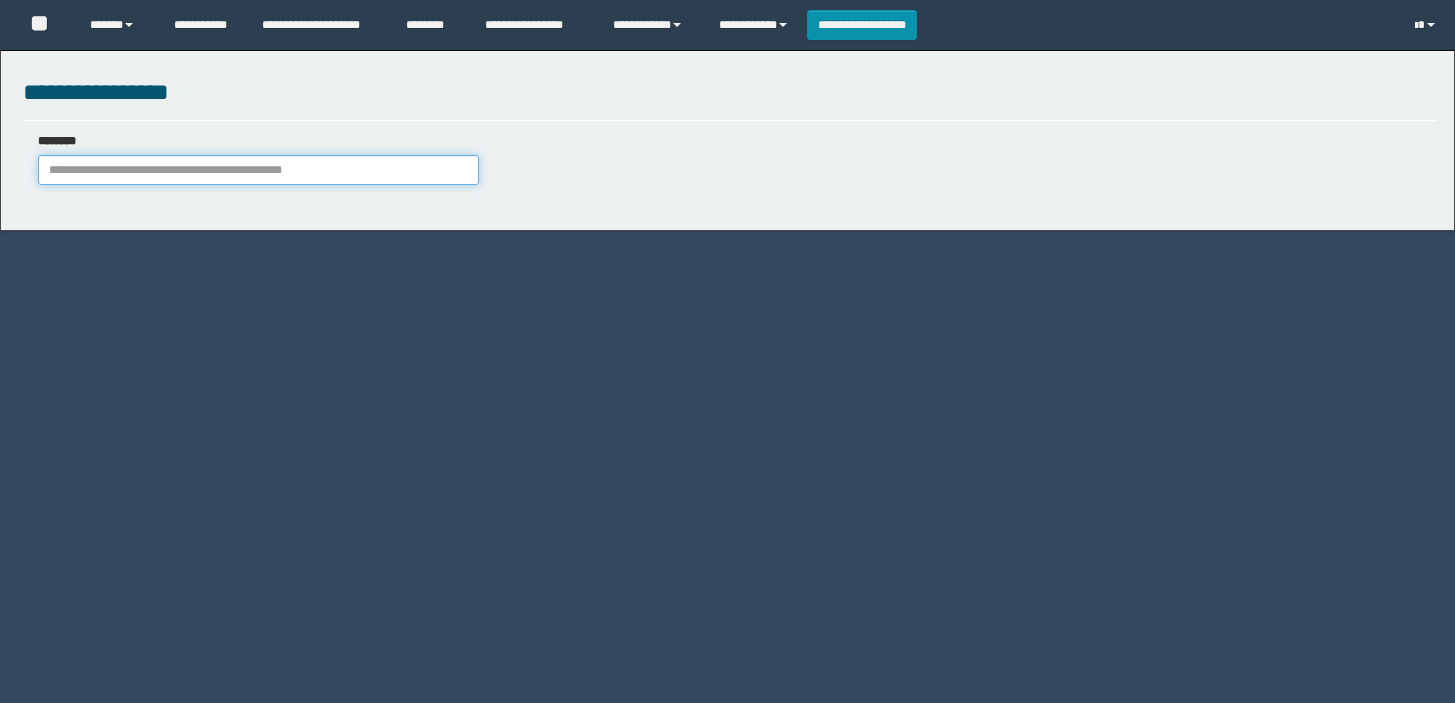 drag, startPoint x: 0, startPoint y: 0, endPoint x: 186, endPoint y: 178, distance: 257.44904 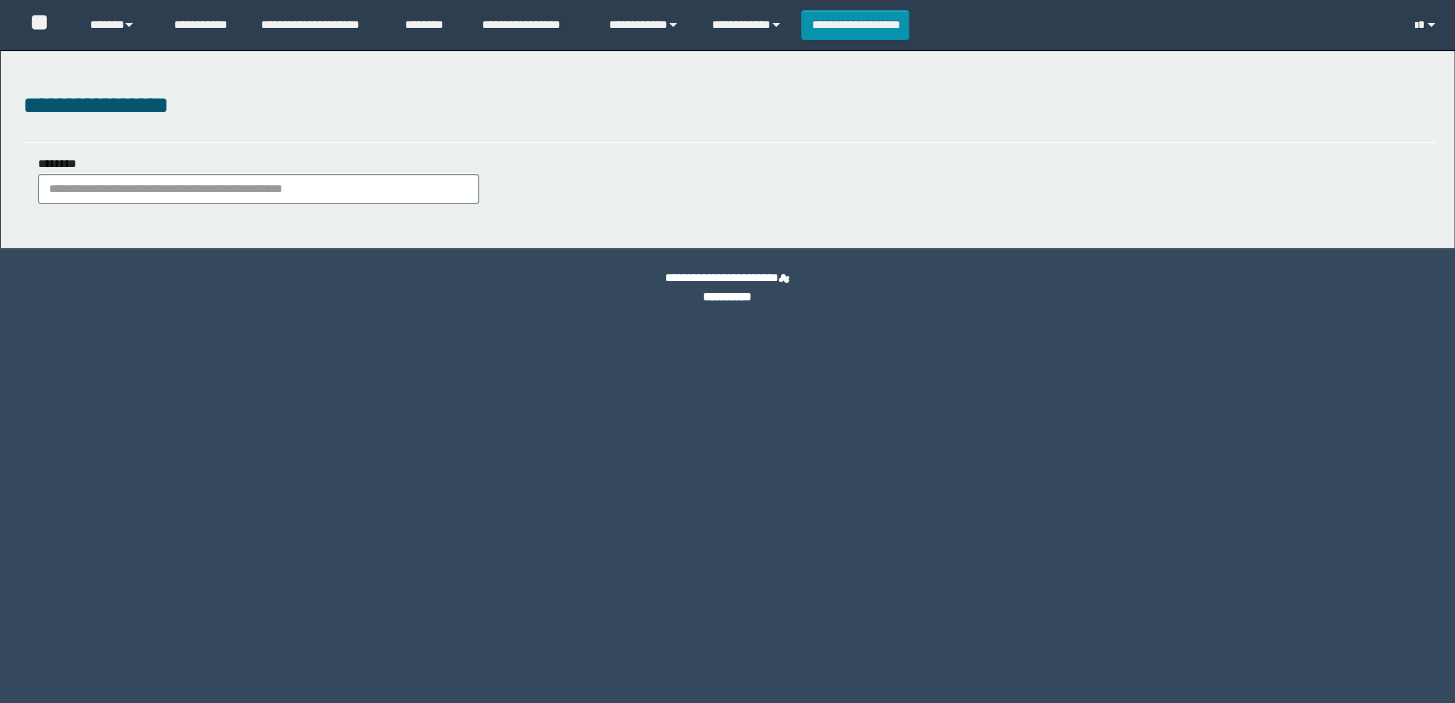 scroll, scrollTop: 0, scrollLeft: 0, axis: both 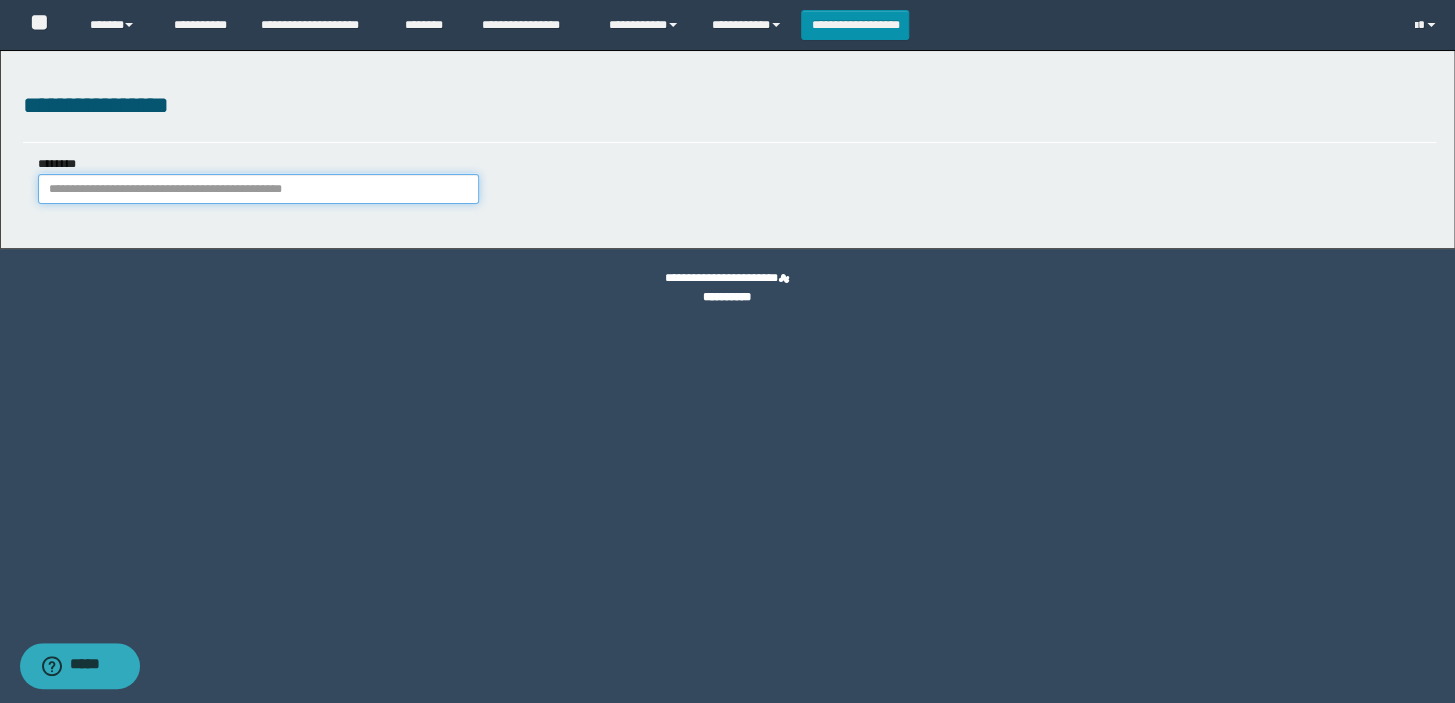 click on "********" at bounding box center [258, 189] 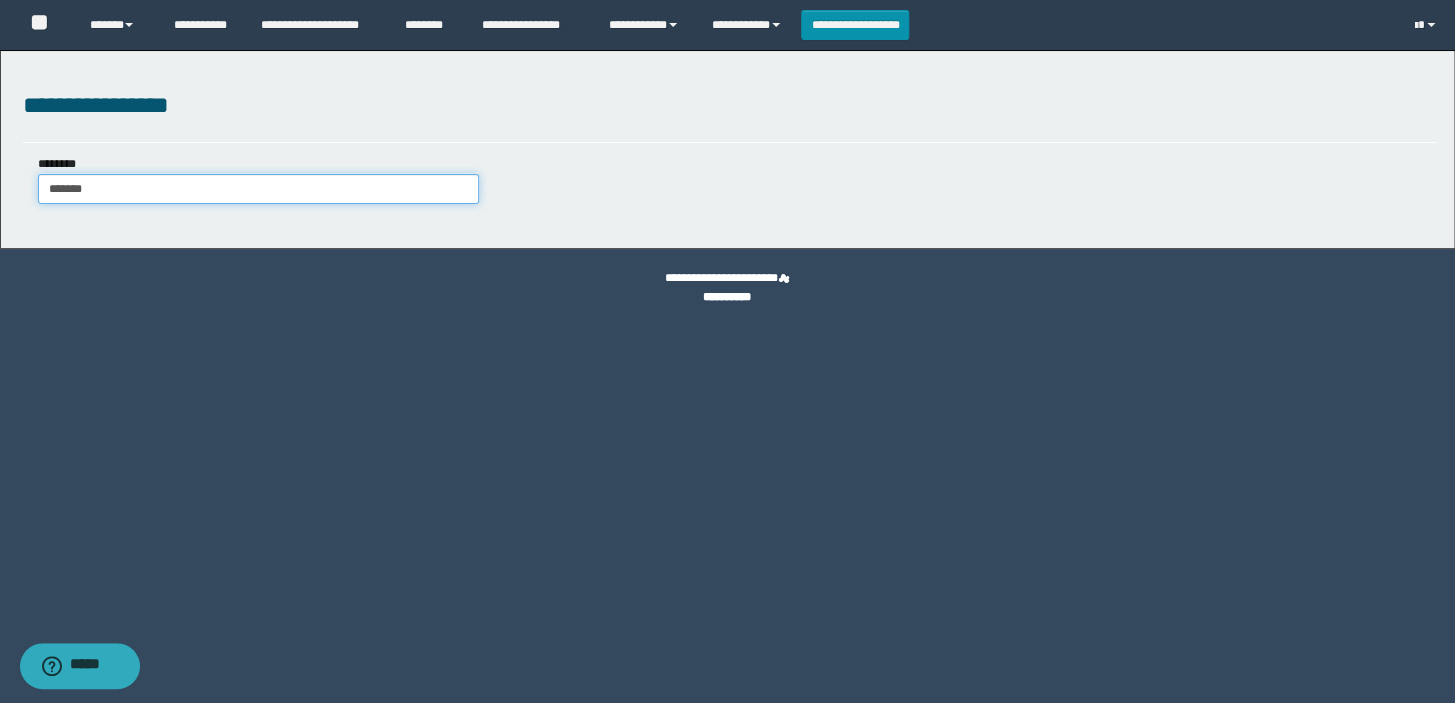 type on "*******" 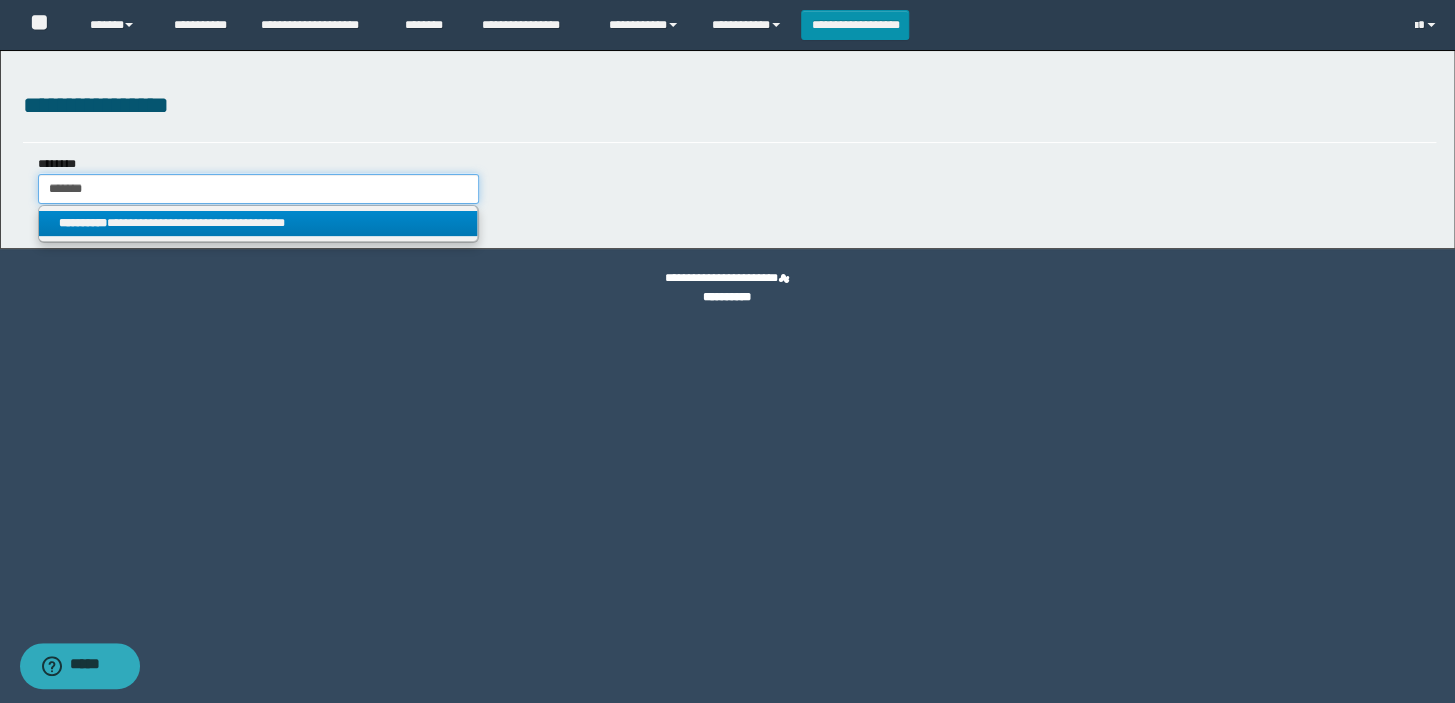 type on "*******" 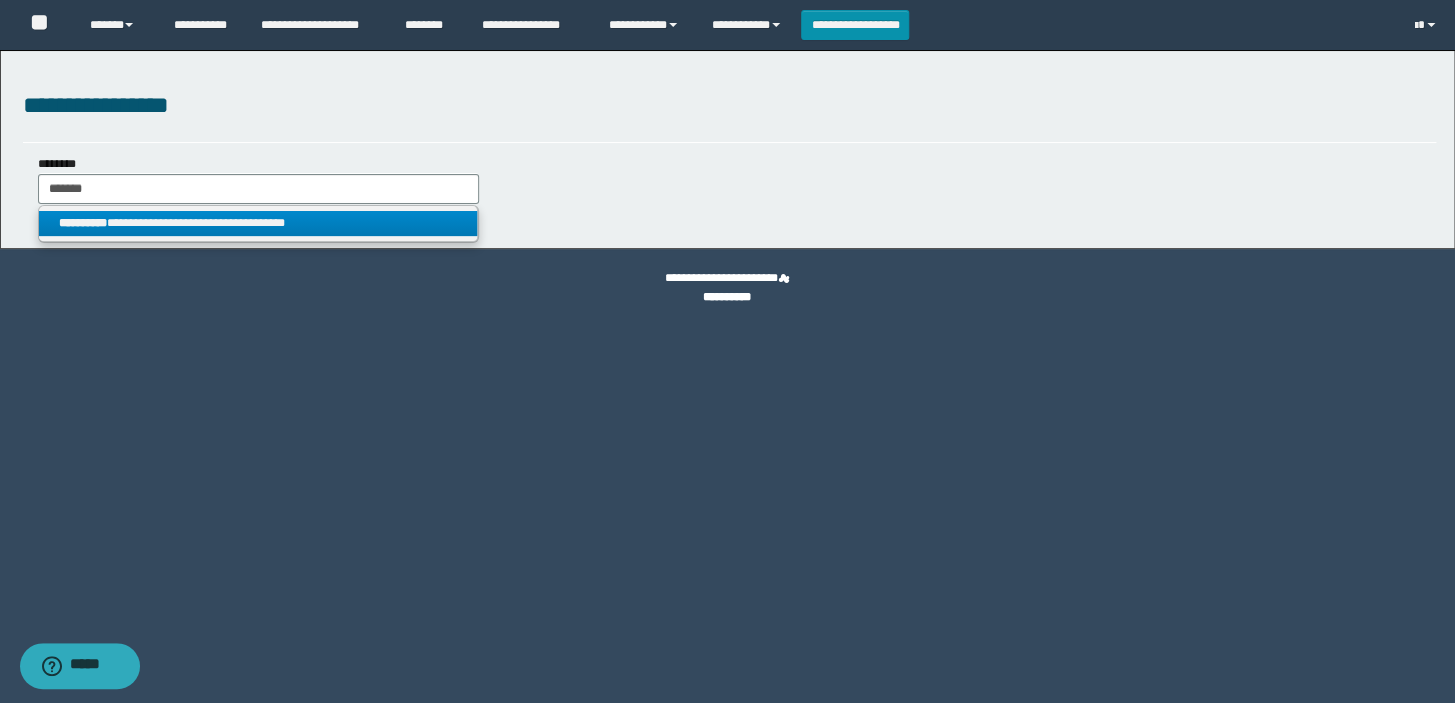 click on "**********" at bounding box center (83, 223) 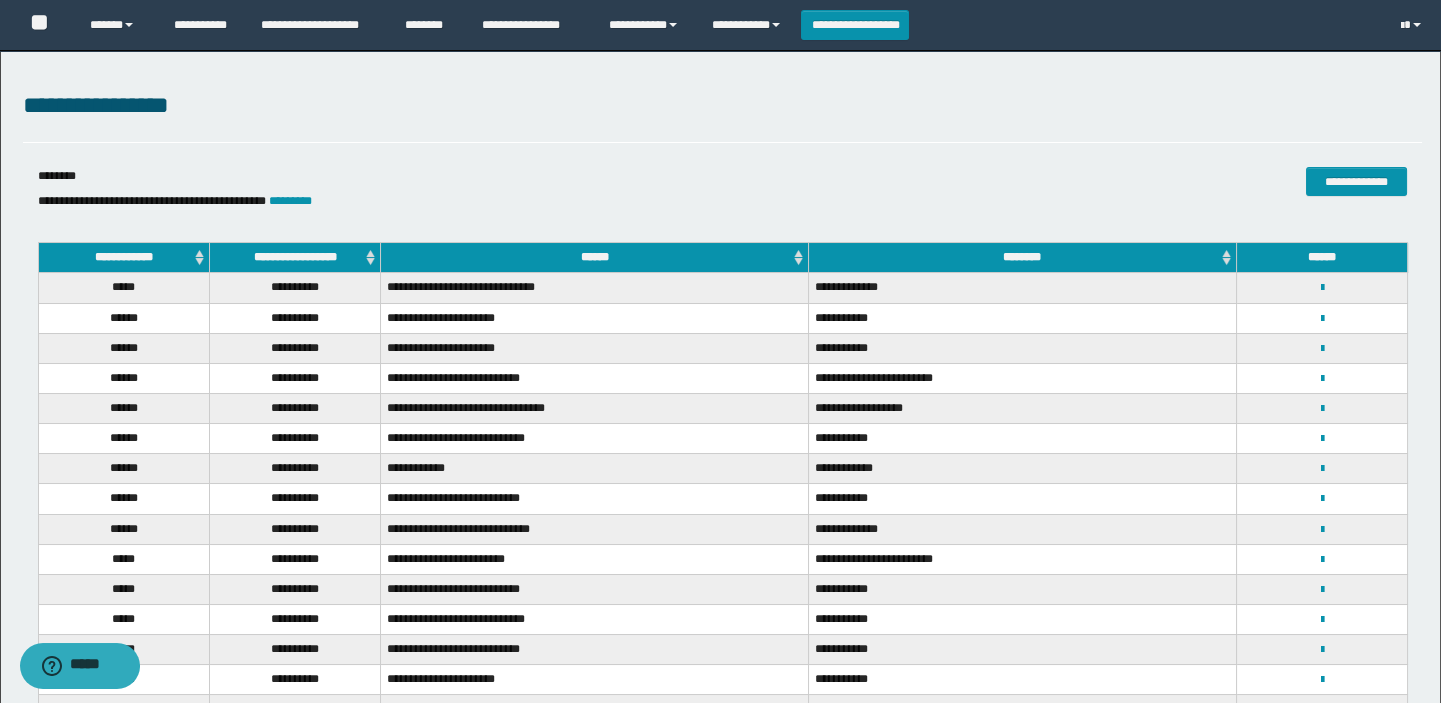 scroll, scrollTop: 90, scrollLeft: 0, axis: vertical 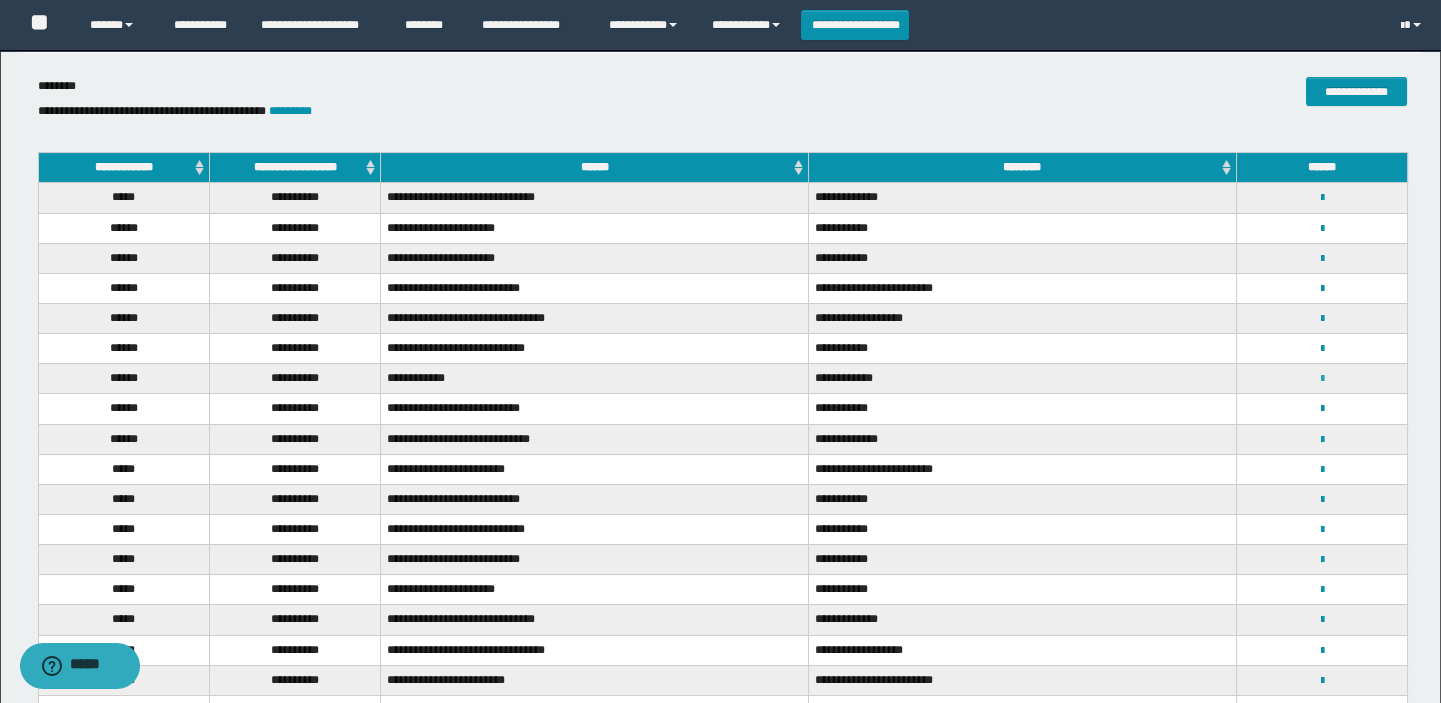 click at bounding box center (1321, 379) 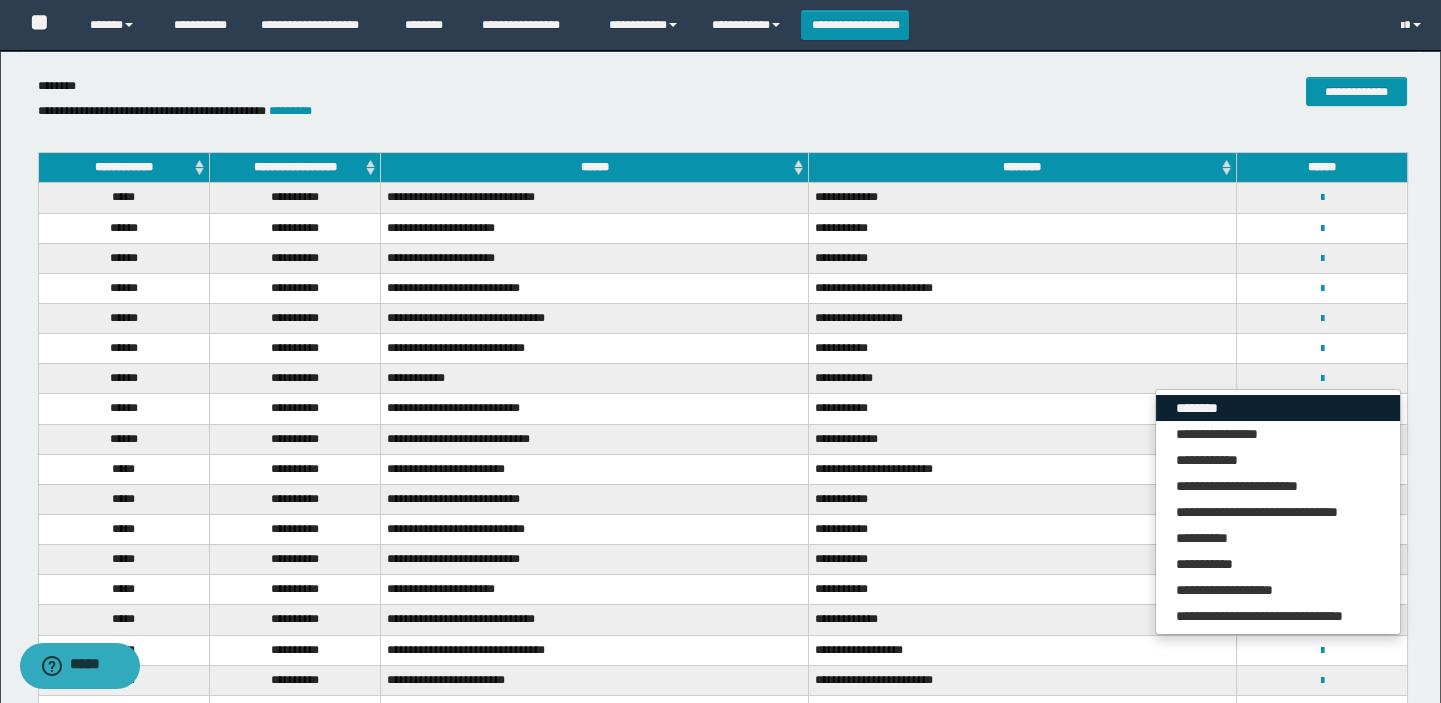 click on "********" at bounding box center (1278, 408) 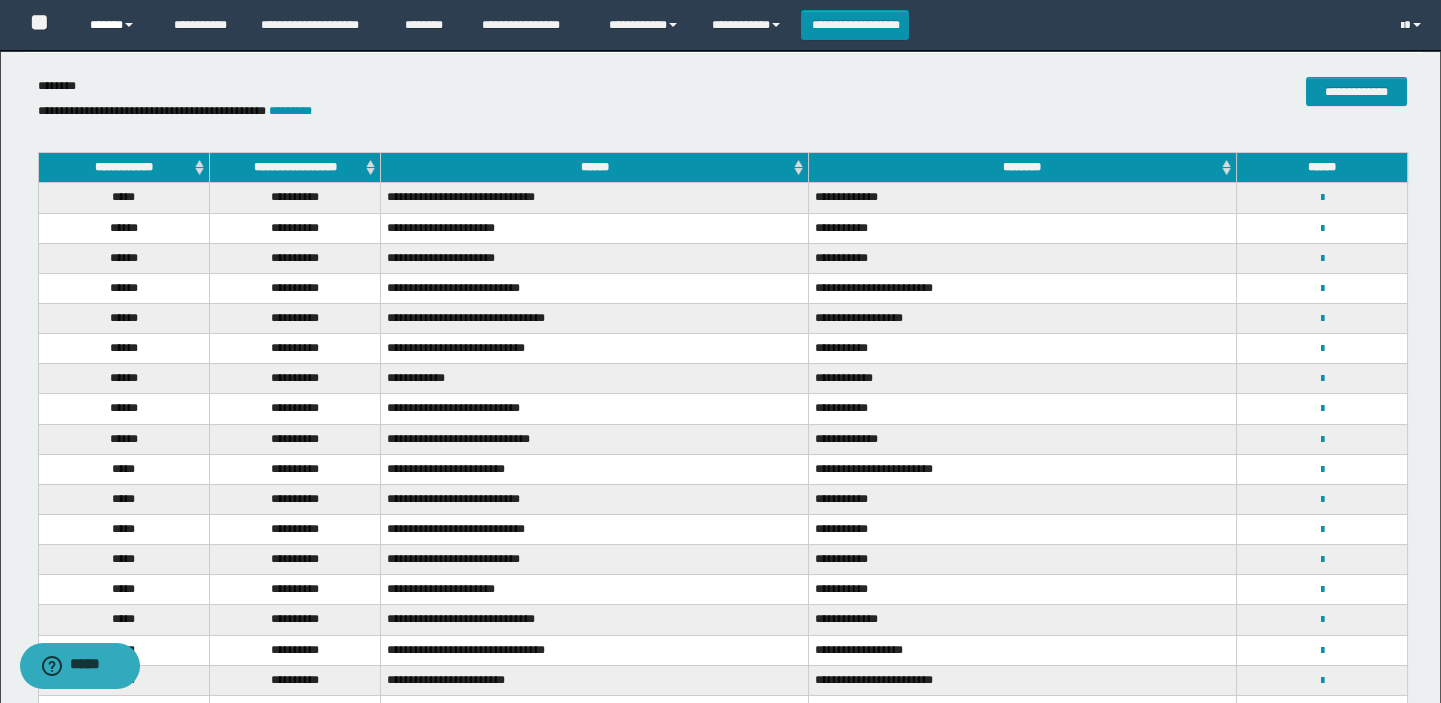 click on "******" at bounding box center (117, 25) 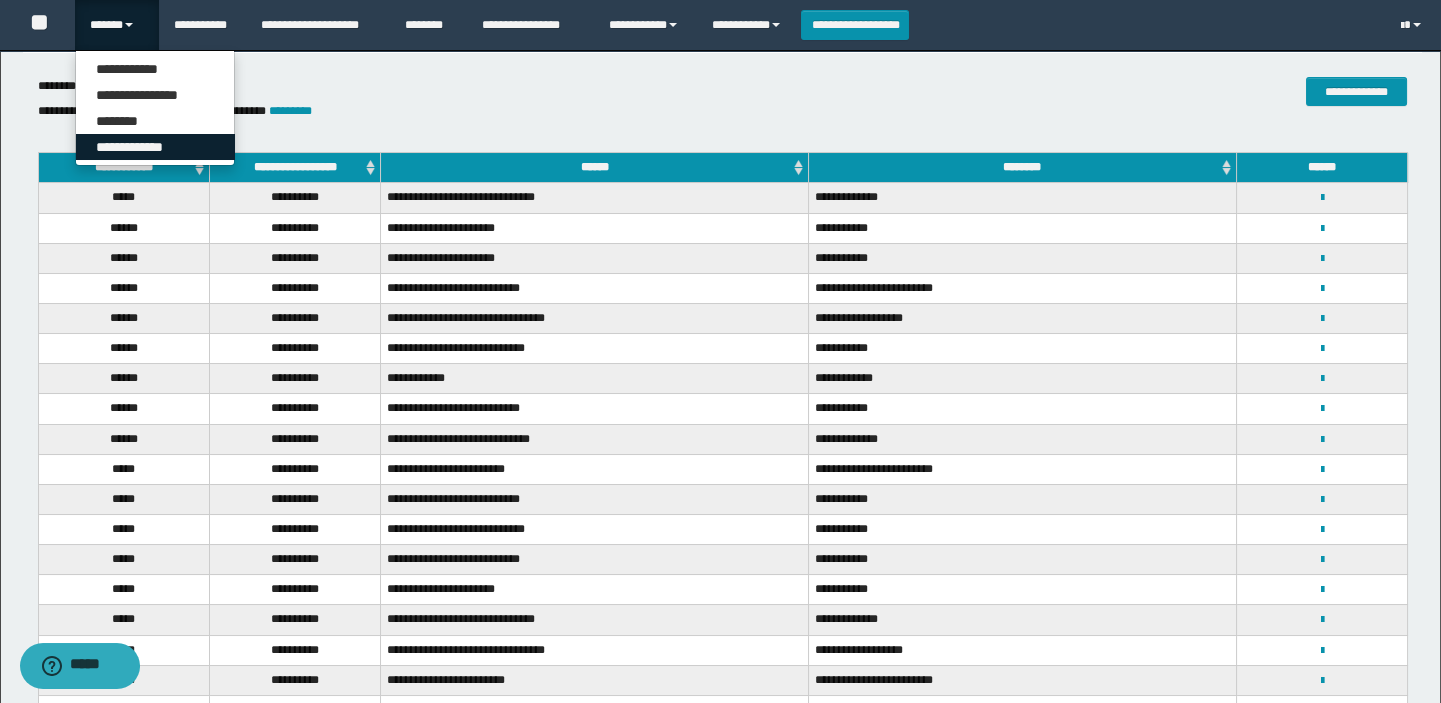click on "**********" at bounding box center (155, 147) 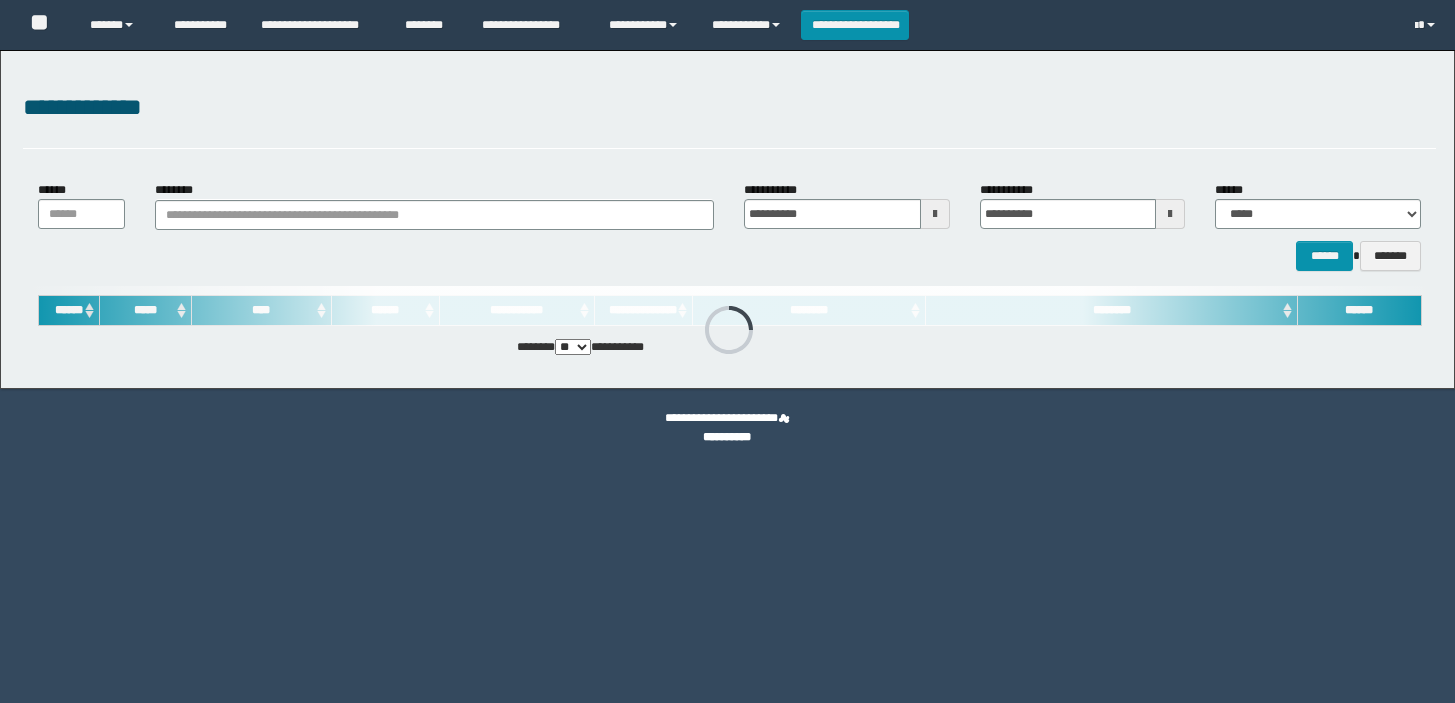 scroll, scrollTop: 0, scrollLeft: 0, axis: both 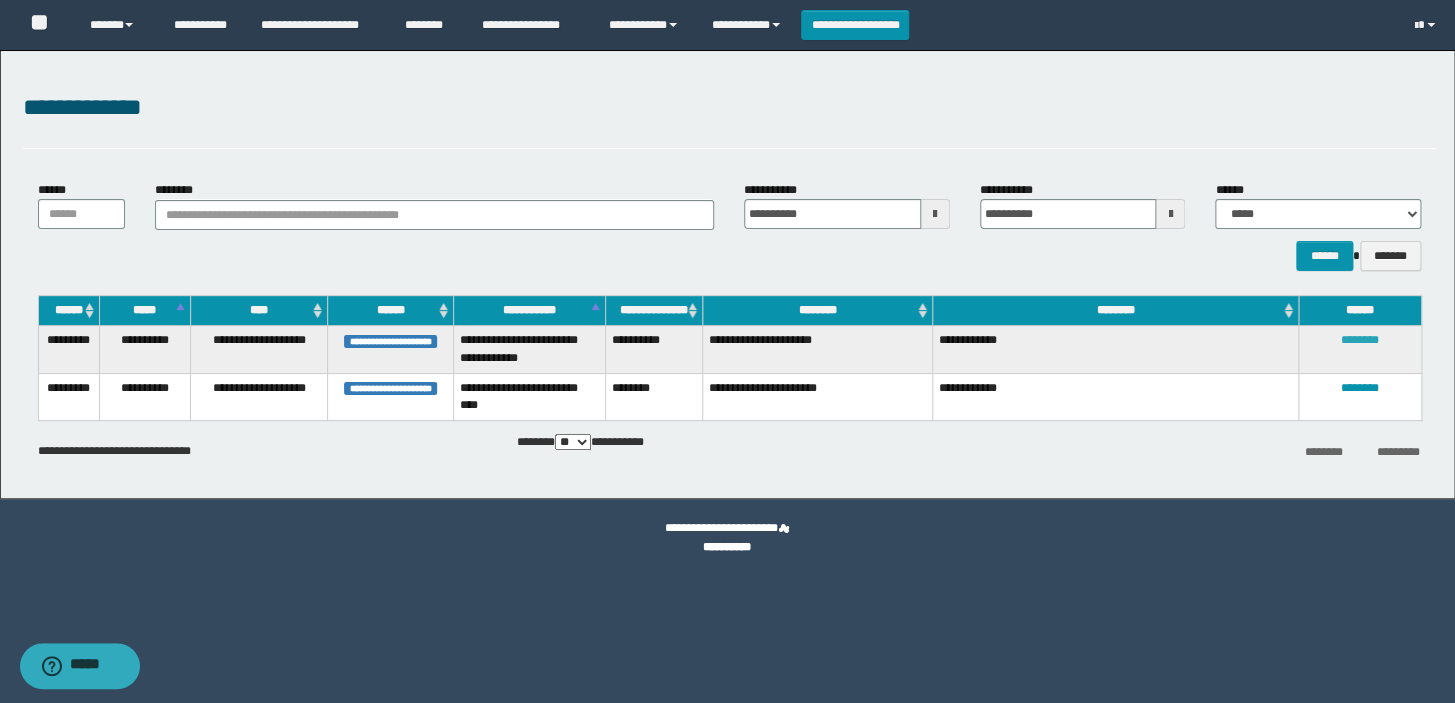 click on "********" at bounding box center [1360, 340] 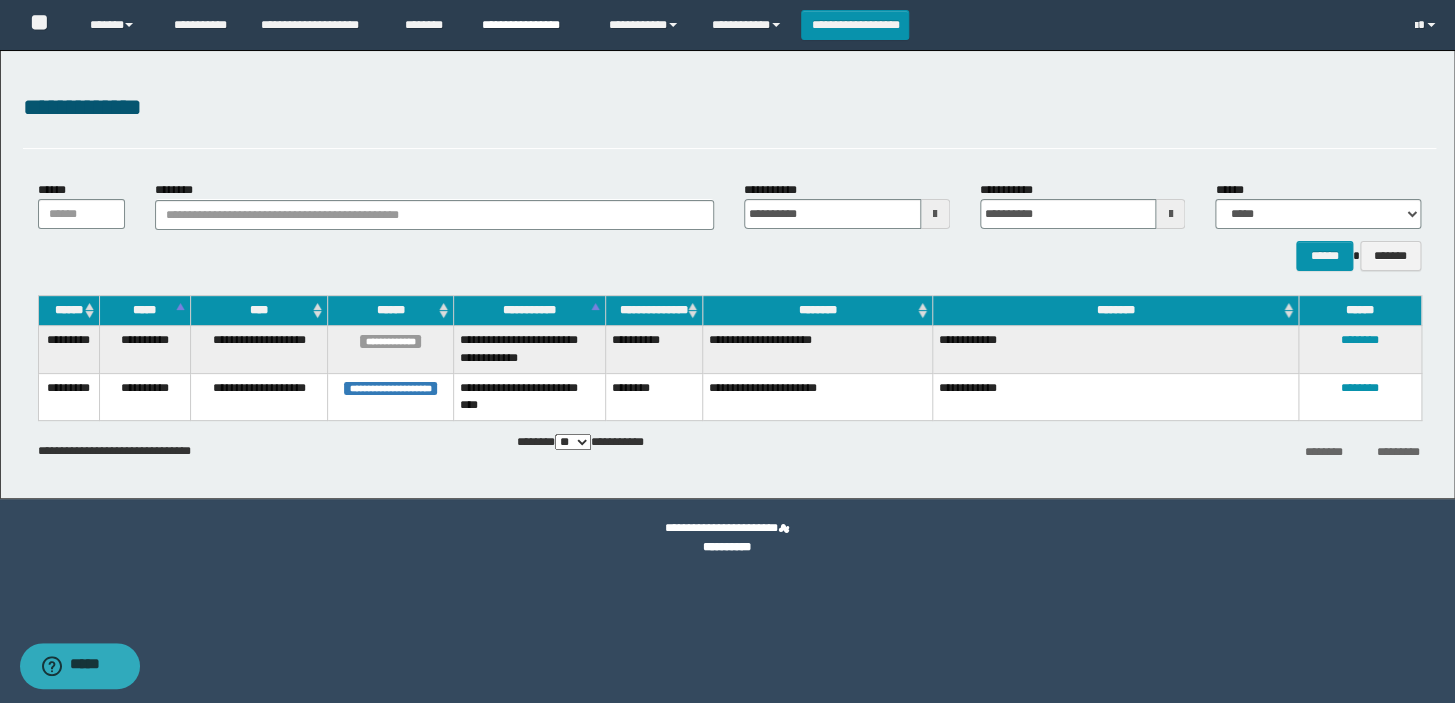 click on "**********" at bounding box center (530, 25) 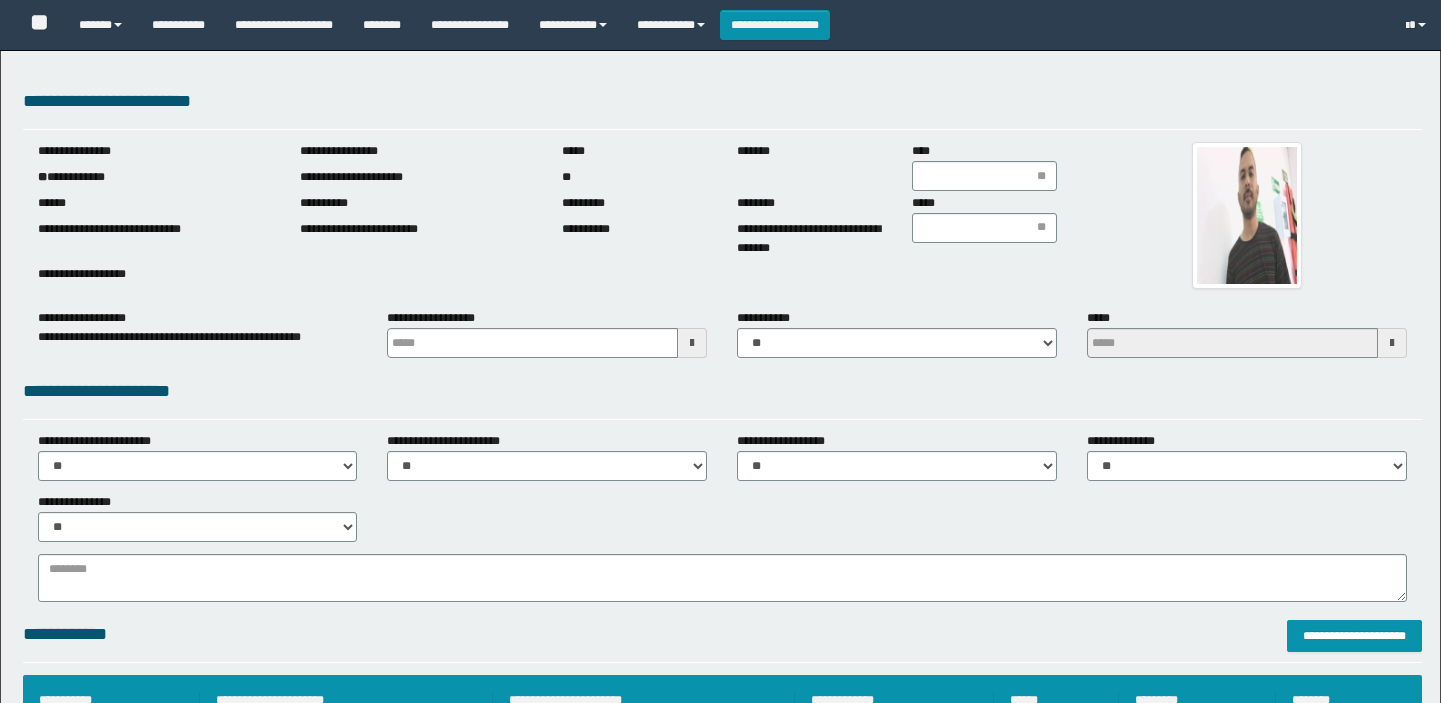 click on "**********" at bounding box center [154, 177] 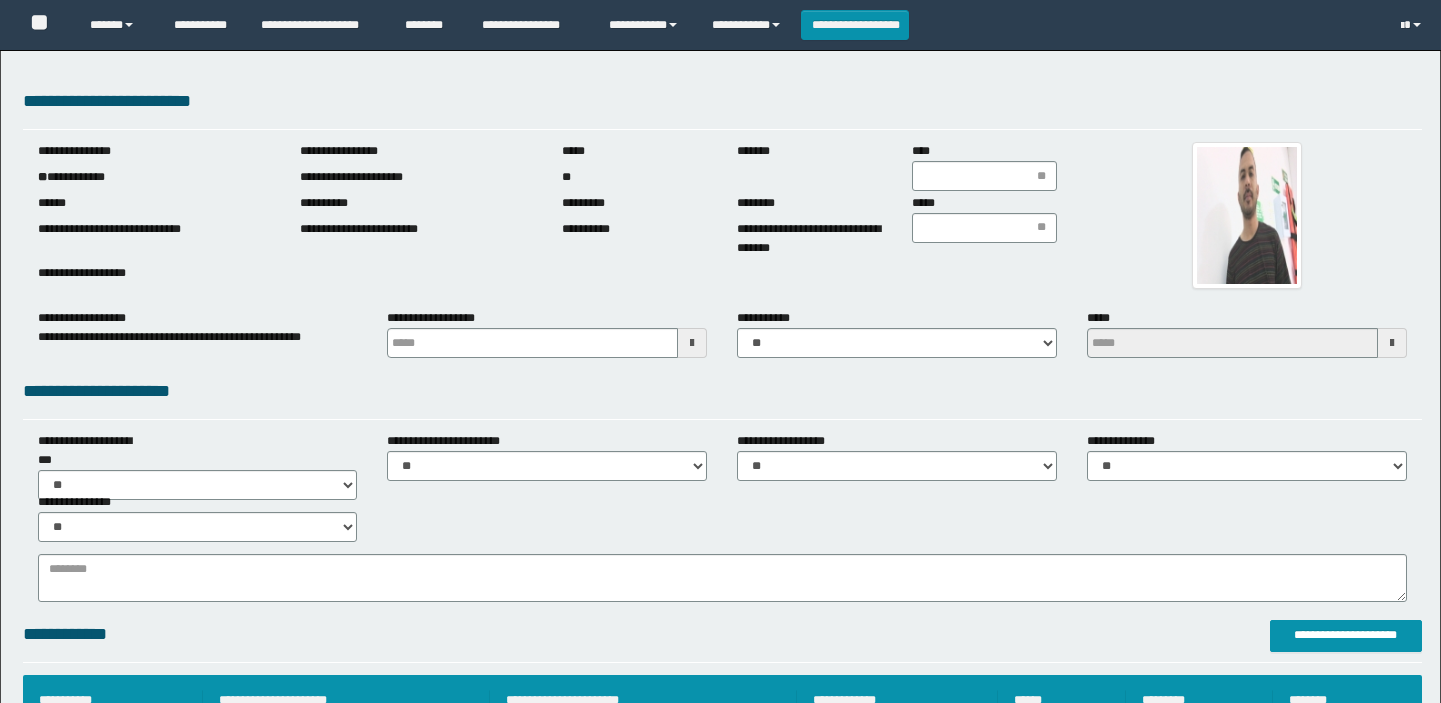 scroll, scrollTop: 0, scrollLeft: 0, axis: both 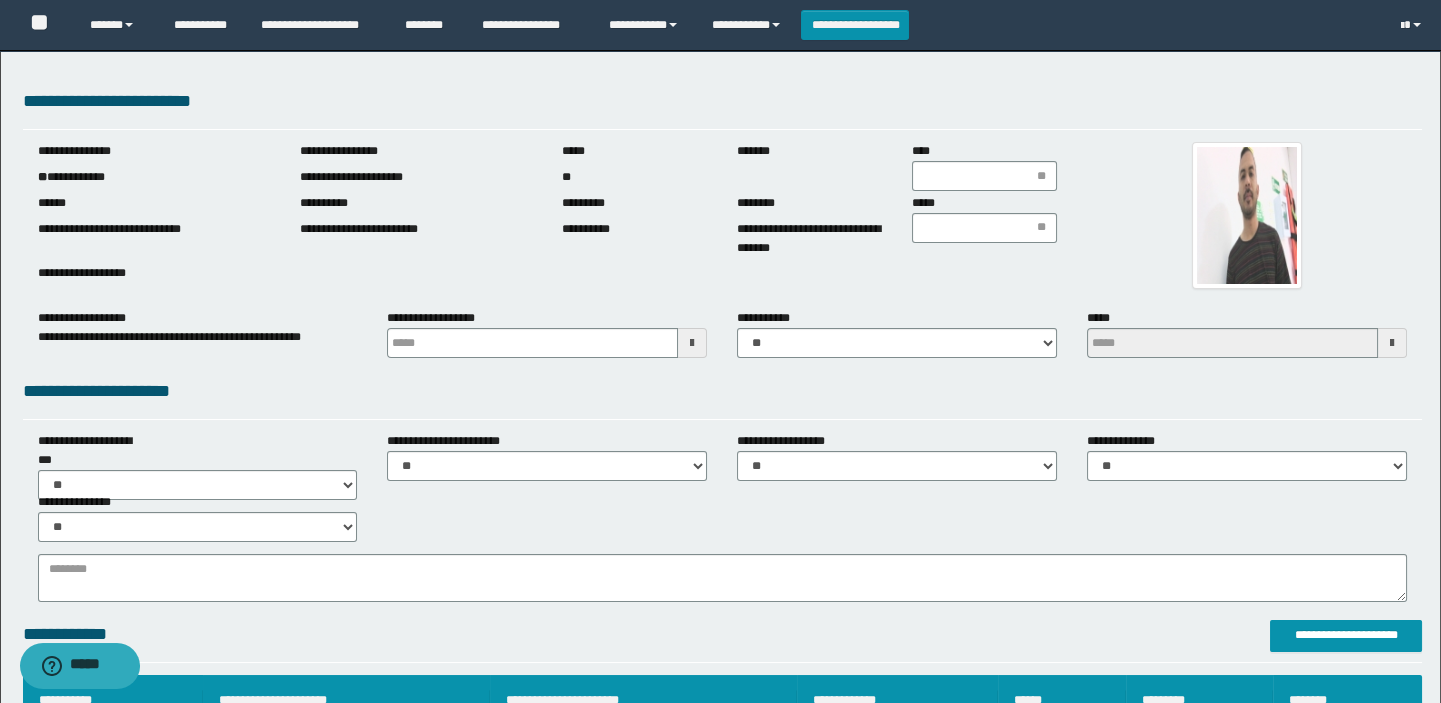 click on "**********" at bounding box center [154, 177] 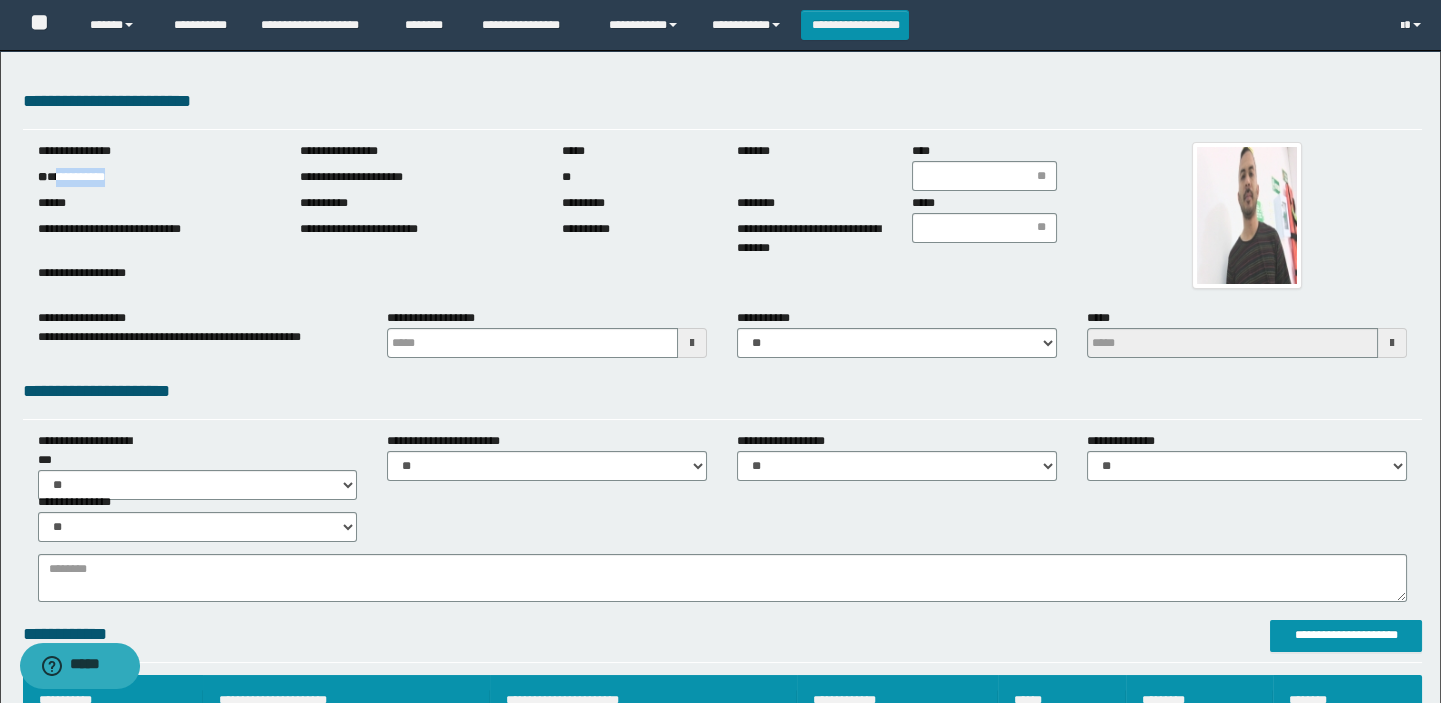 click on "**********" at bounding box center (154, 177) 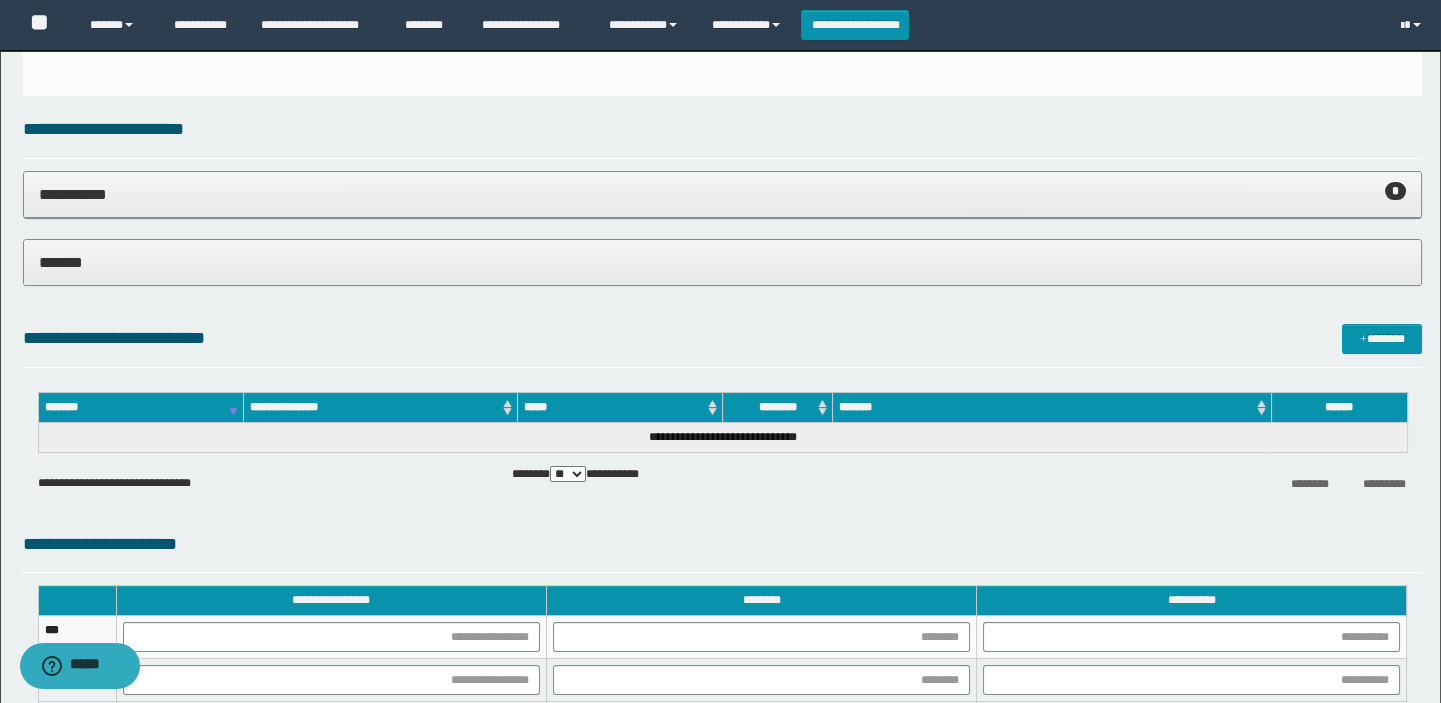 scroll, scrollTop: 818, scrollLeft: 0, axis: vertical 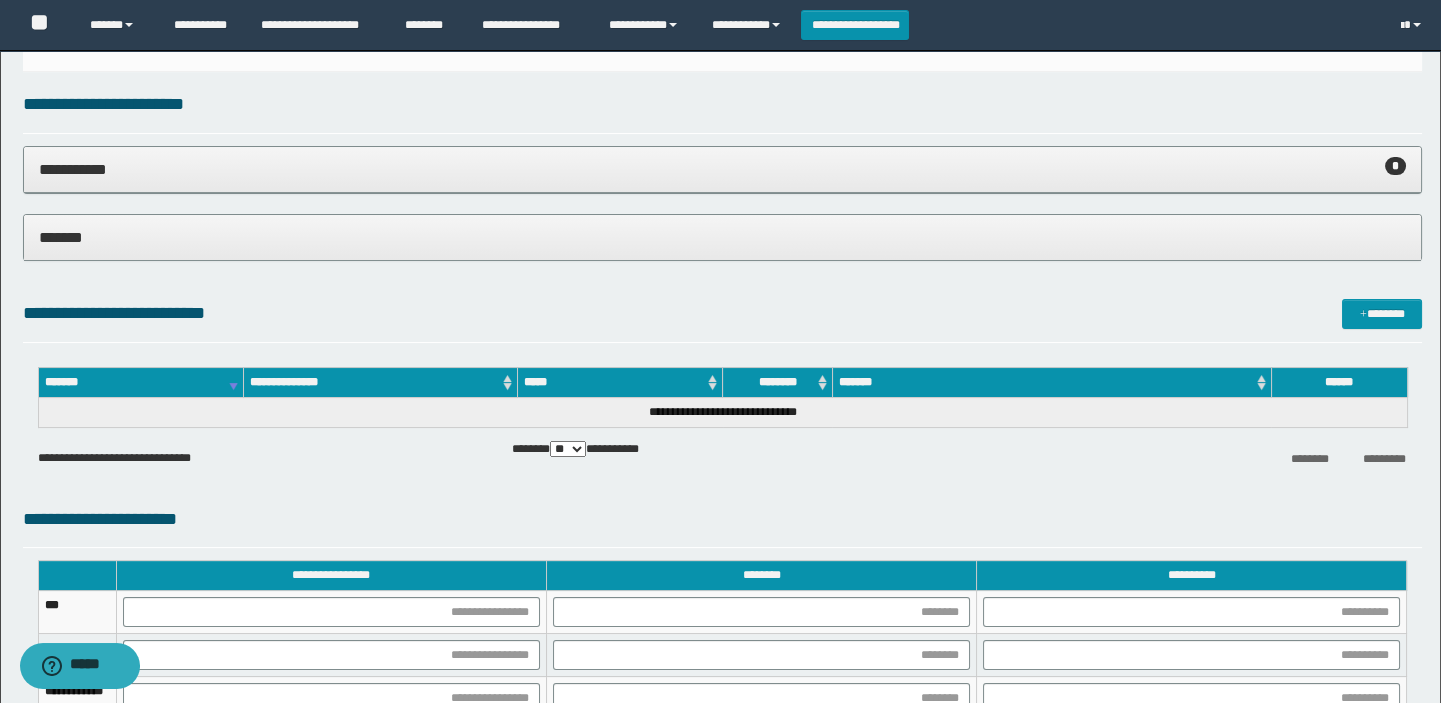 click on "**********" at bounding box center (723, 169) 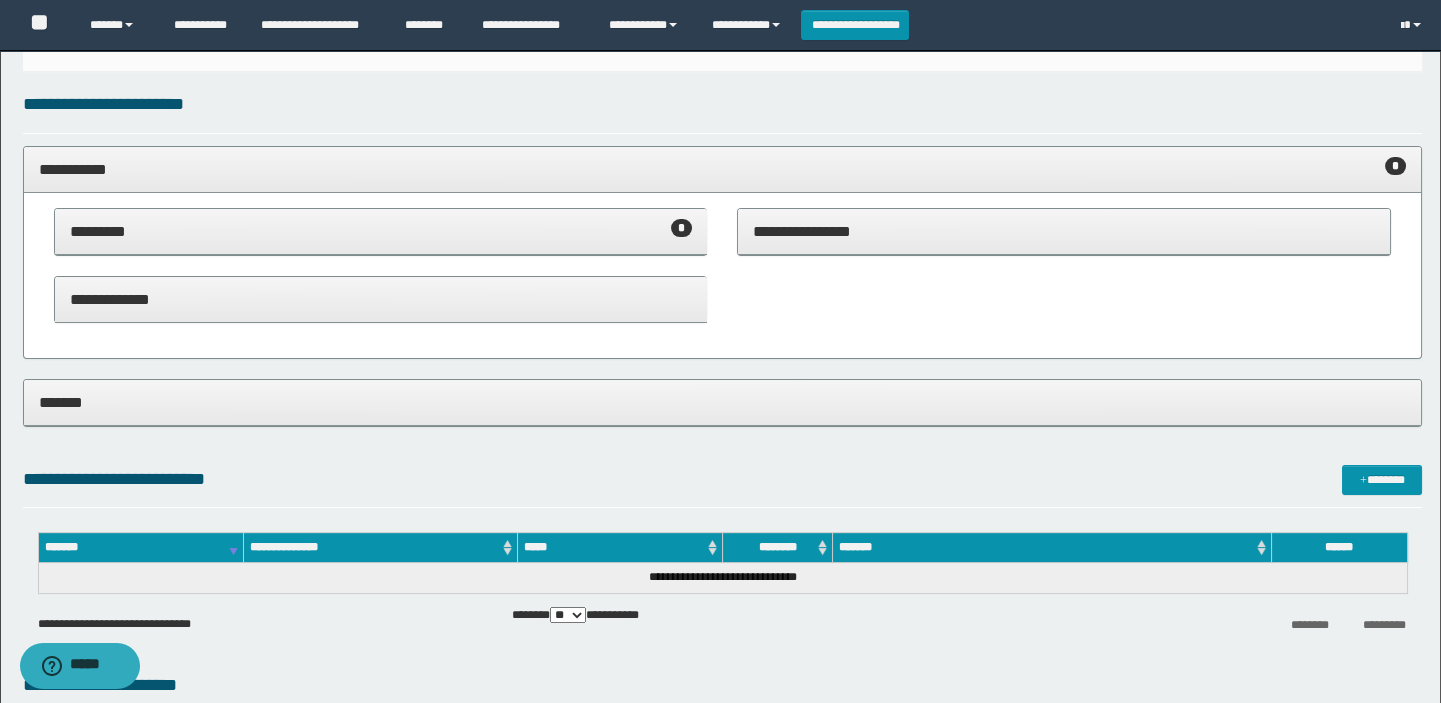 click on "********* *" at bounding box center [381, 231] 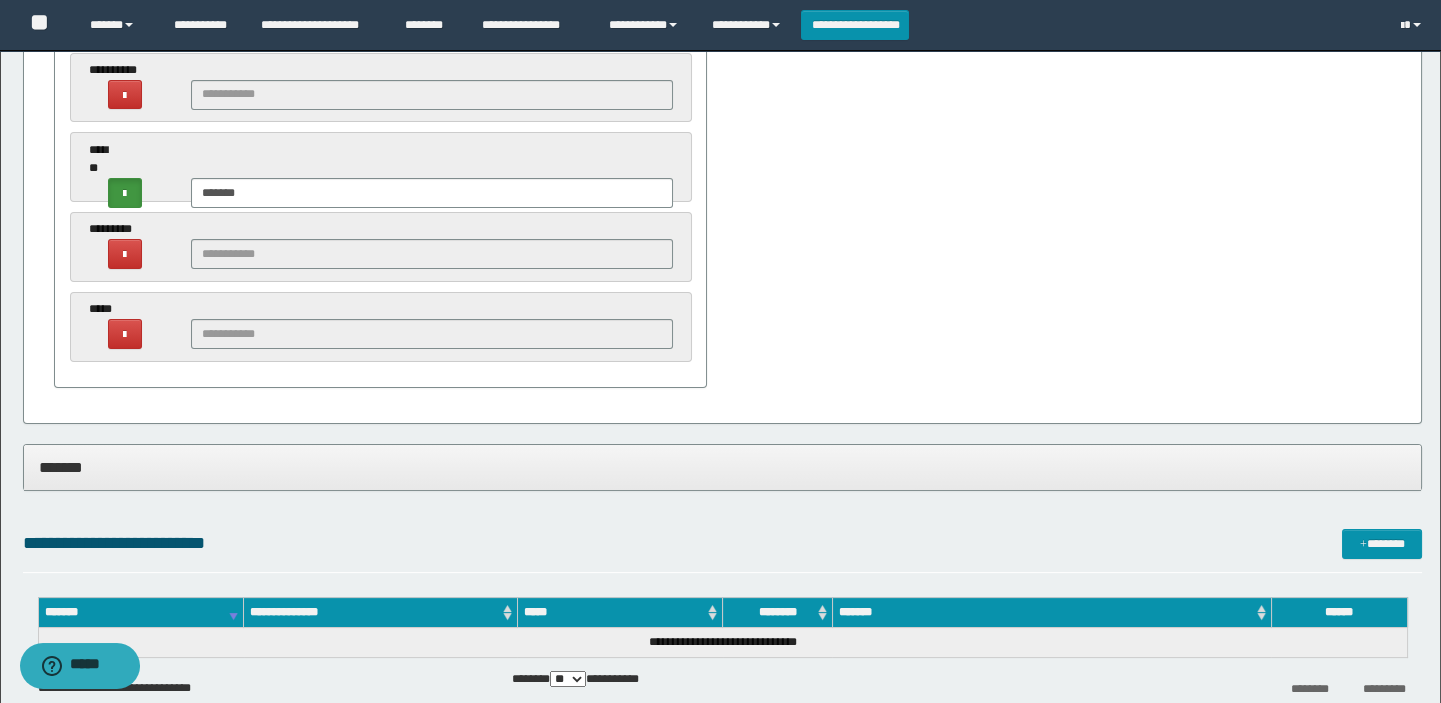 scroll, scrollTop: 1181, scrollLeft: 0, axis: vertical 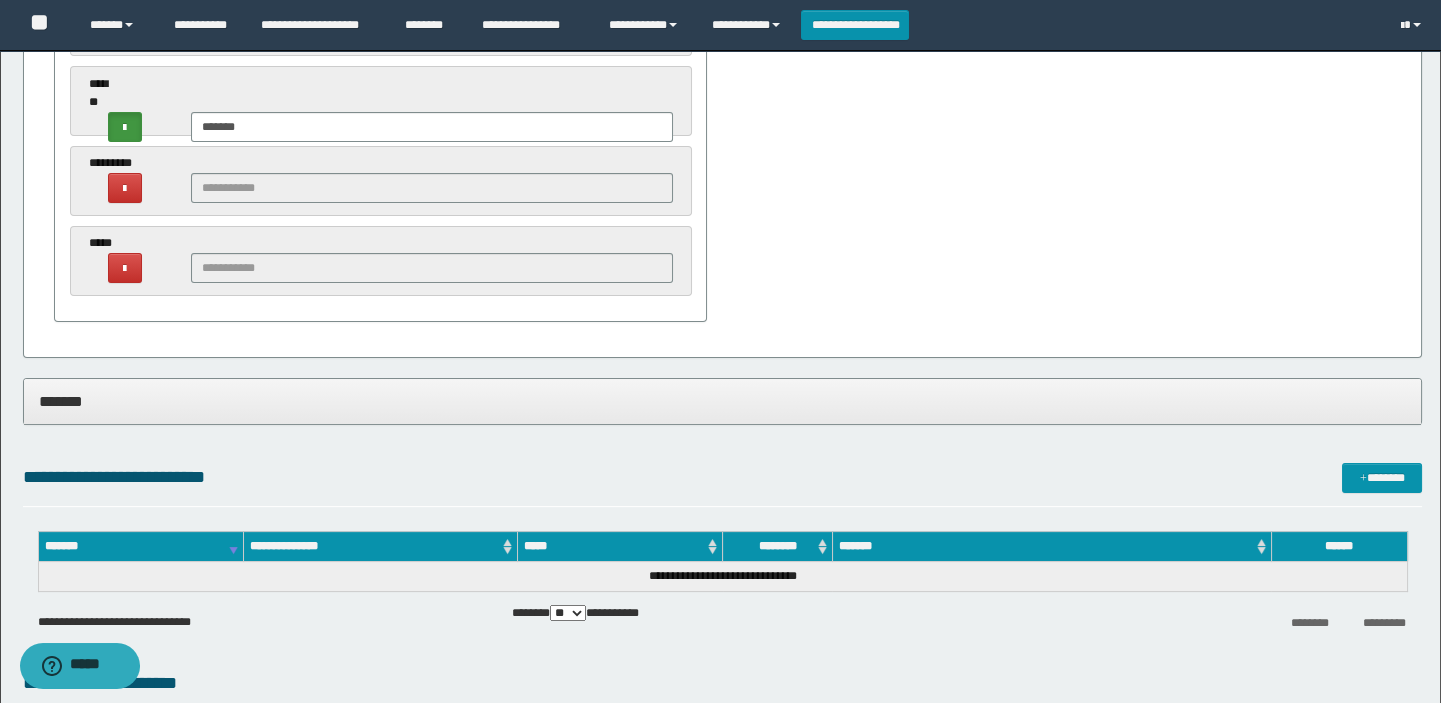 click on "*******" at bounding box center [723, 401] 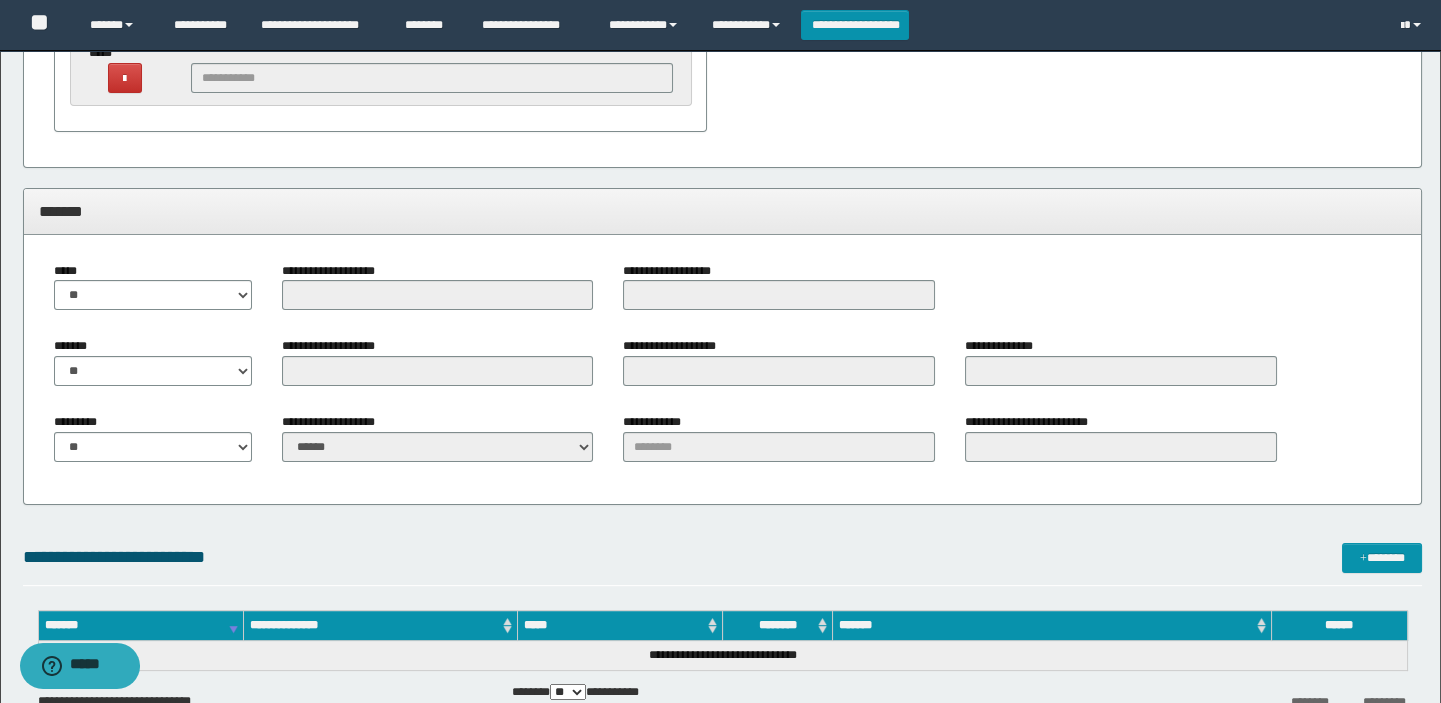 scroll, scrollTop: 1545, scrollLeft: 0, axis: vertical 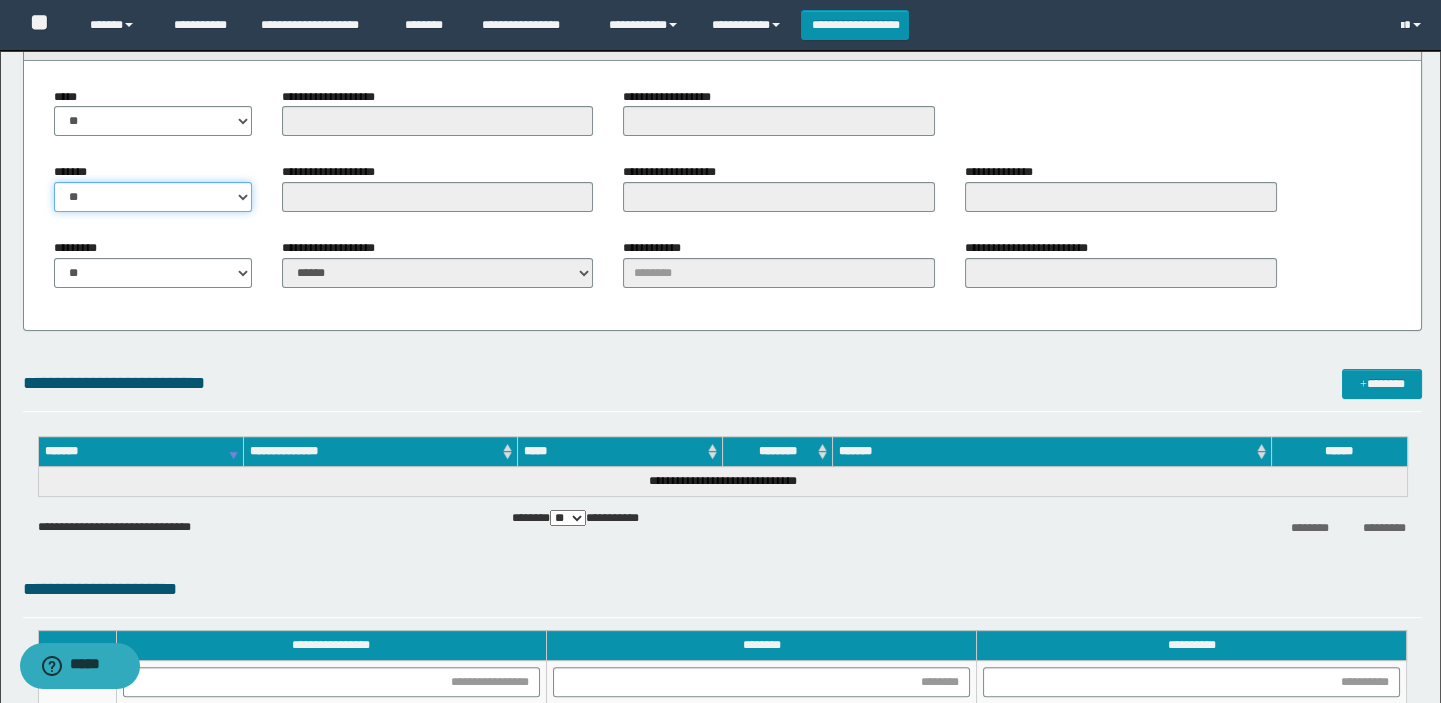 click on "**
**" at bounding box center (153, 197) 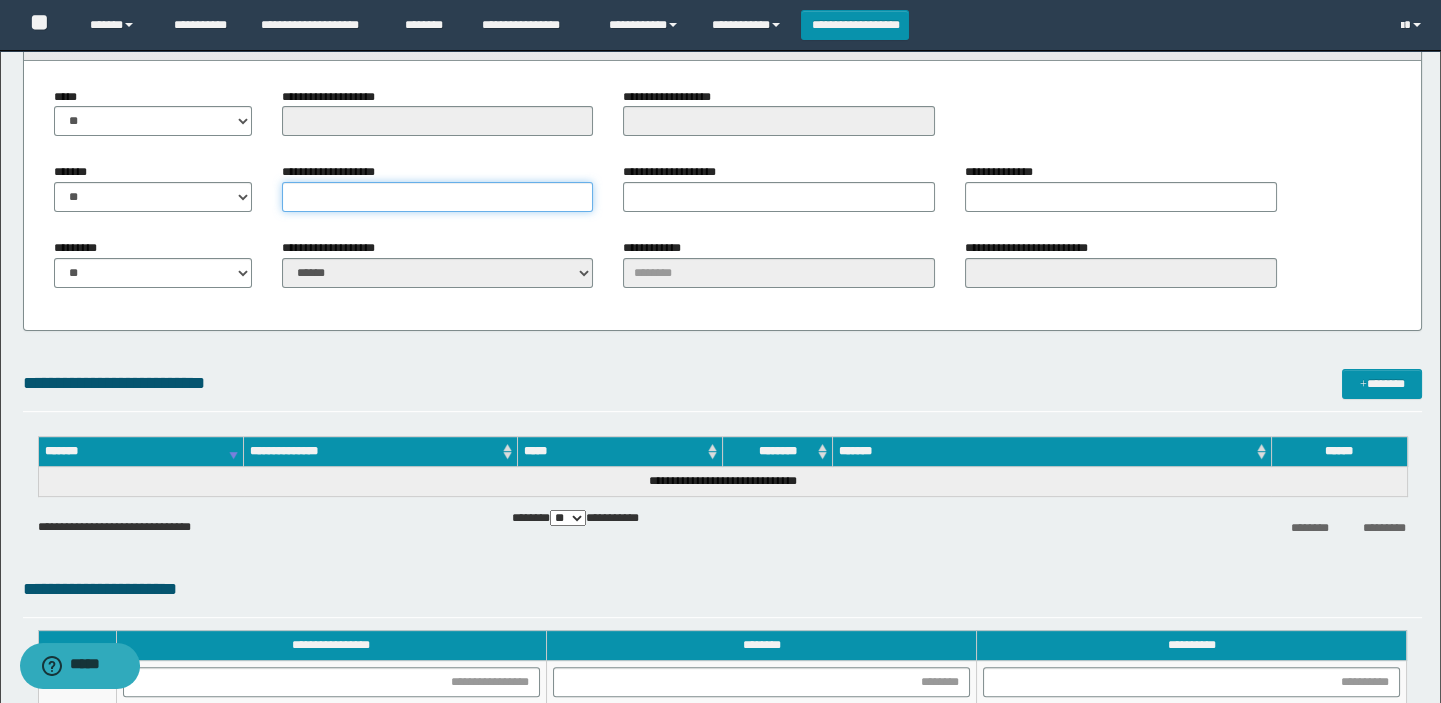 click on "**********" at bounding box center [438, 197] 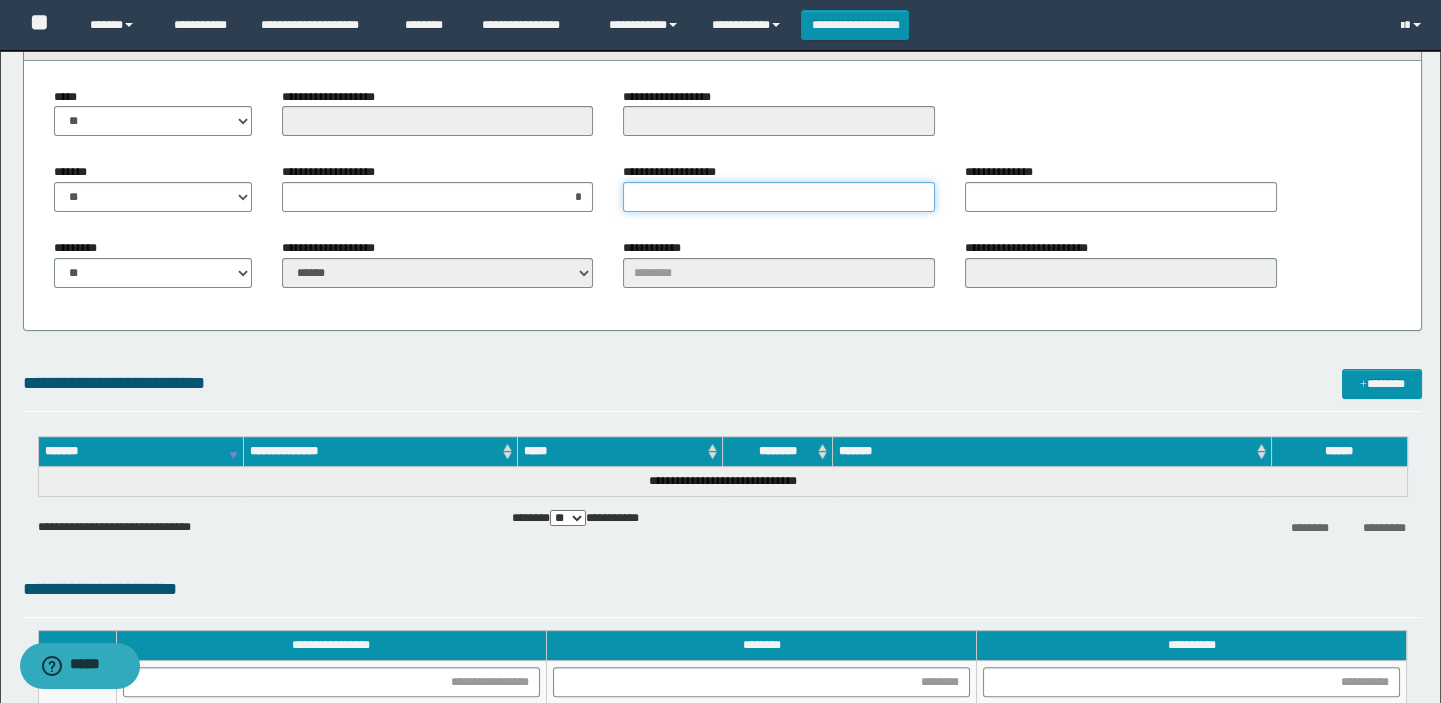 click on "**********" at bounding box center (779, 197) 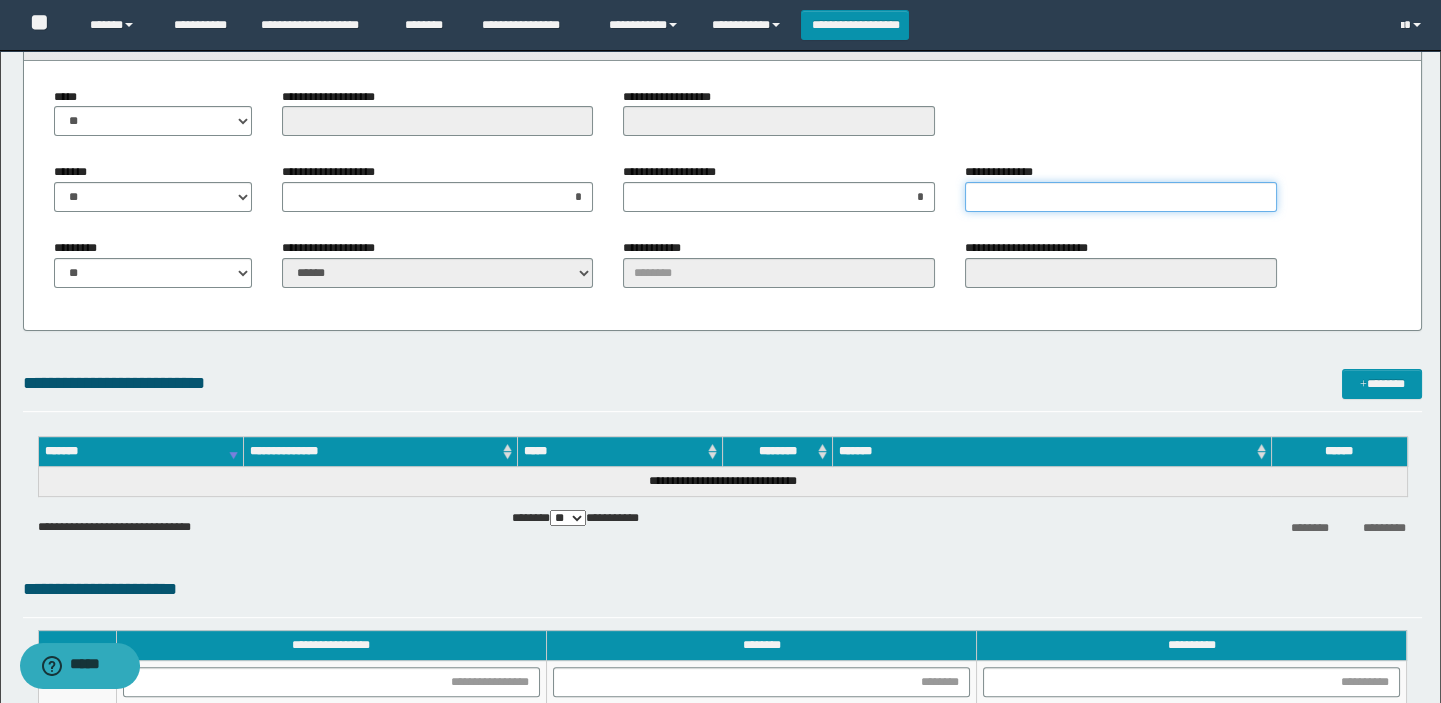 click on "**********" at bounding box center [1121, 197] 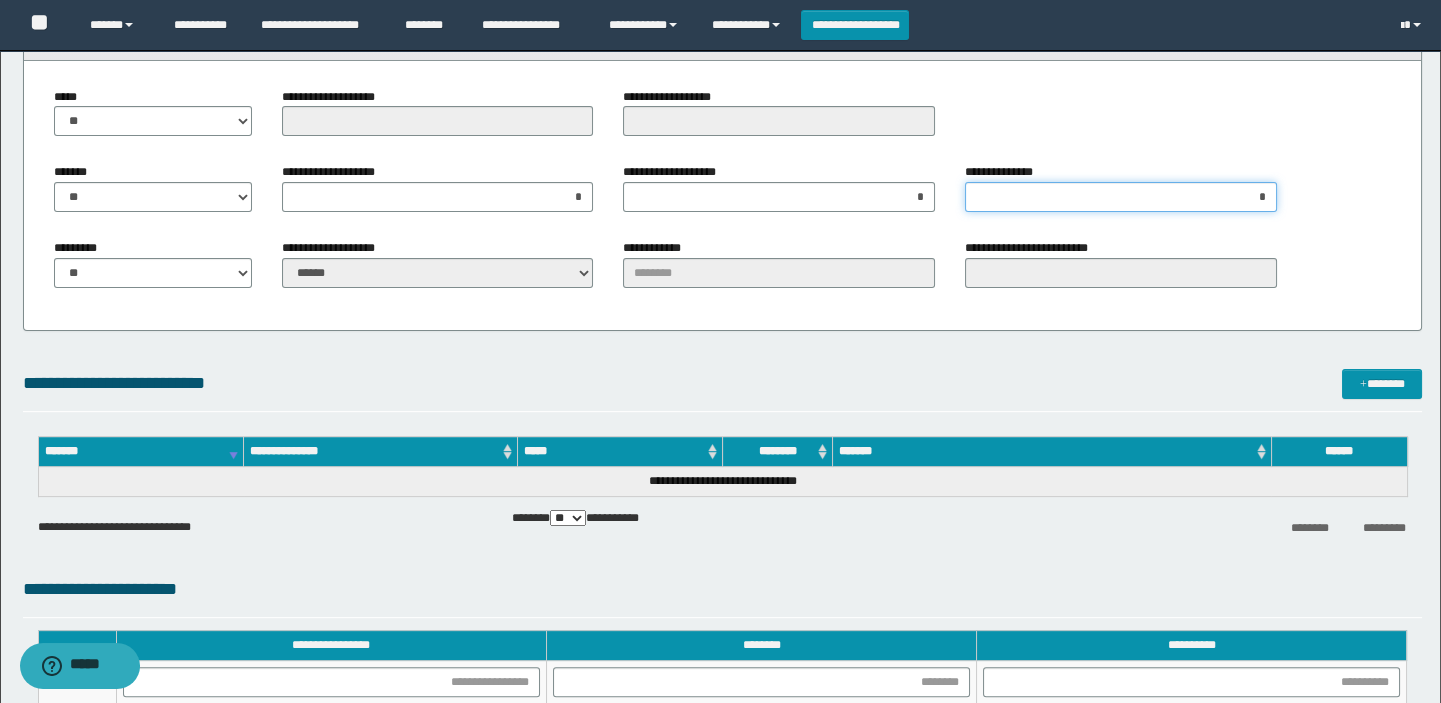 type on "**" 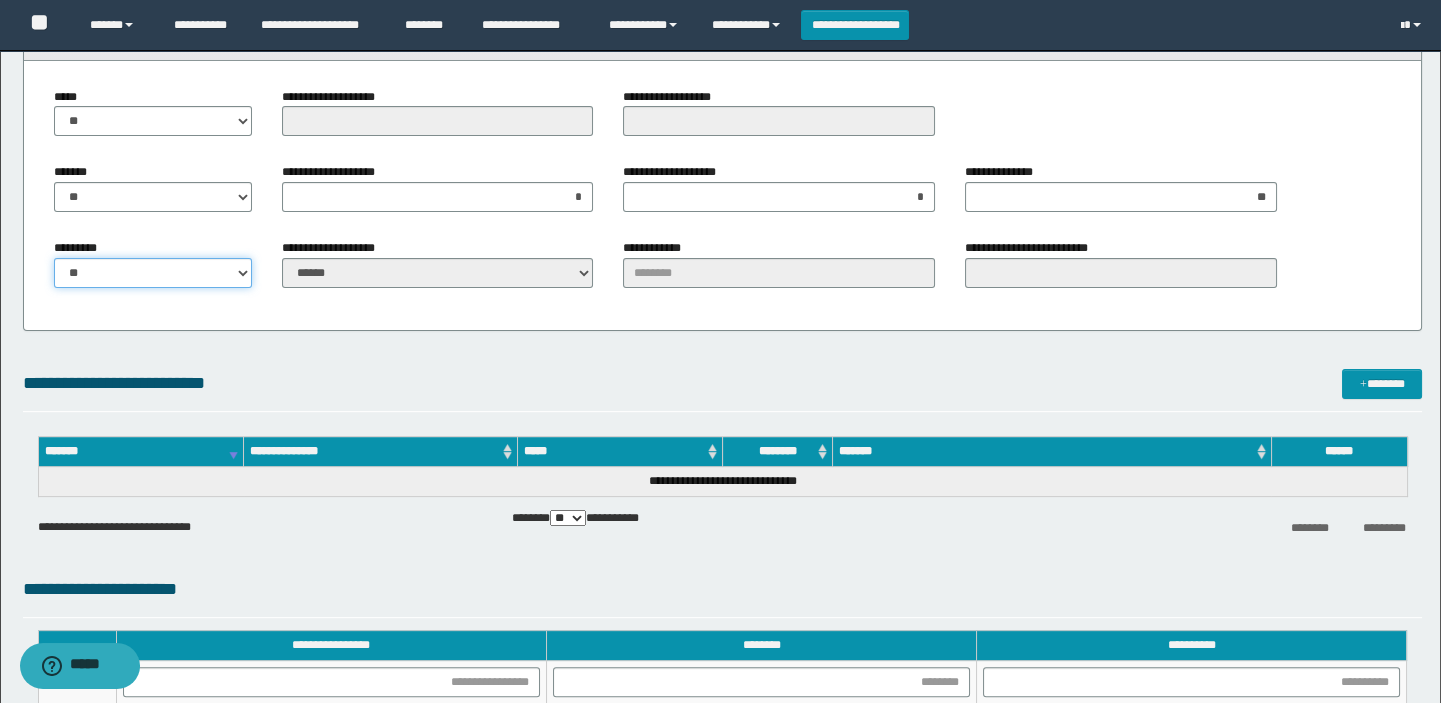click on "**
**" at bounding box center (153, 273) 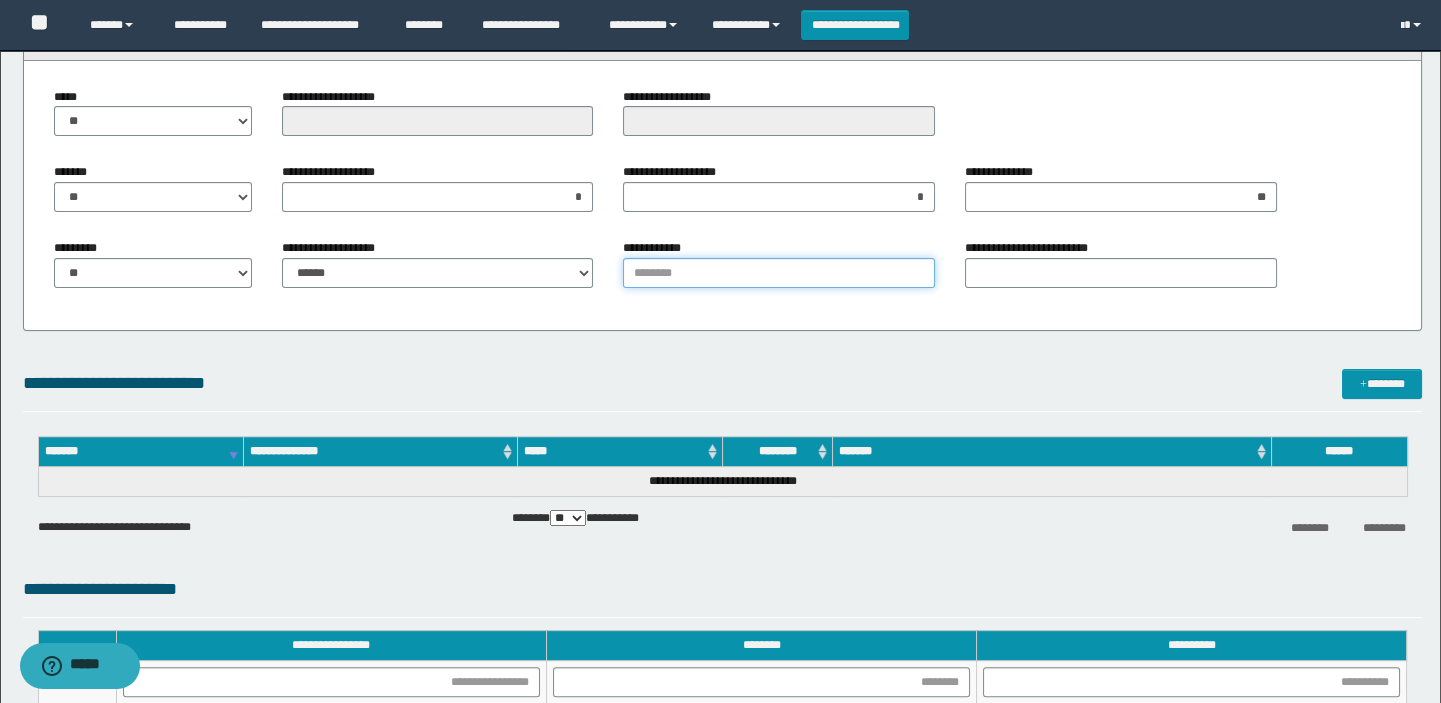 click on "**********" at bounding box center (779, 273) 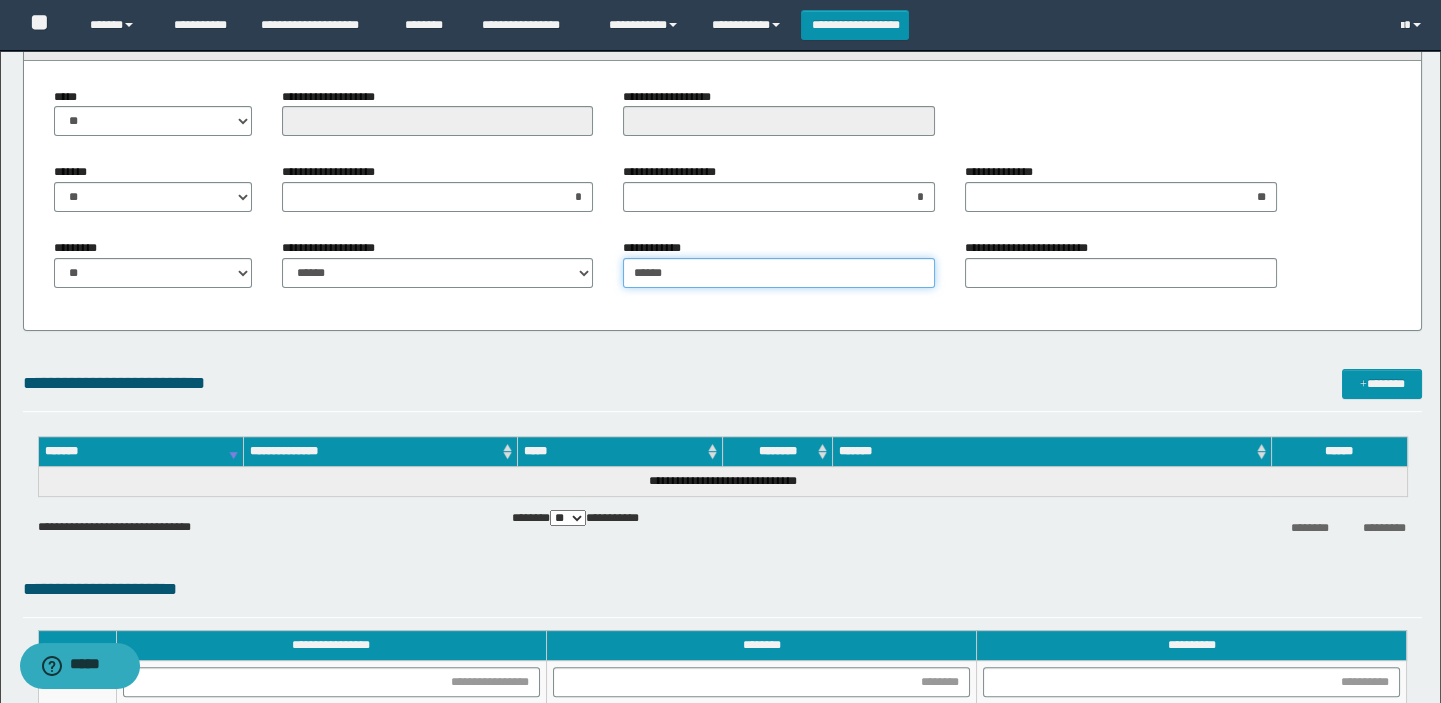 type on "******" 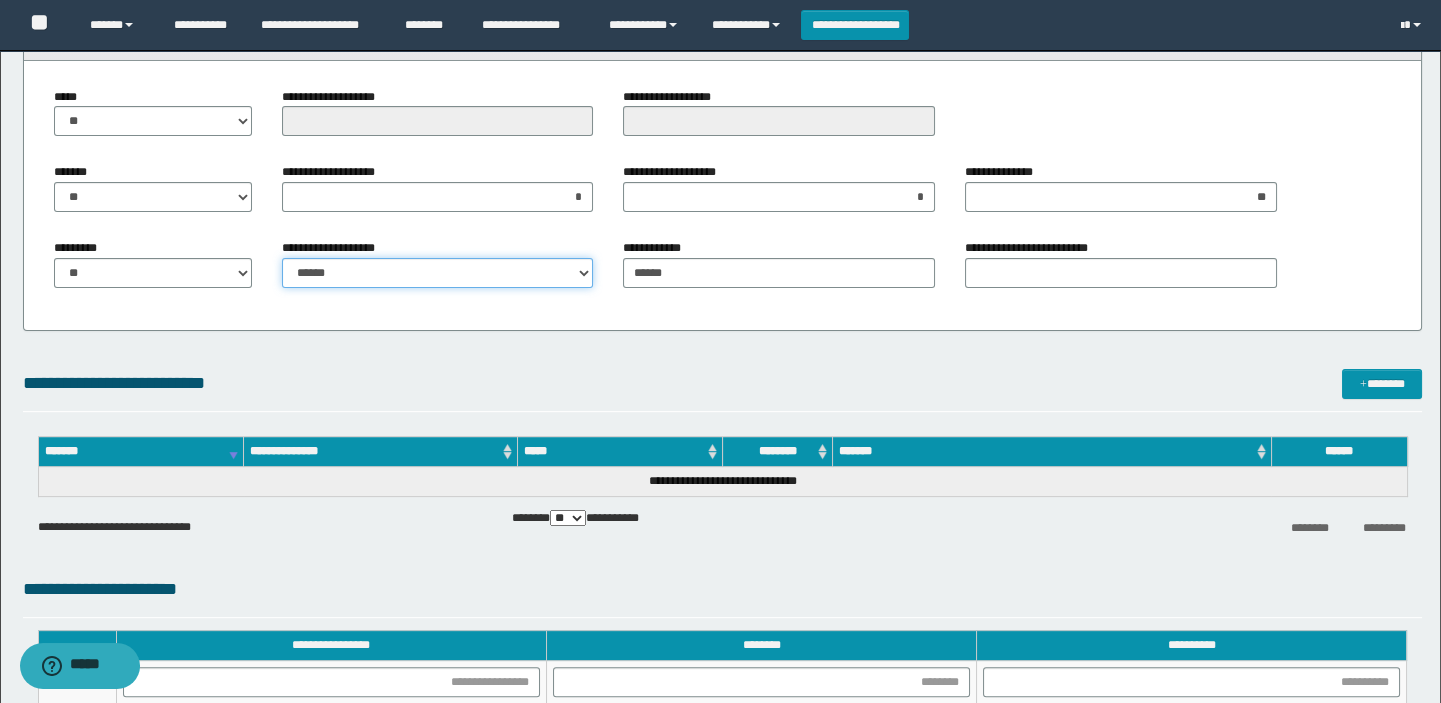 click on "**********" at bounding box center (438, 273) 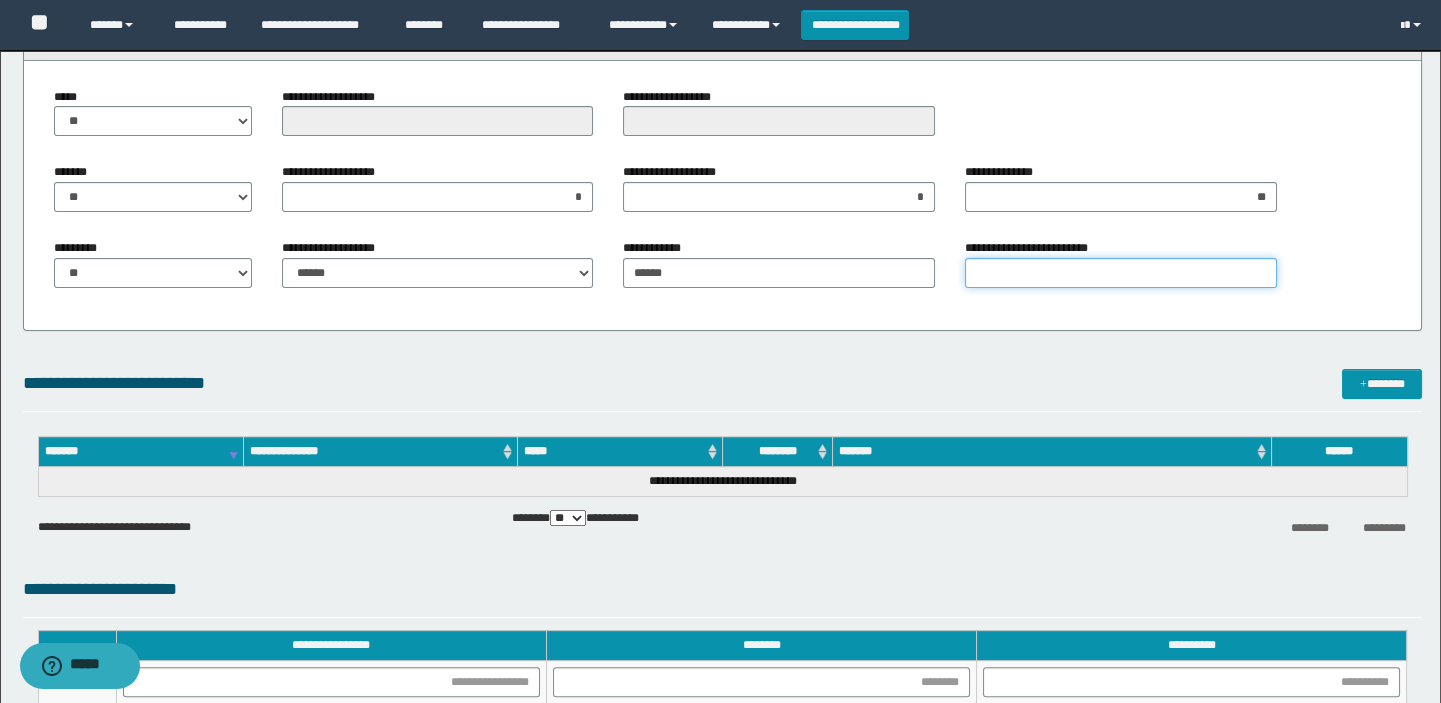 click on "**********" at bounding box center [1121, 273] 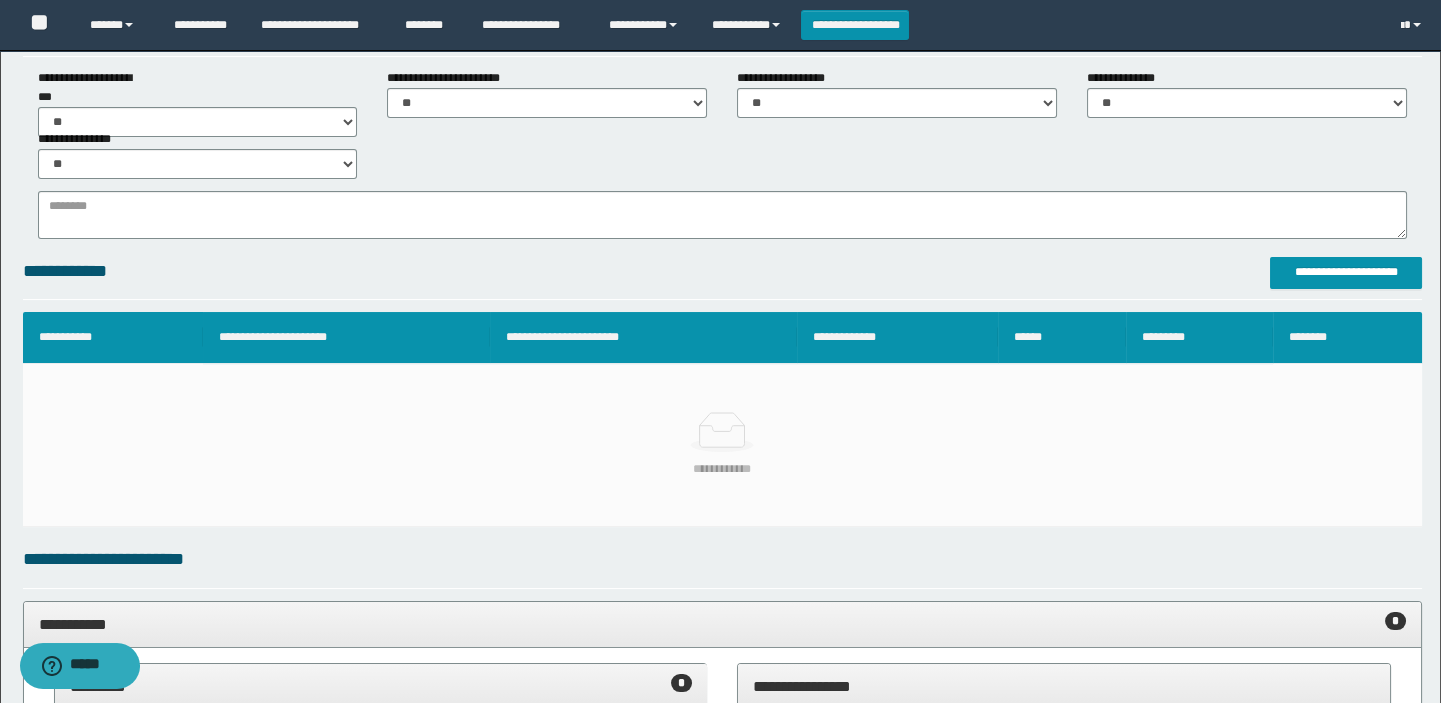 scroll, scrollTop: 0, scrollLeft: 0, axis: both 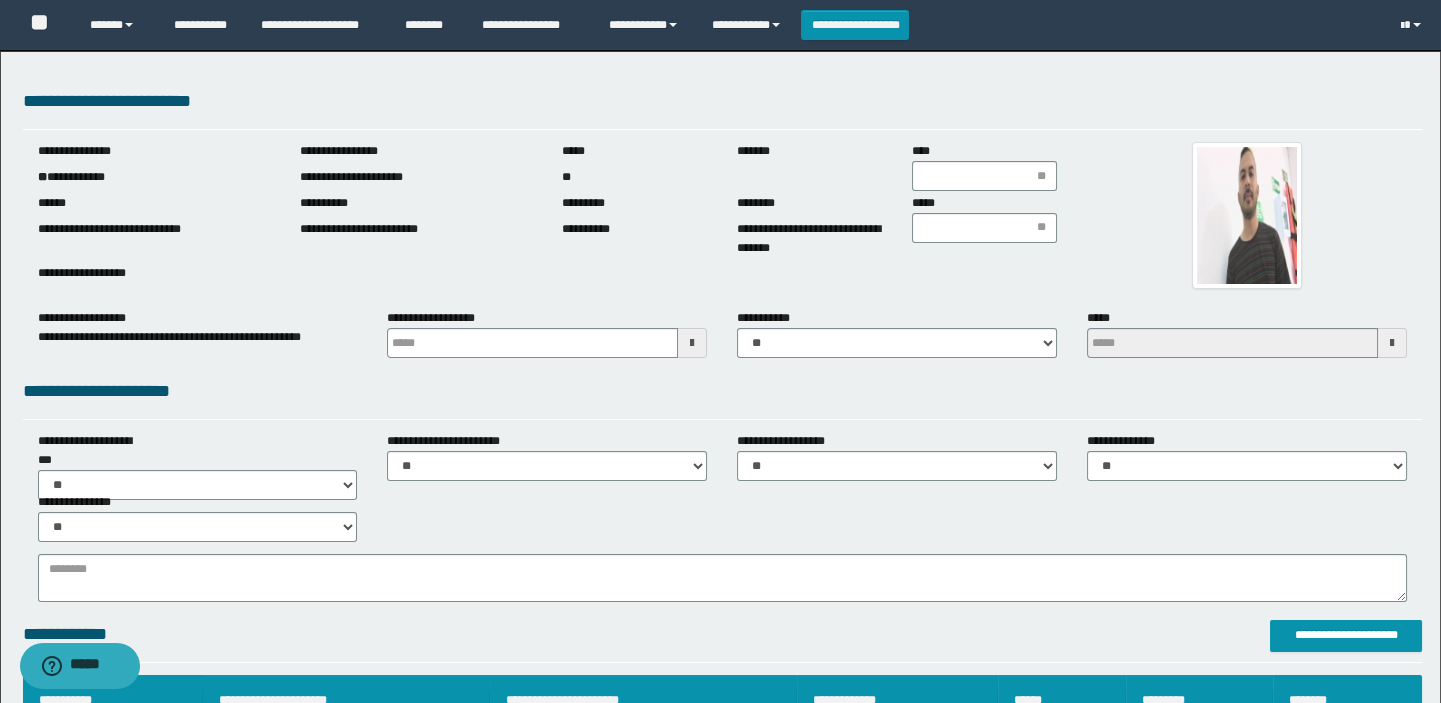 click on "**********" at bounding box center (548, 229) 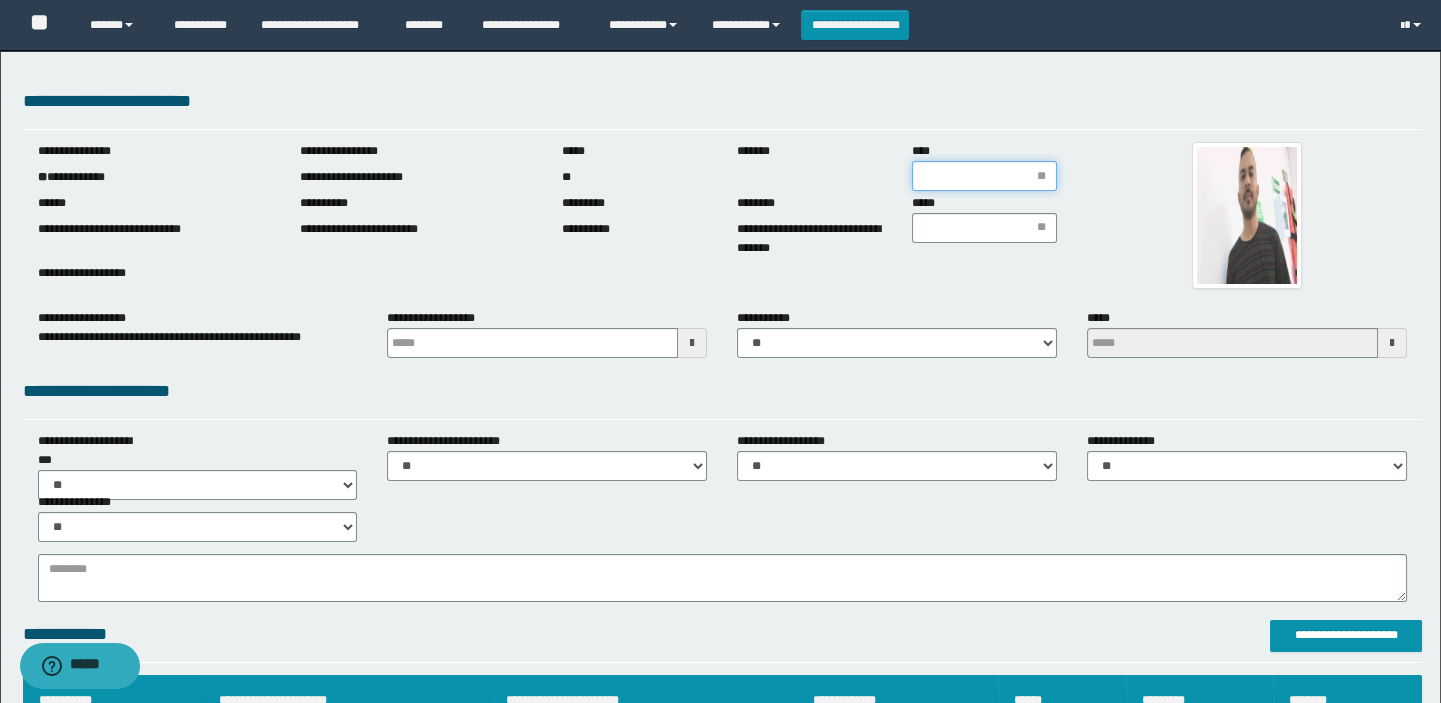 click on "****" at bounding box center [984, 176] 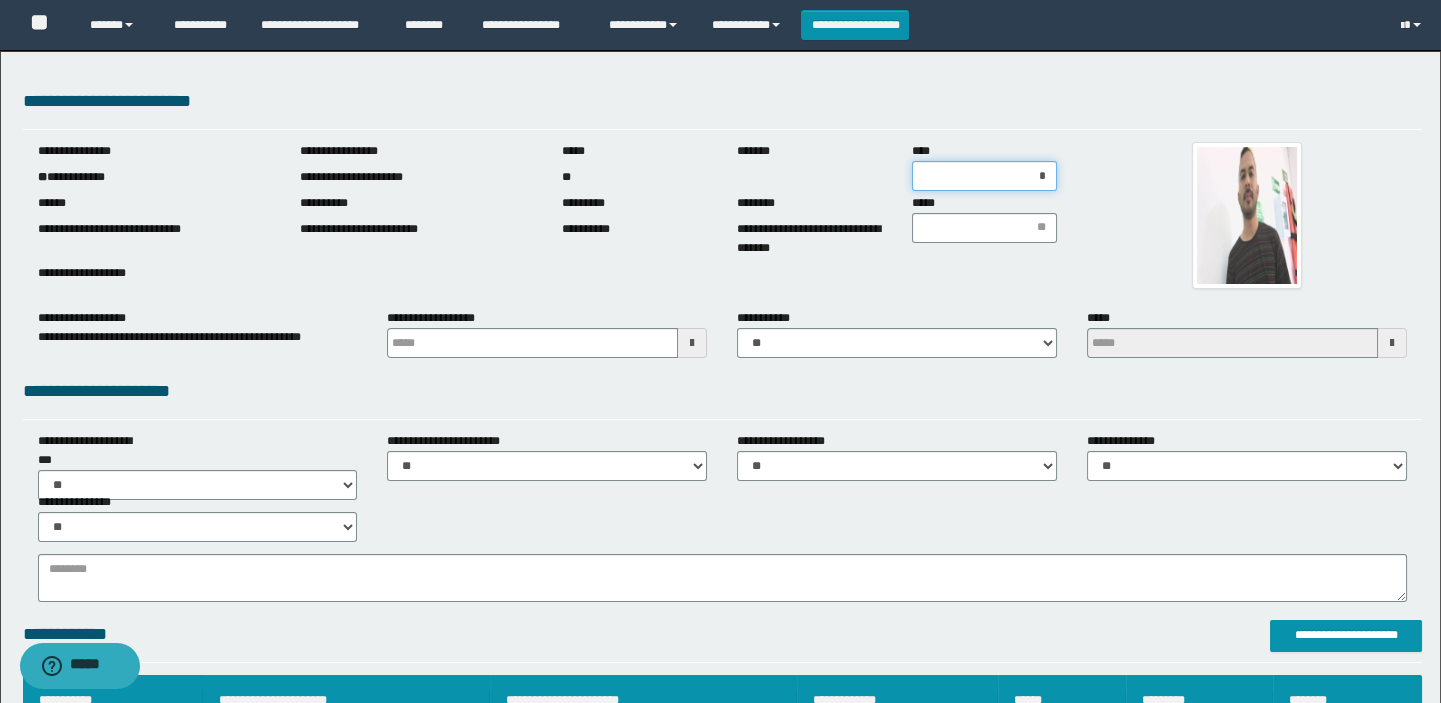 type on "**" 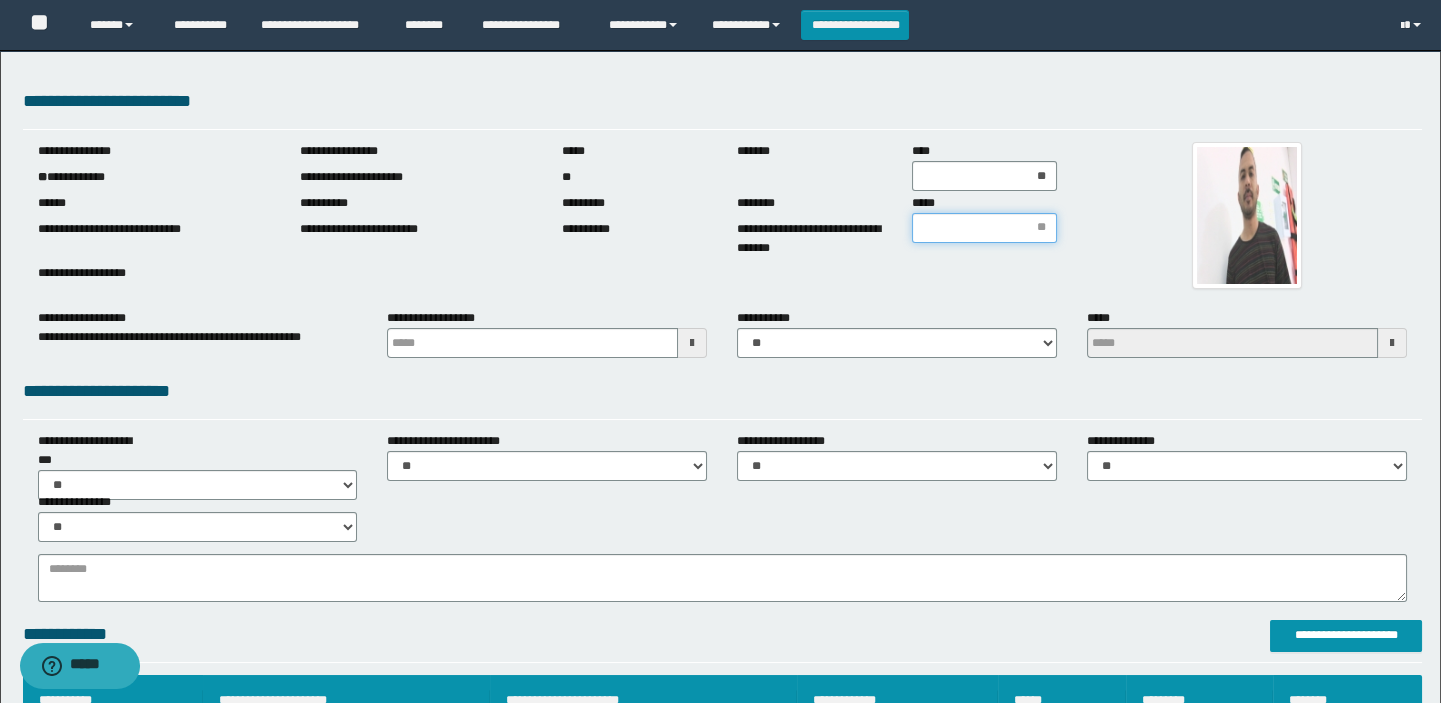 click on "*****" at bounding box center (984, 228) 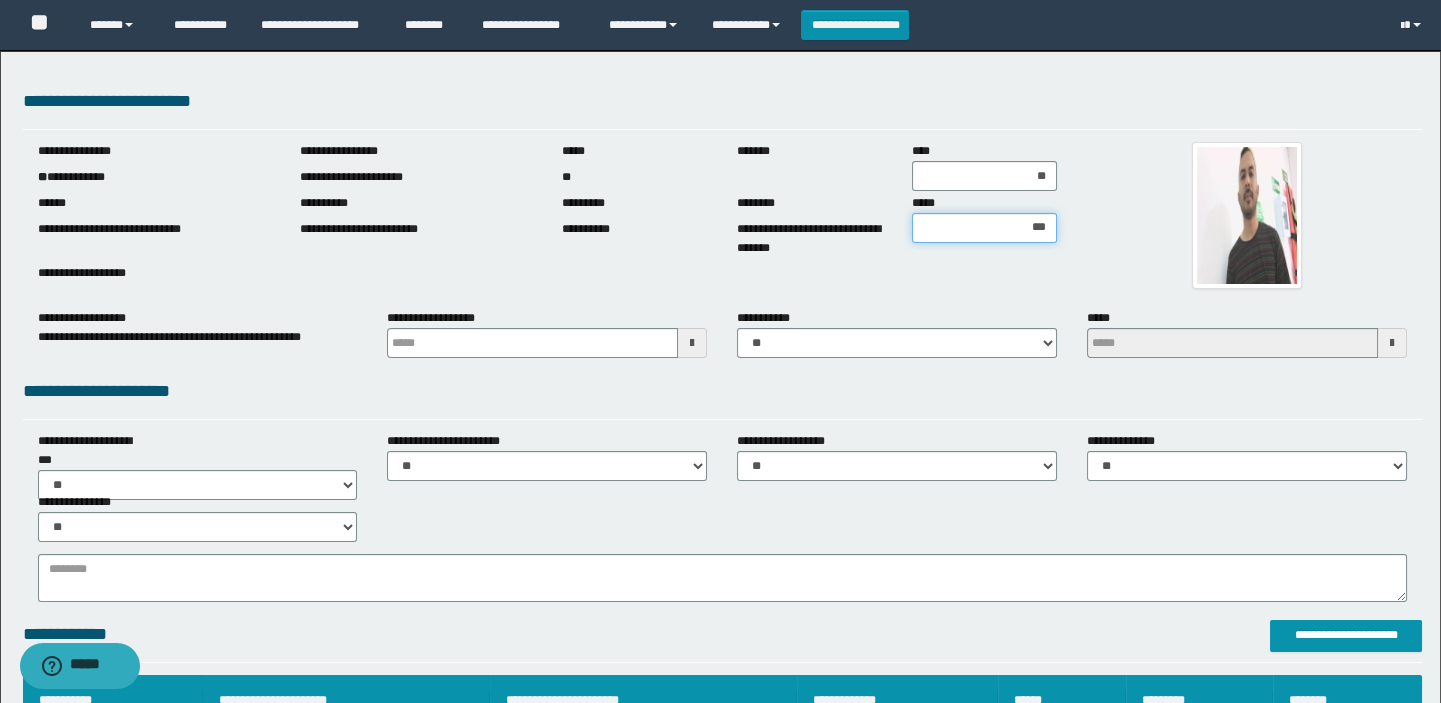 type on "****" 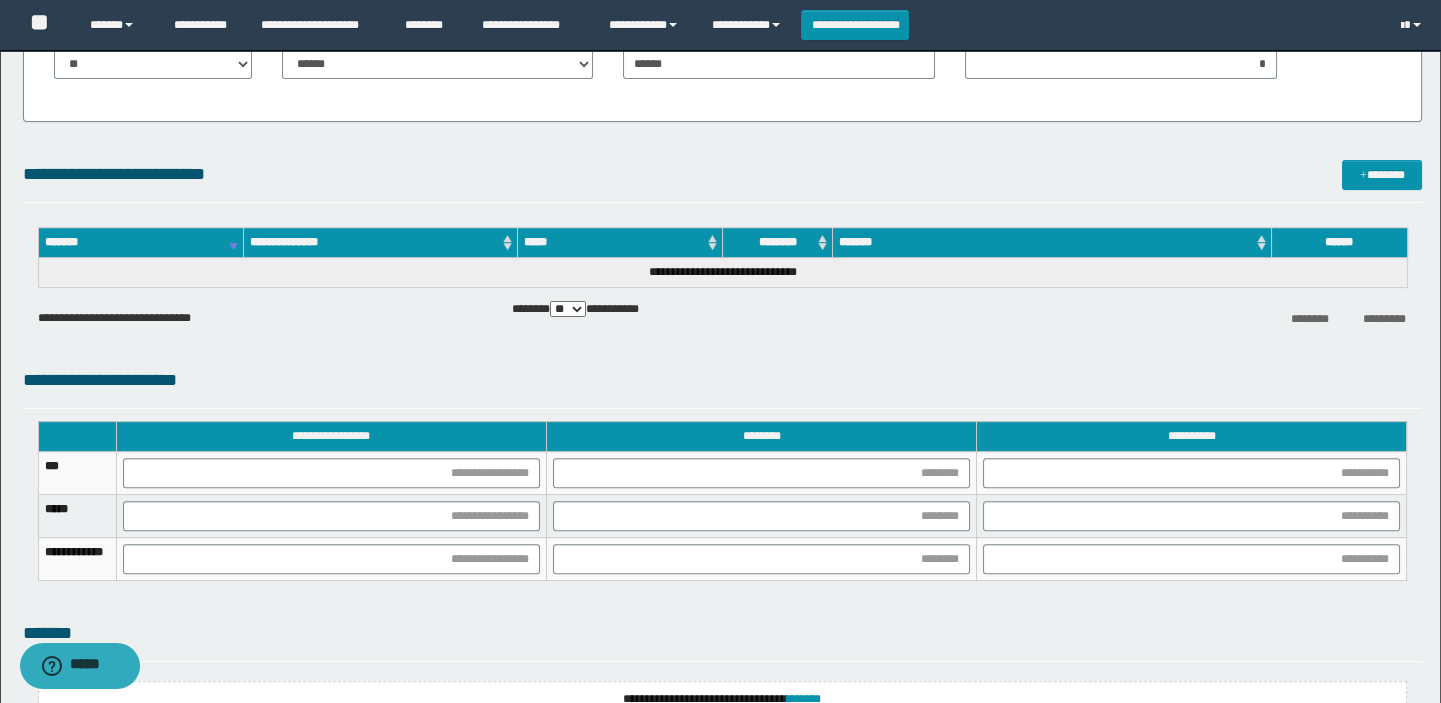 scroll, scrollTop: 1909, scrollLeft: 0, axis: vertical 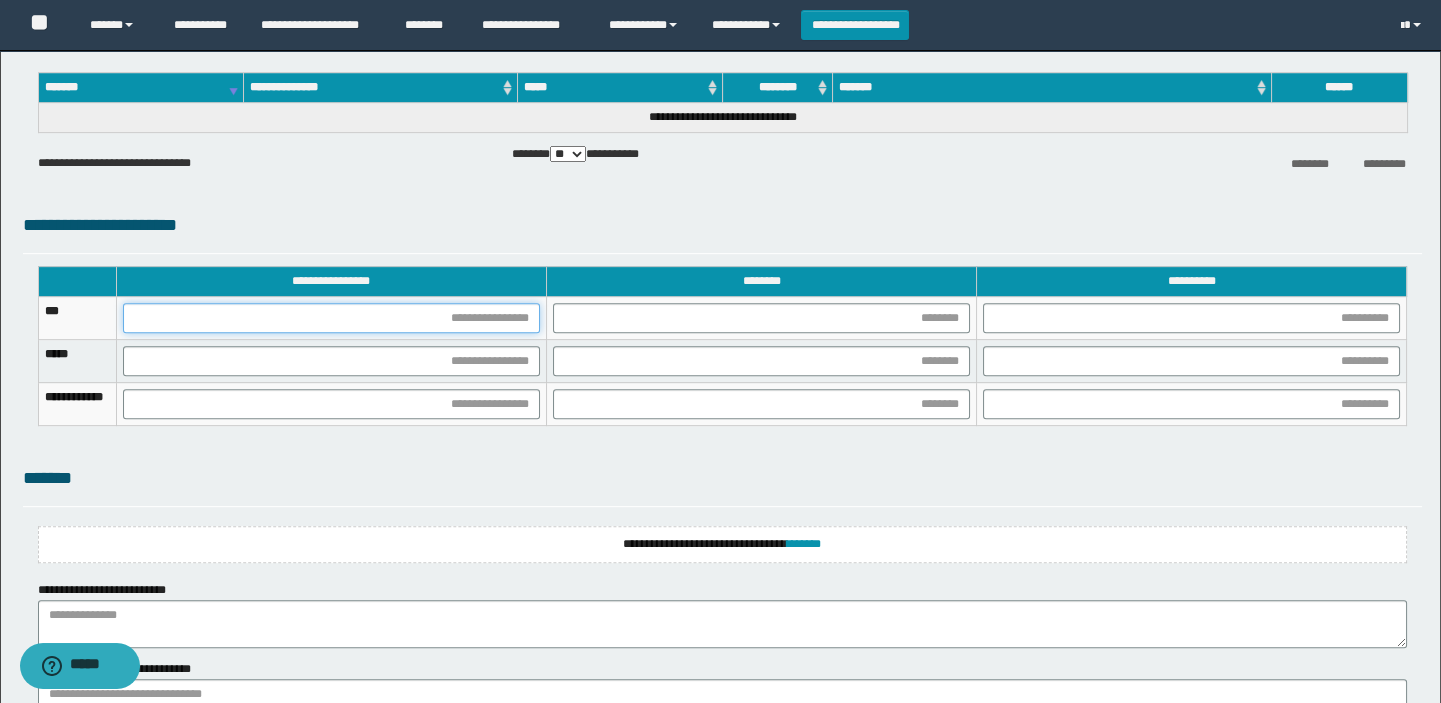 click at bounding box center [331, 318] 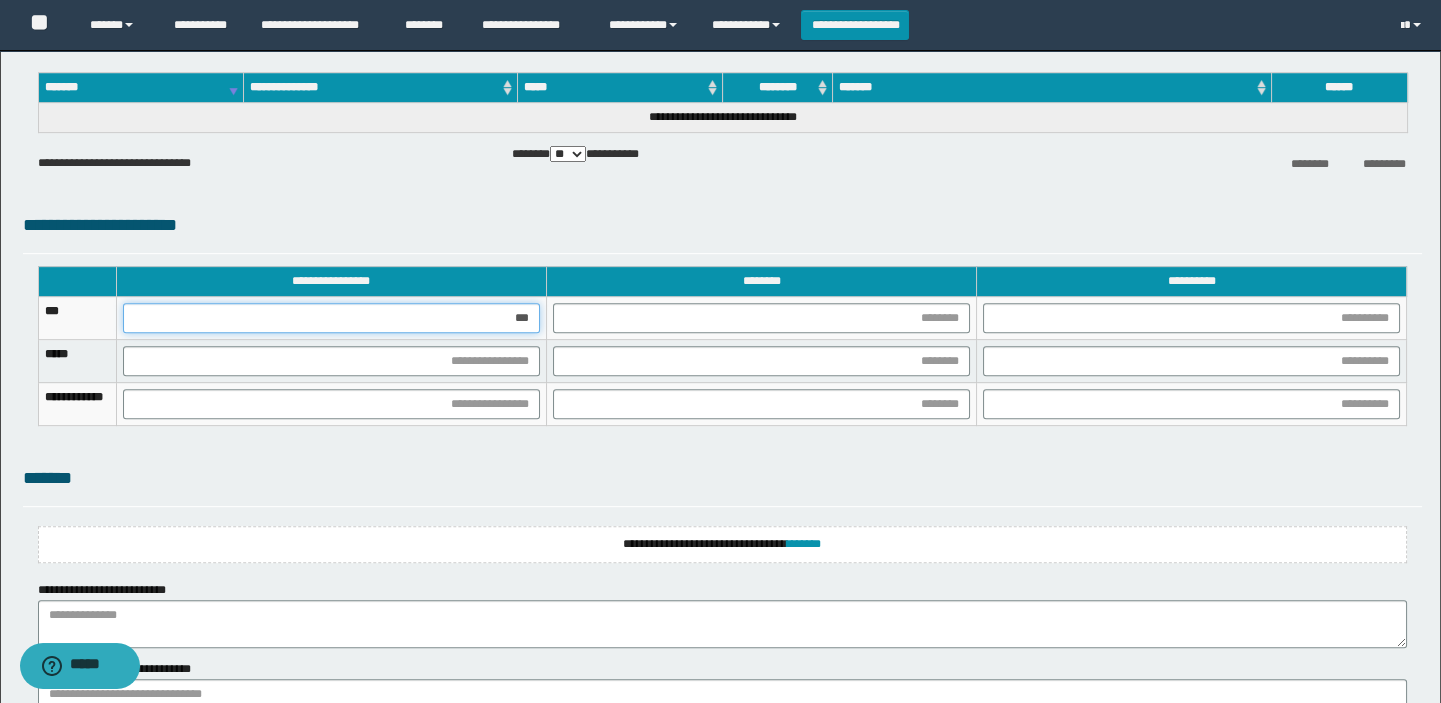 type on "****" 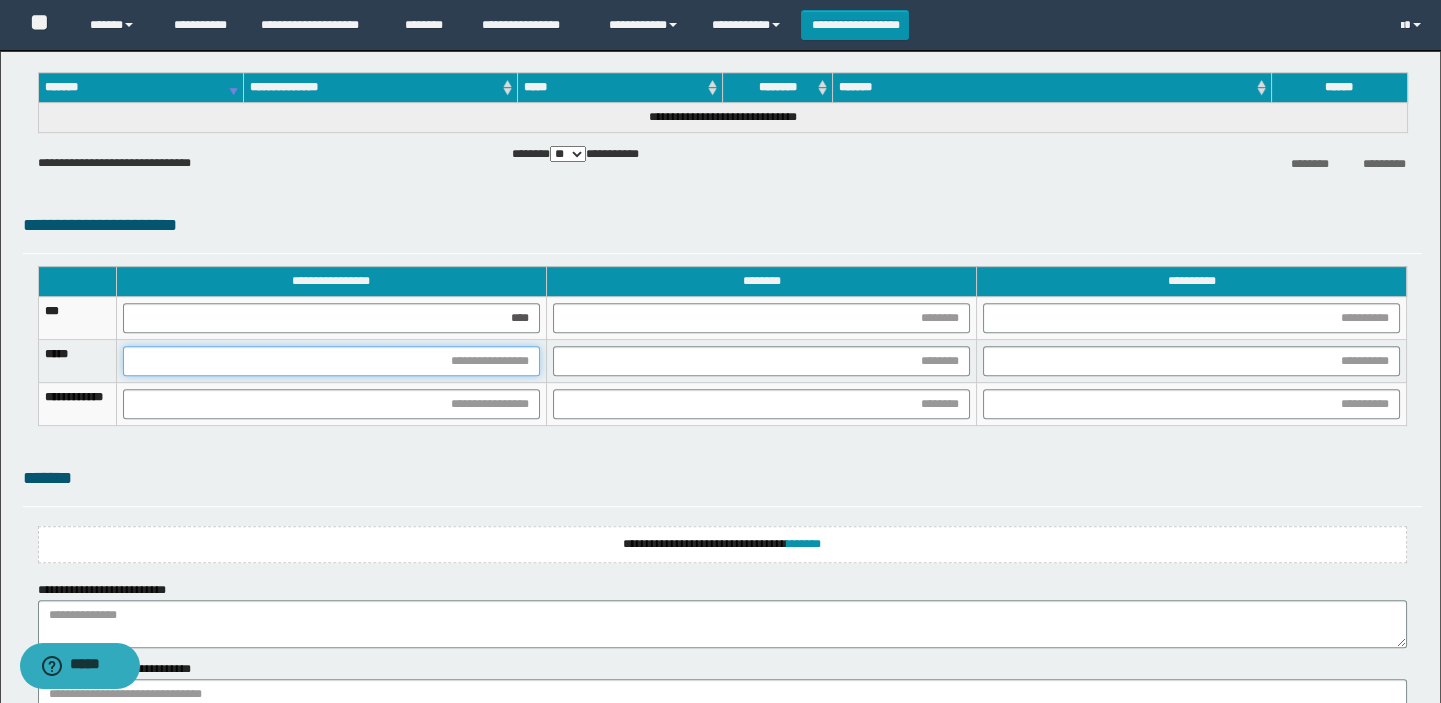 click at bounding box center (331, 361) 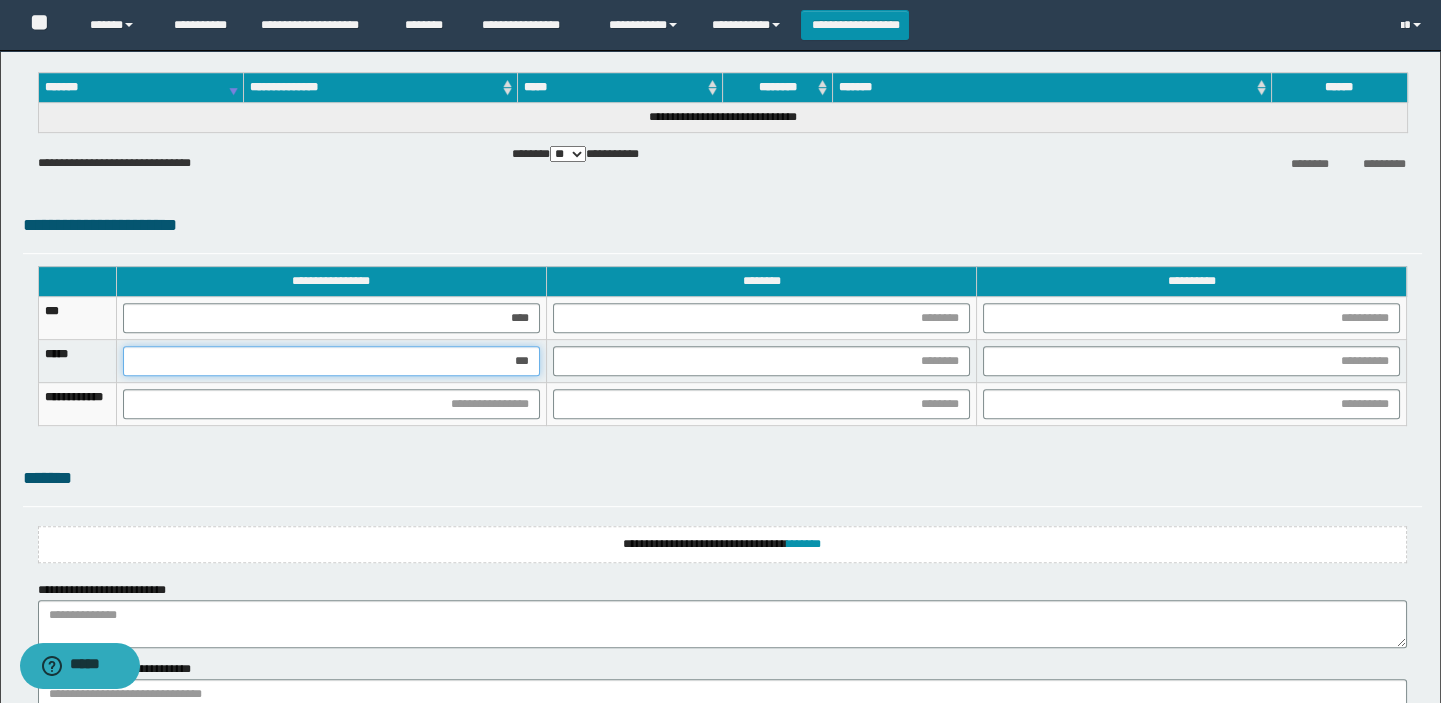 type on "****" 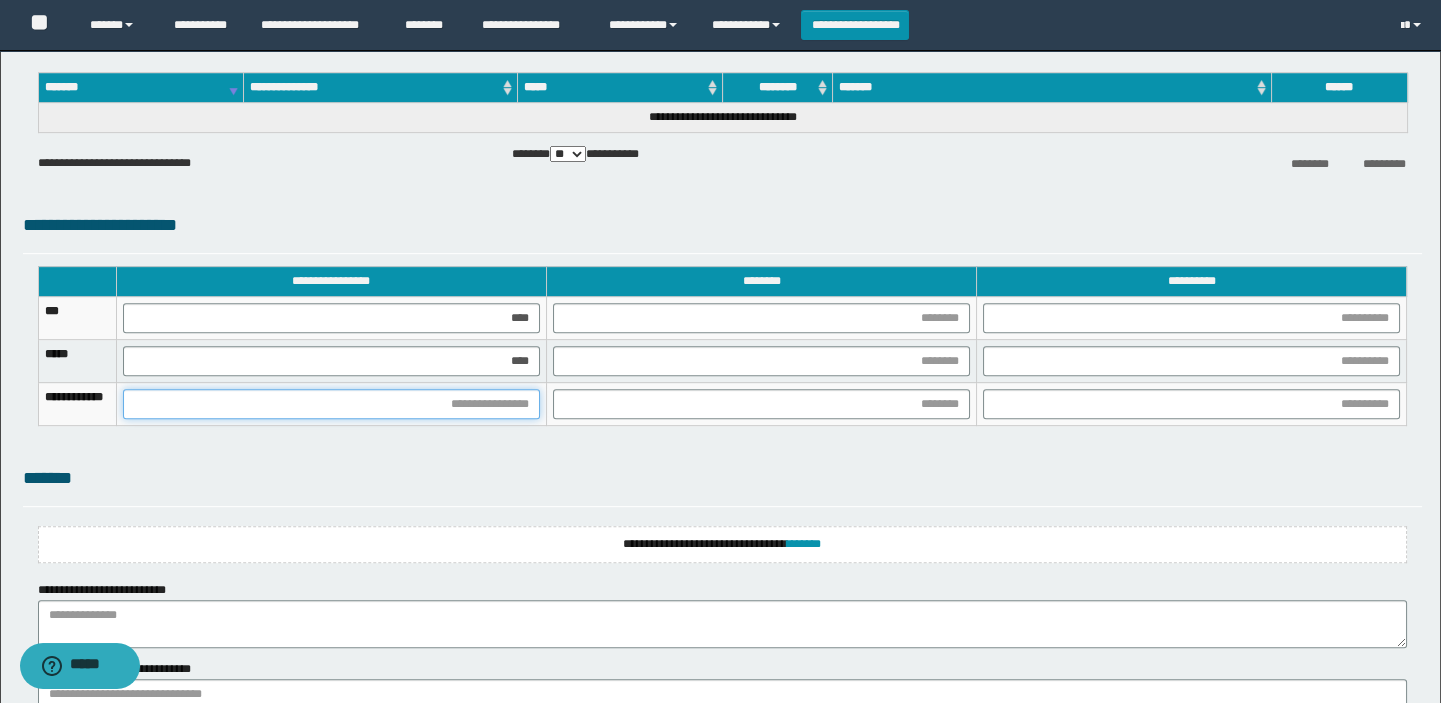 click at bounding box center [331, 404] 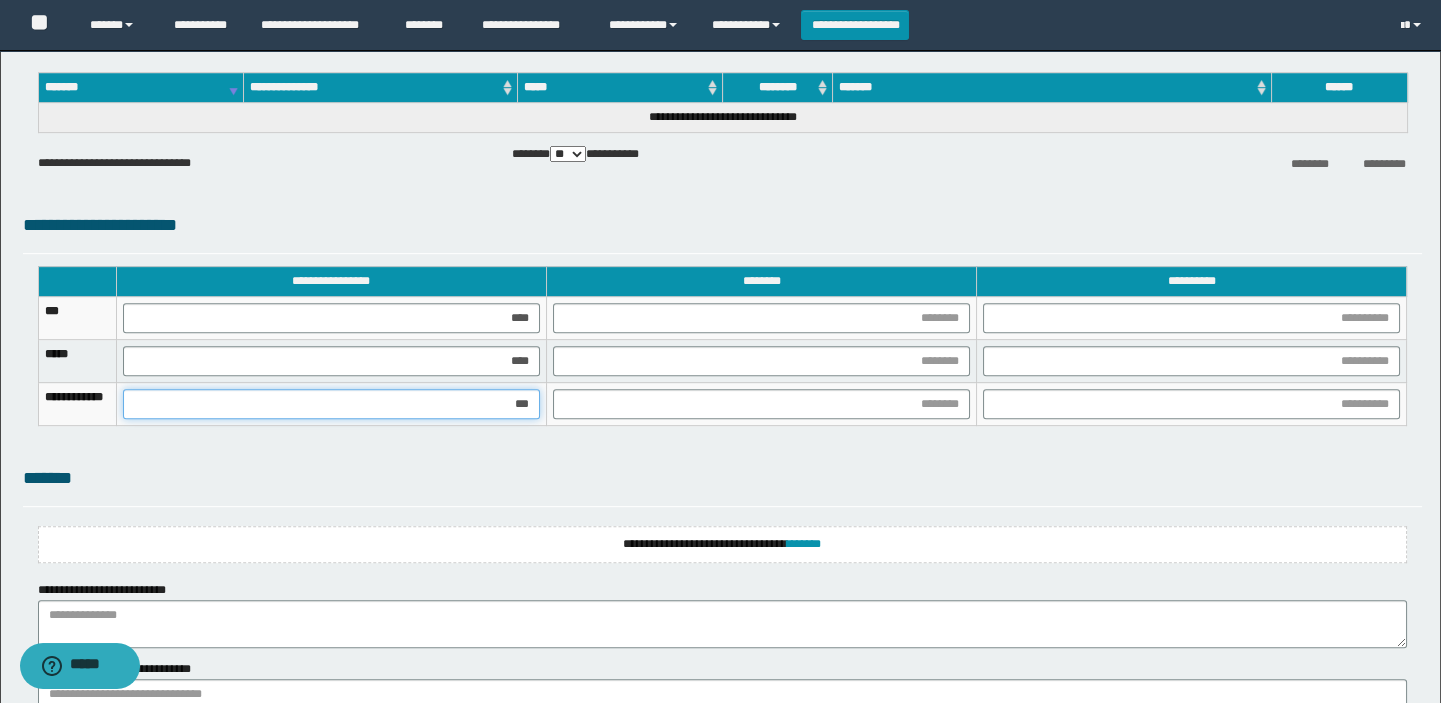 type on "****" 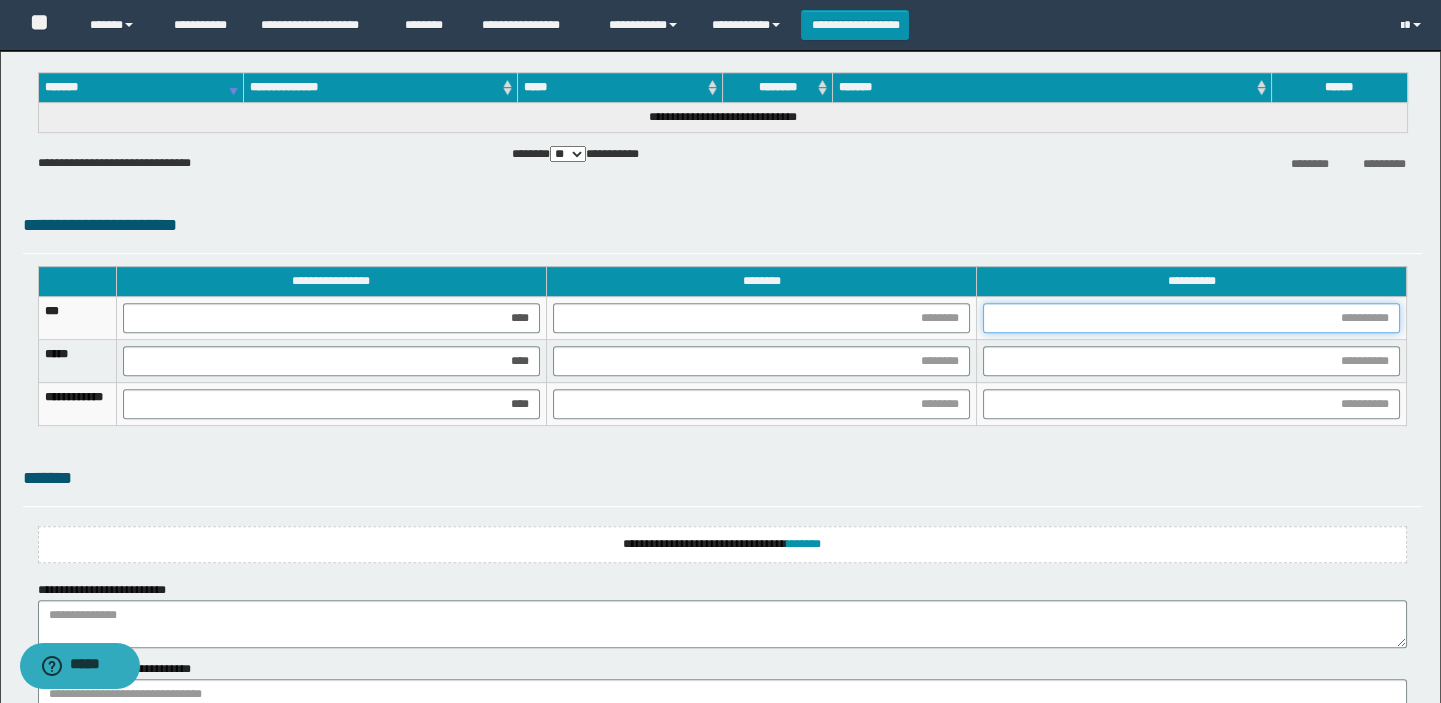 click at bounding box center [1191, 318] 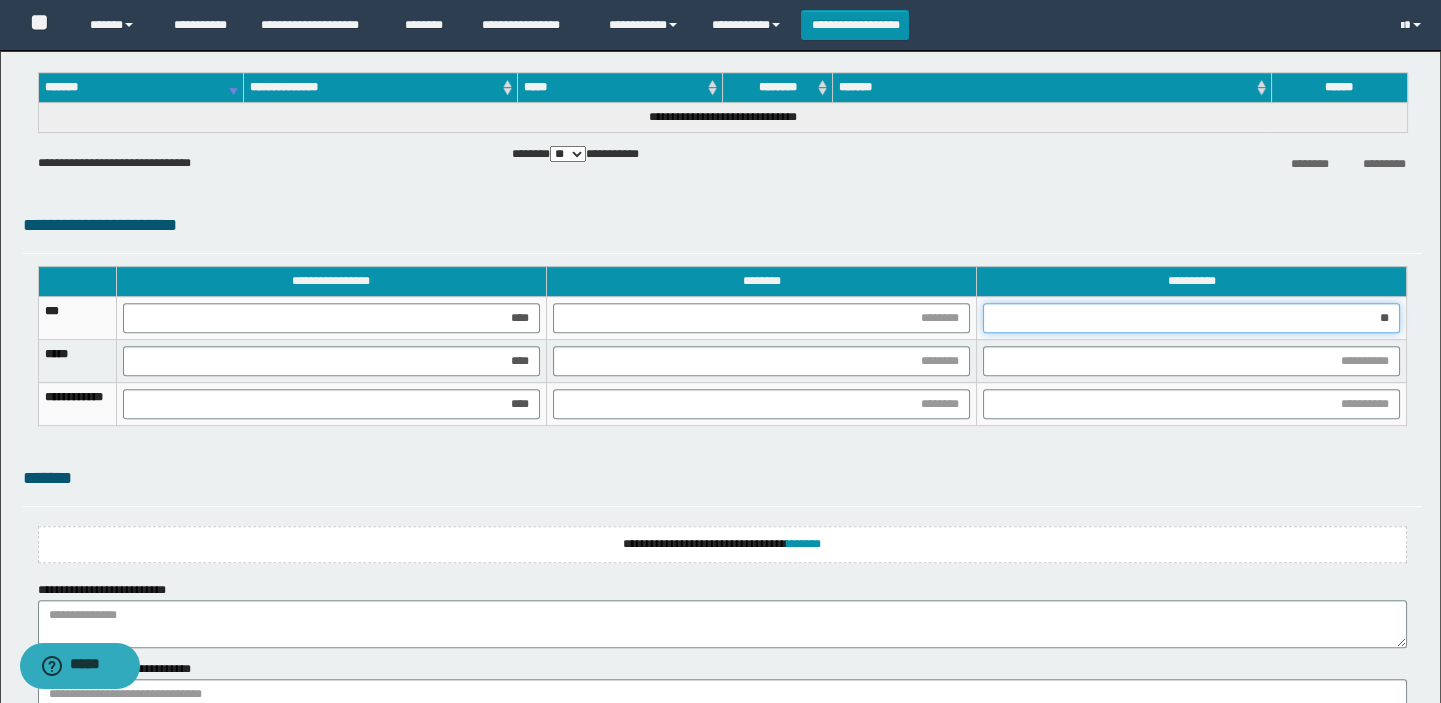 type on "***" 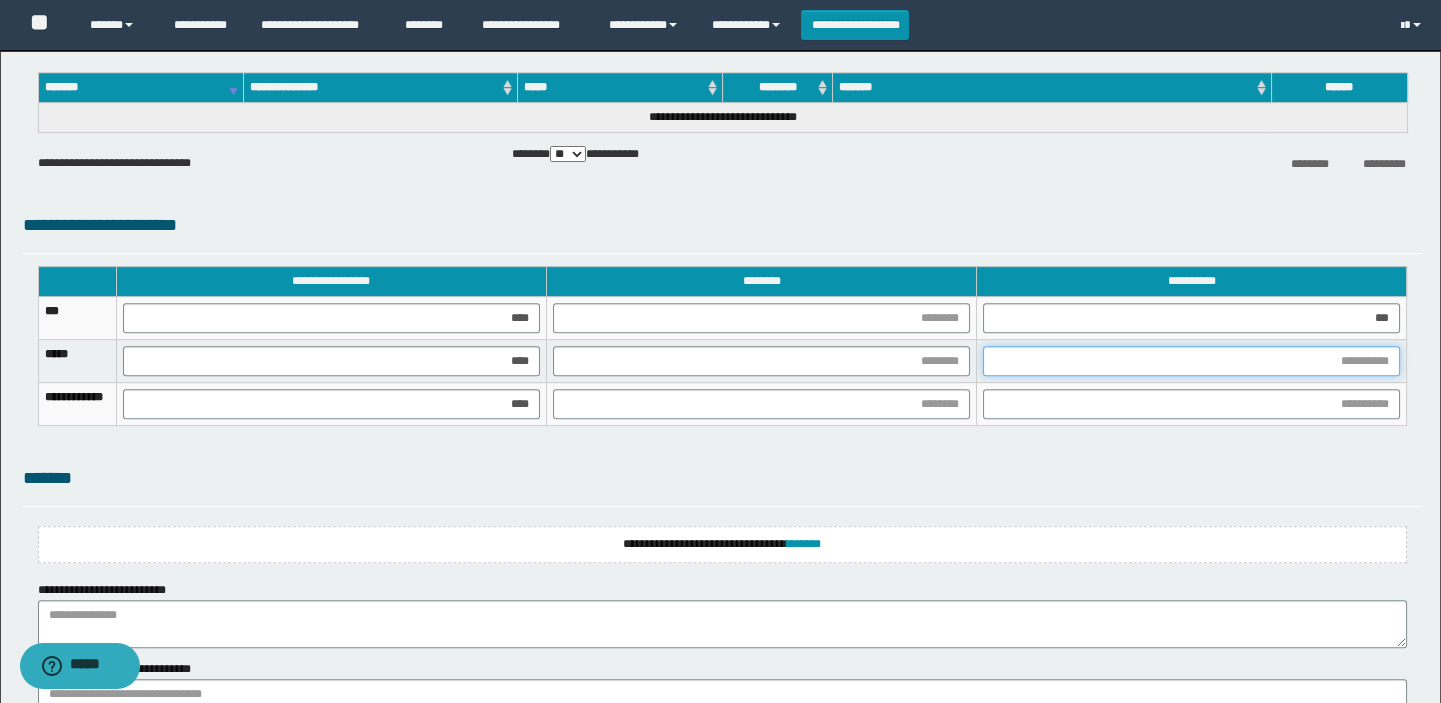 click at bounding box center [1191, 361] 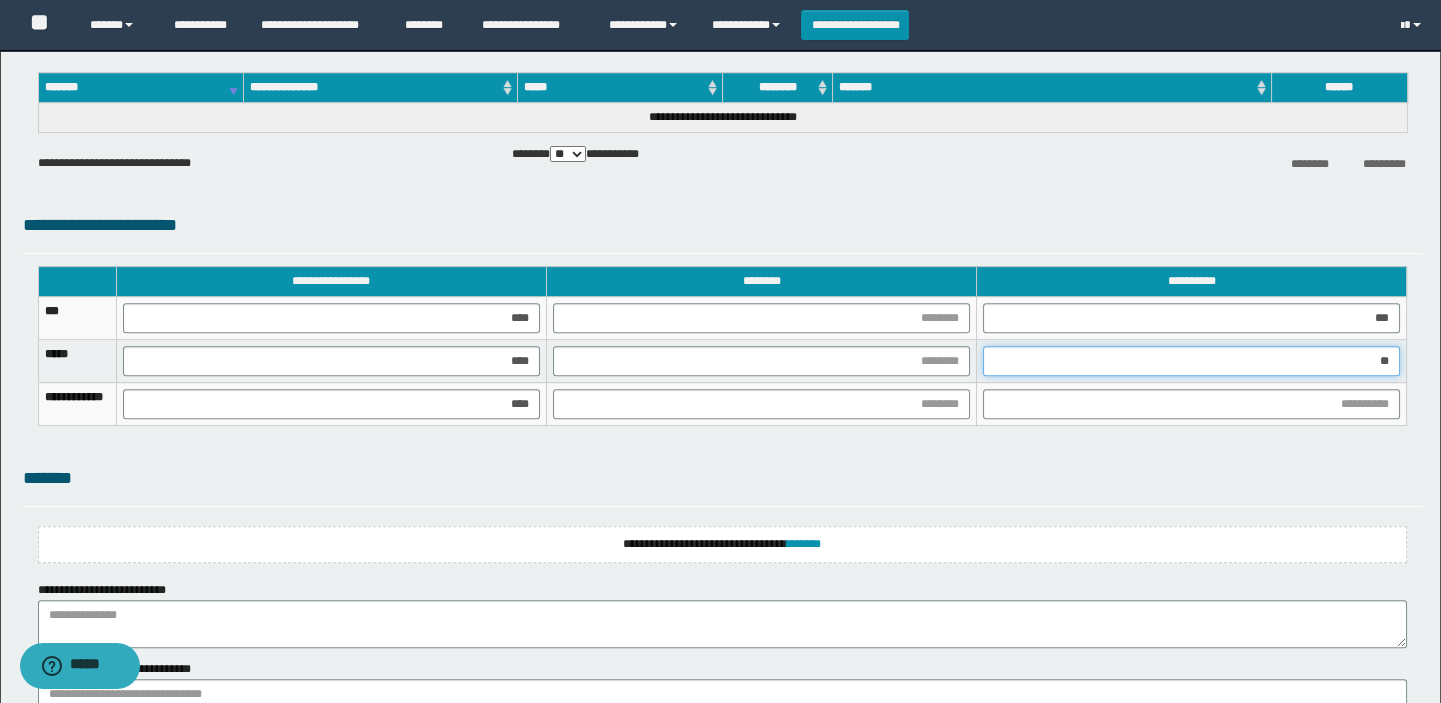 type on "***" 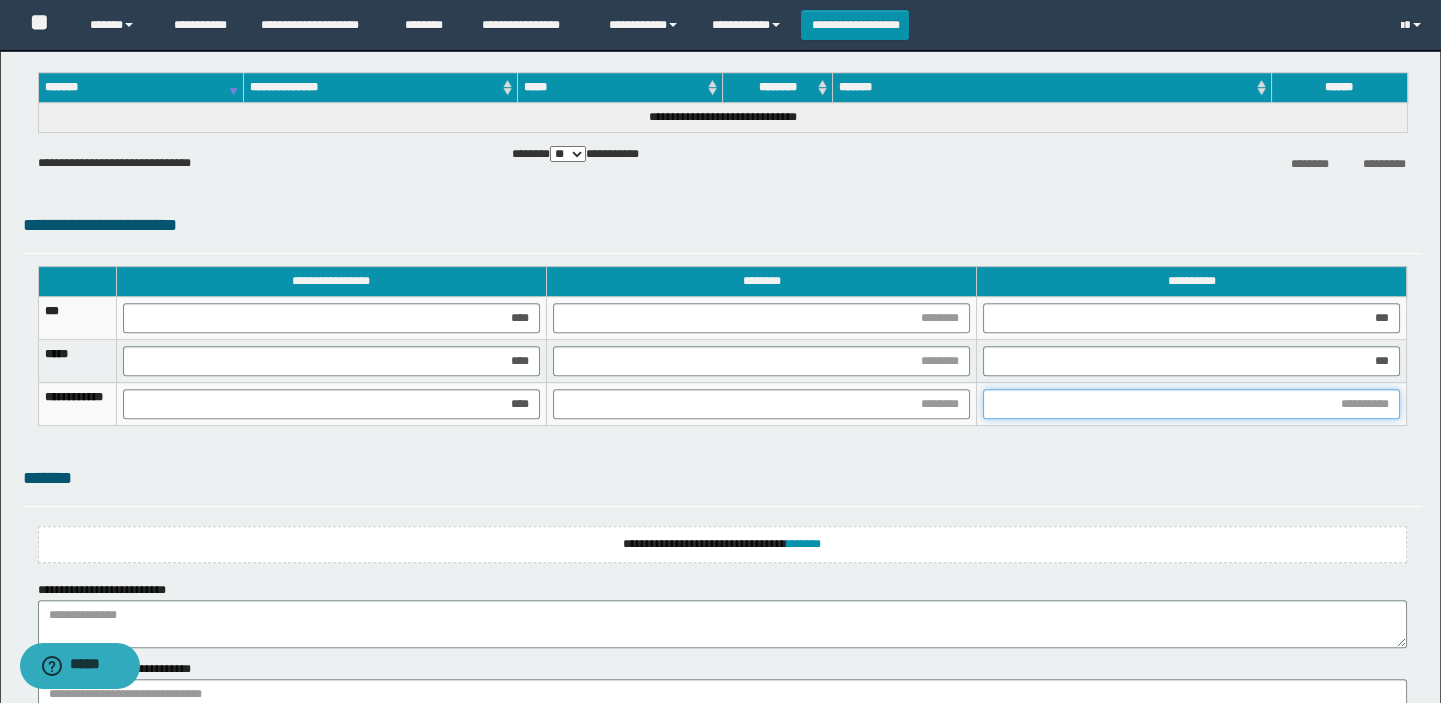 click at bounding box center [1191, 404] 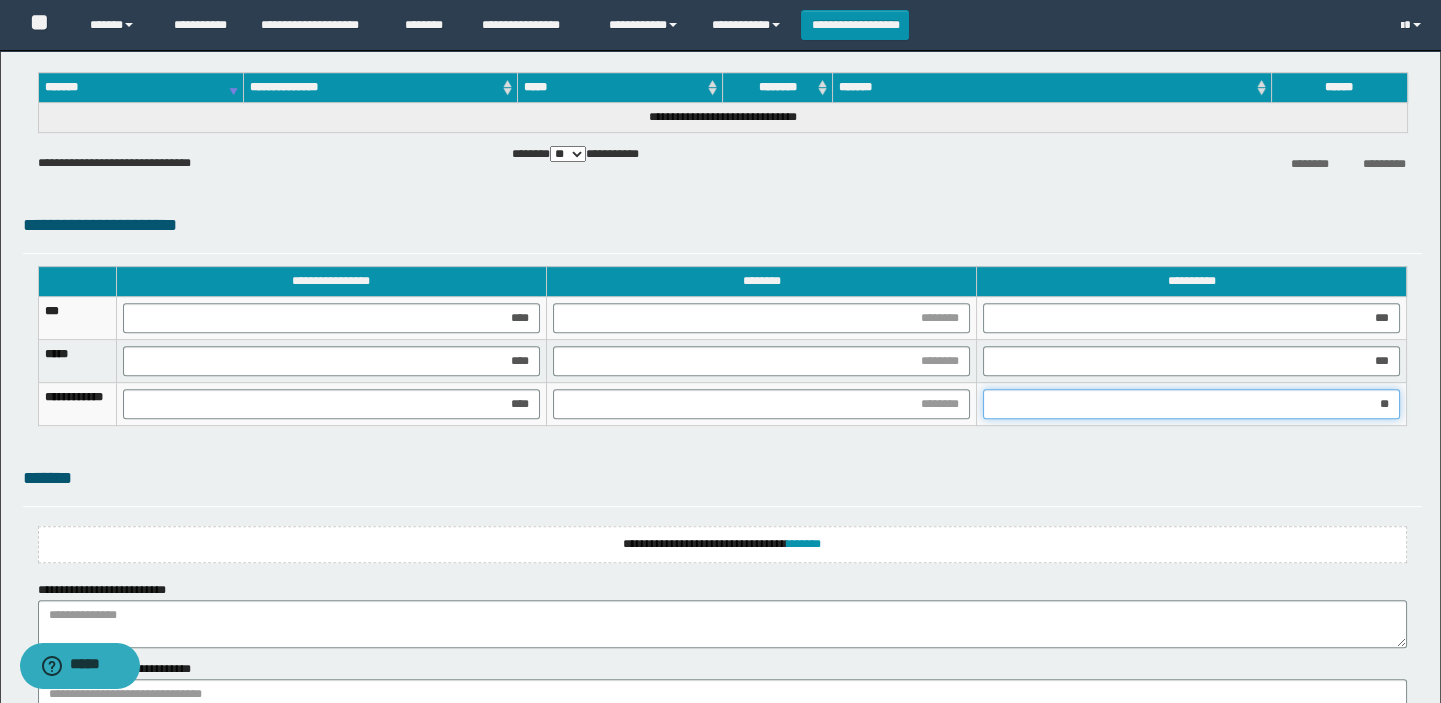 type on "***" 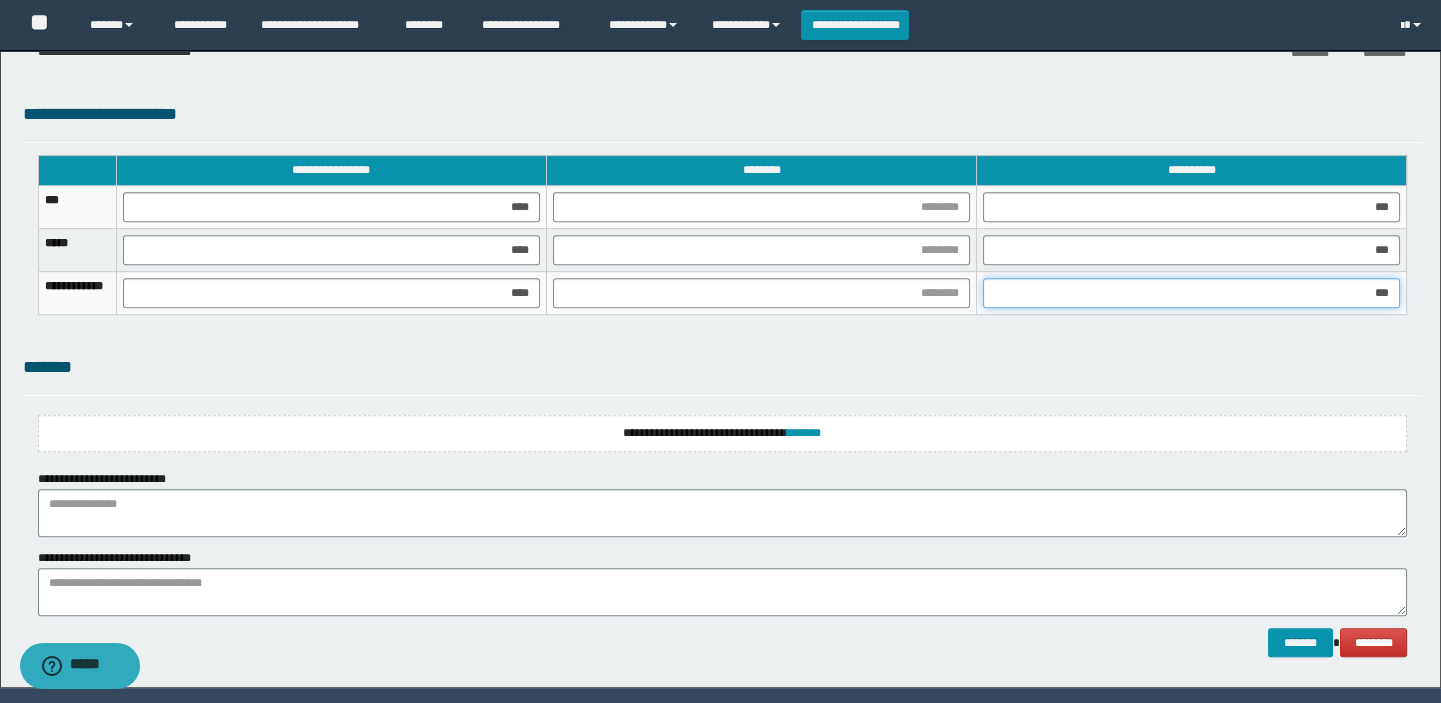 scroll, scrollTop: 2082, scrollLeft: 0, axis: vertical 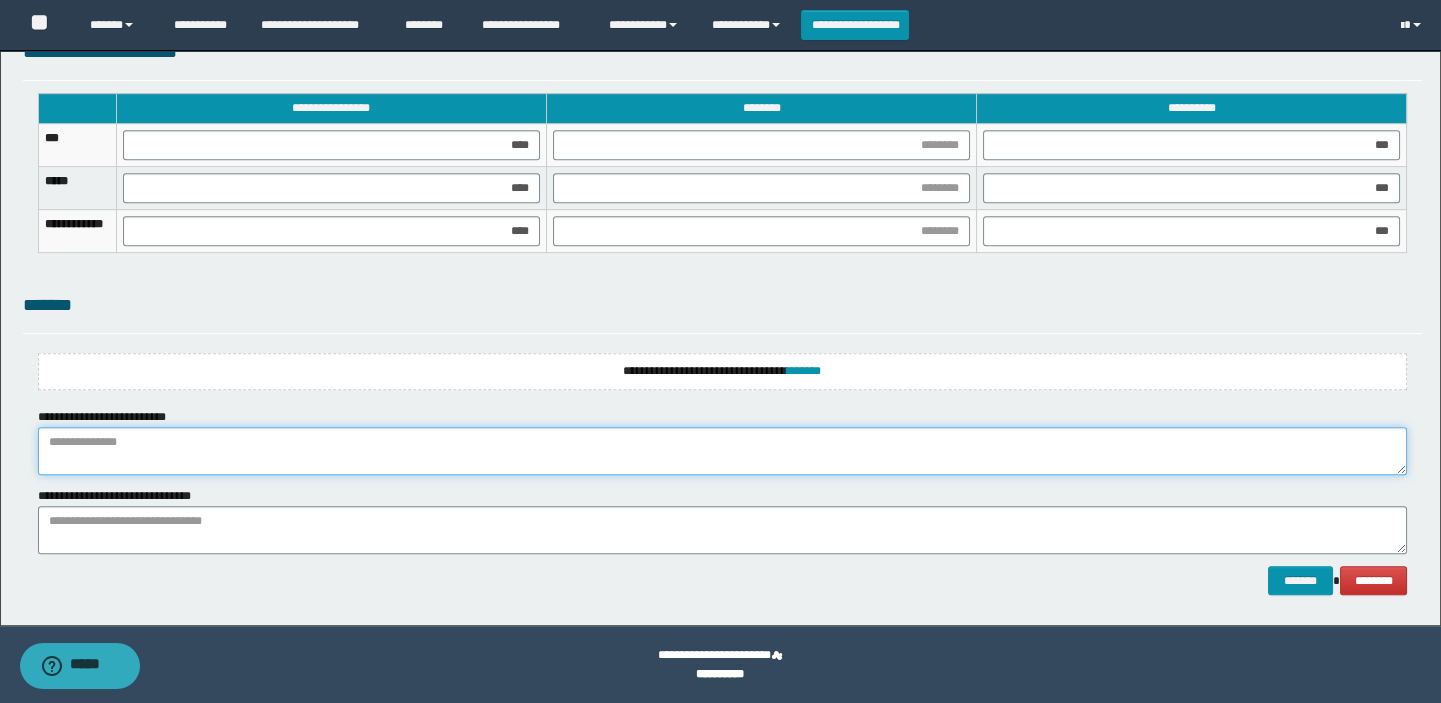 drag, startPoint x: 121, startPoint y: 445, endPoint x: 135, endPoint y: 439, distance: 15.231546 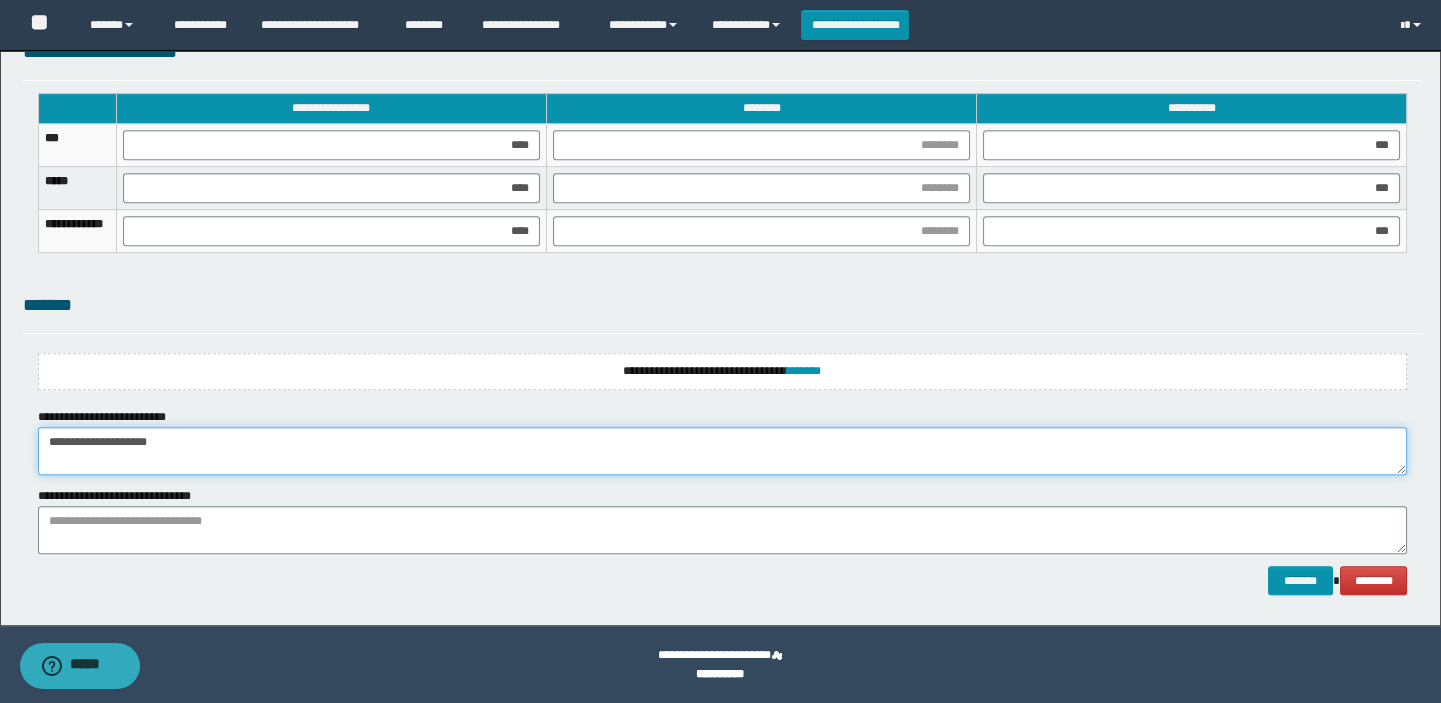type on "**********" 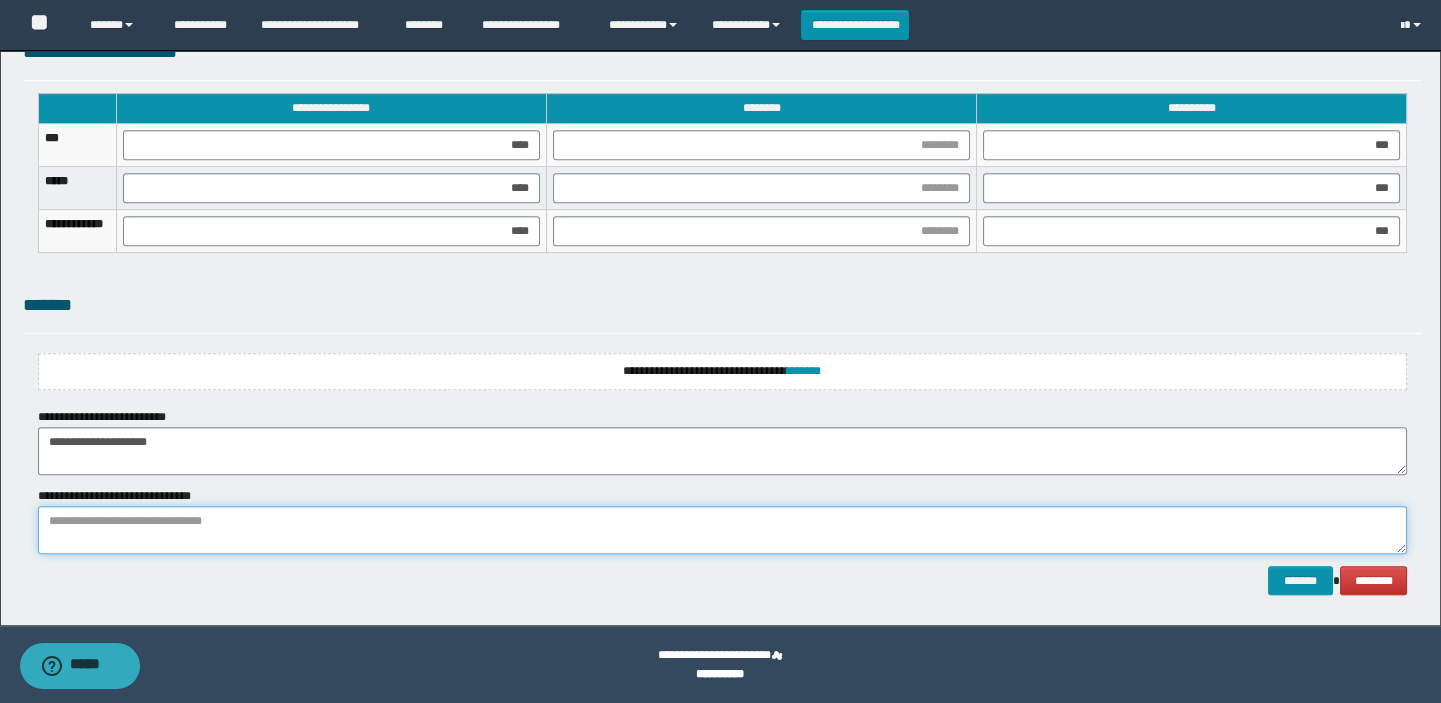 click at bounding box center (723, 530) 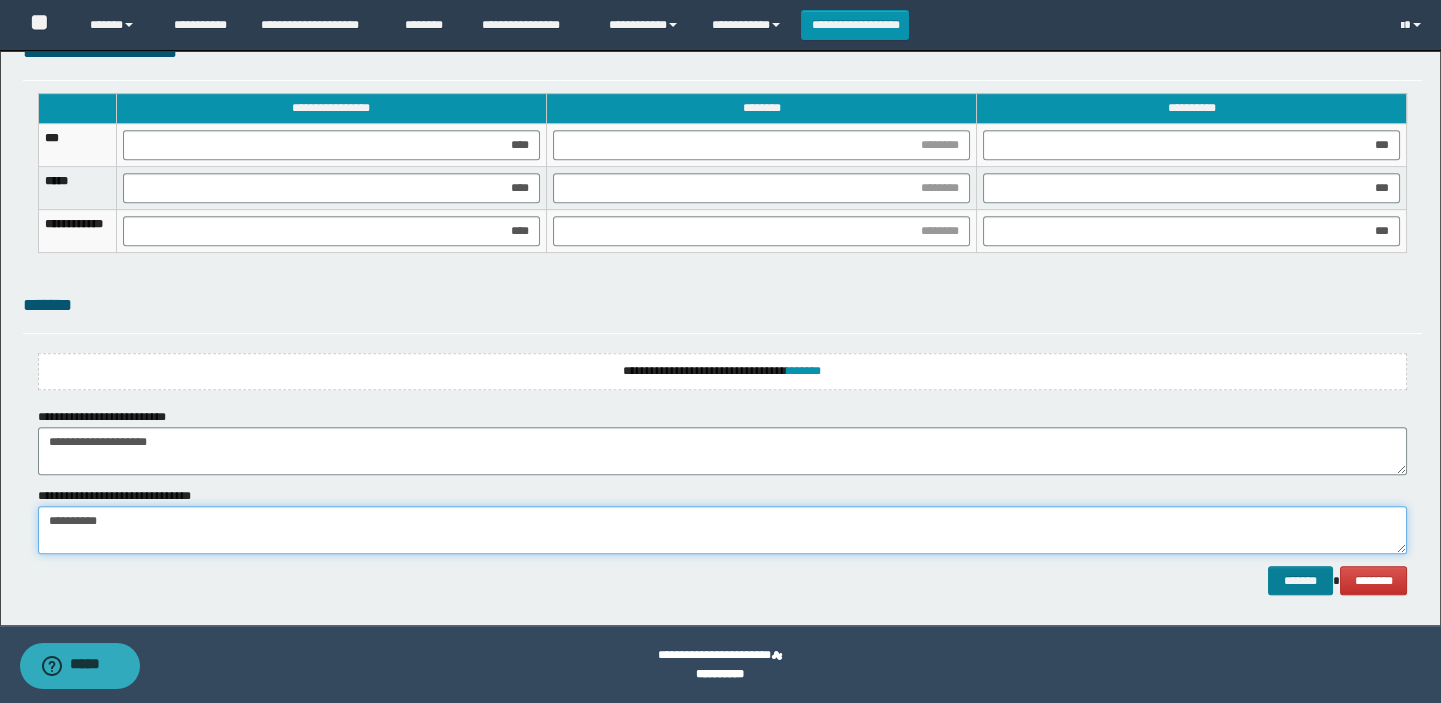 type on "**********" 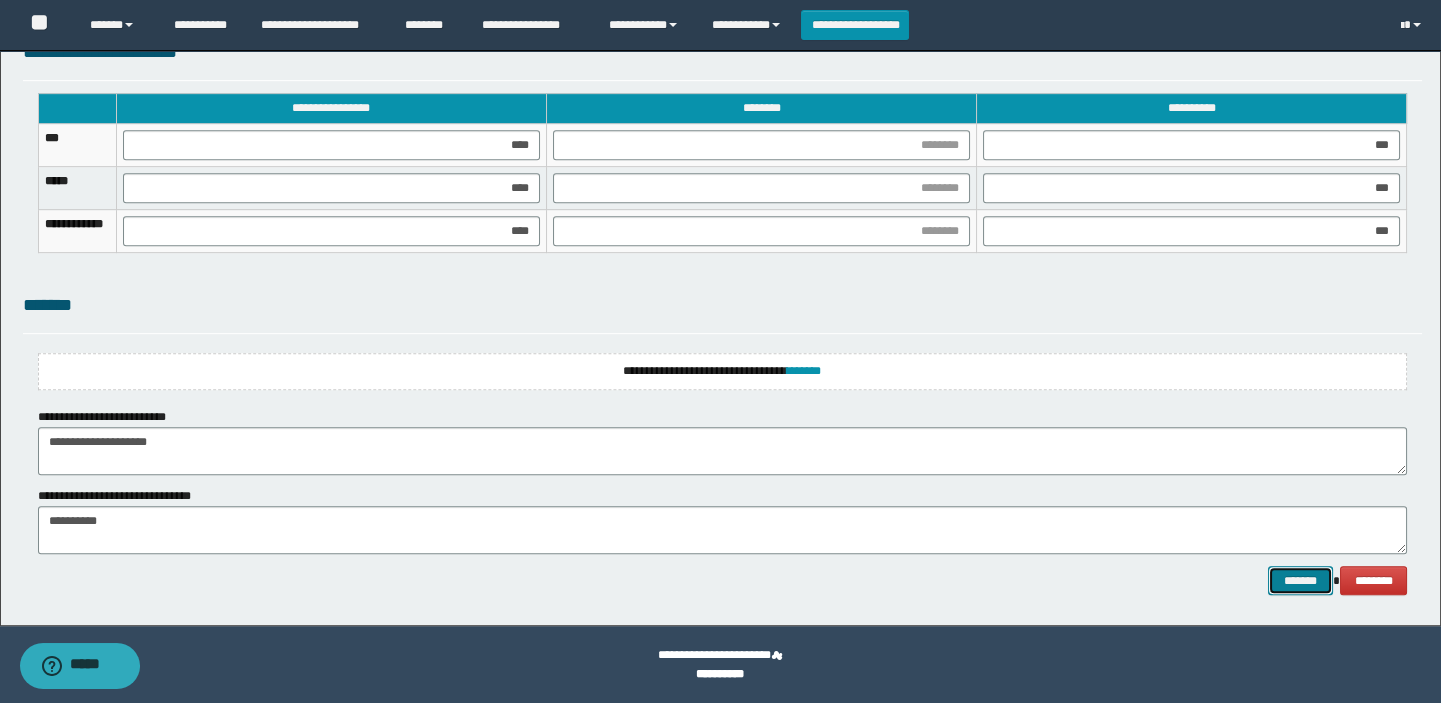 click on "*******" at bounding box center [1300, 581] 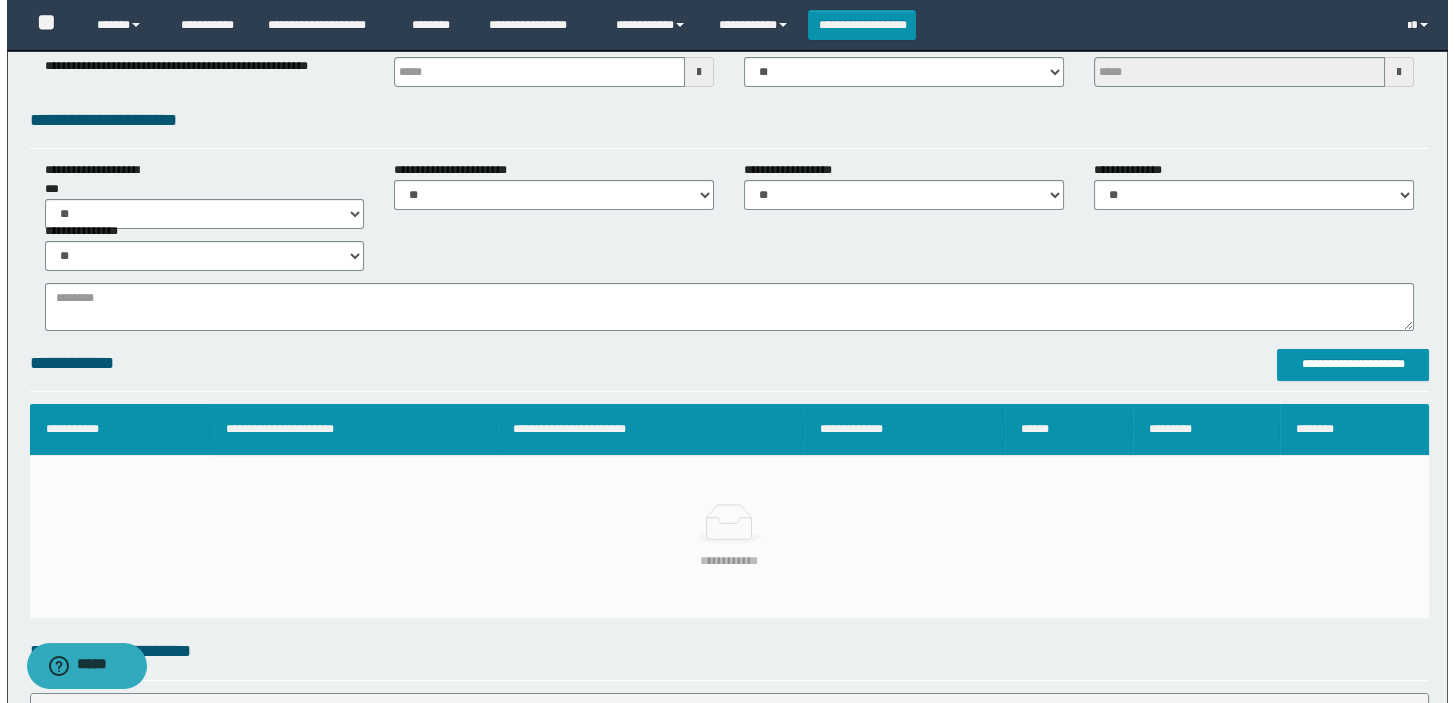 scroll, scrollTop: 264, scrollLeft: 0, axis: vertical 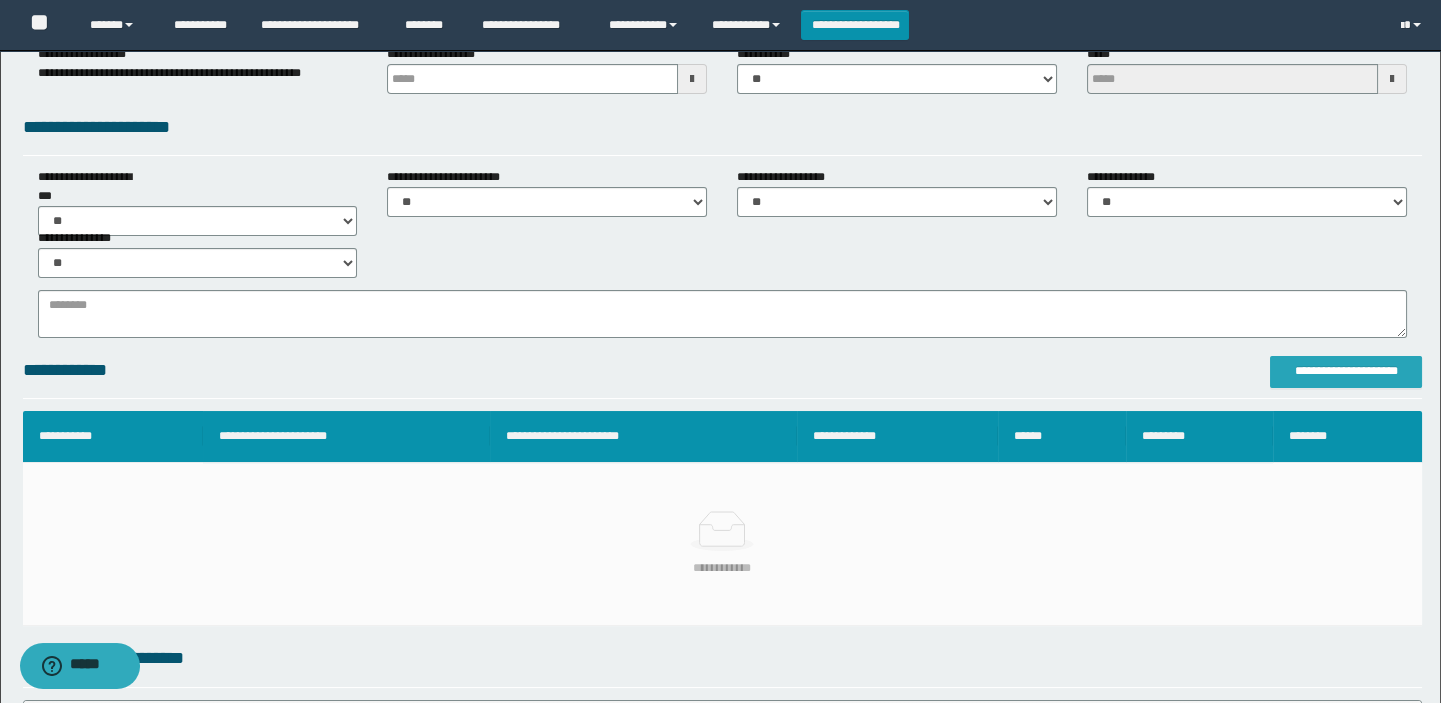 click on "**********" at bounding box center (1346, 371) 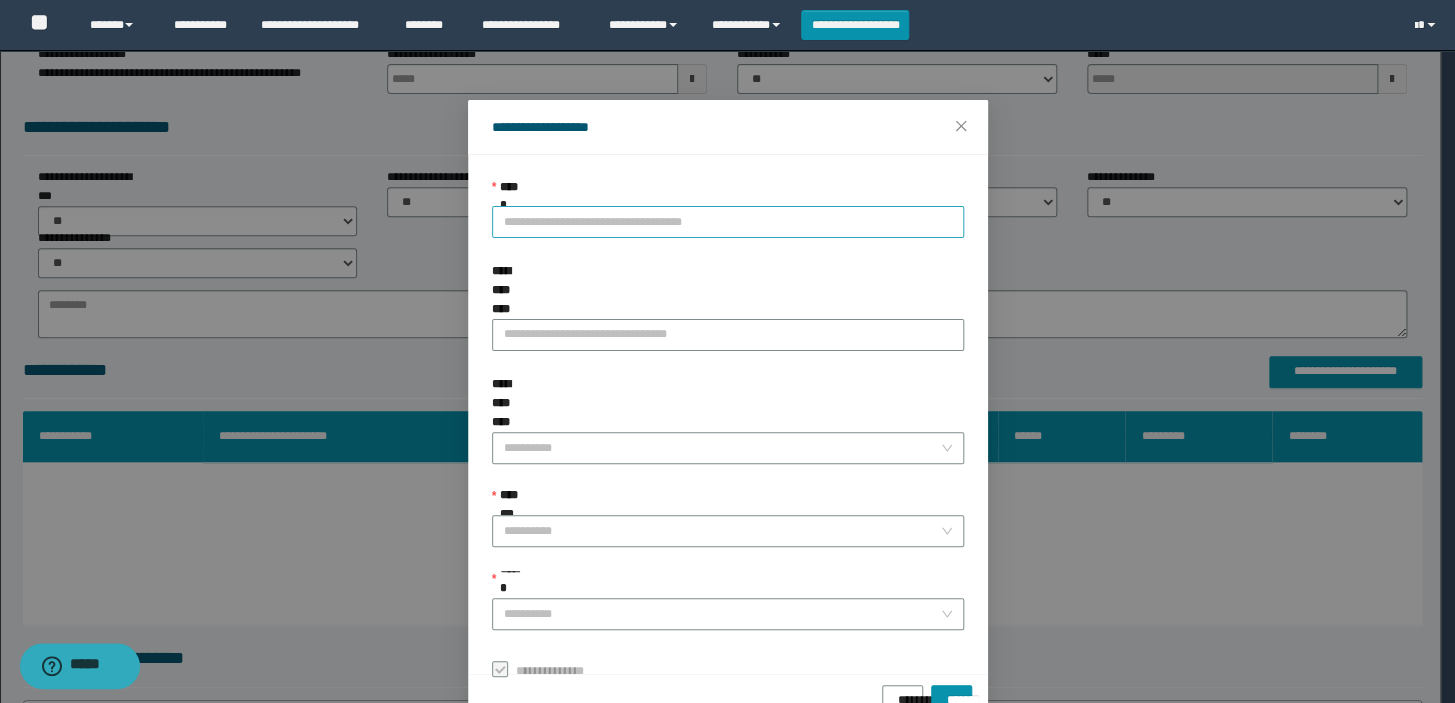 click on "**********" at bounding box center [728, 222] 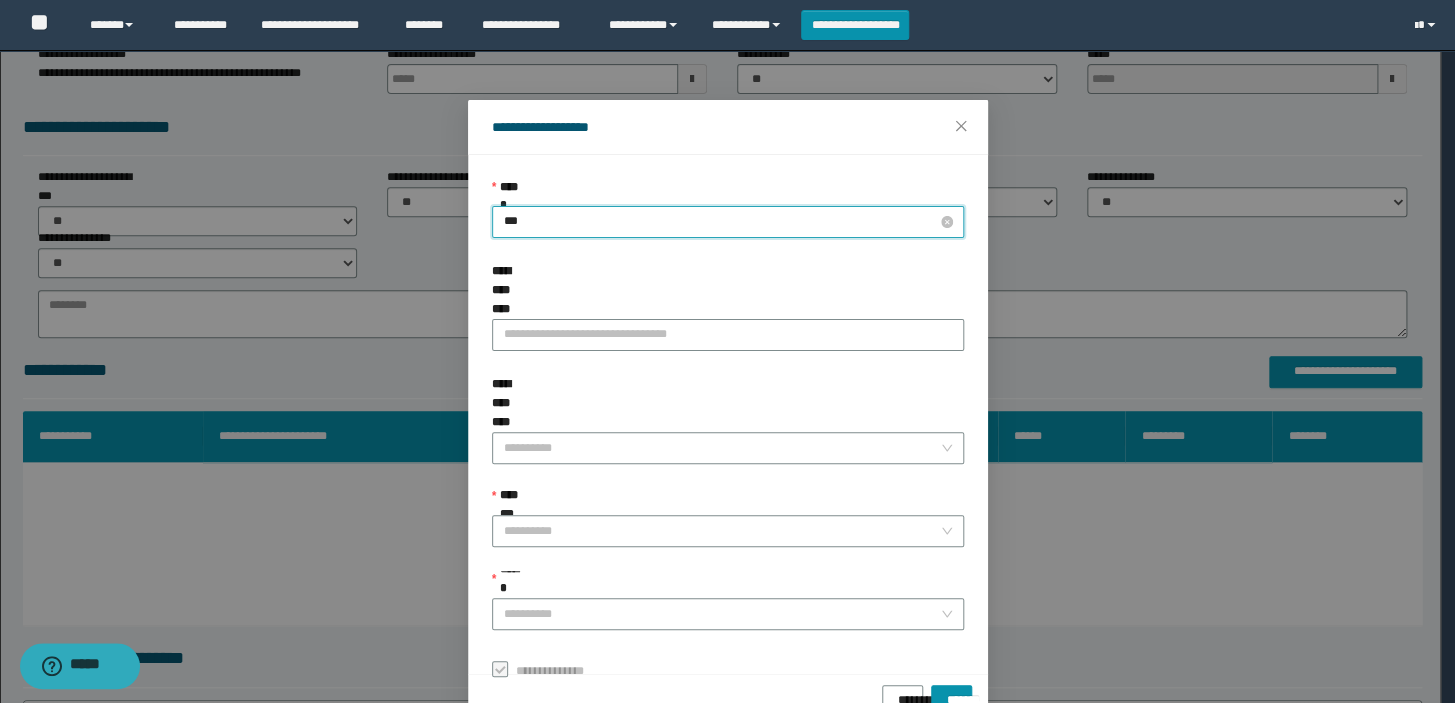 type on "****" 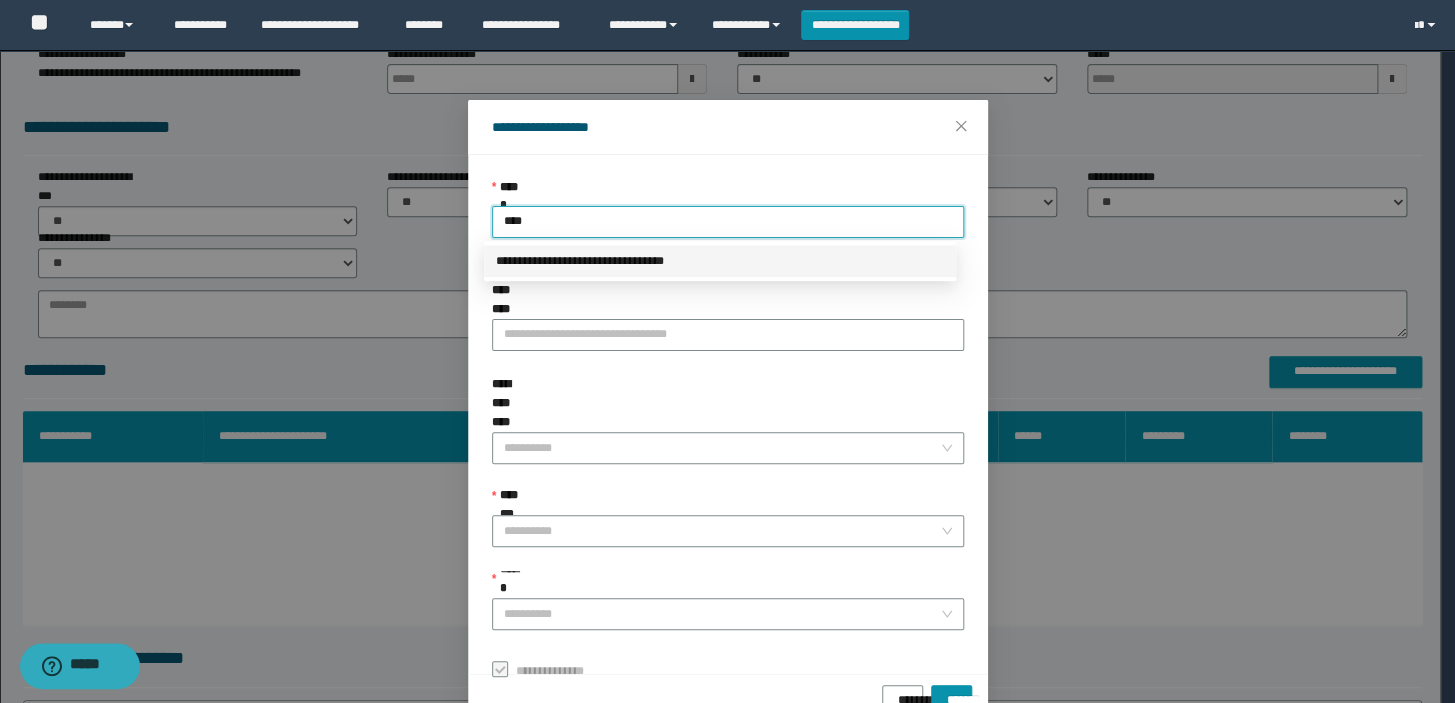 click on "**********" at bounding box center [720, 261] 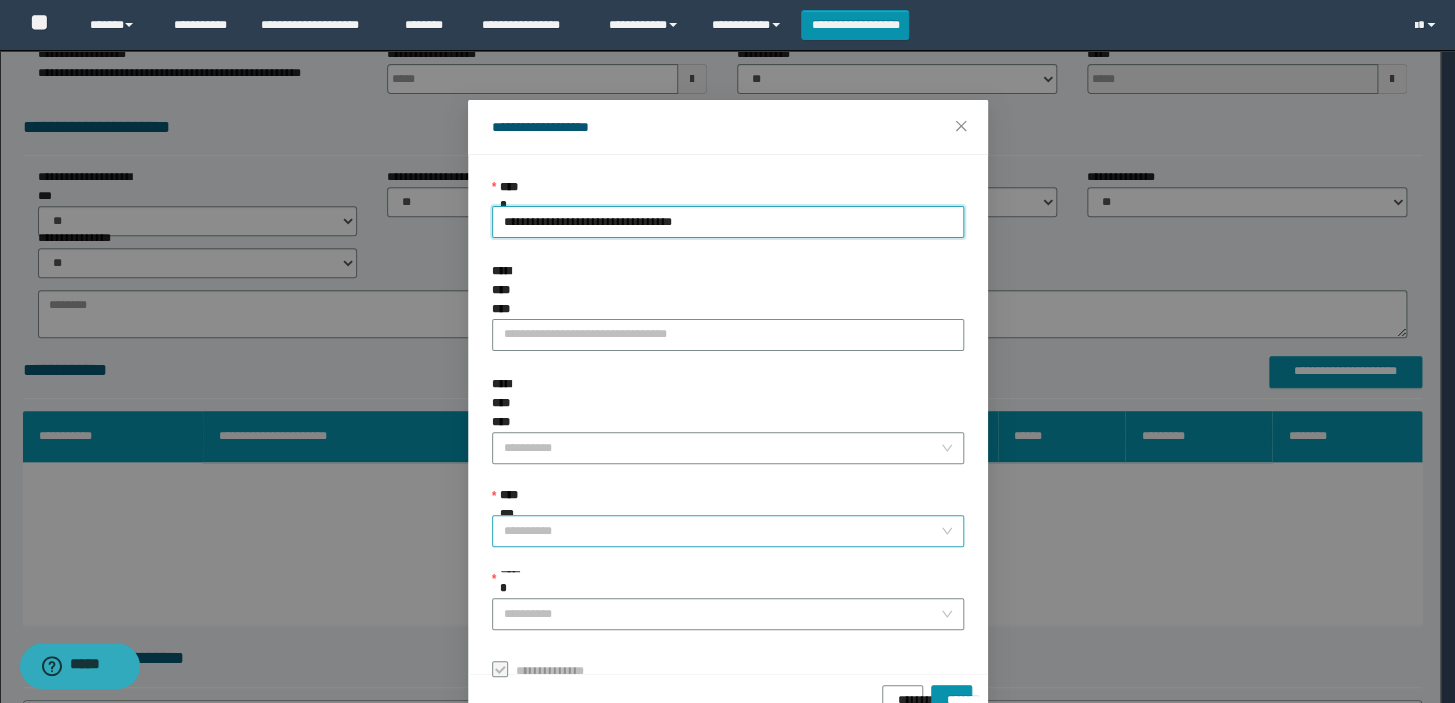 click on "**********" at bounding box center (722, 531) 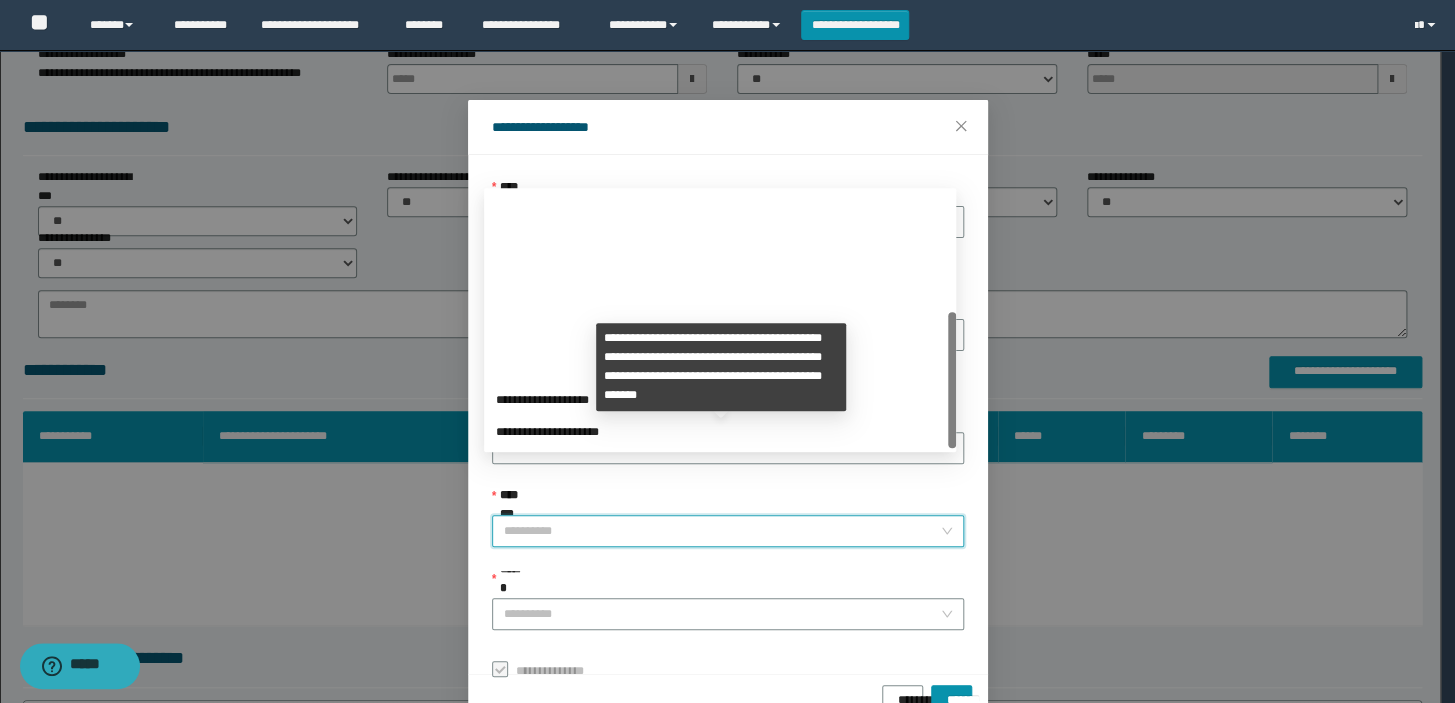 scroll, scrollTop: 223, scrollLeft: 0, axis: vertical 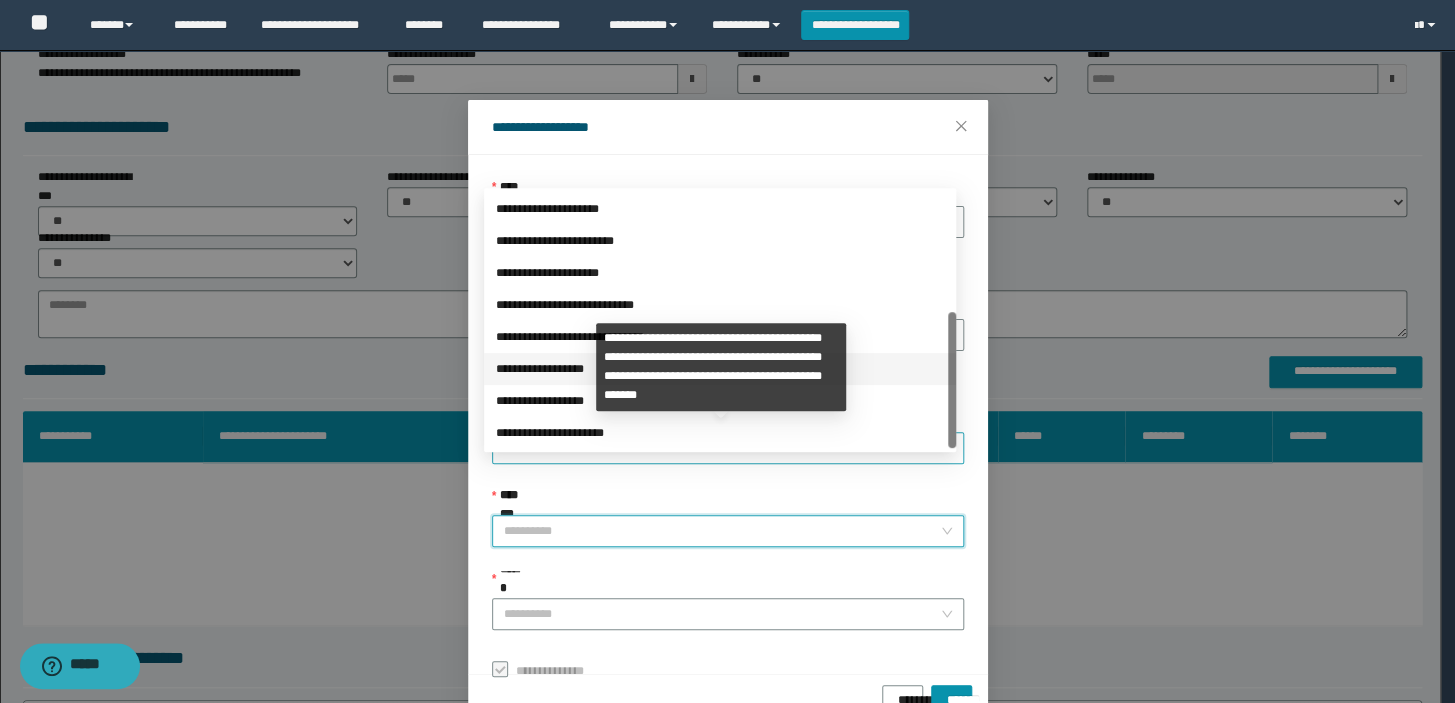 click on "**********" at bounding box center (720, 369) 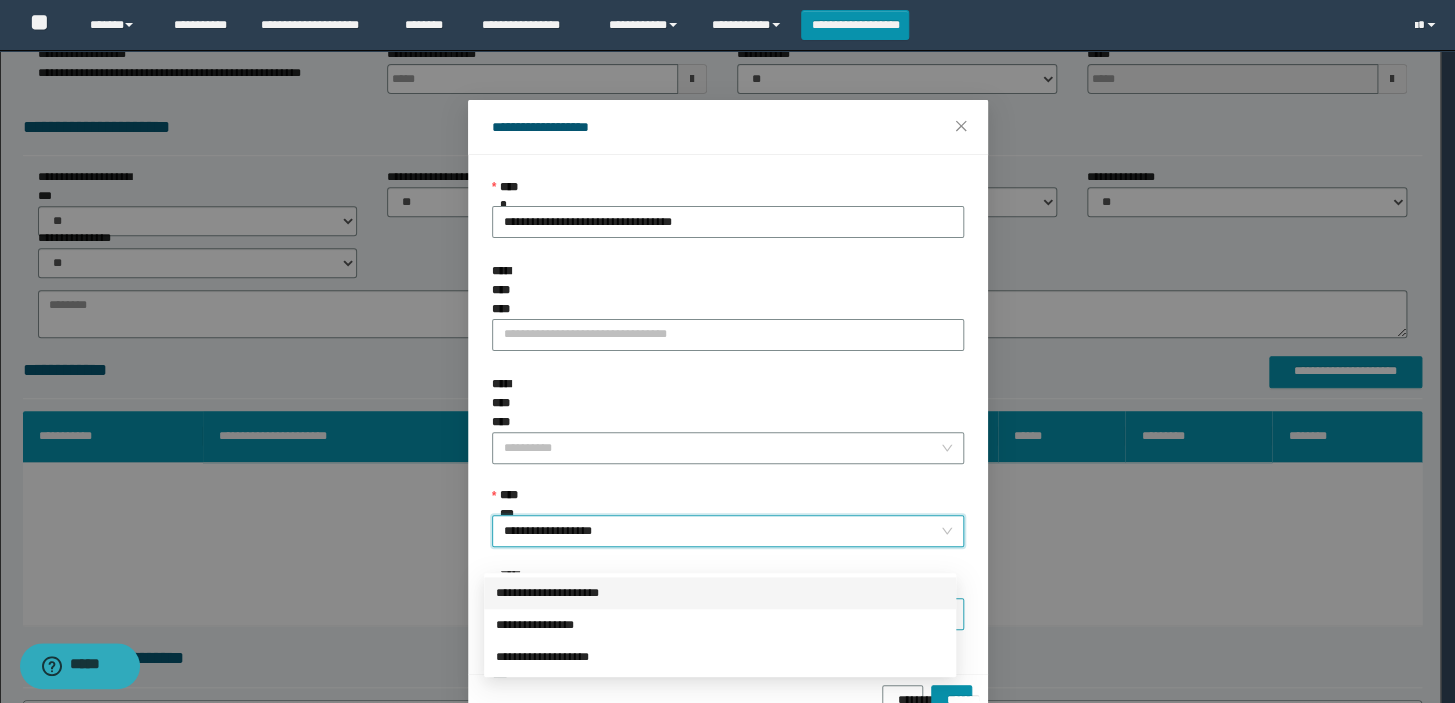 click on "******" at bounding box center (722, 614) 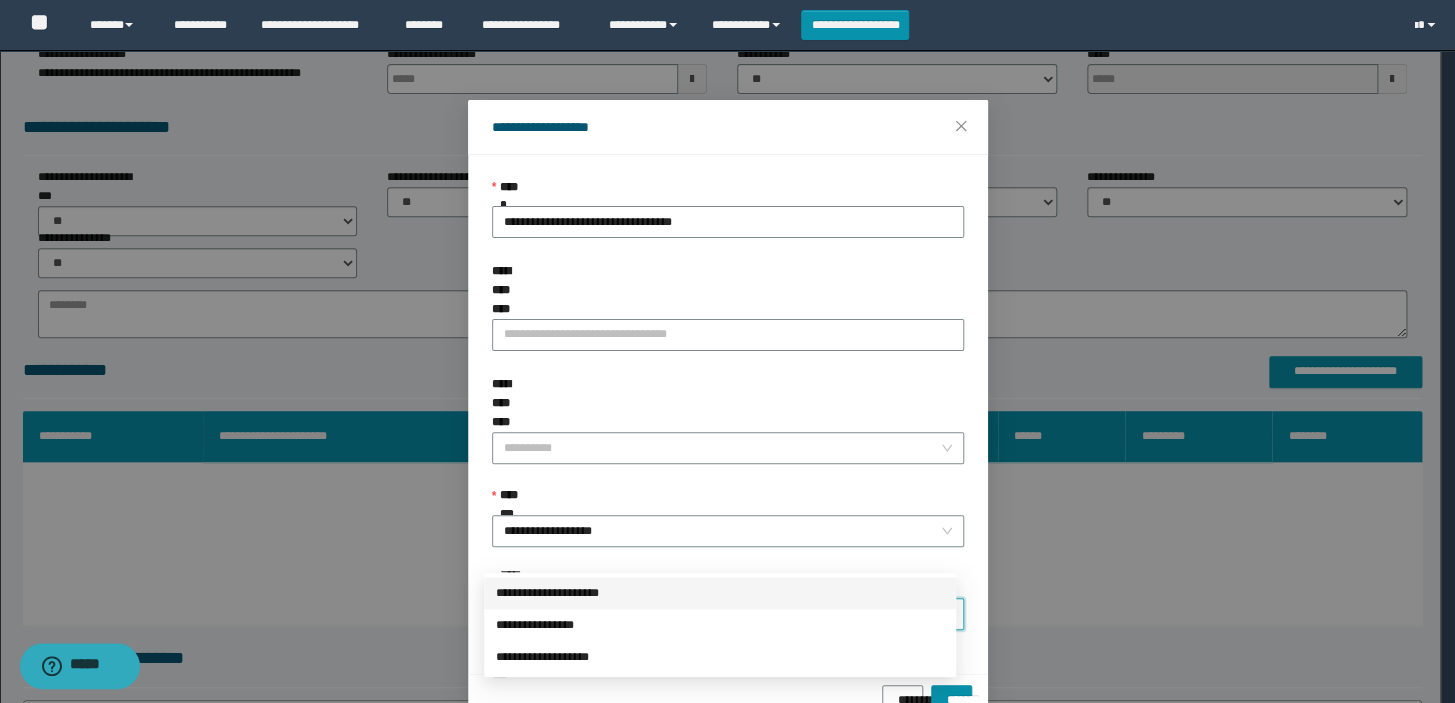 click on "**********" at bounding box center [720, 593] 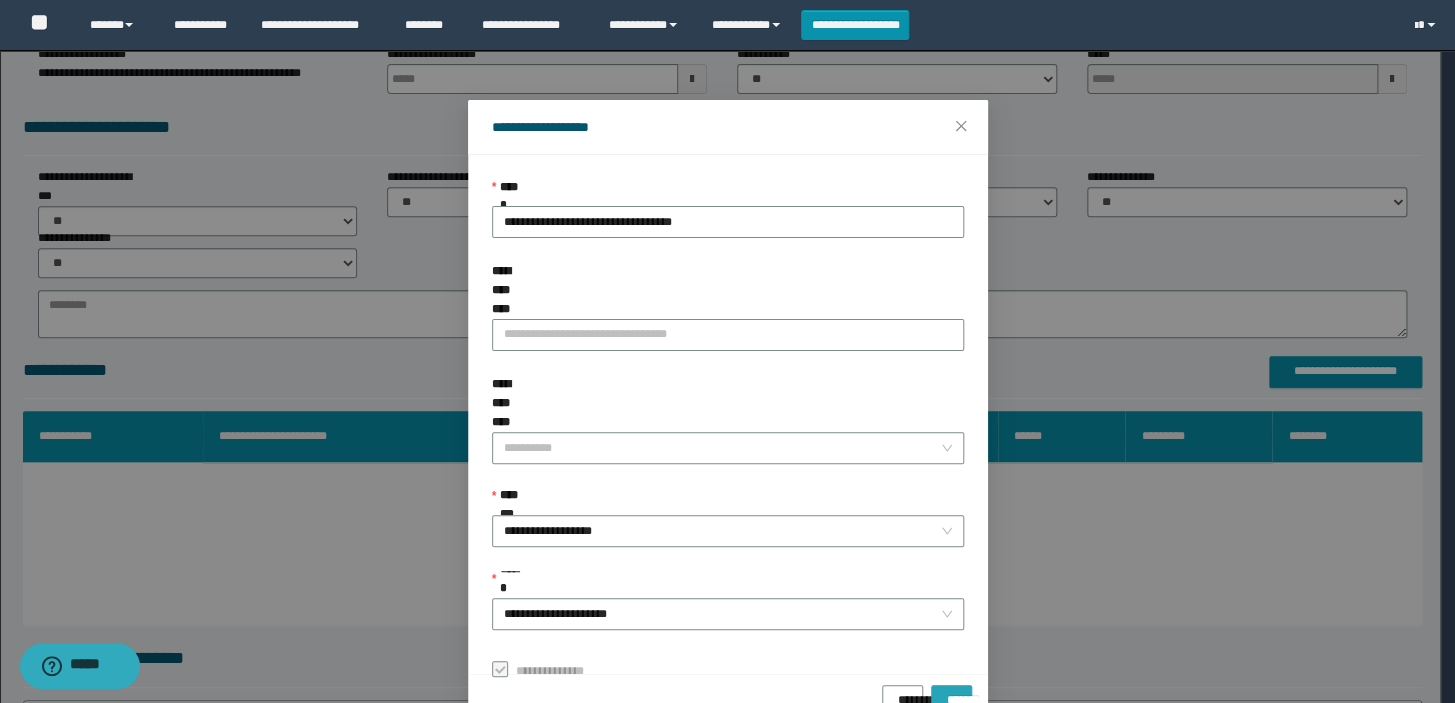 click on "*******" at bounding box center [951, 693] 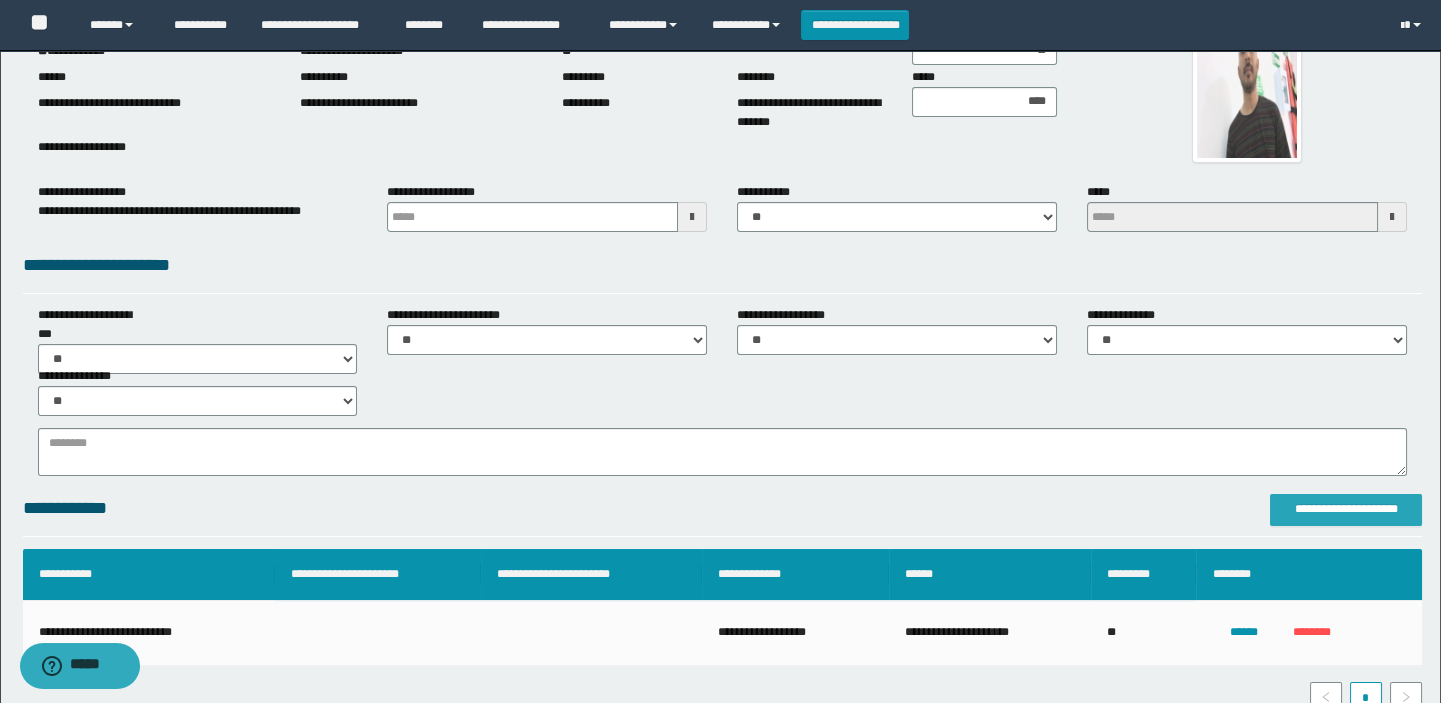 scroll, scrollTop: 0, scrollLeft: 0, axis: both 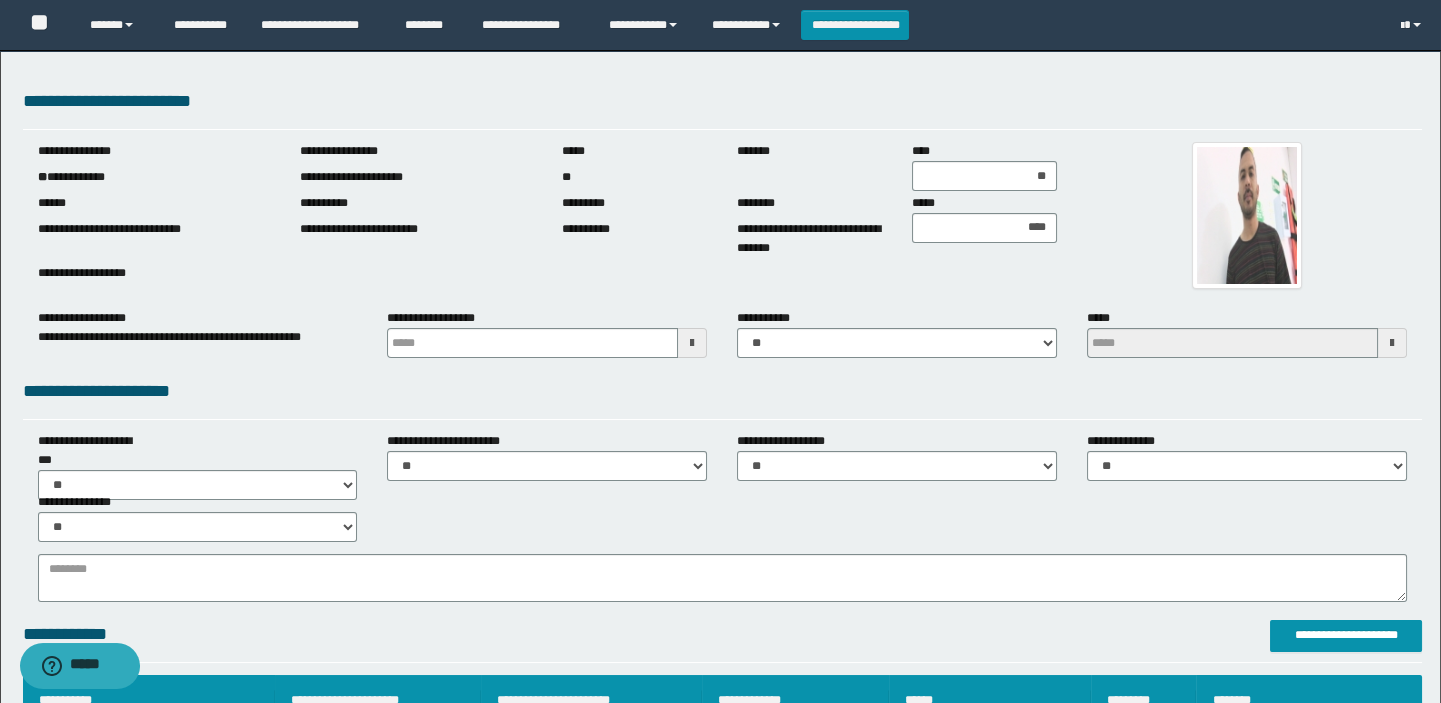 click on "**********" at bounding box center [154, 177] 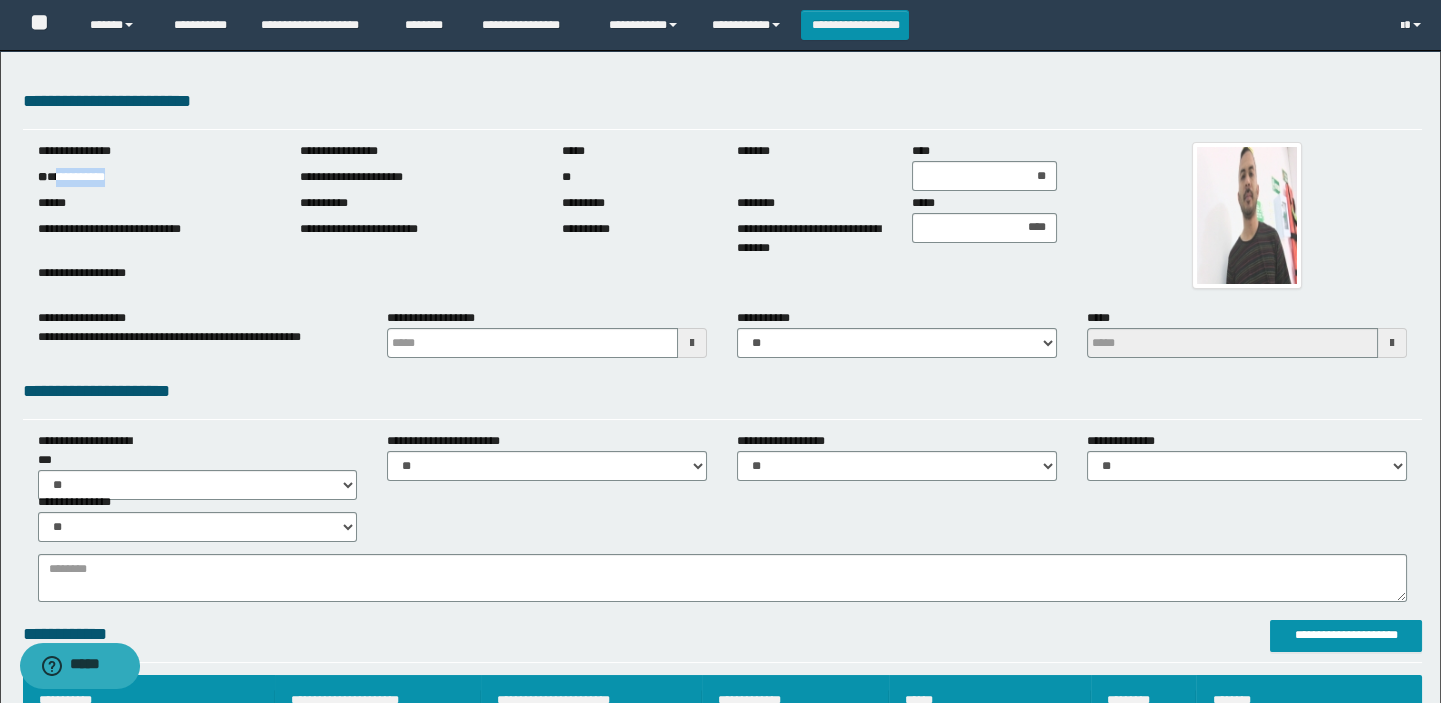 click on "**********" at bounding box center [154, 177] 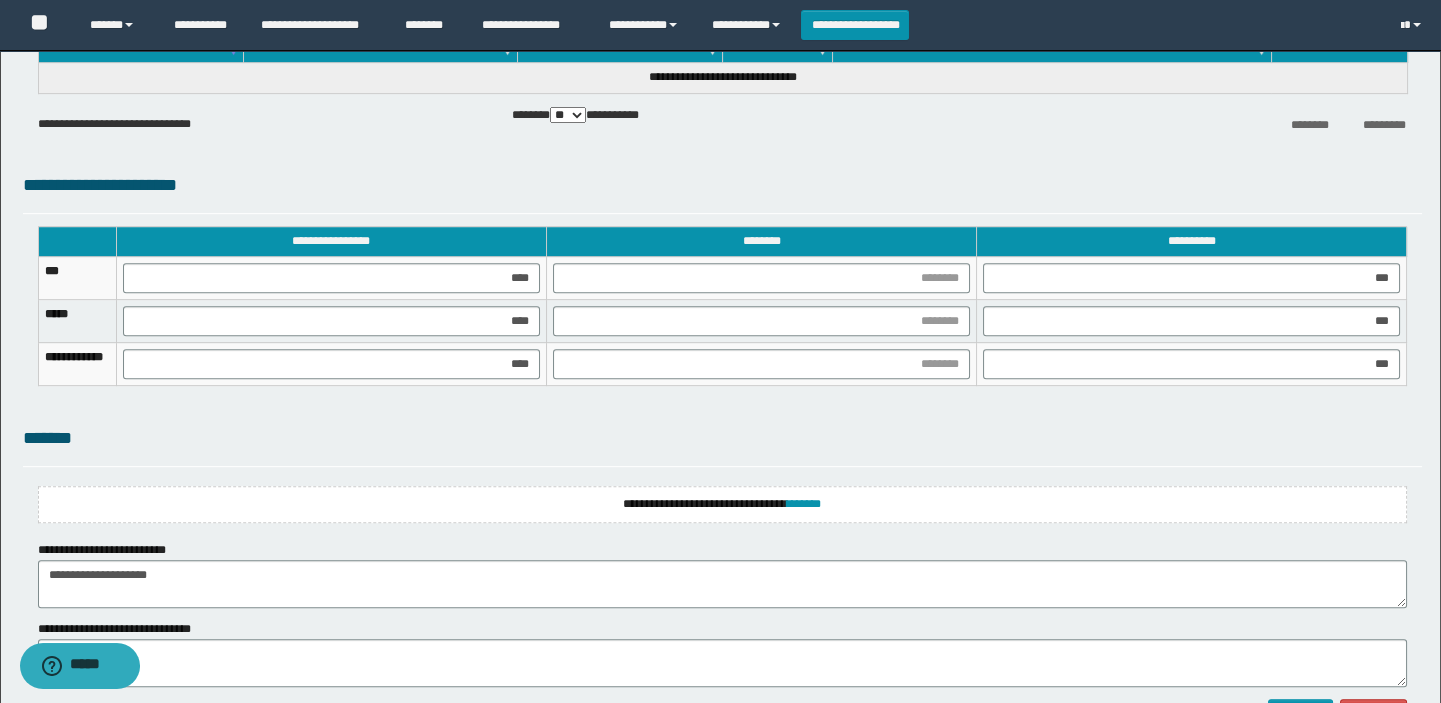 scroll, scrollTop: 2048, scrollLeft: 0, axis: vertical 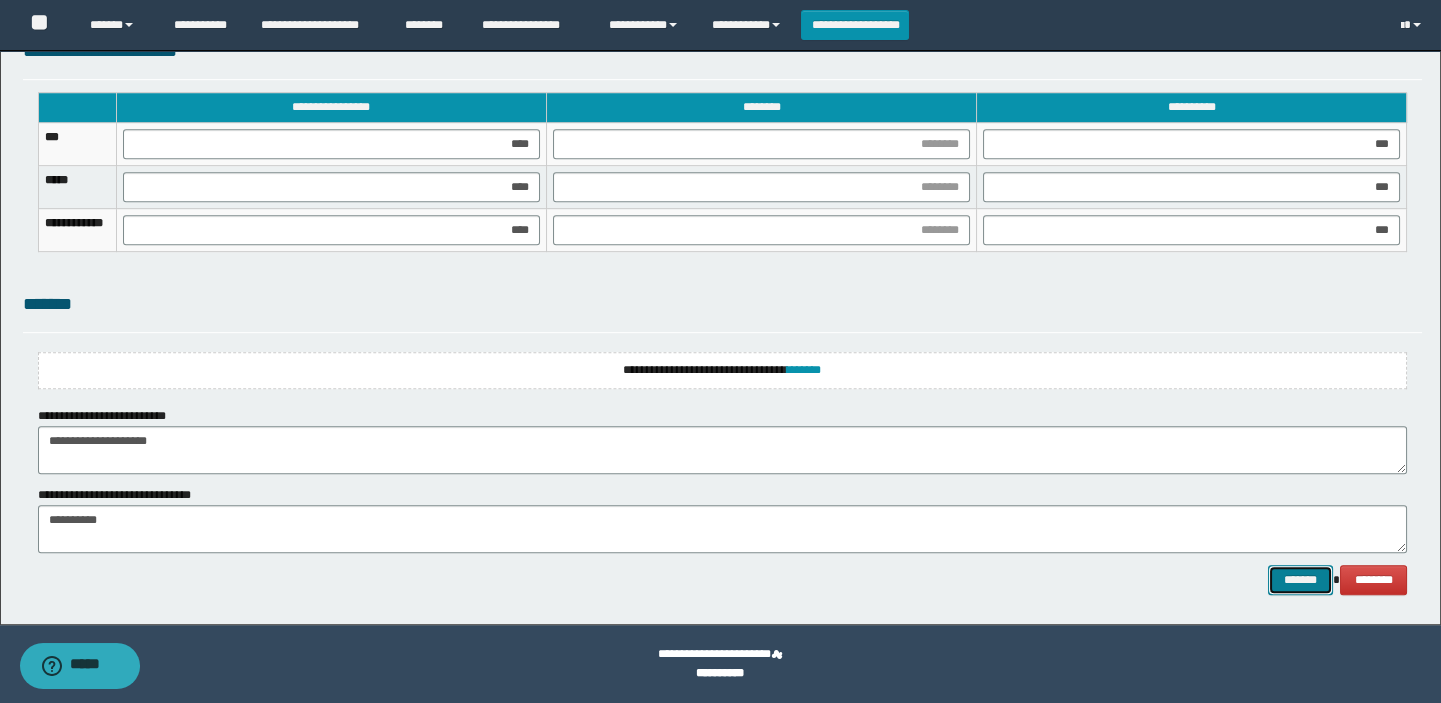 click on "*******" at bounding box center (1300, 580) 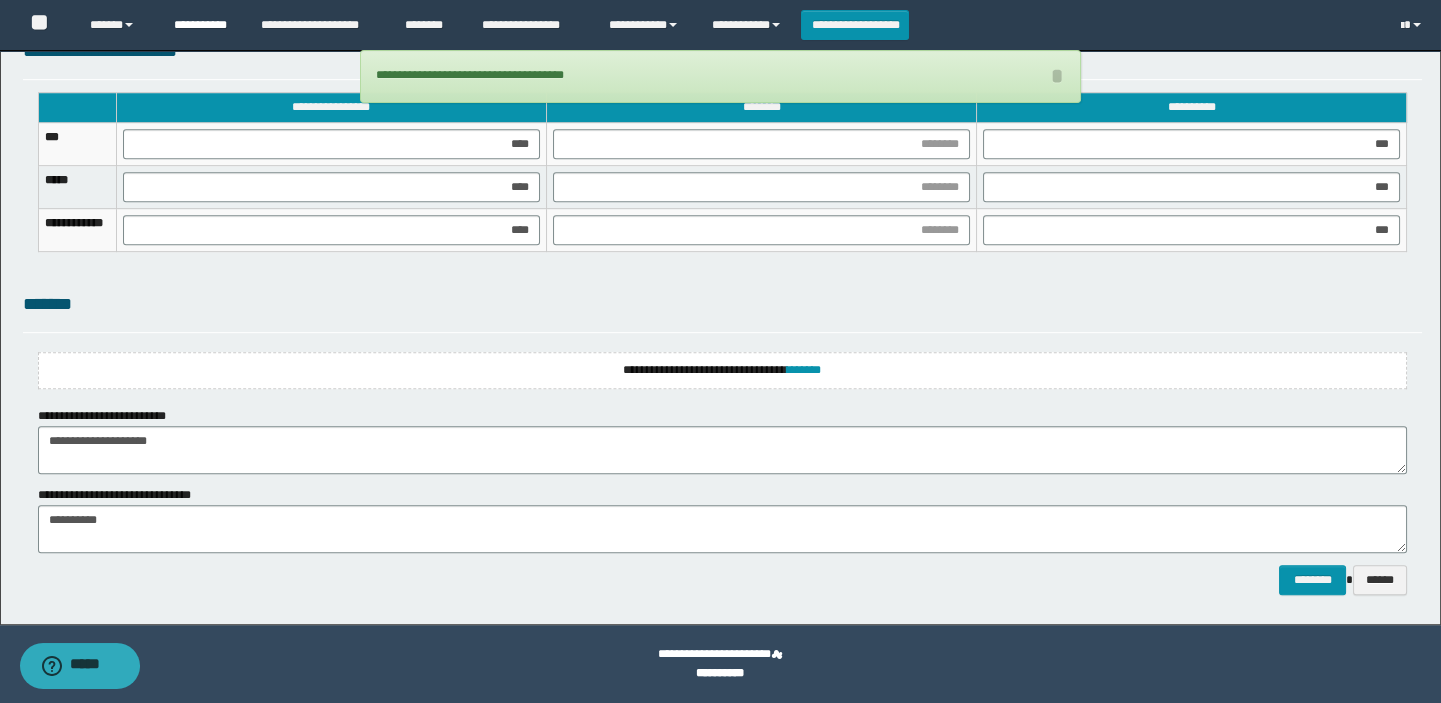 click on "**********" at bounding box center [202, 25] 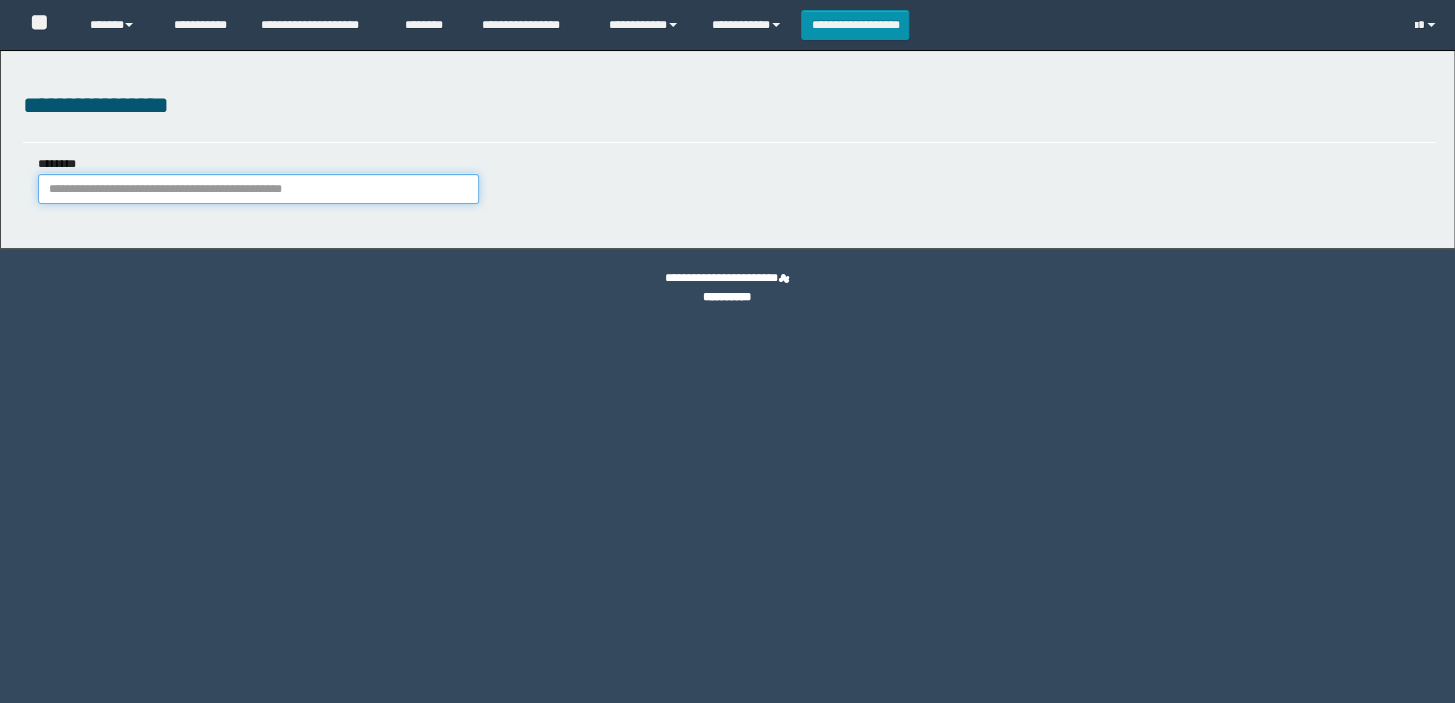 scroll, scrollTop: 0, scrollLeft: 0, axis: both 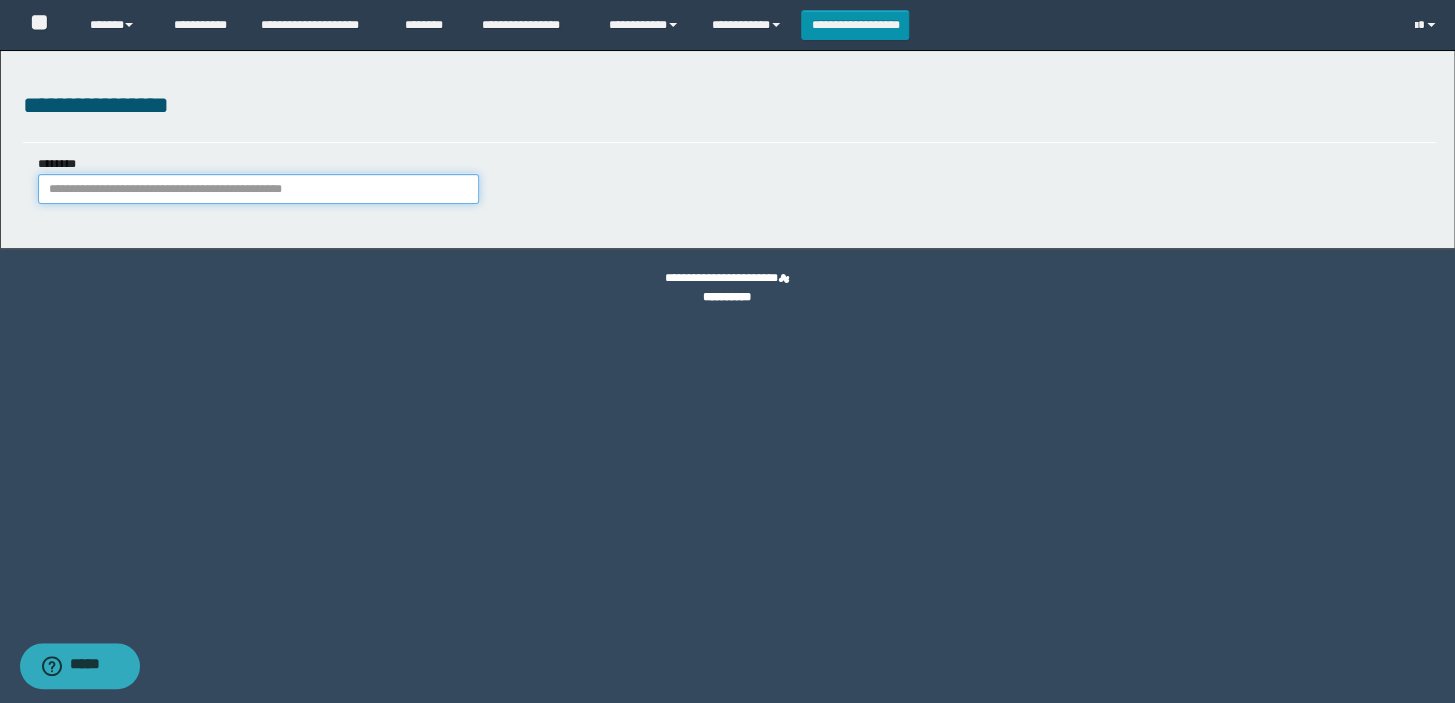 paste on "**********" 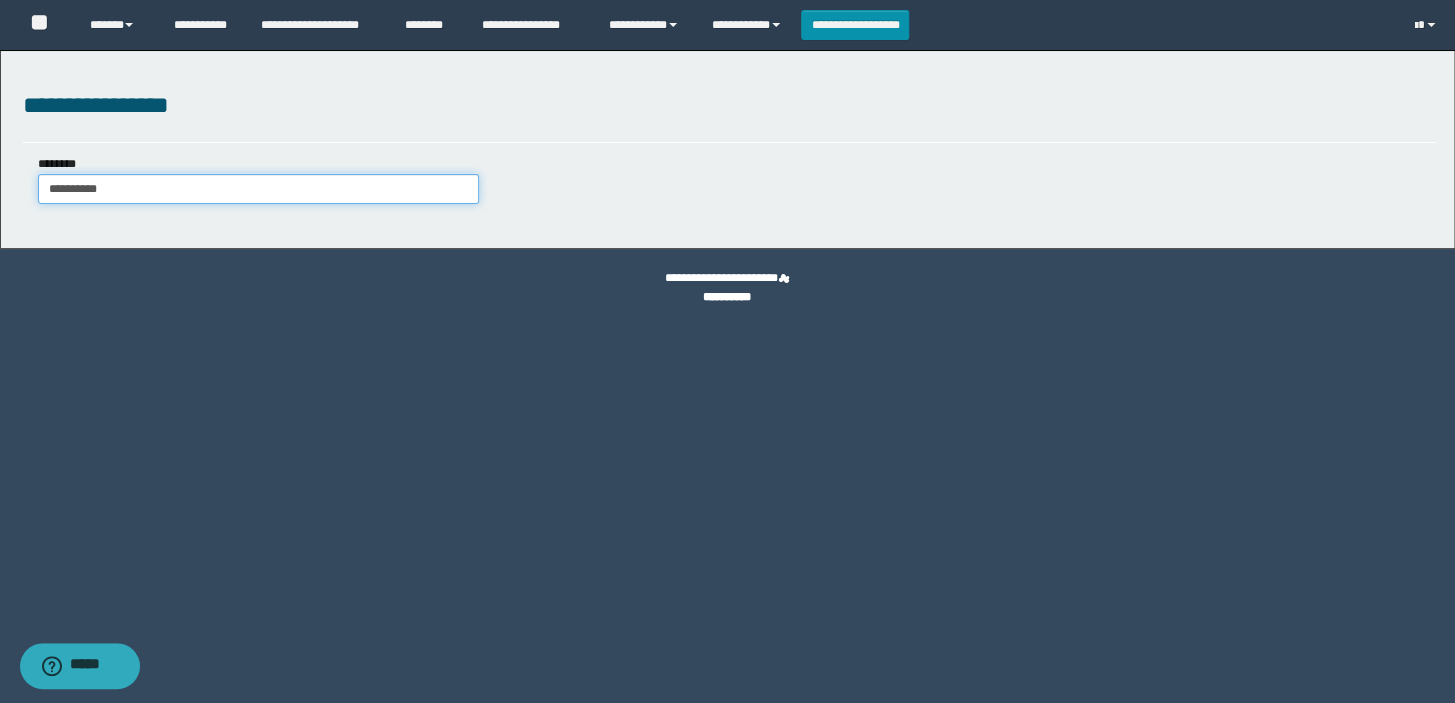type on "**********" 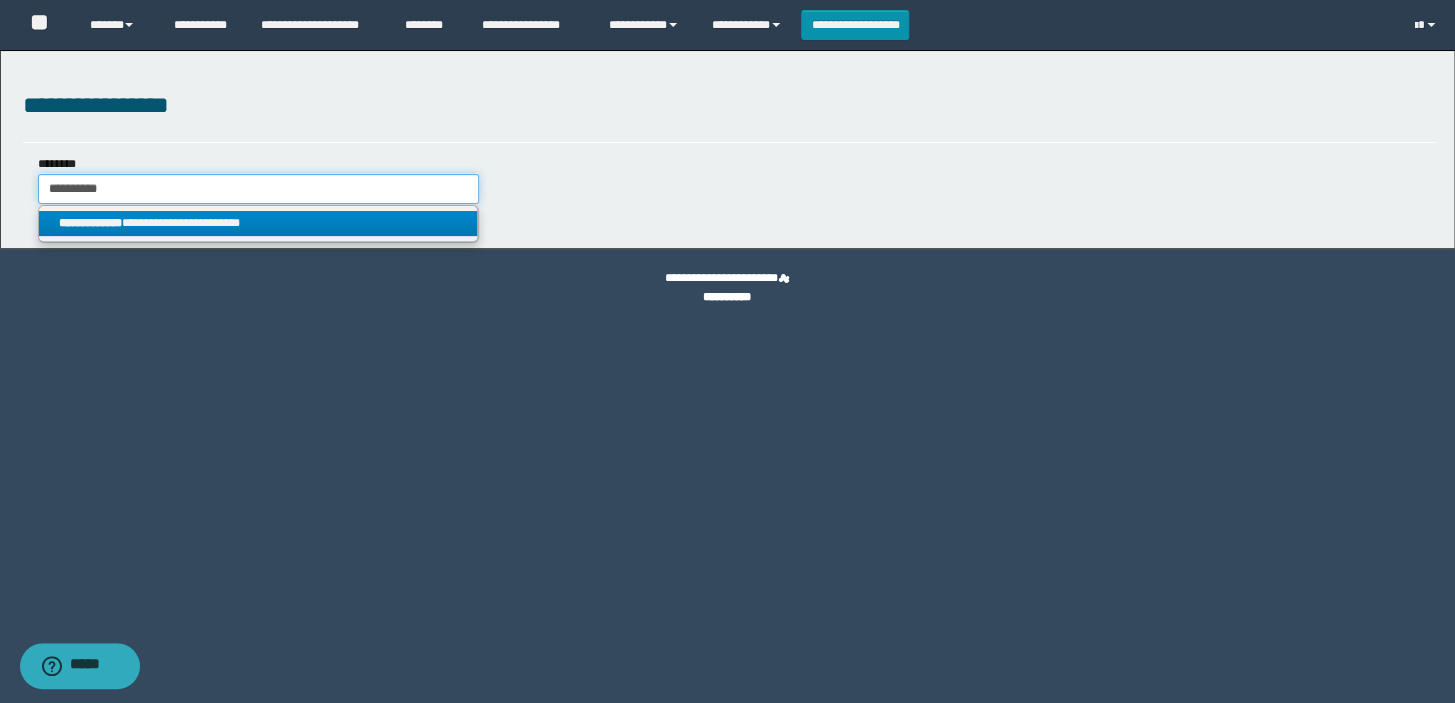 type on "**********" 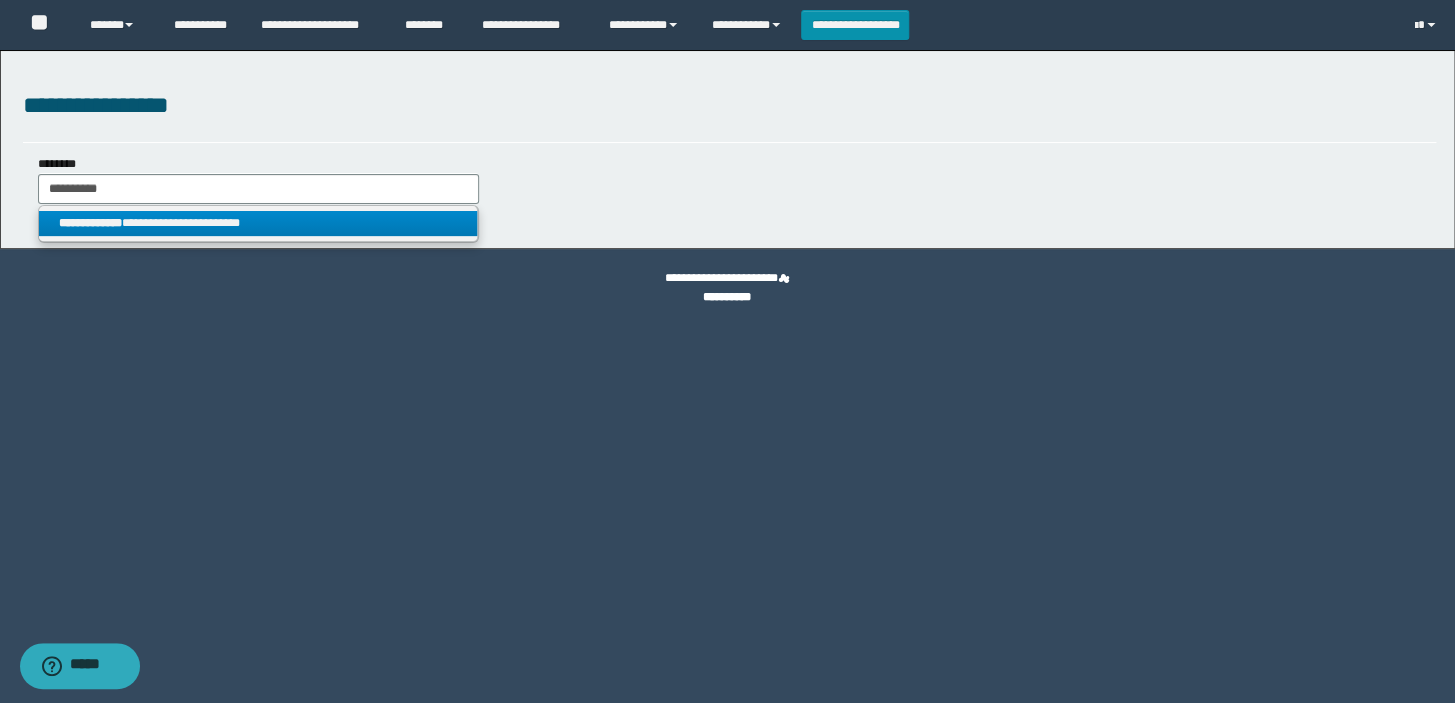 click on "**********" at bounding box center [258, 223] 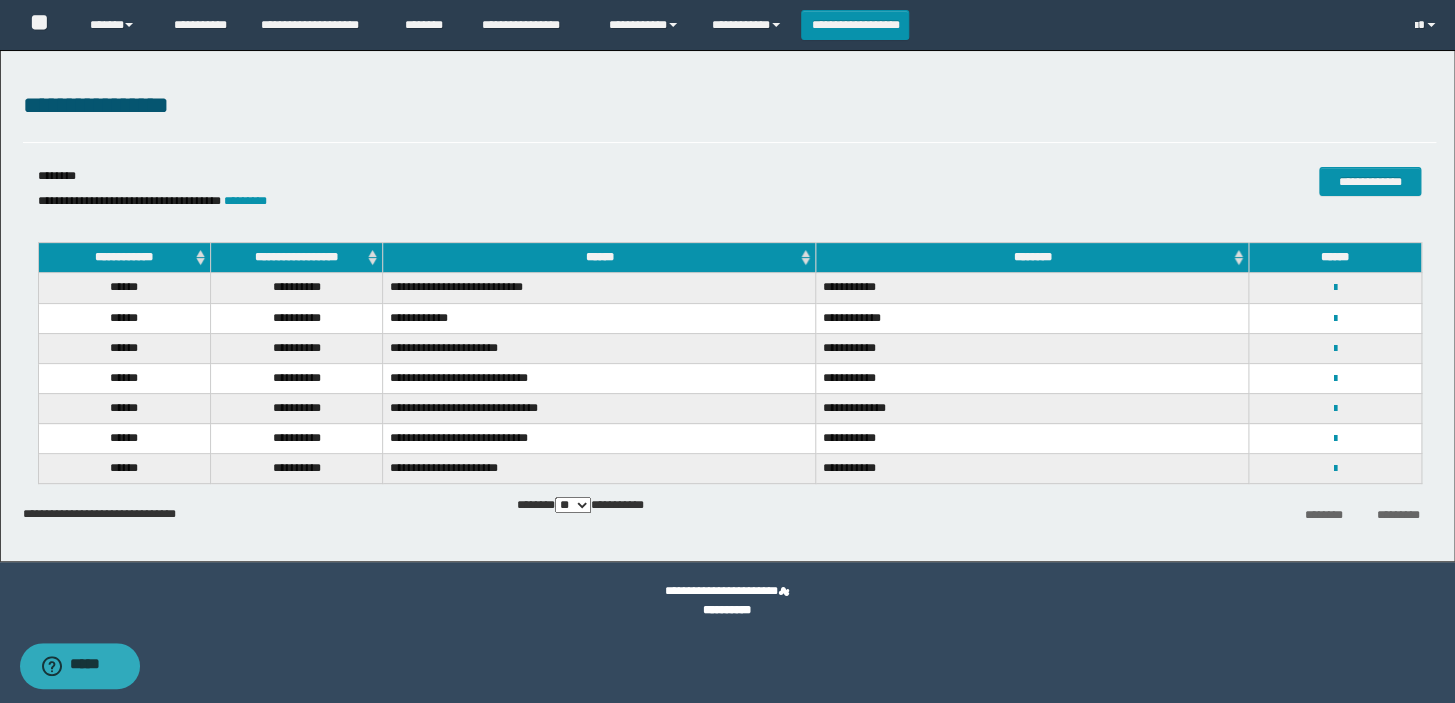 click on "**********" at bounding box center (297, 258) 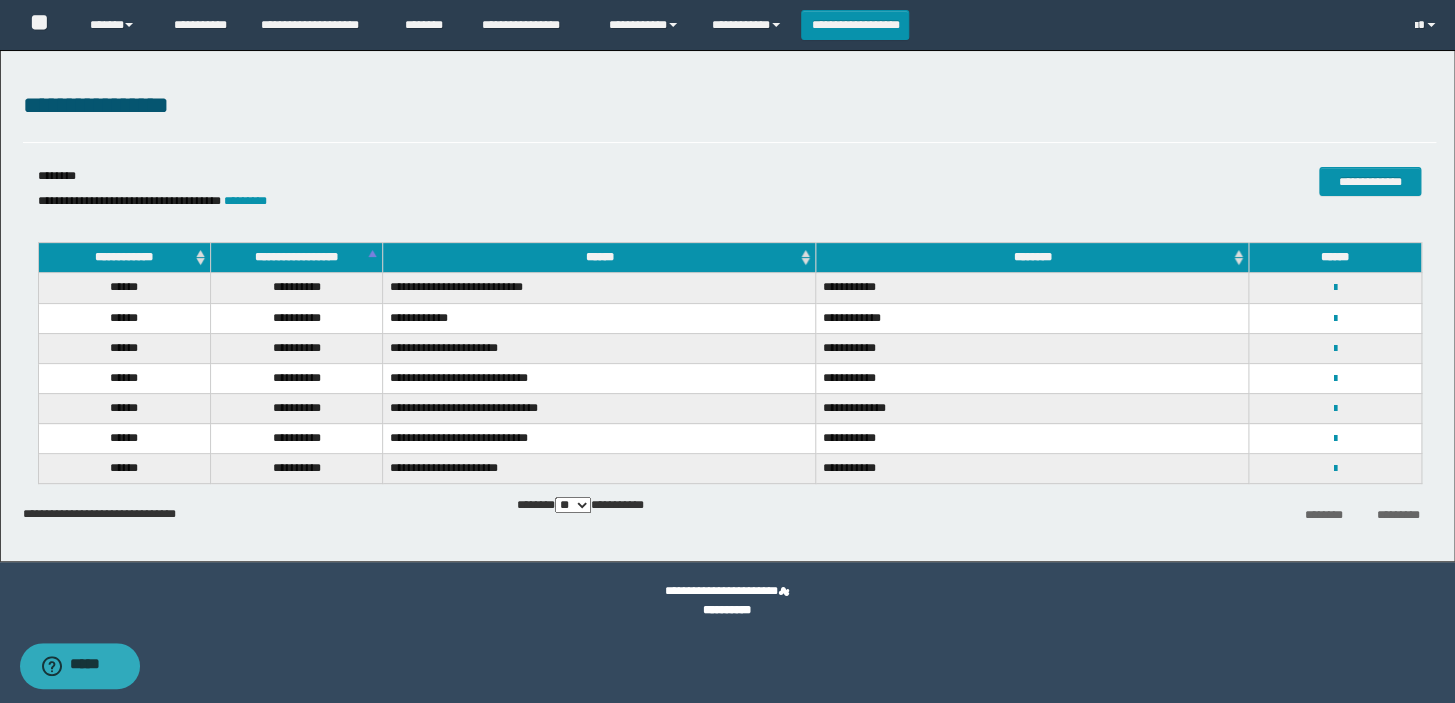 click on "**********" at bounding box center [129, 201] 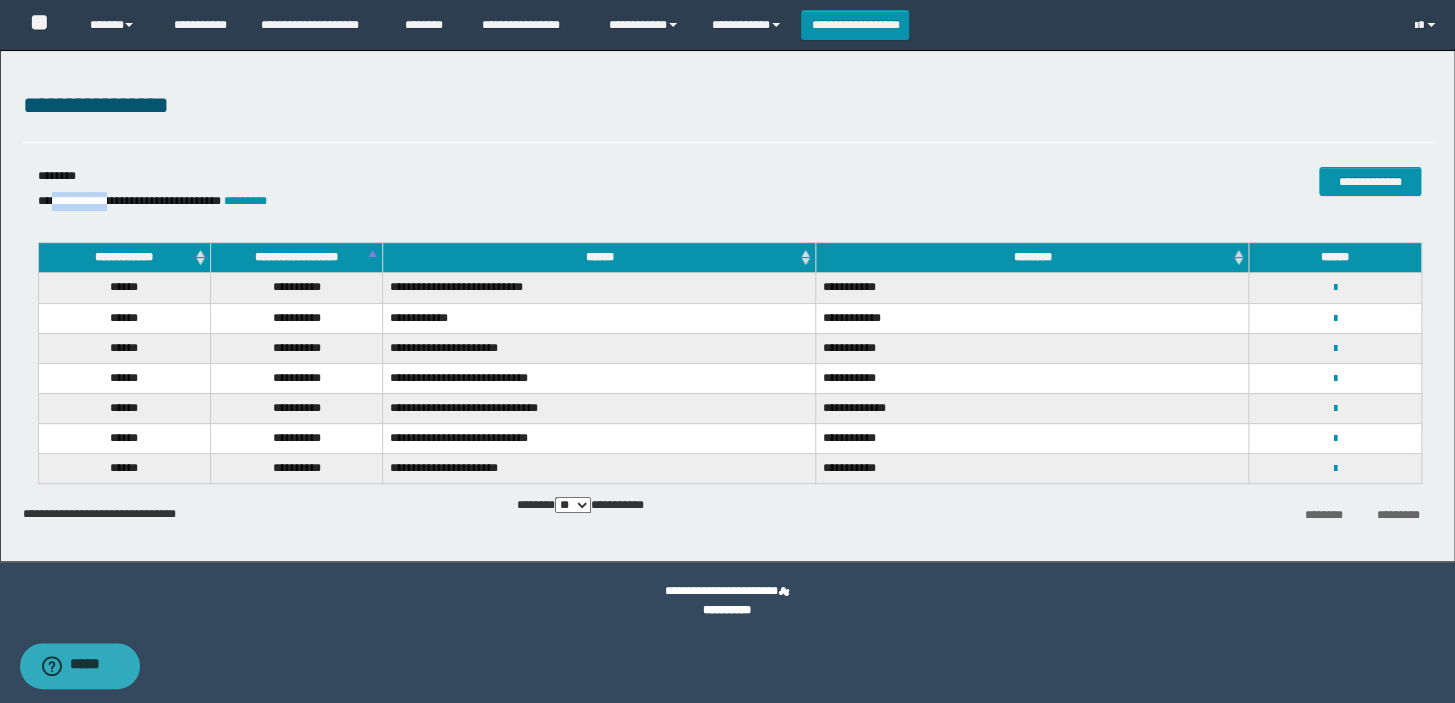 click on "**********" at bounding box center [129, 201] 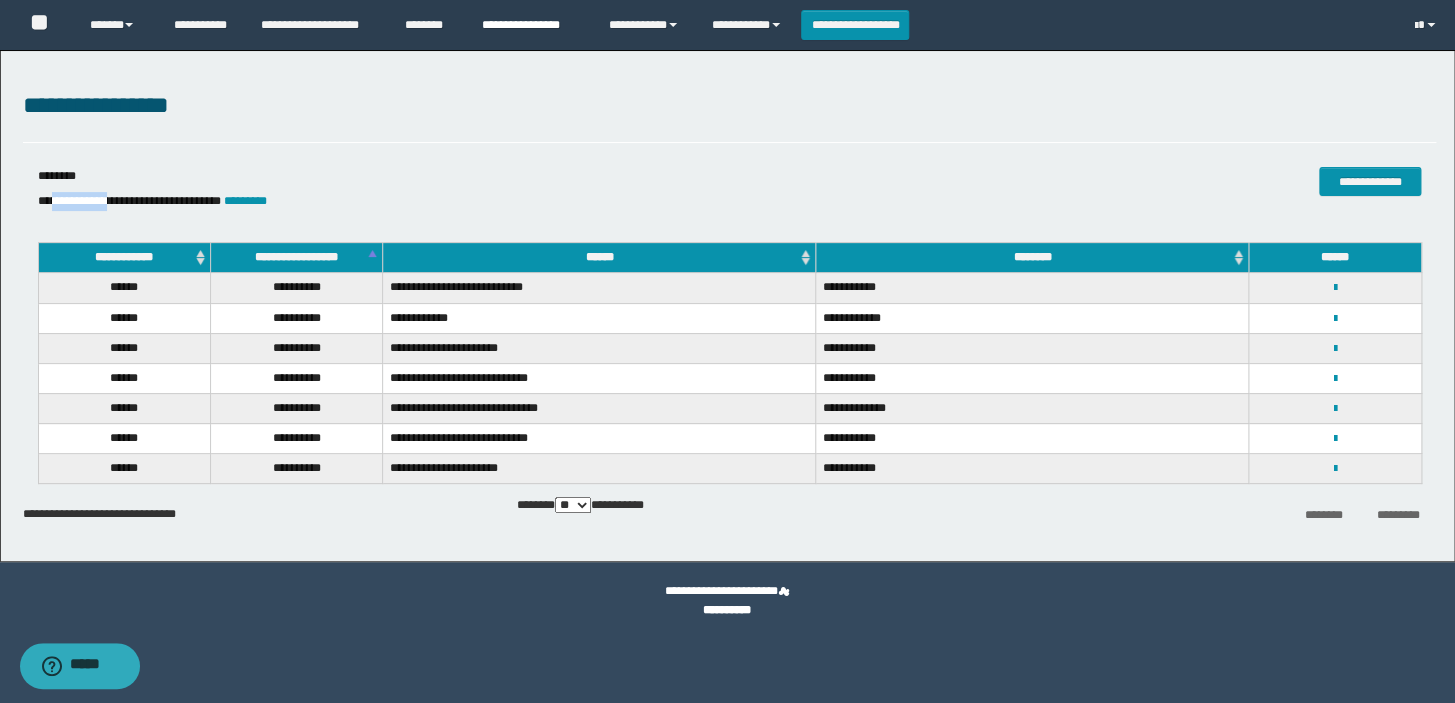 click on "**********" at bounding box center (530, 25) 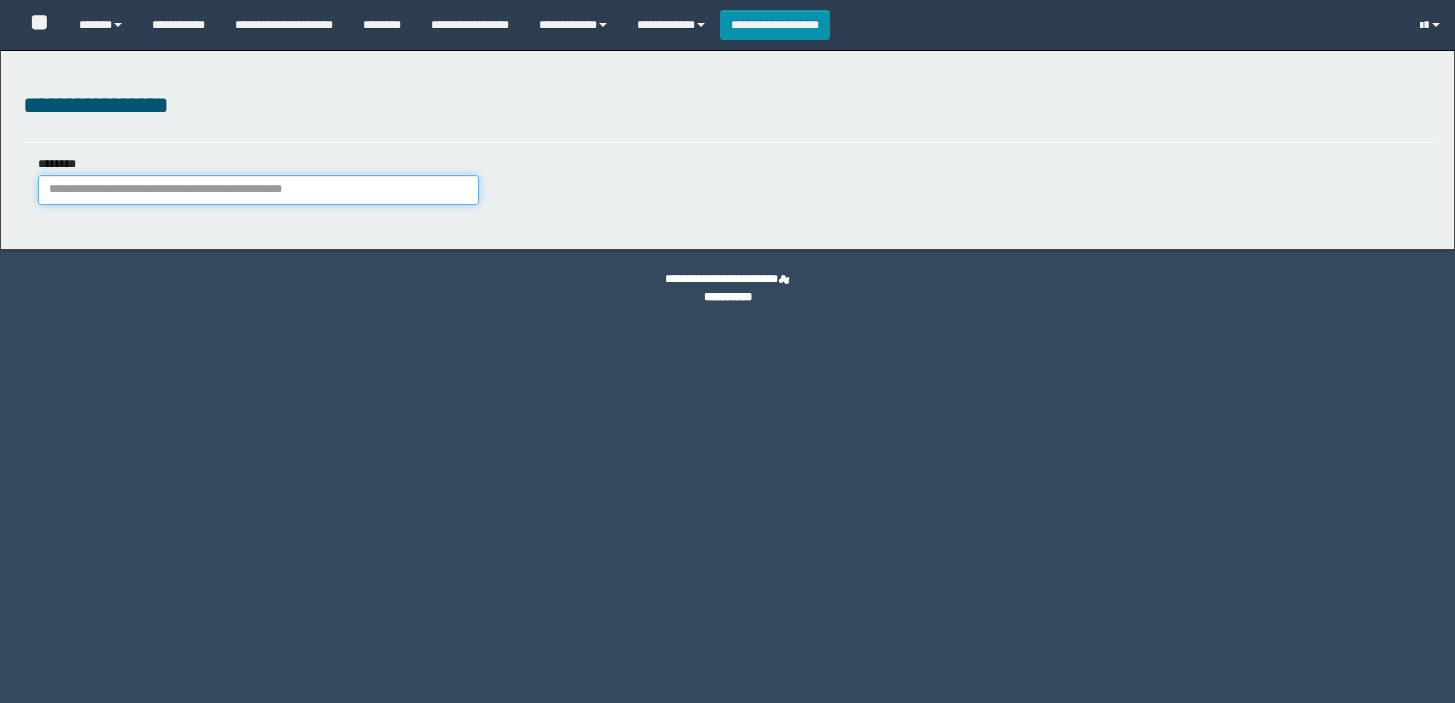 click on "********" at bounding box center [258, 190] 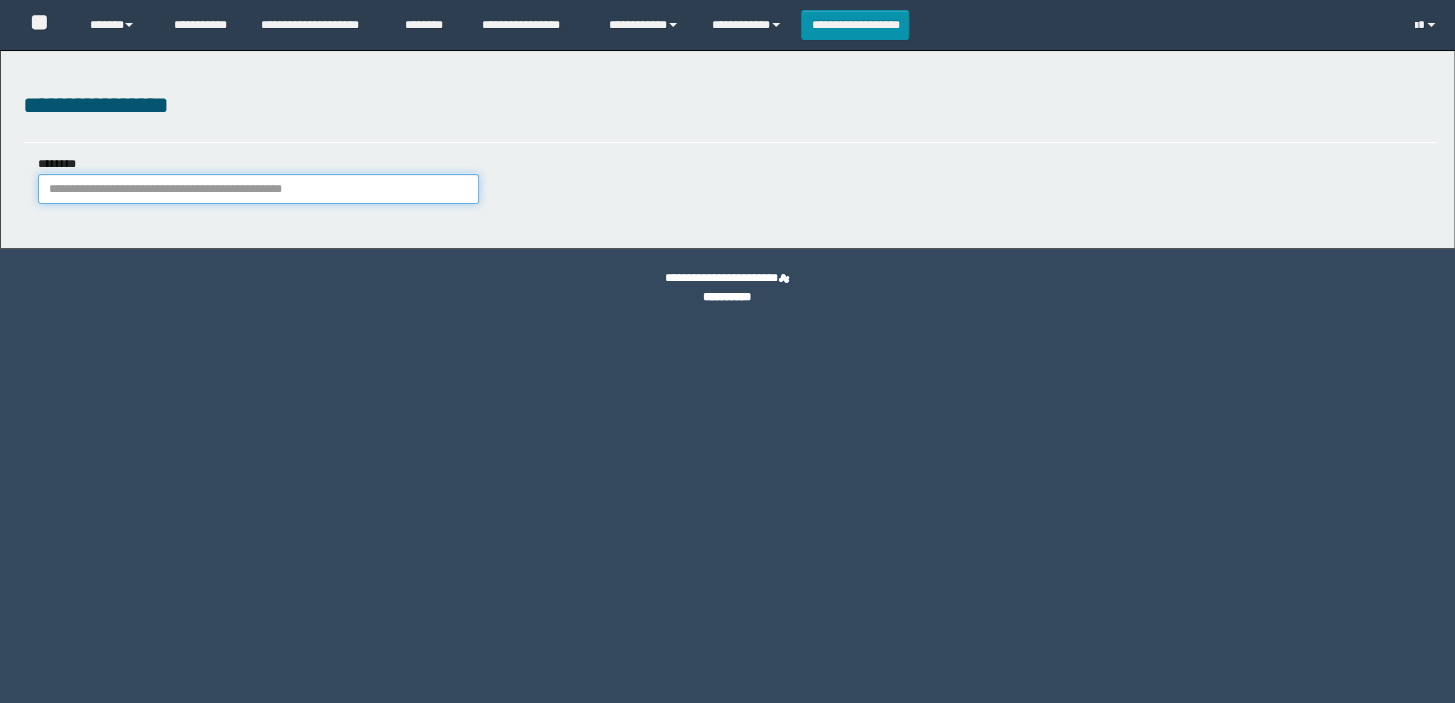 scroll, scrollTop: 0, scrollLeft: 0, axis: both 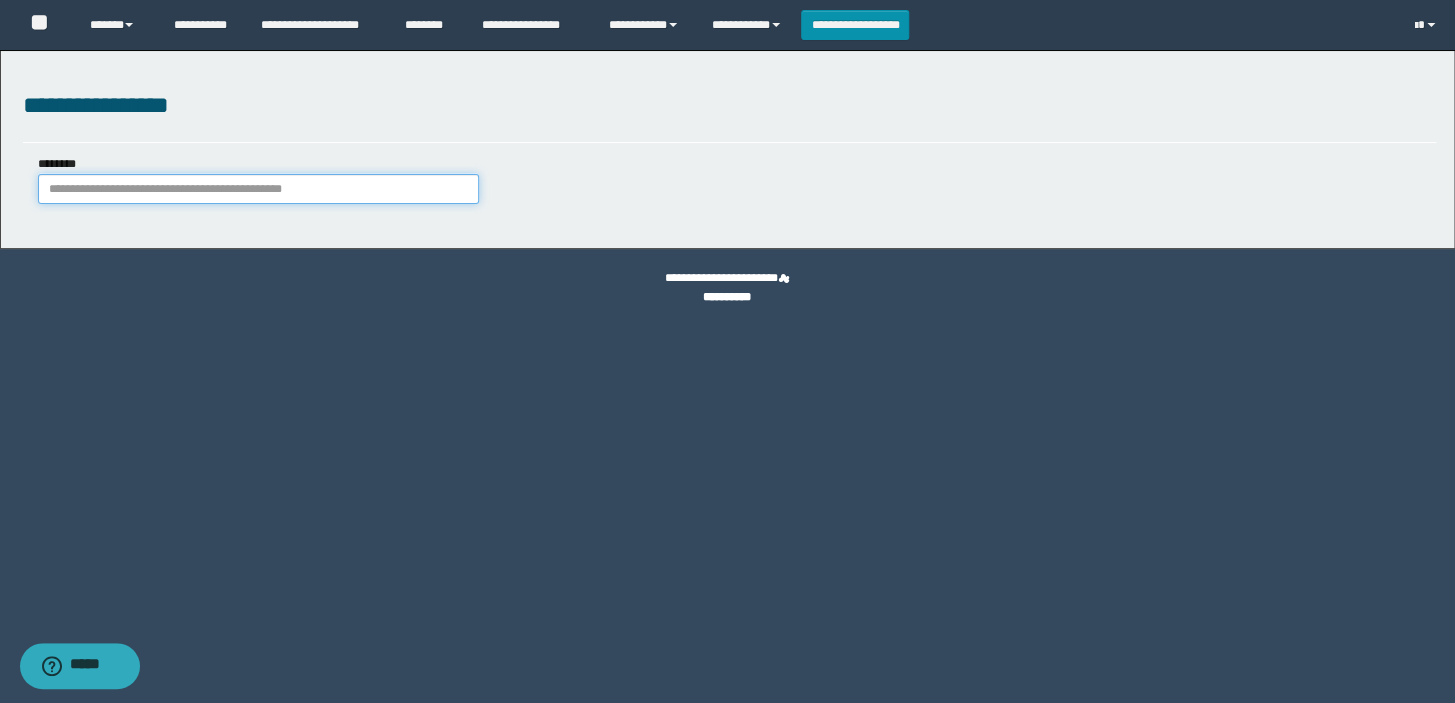 click on "********" at bounding box center (258, 189) 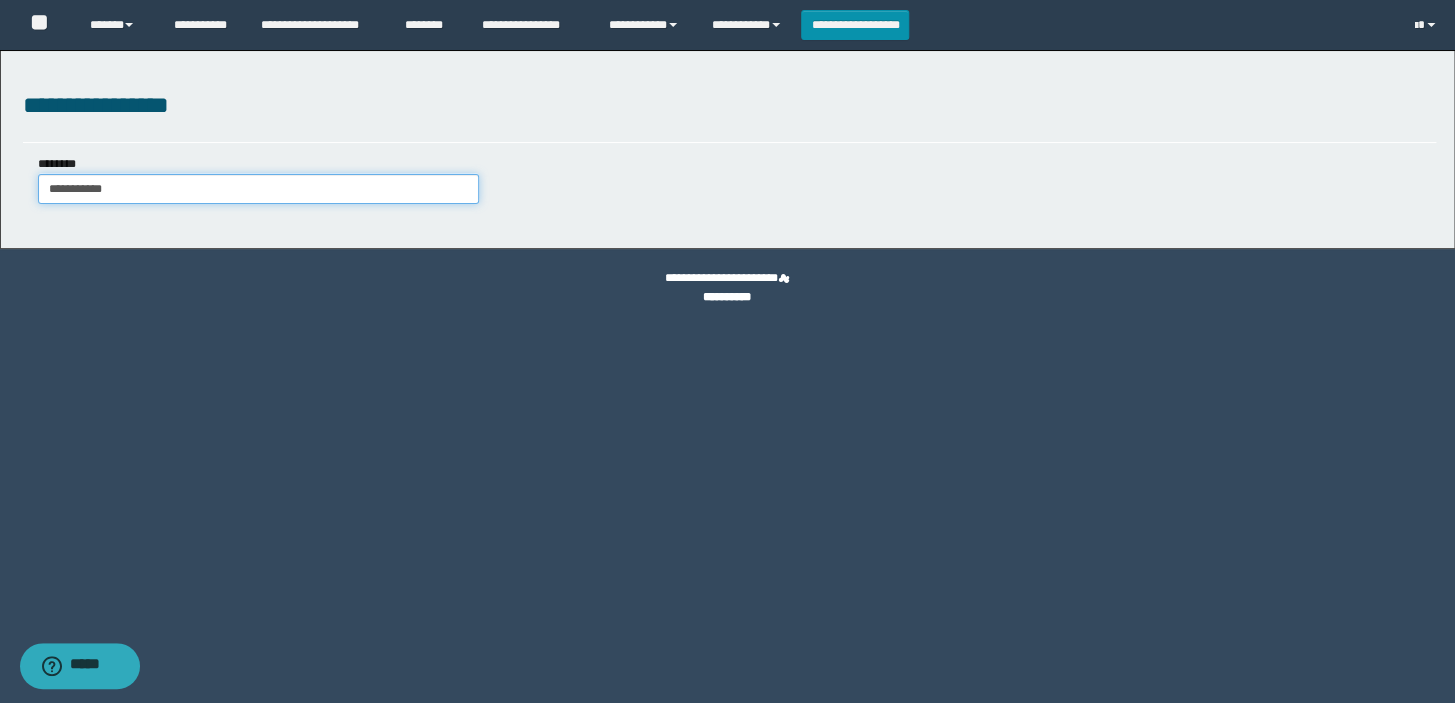 click on "**********" at bounding box center [258, 189] 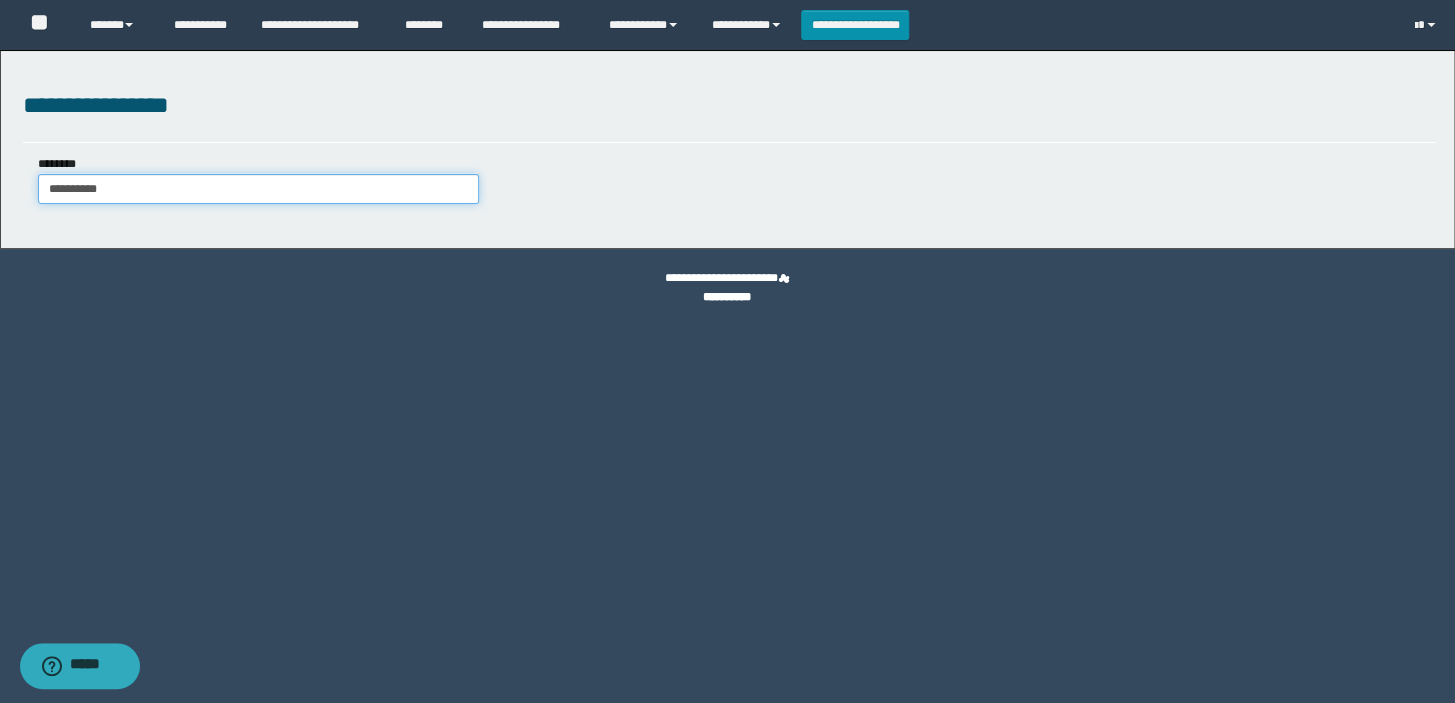 type on "**********" 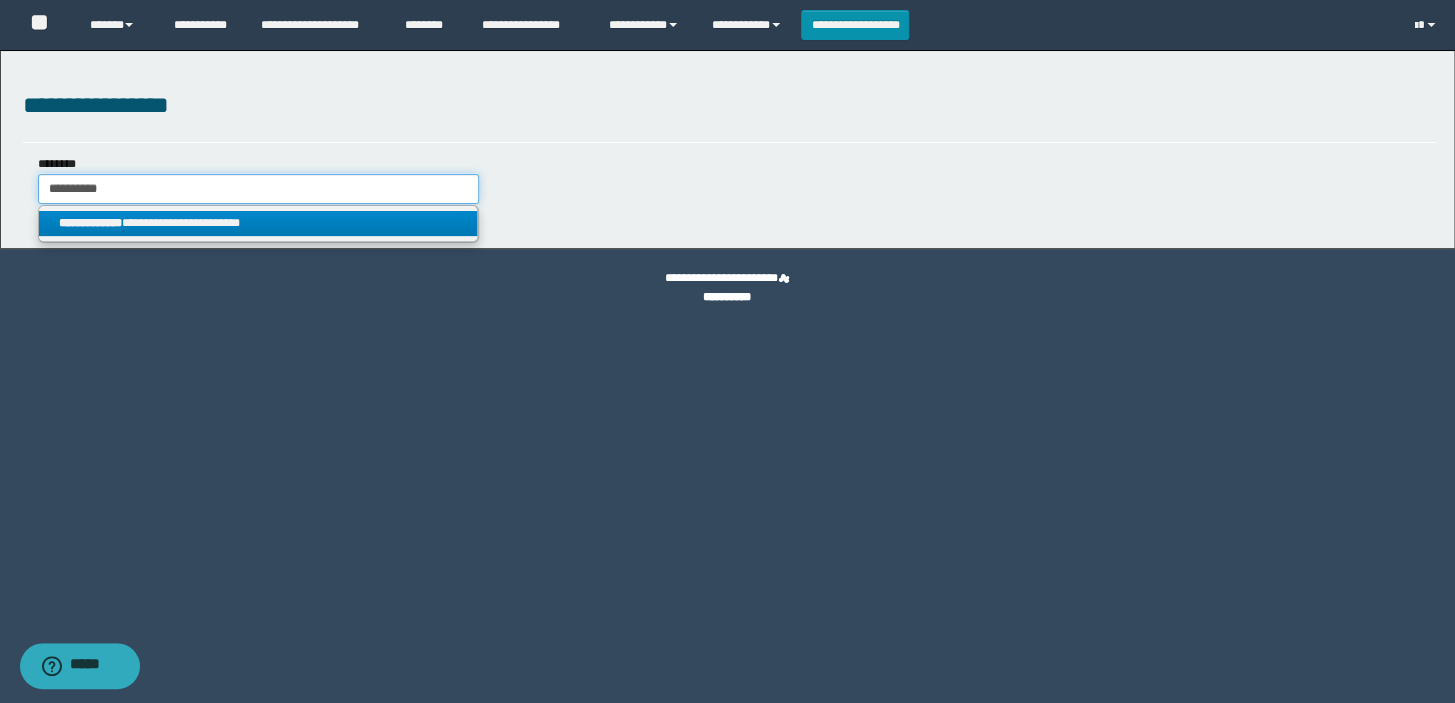 drag, startPoint x: 140, startPoint y: 198, endPoint x: 0, endPoint y: 117, distance: 161.74362 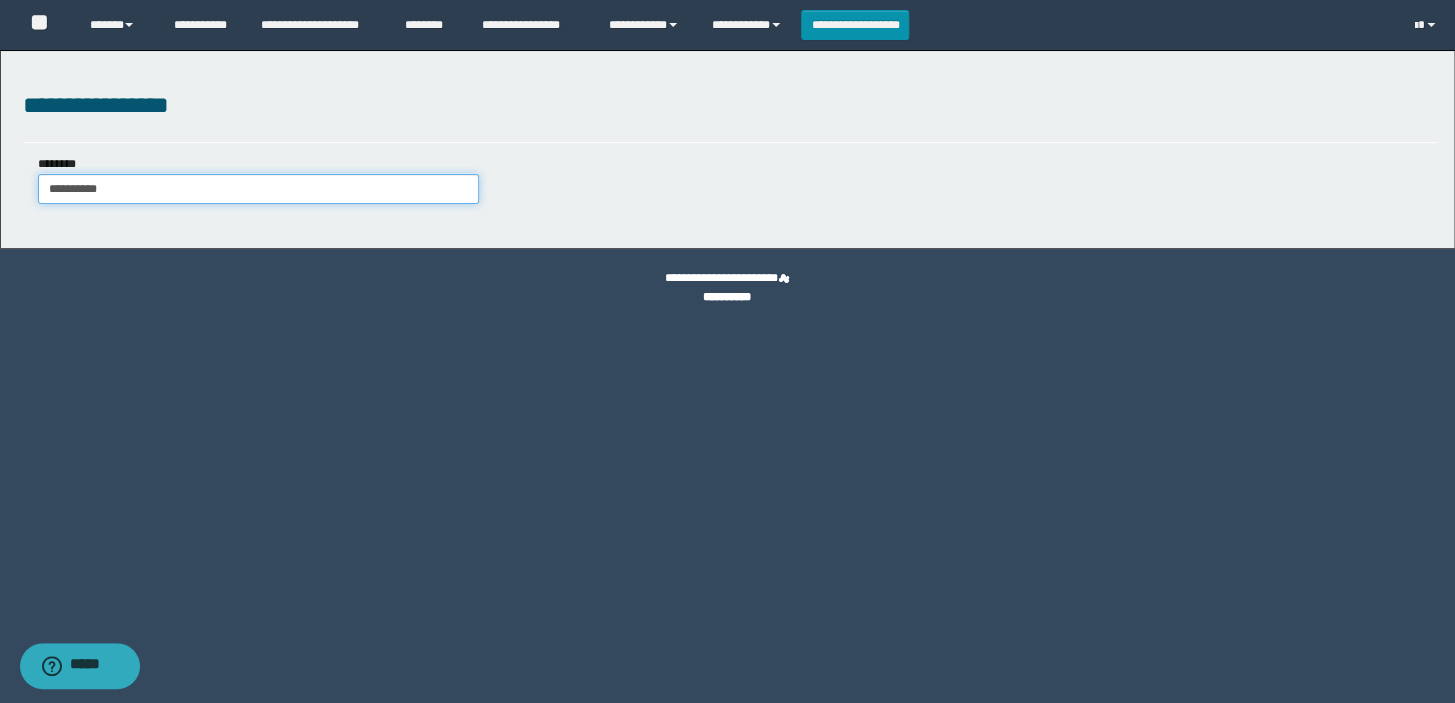 type on "**********" 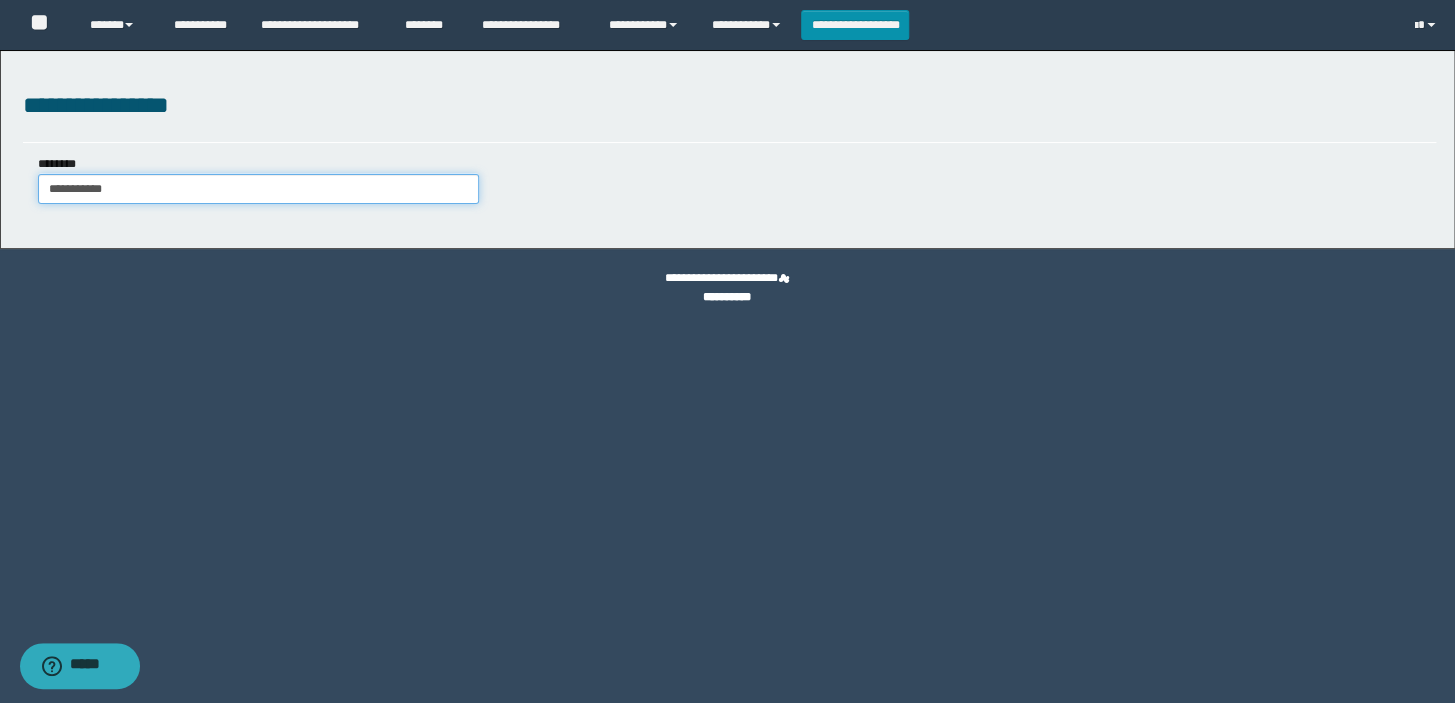 type on "**********" 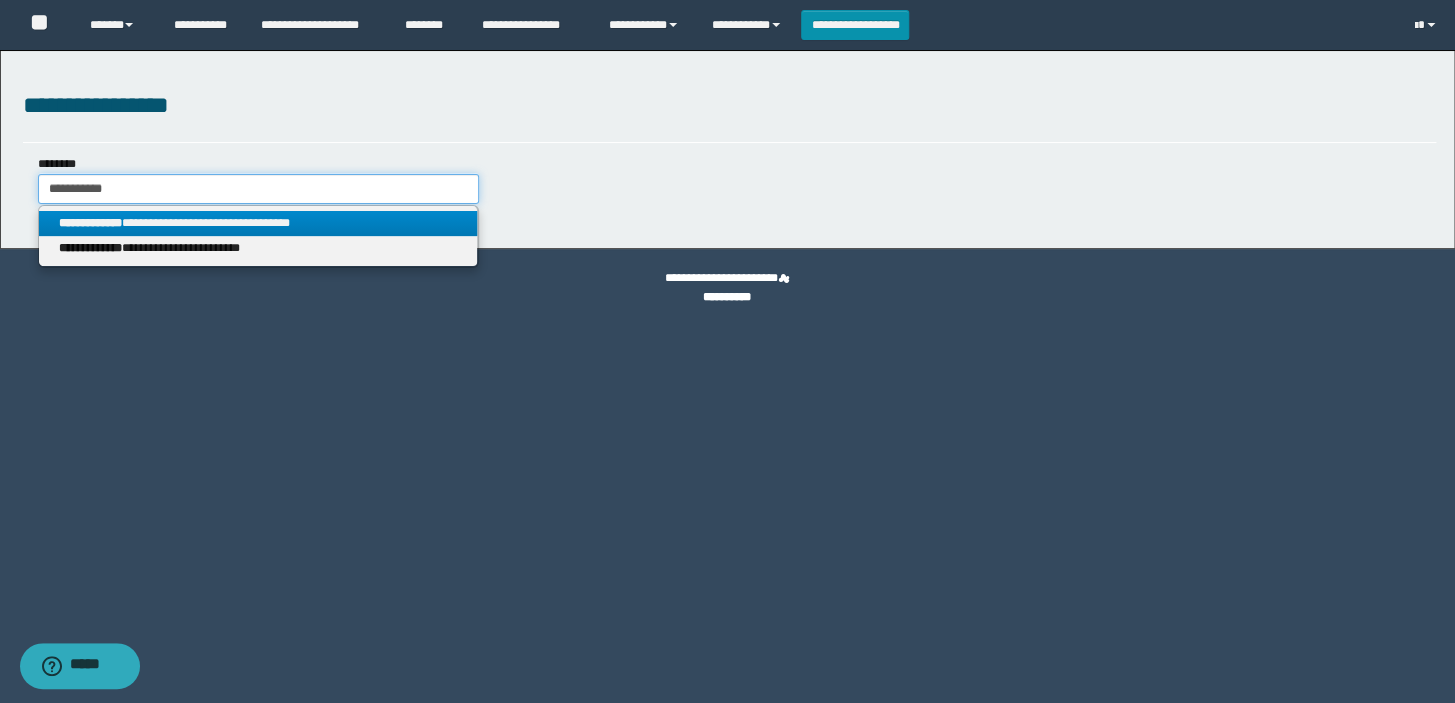 click on "**********" at bounding box center (258, 189) 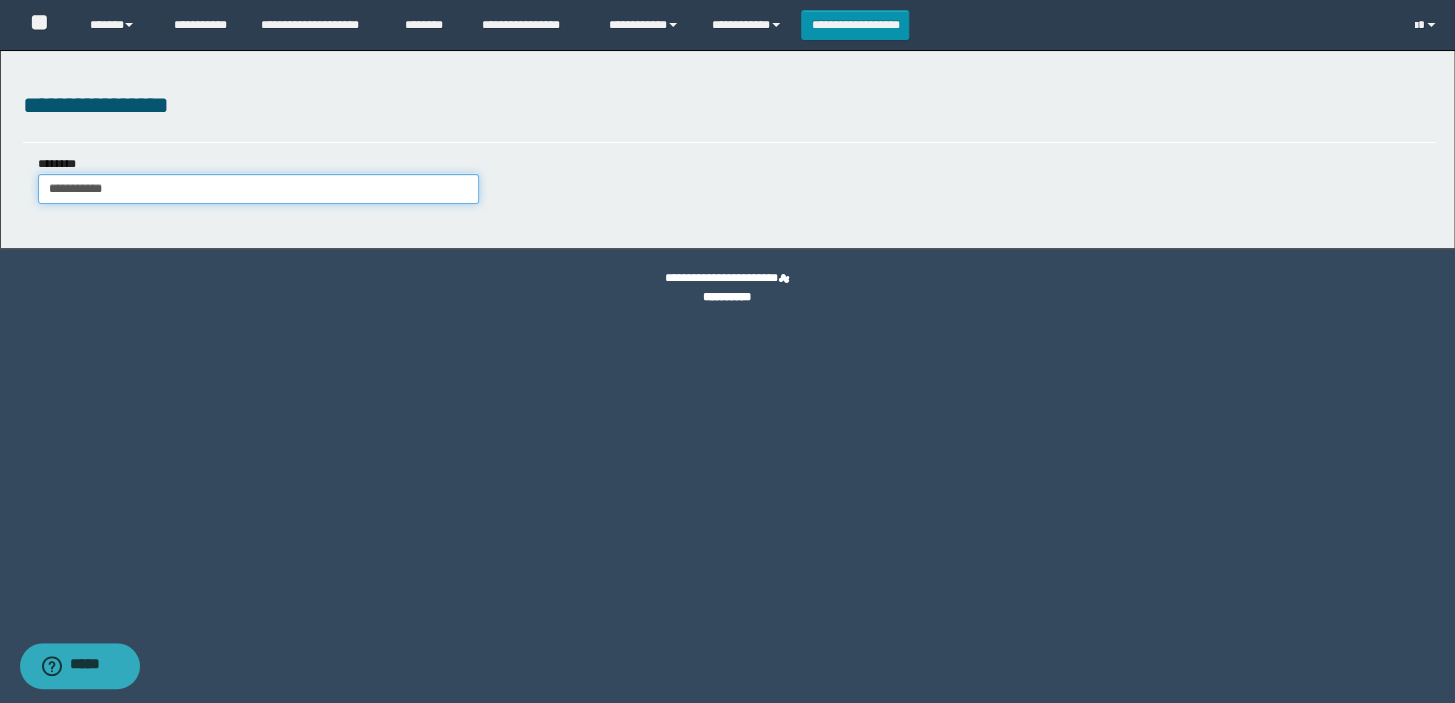 type 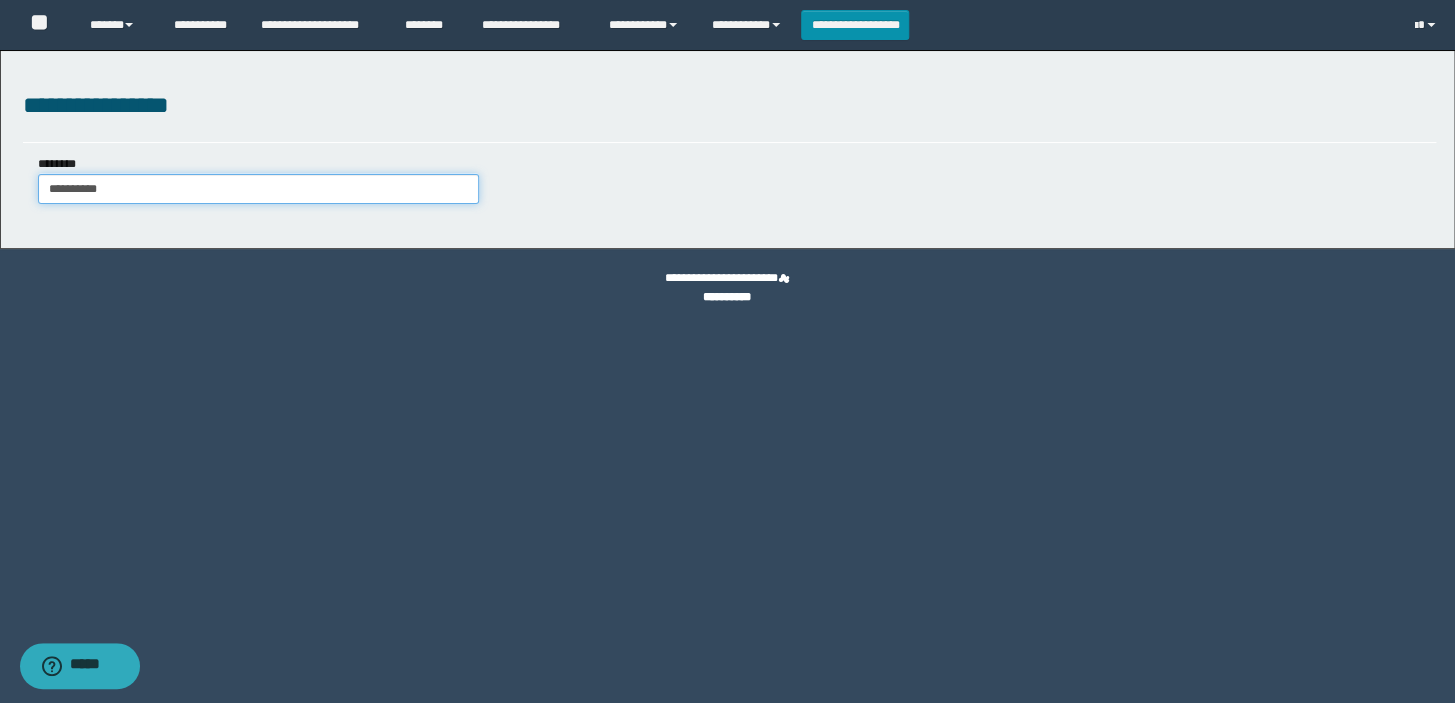 type on "**********" 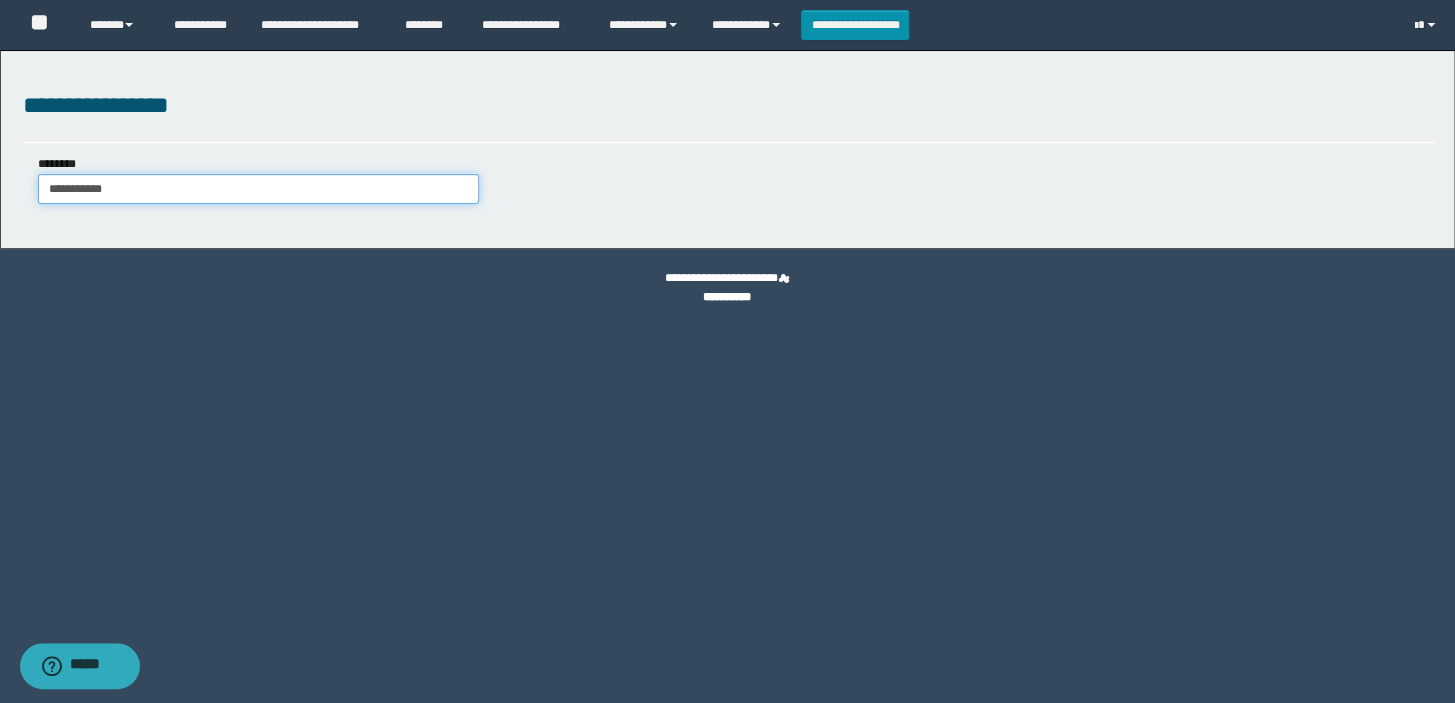 type on "**********" 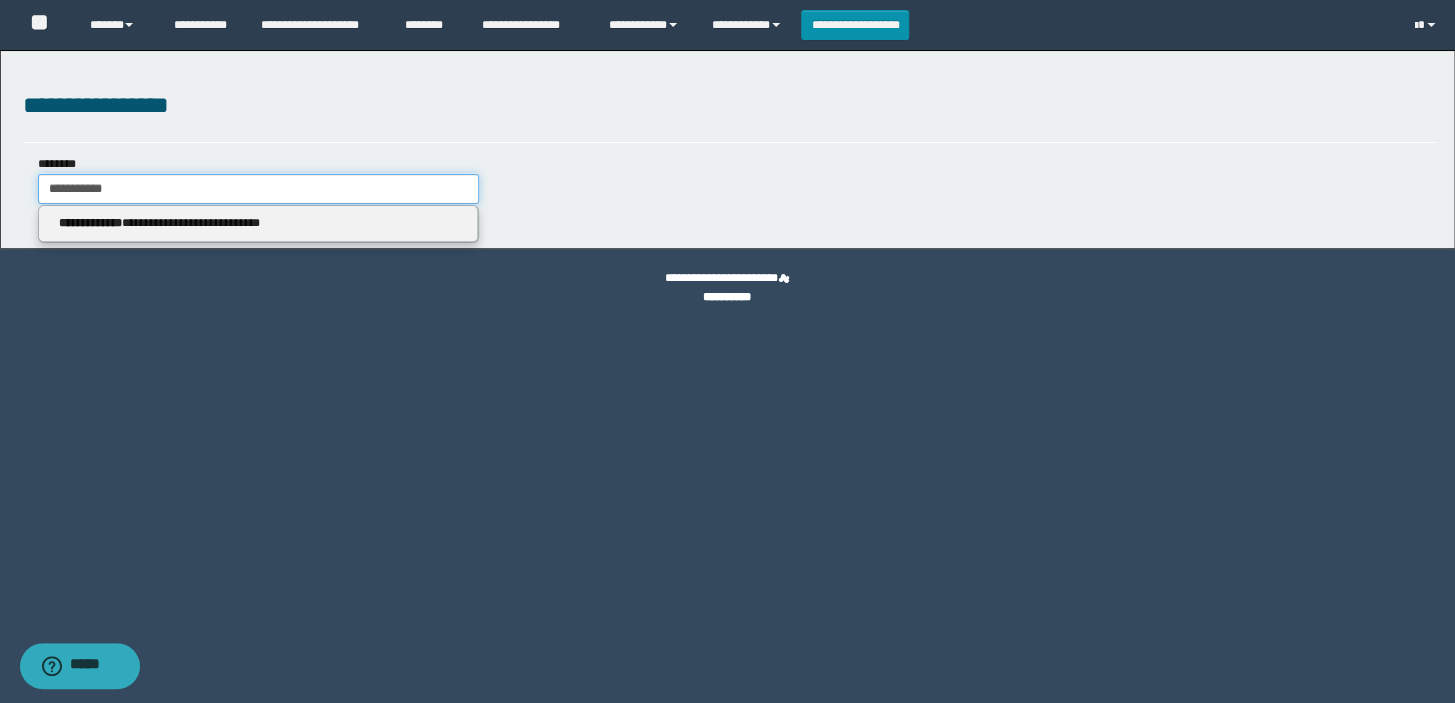type 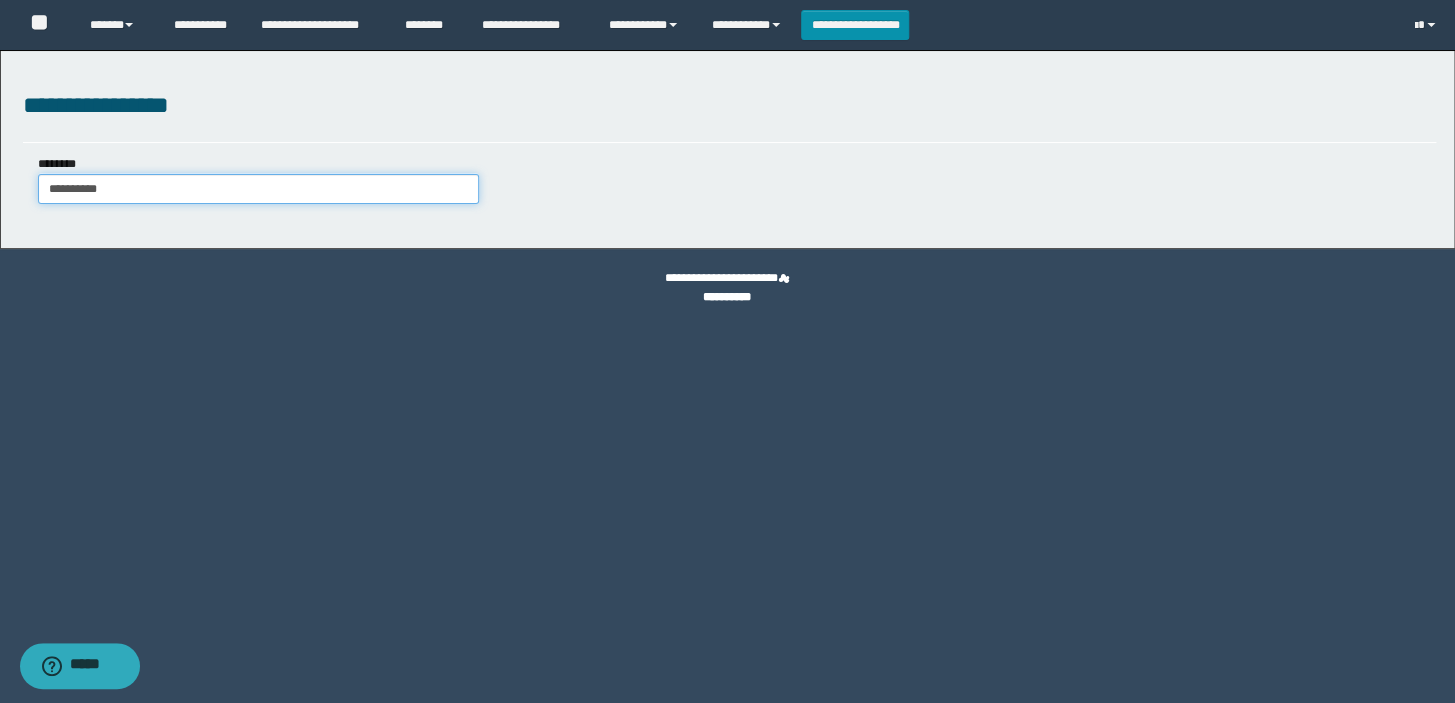 type on "**********" 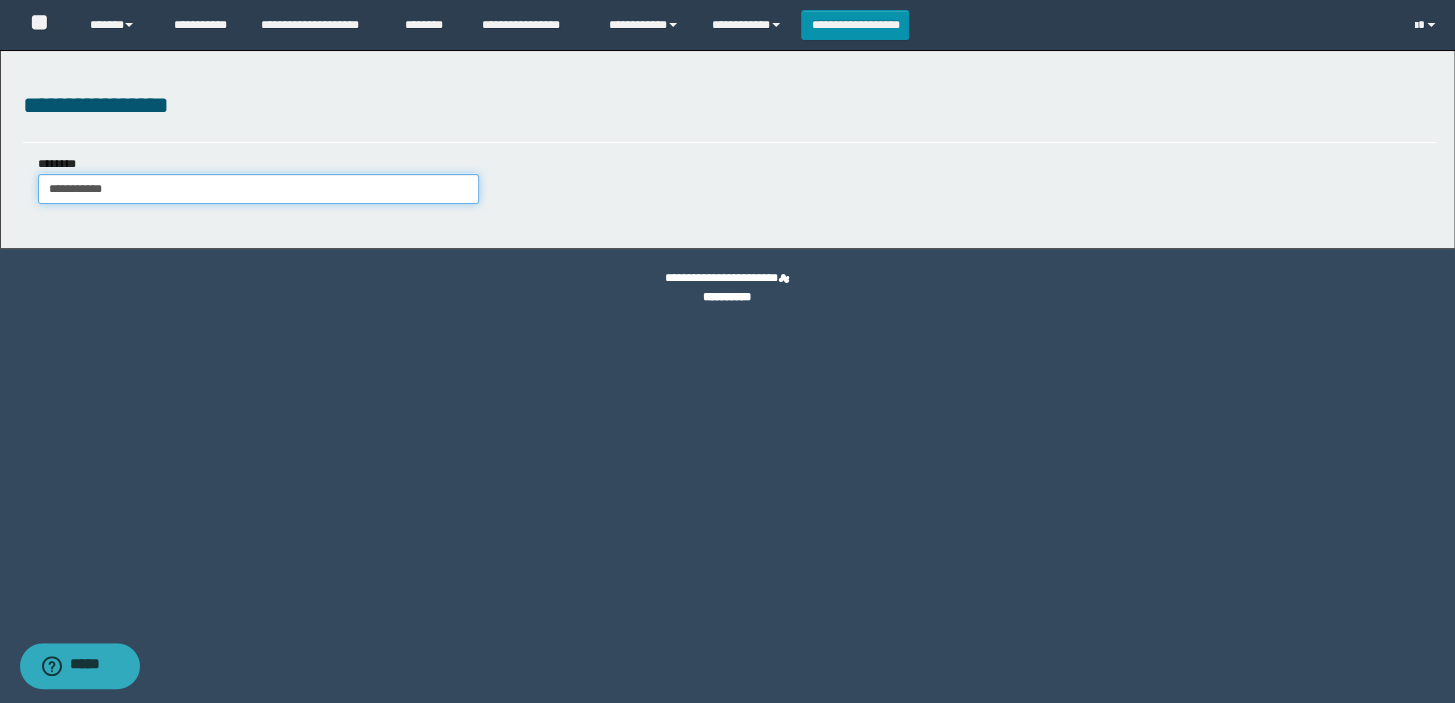 type on "**********" 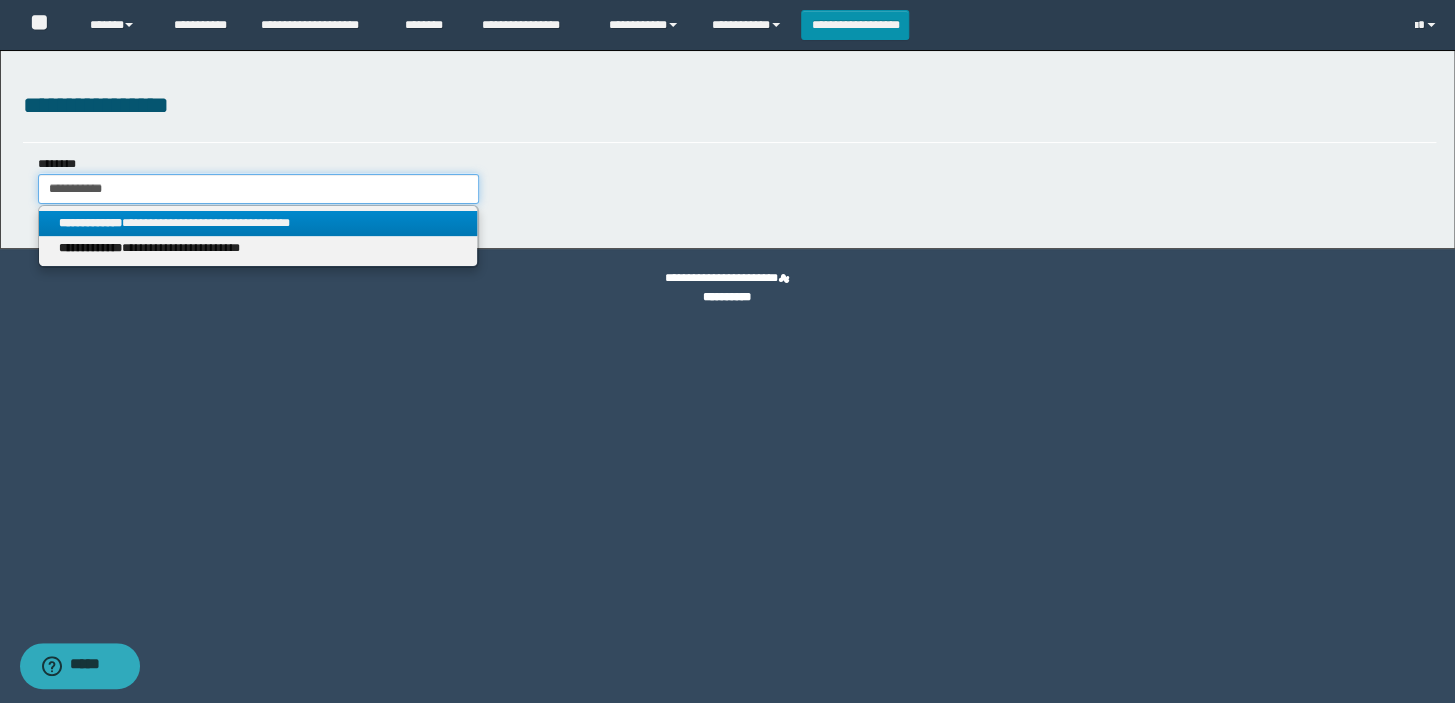drag, startPoint x: 191, startPoint y: 200, endPoint x: 0, endPoint y: 162, distance: 194.74342 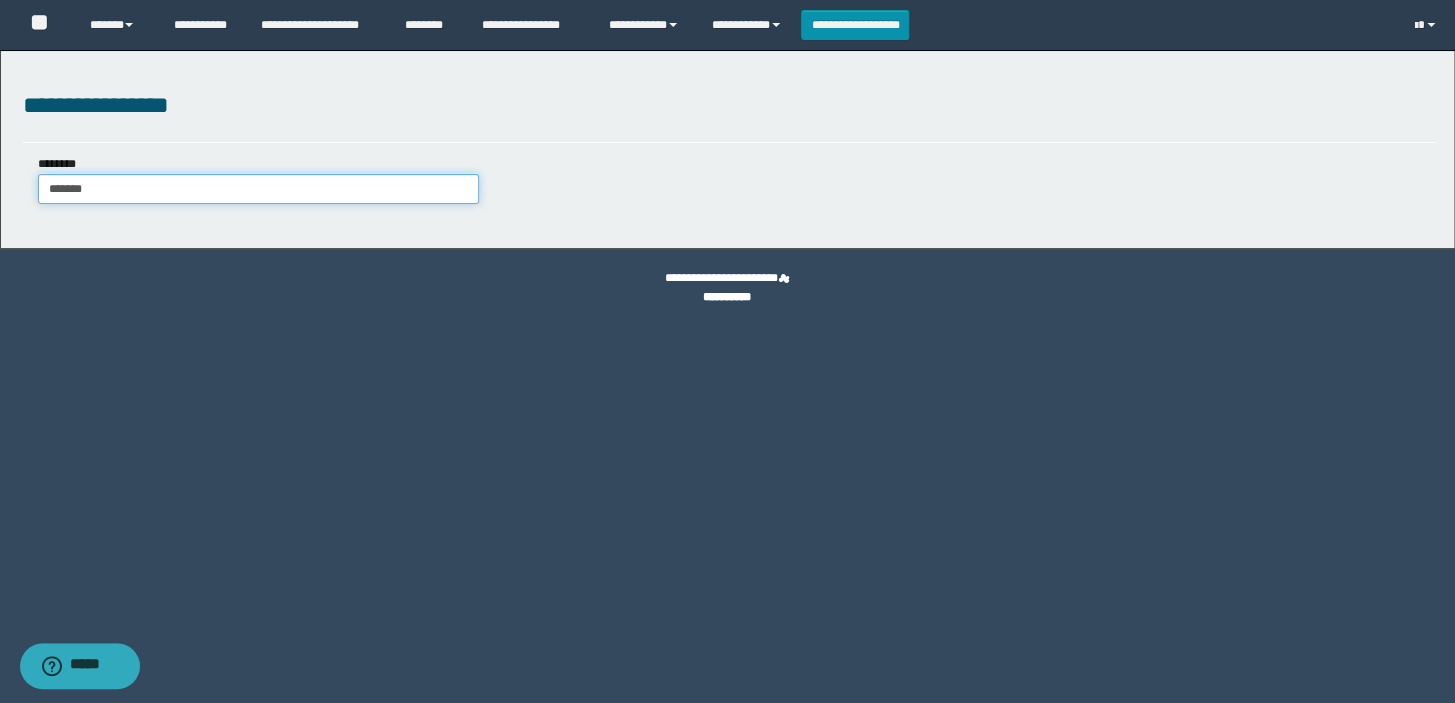 type on "********" 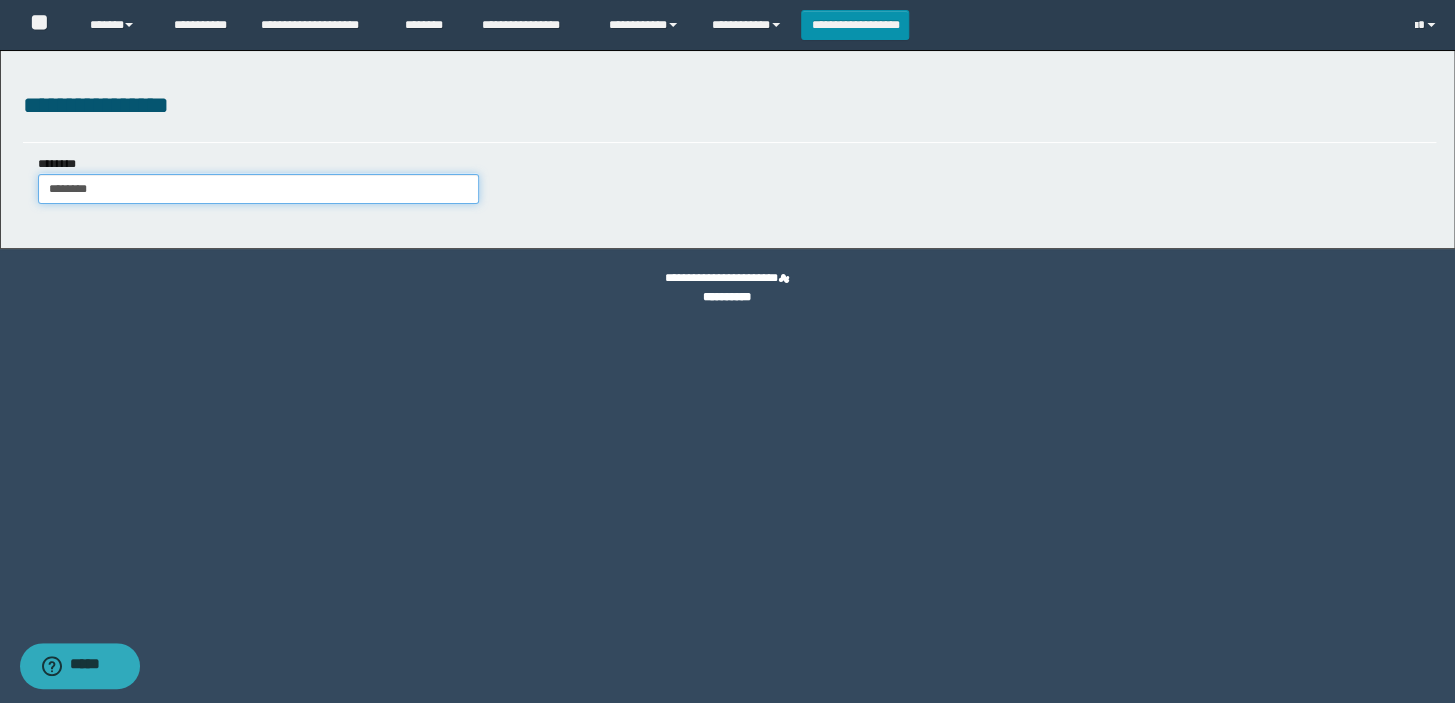 click on "********" at bounding box center [258, 189] 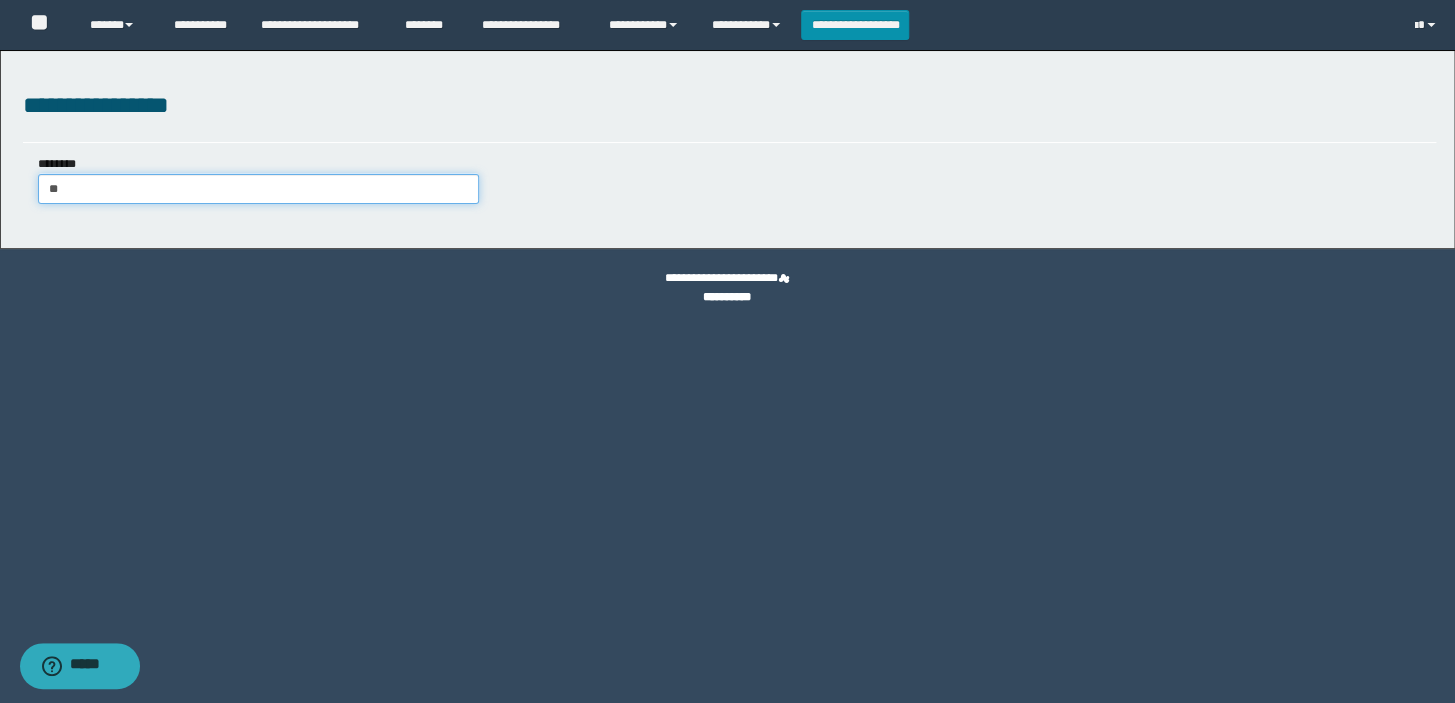 type on "*" 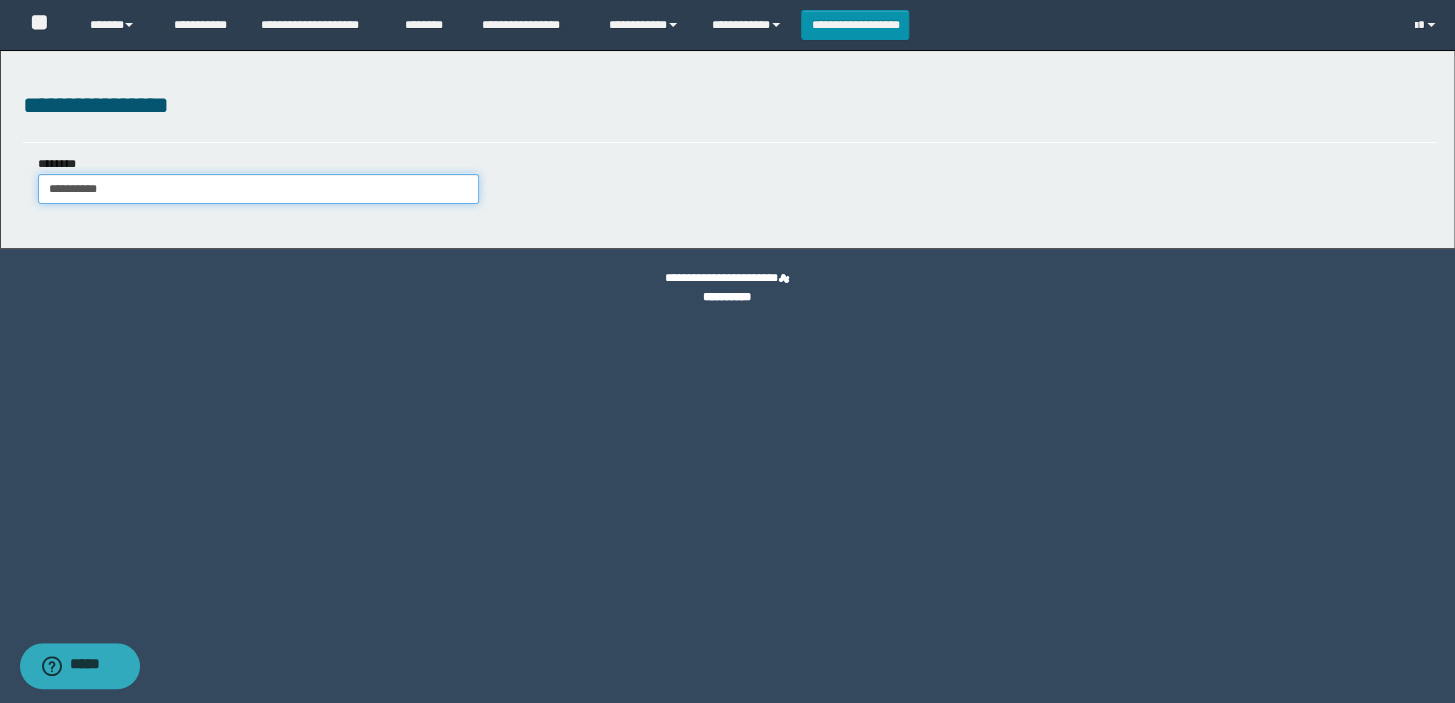 type on "**********" 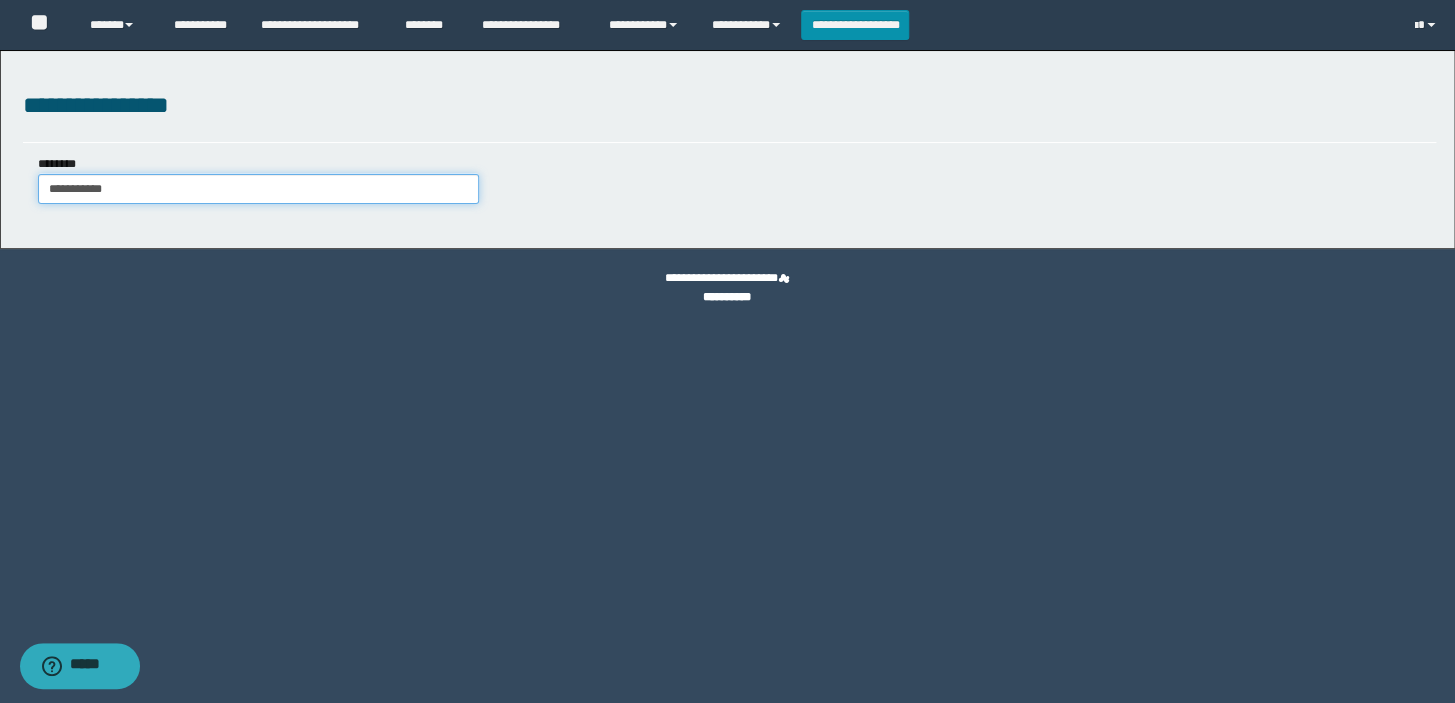 type on "**********" 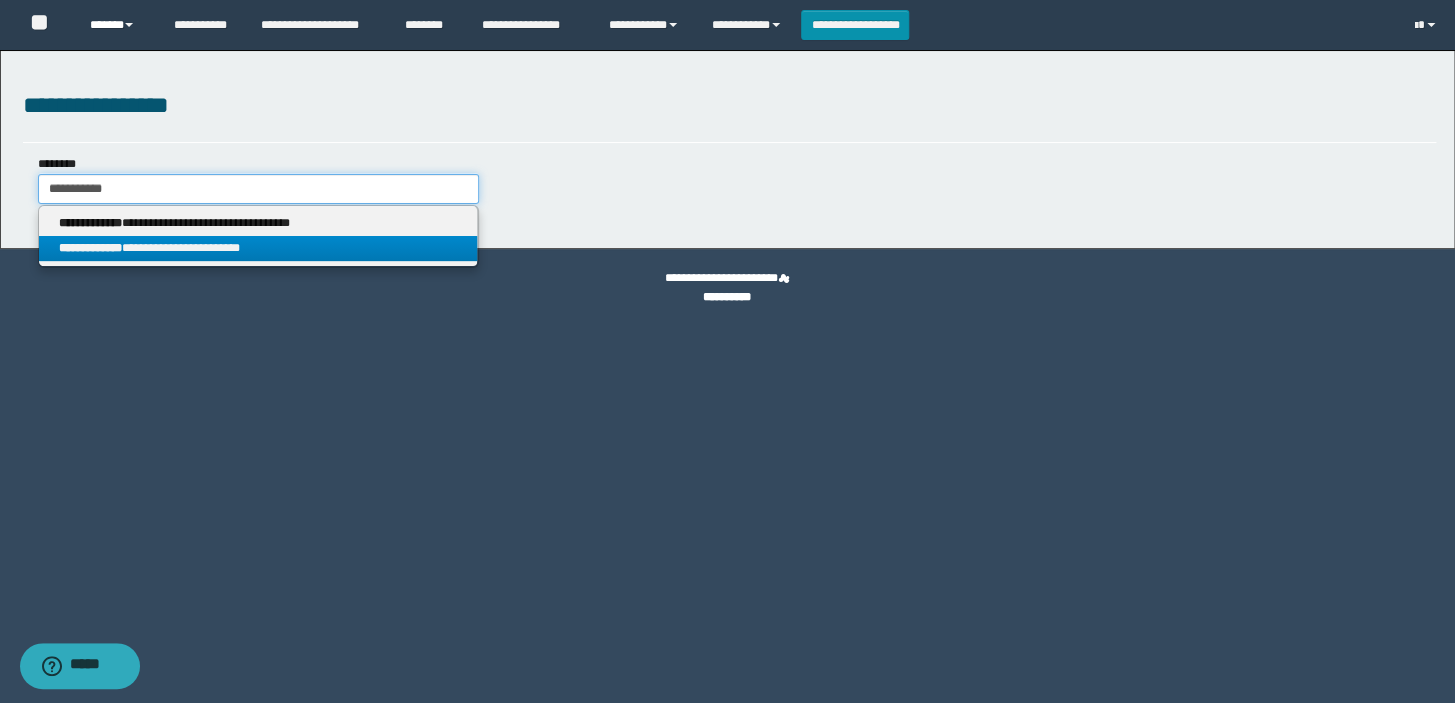 type on "**********" 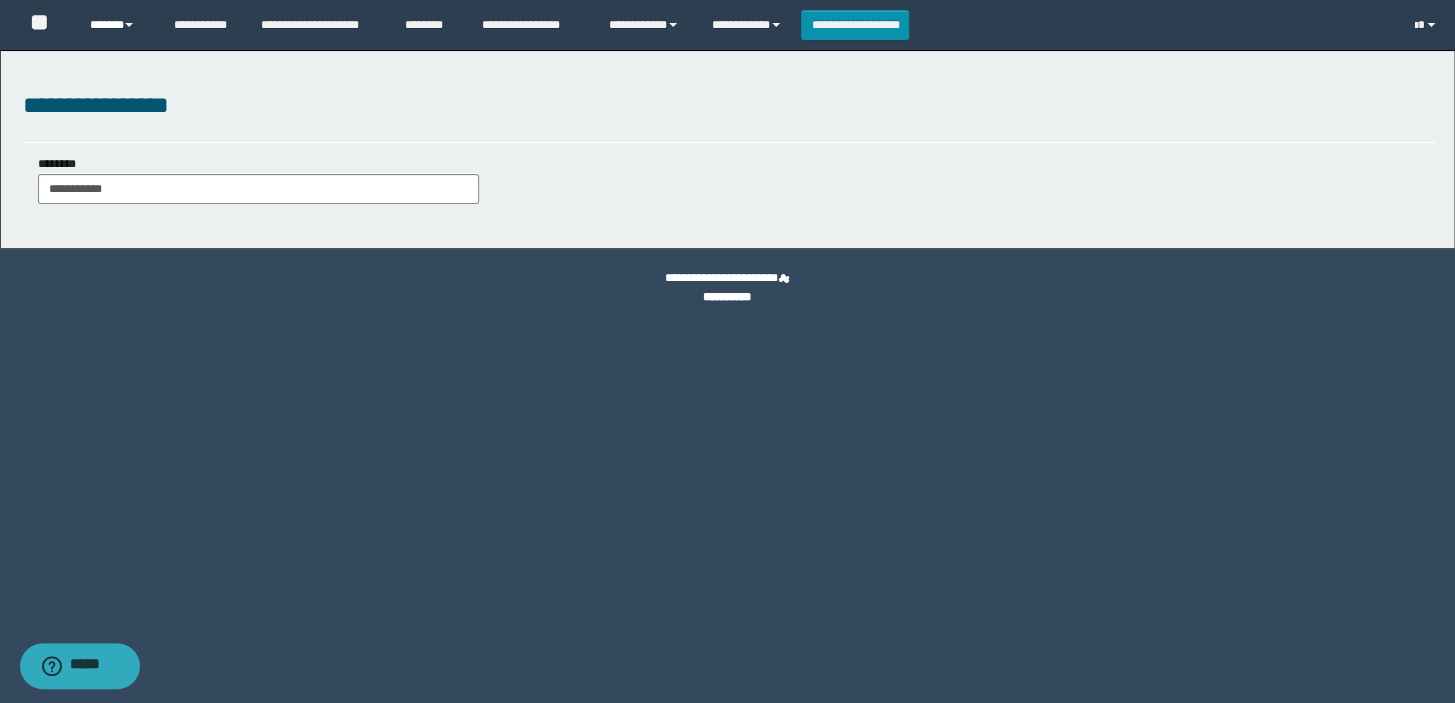 click on "******" at bounding box center (117, 25) 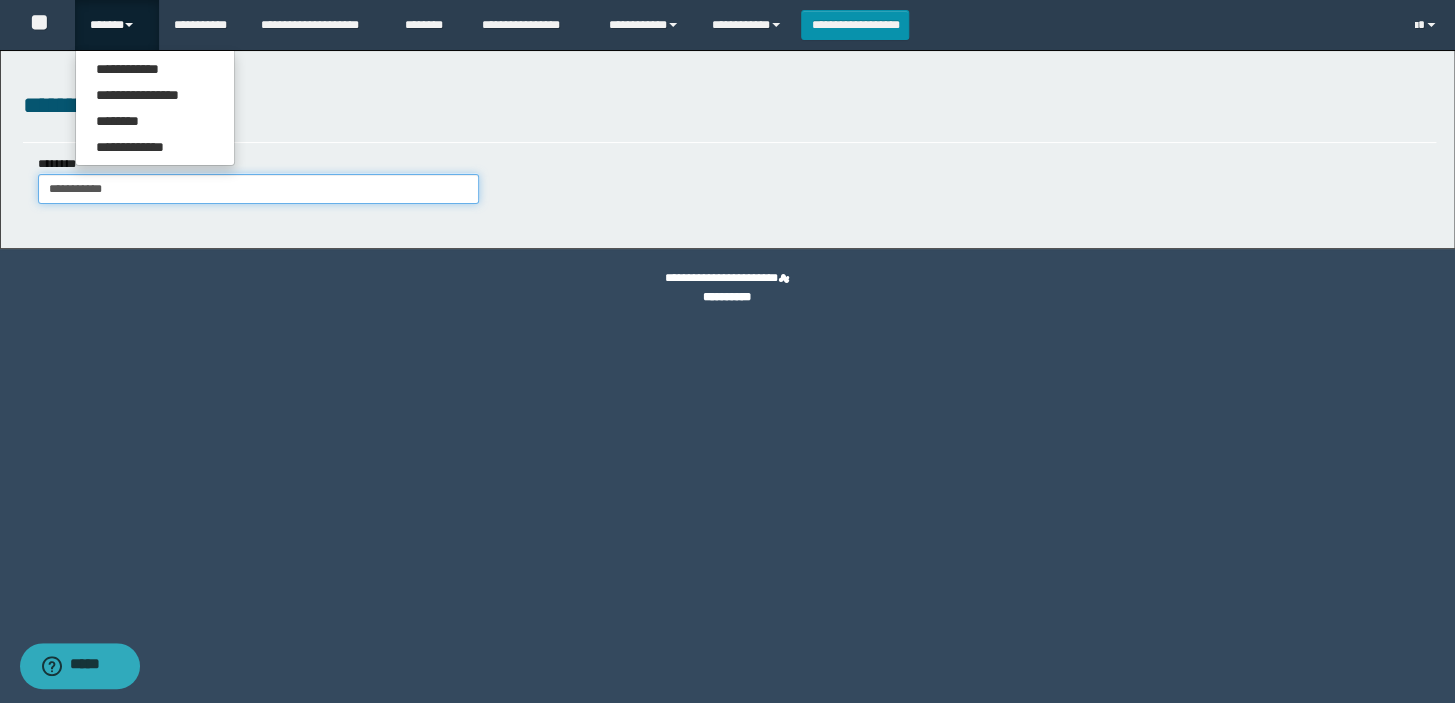 type on "**********" 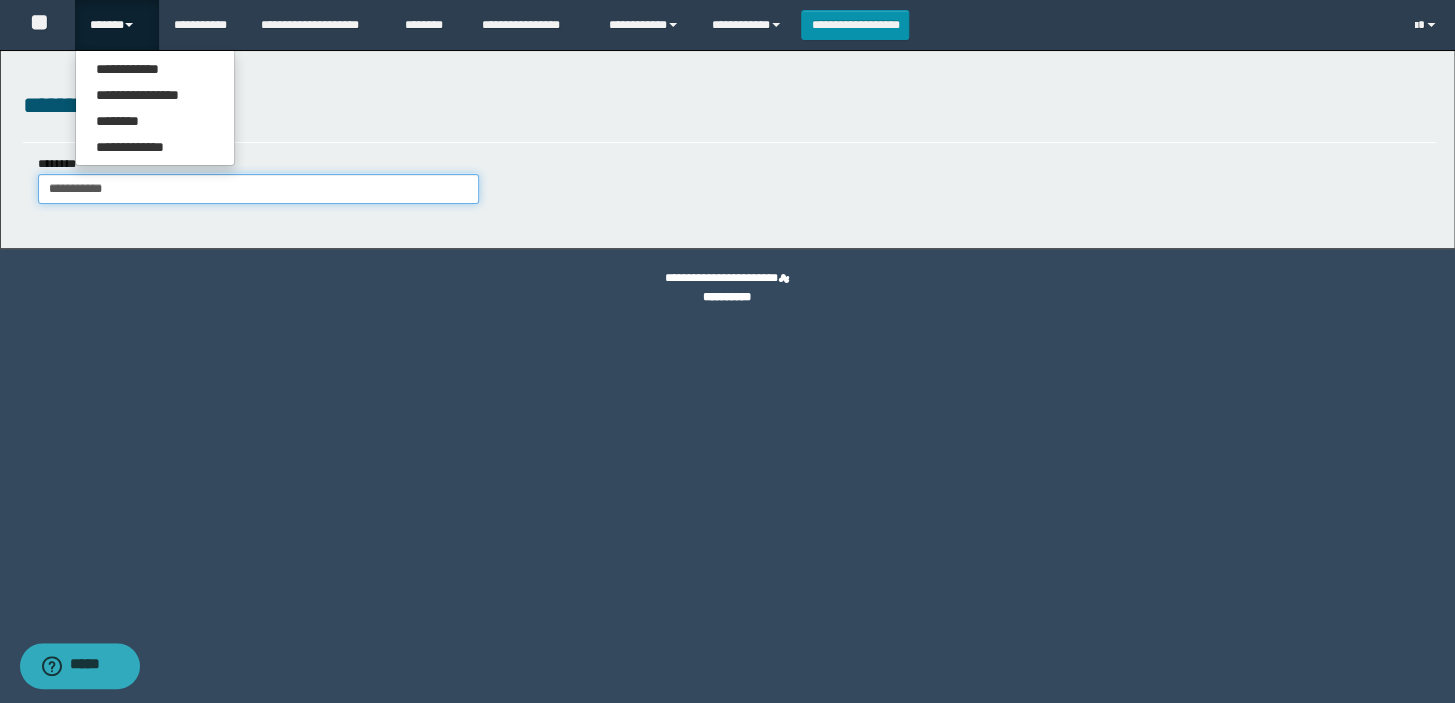 click on "**********" at bounding box center (258, 189) 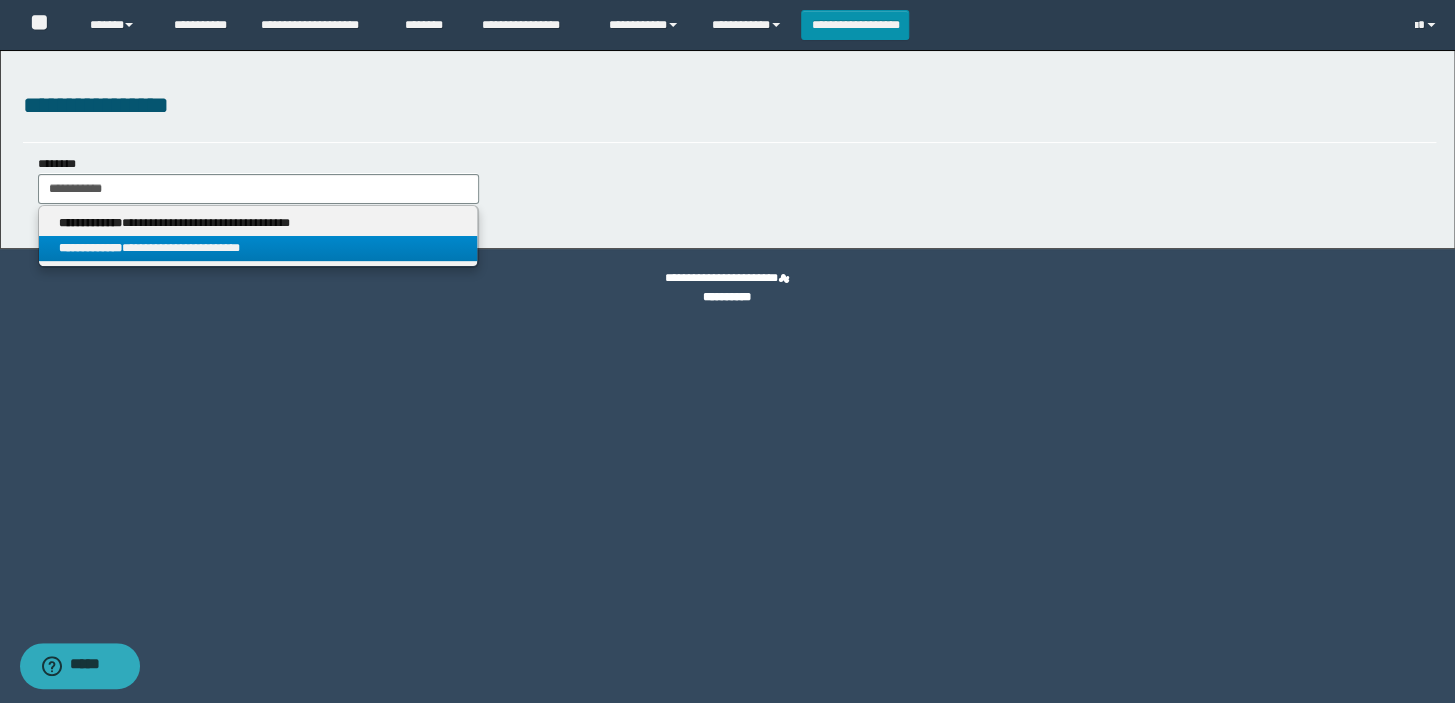 click on "**********" at bounding box center (258, 248) 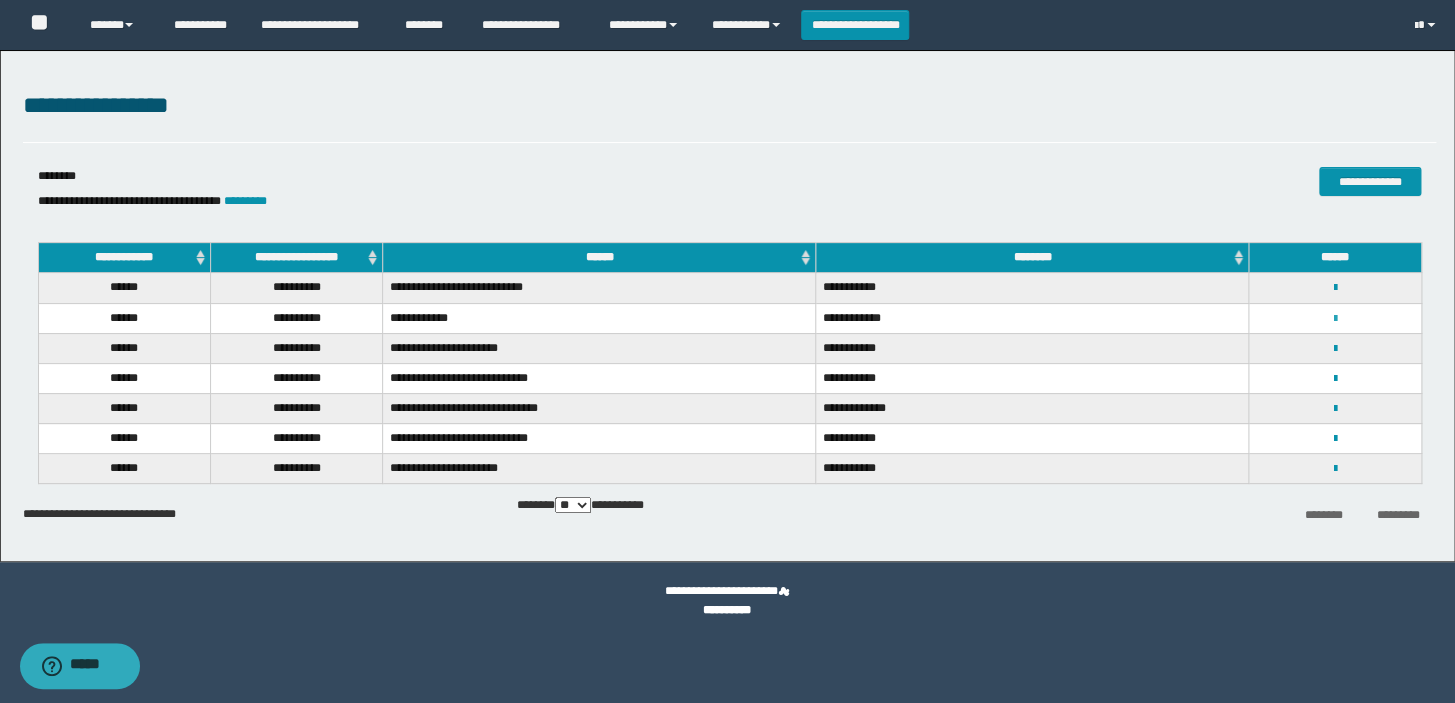 click at bounding box center [1335, 319] 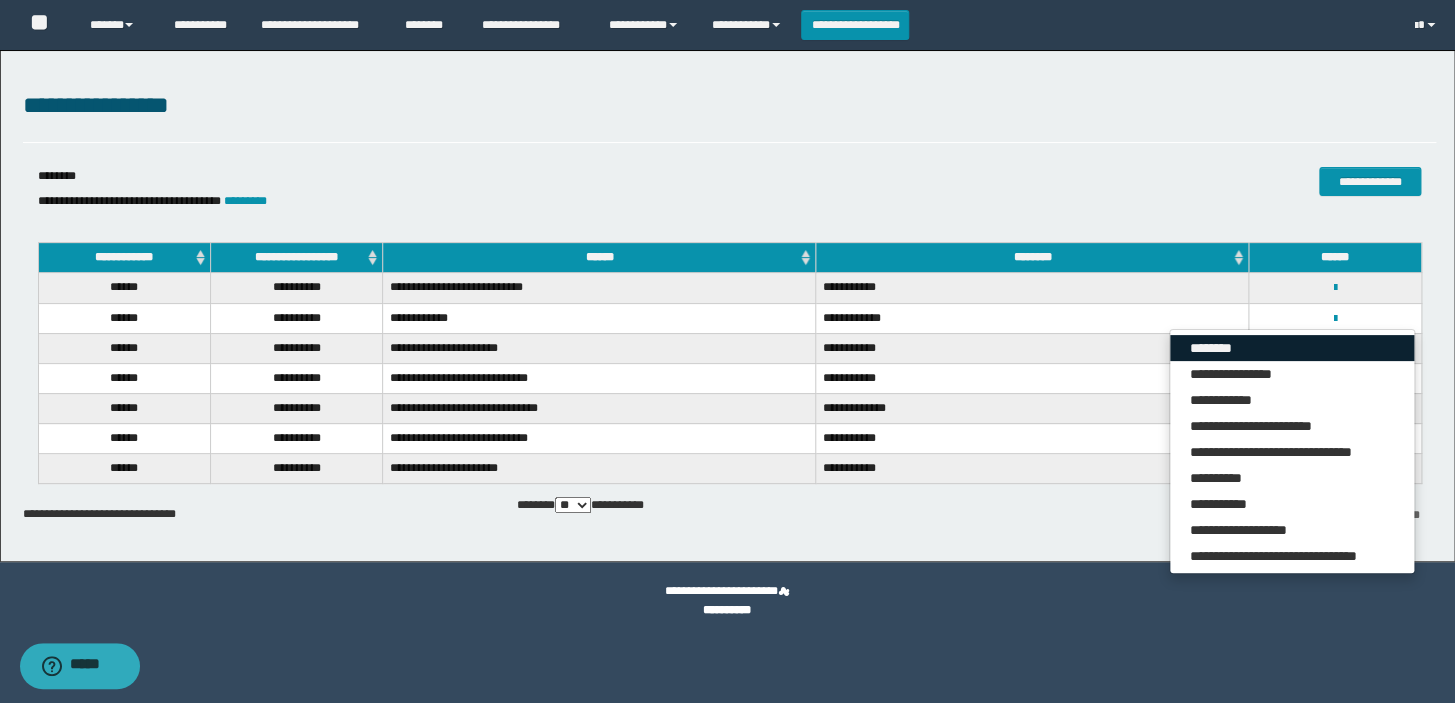 click on "********" at bounding box center [1292, 348] 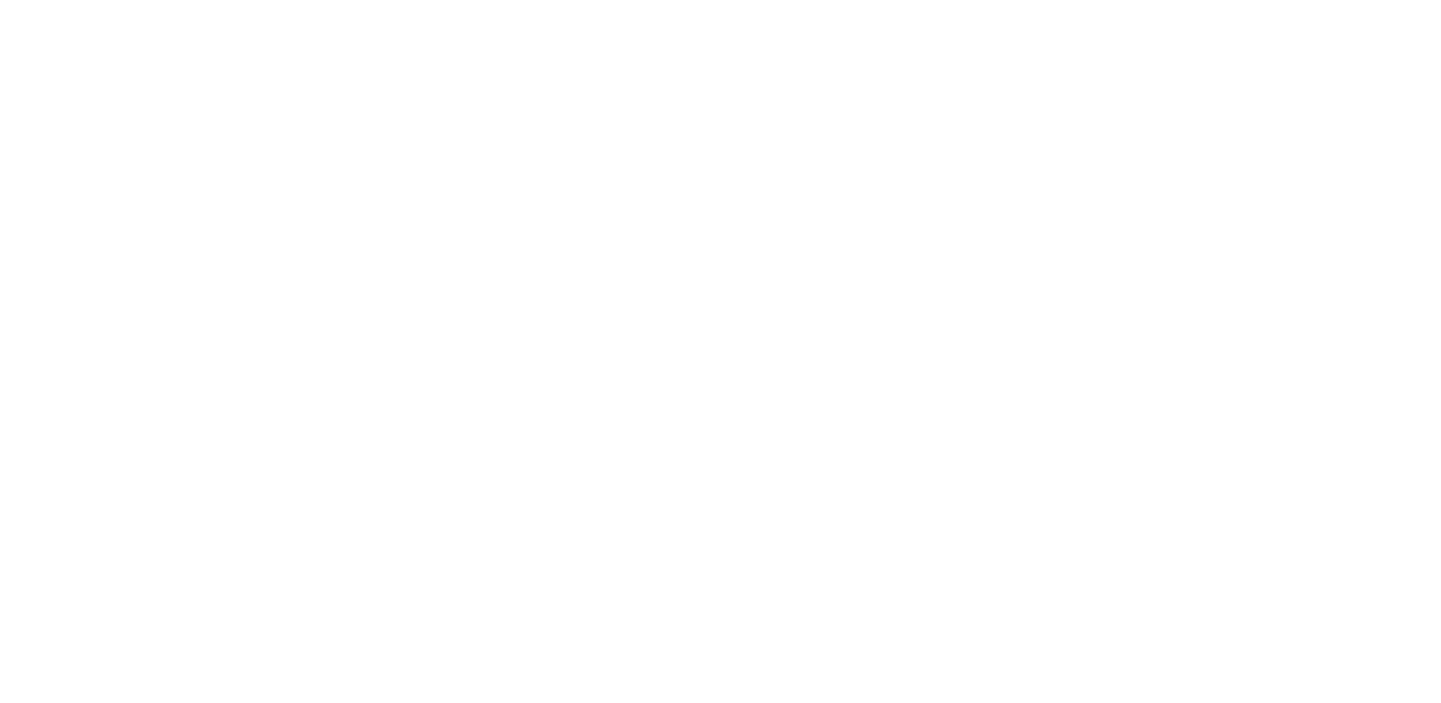 scroll, scrollTop: 0, scrollLeft: 0, axis: both 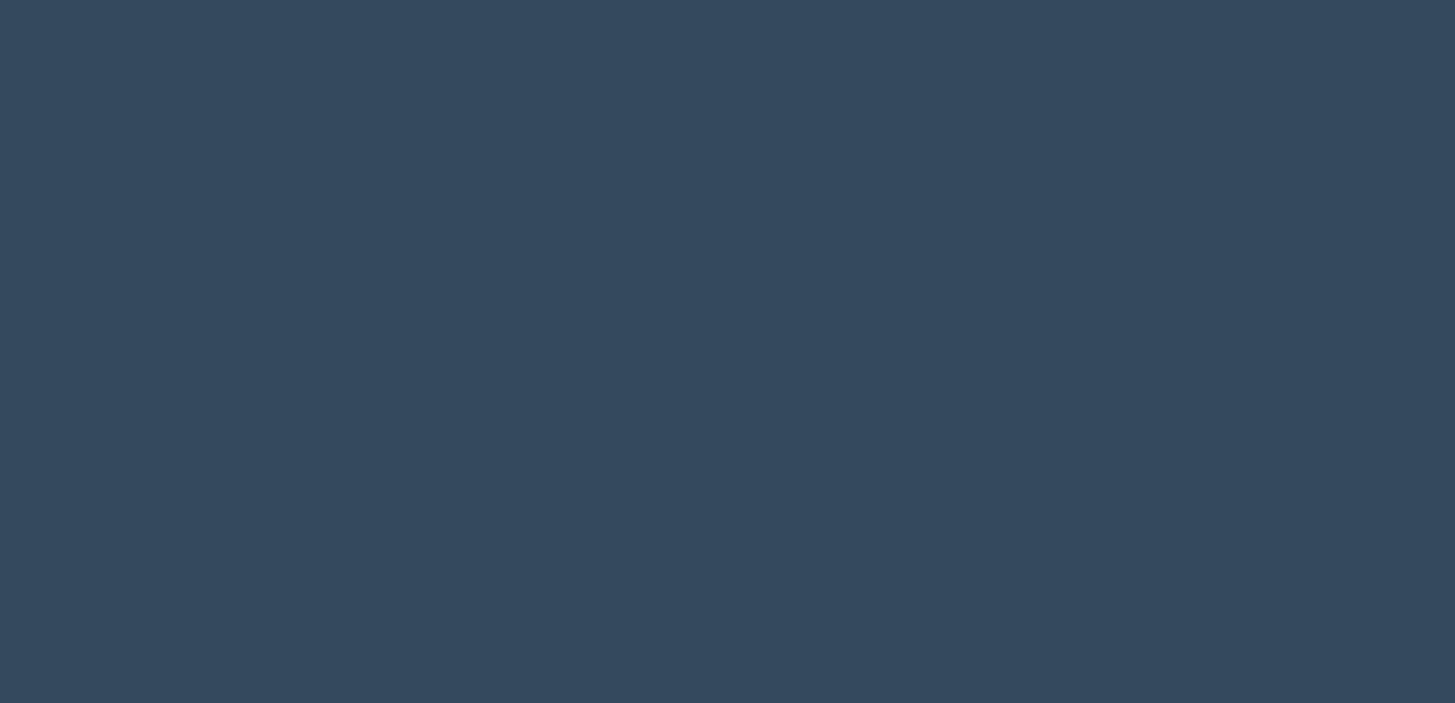 select 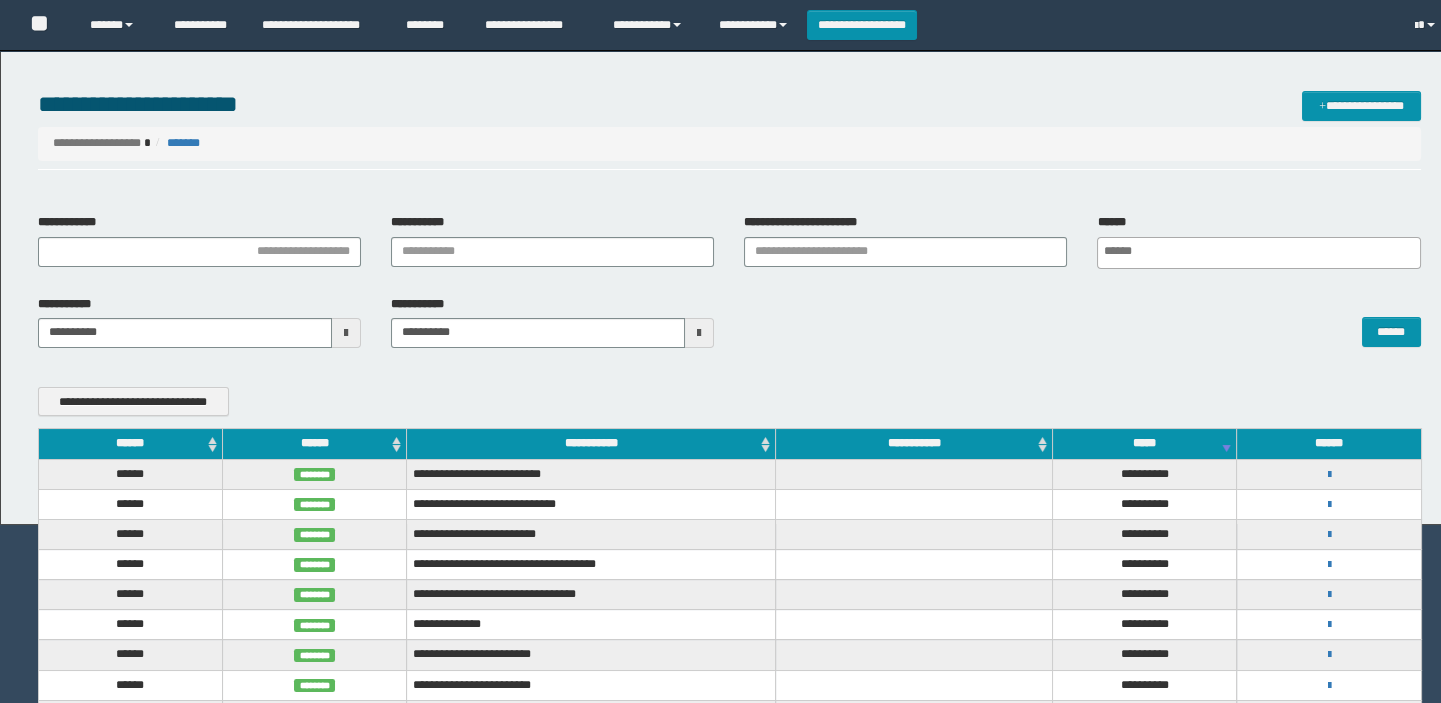 click on "**********" at bounding box center [905, 240] 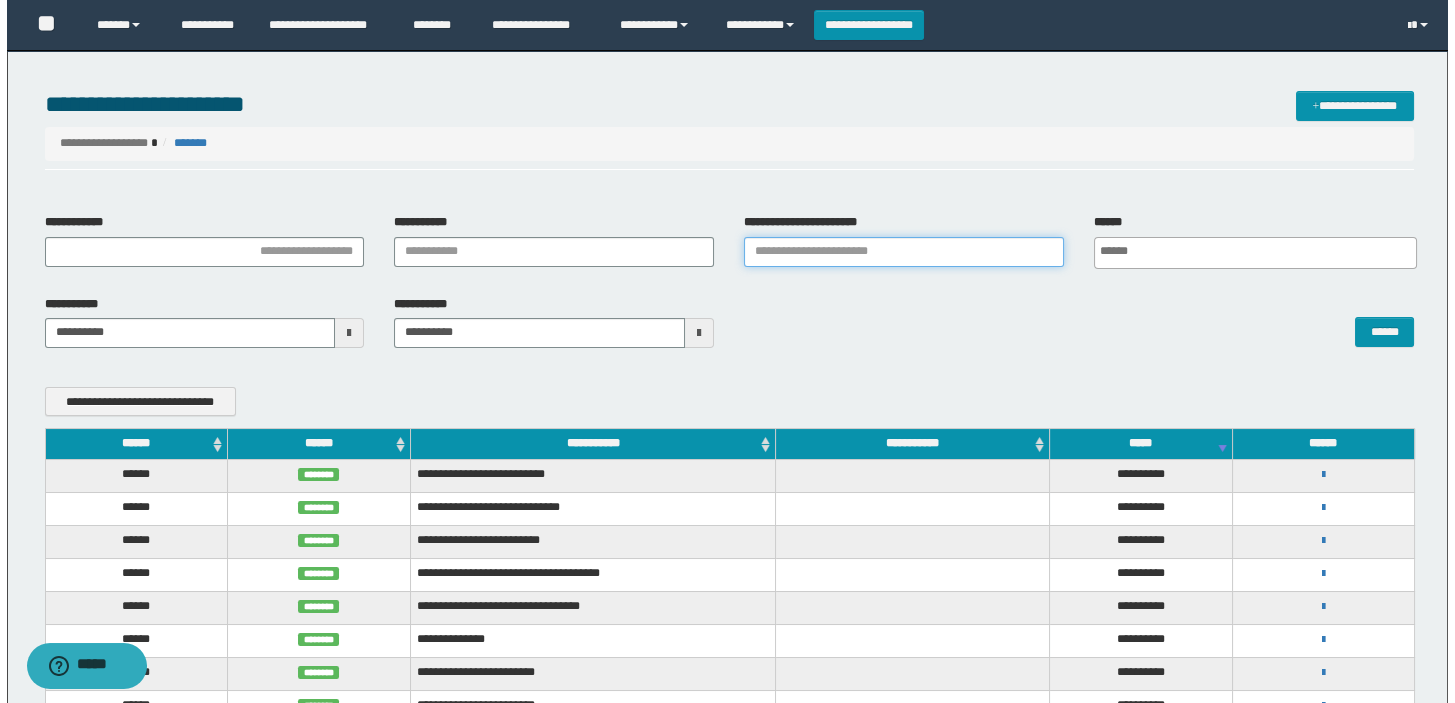 scroll, scrollTop: 0, scrollLeft: 0, axis: both 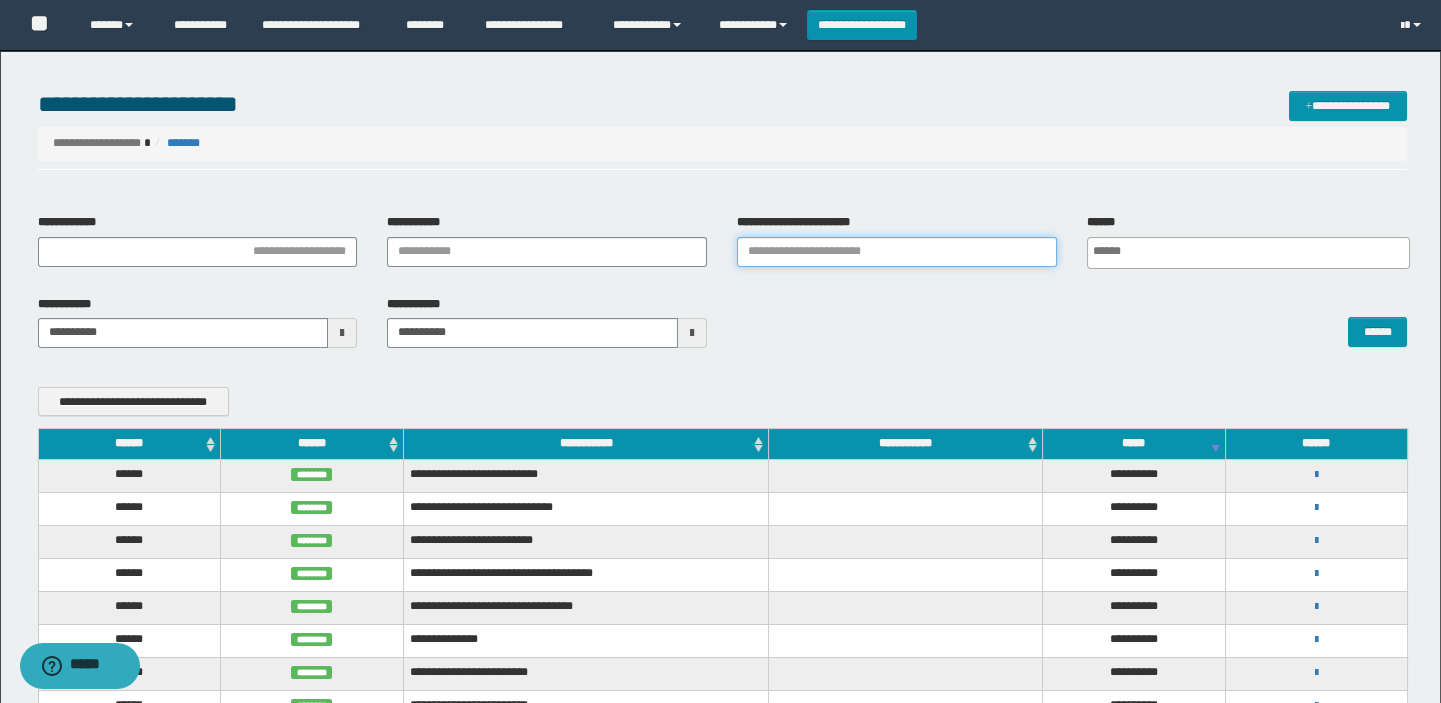 click on "**********" at bounding box center (897, 252) 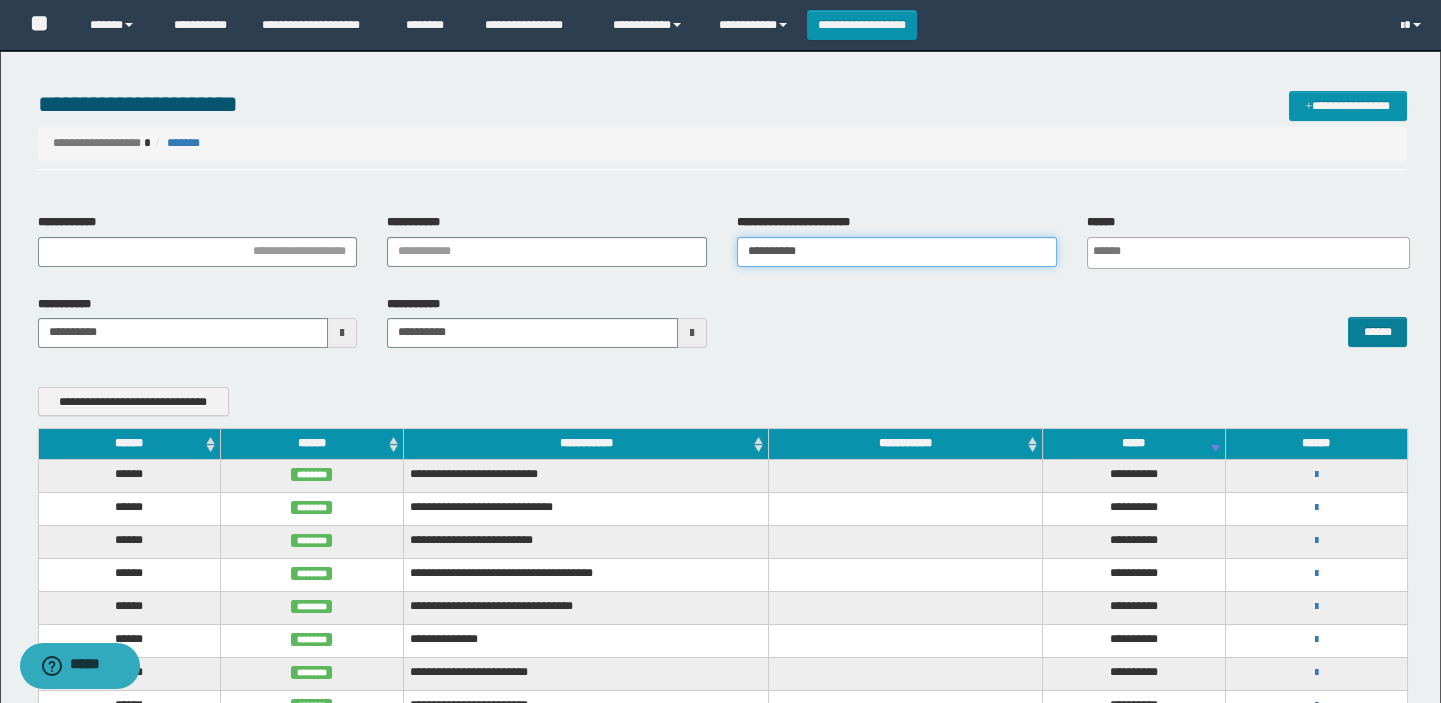 type on "**********" 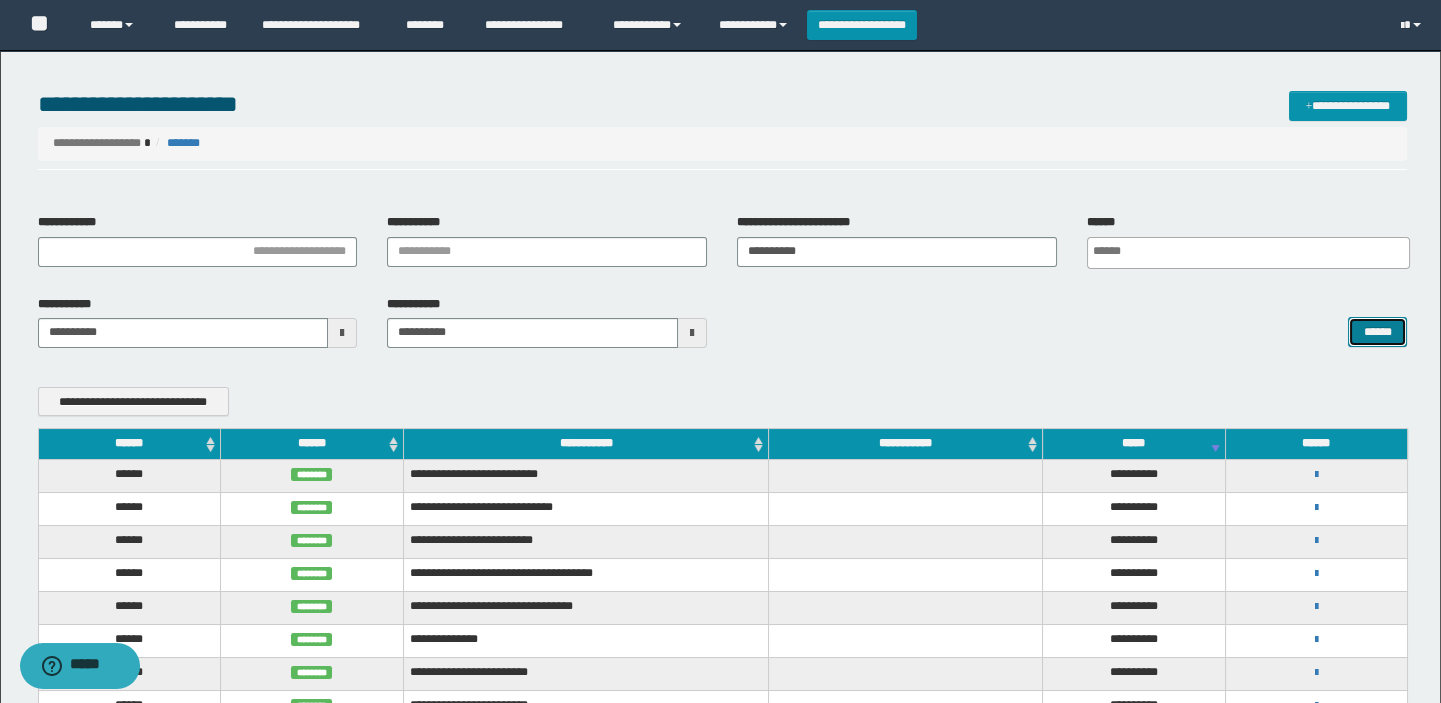 click on "******" at bounding box center [1377, 332] 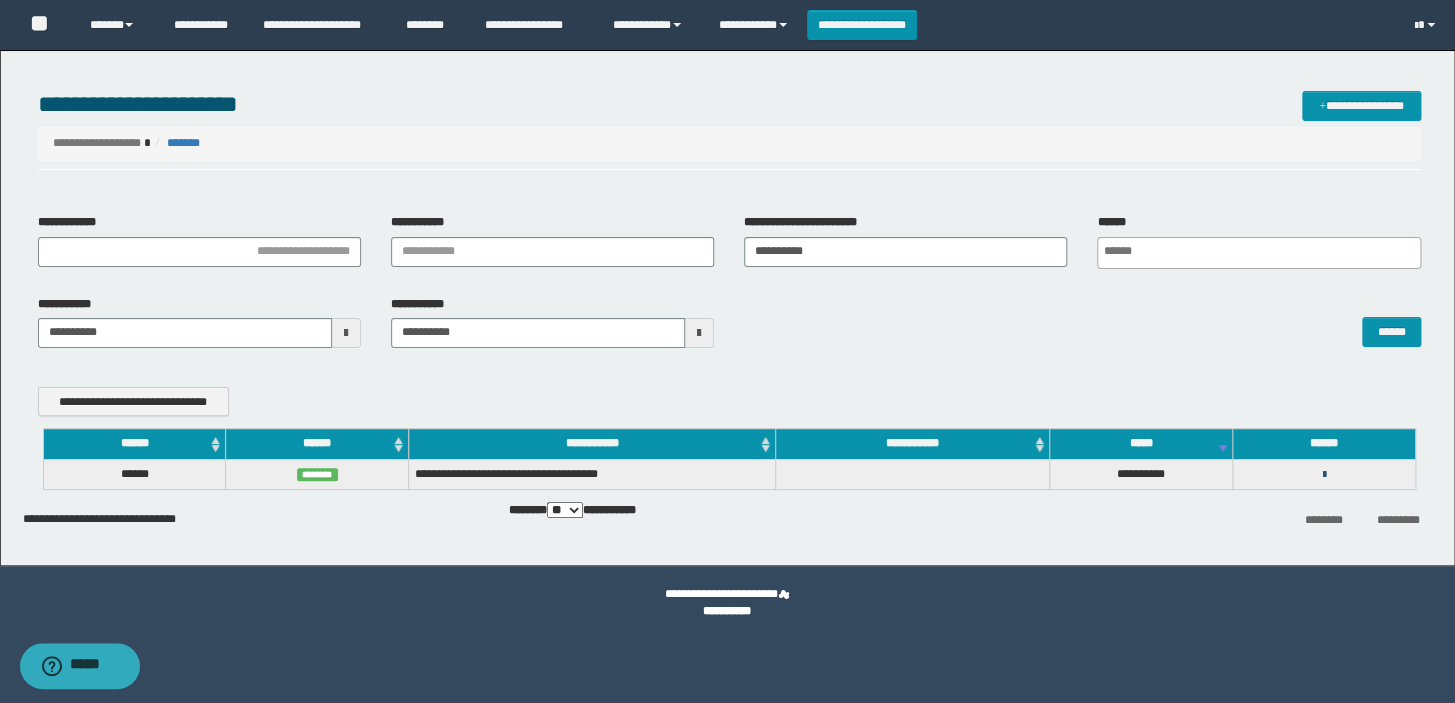 click at bounding box center (1323, 475) 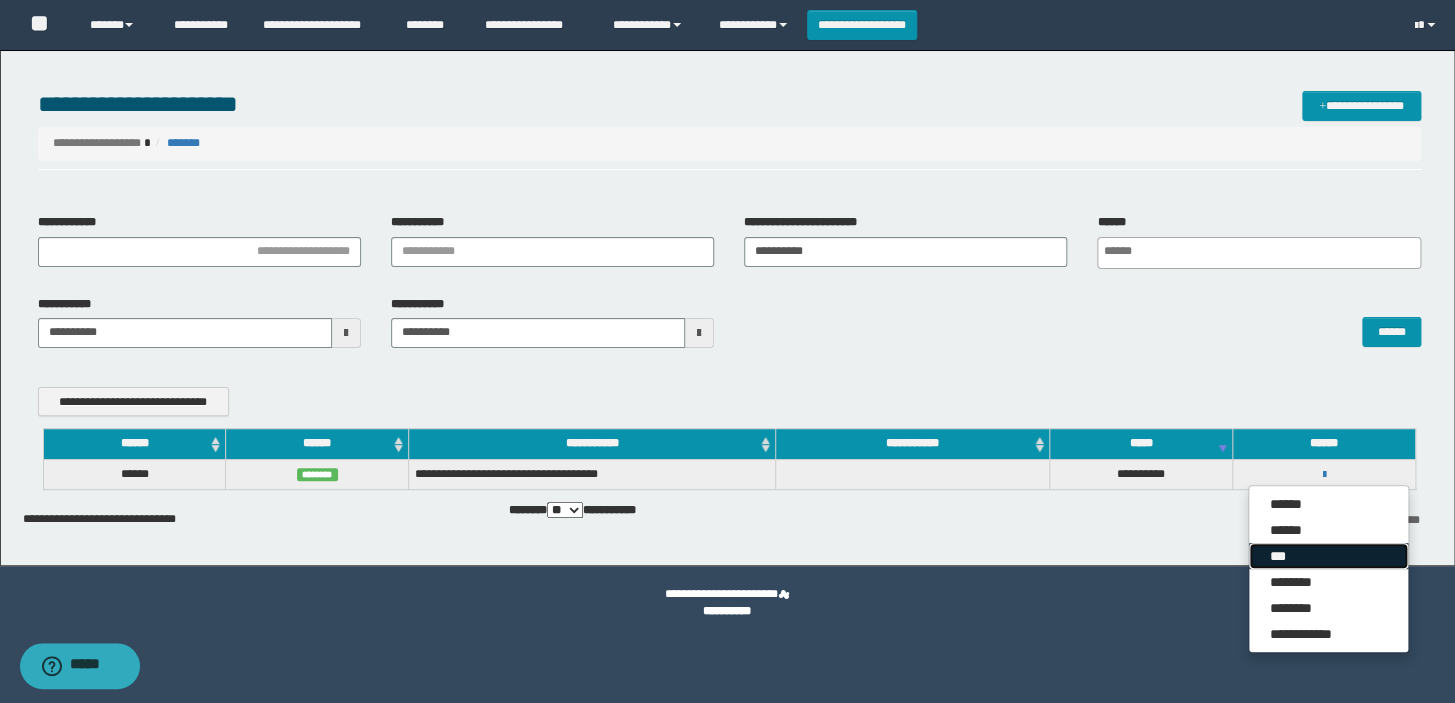 click on "***" at bounding box center [1328, 556] 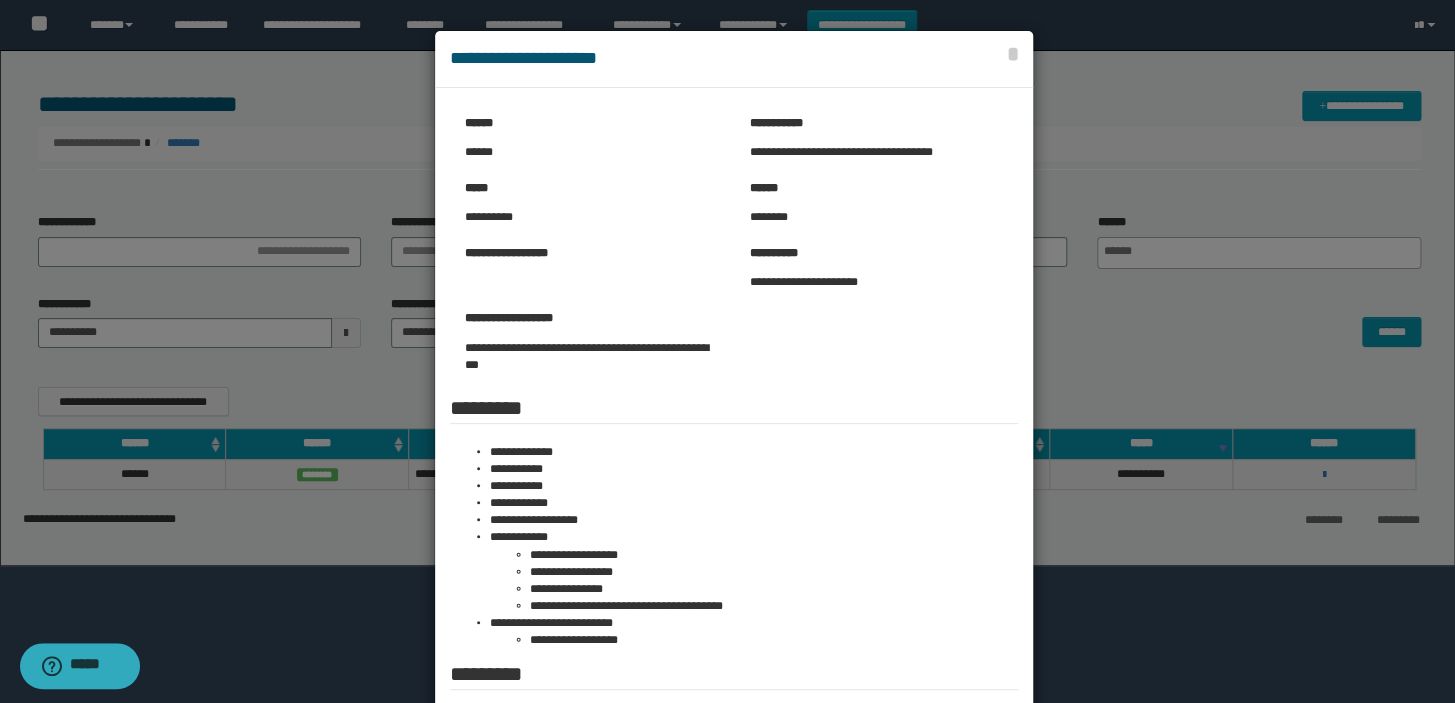 scroll, scrollTop: 268, scrollLeft: 0, axis: vertical 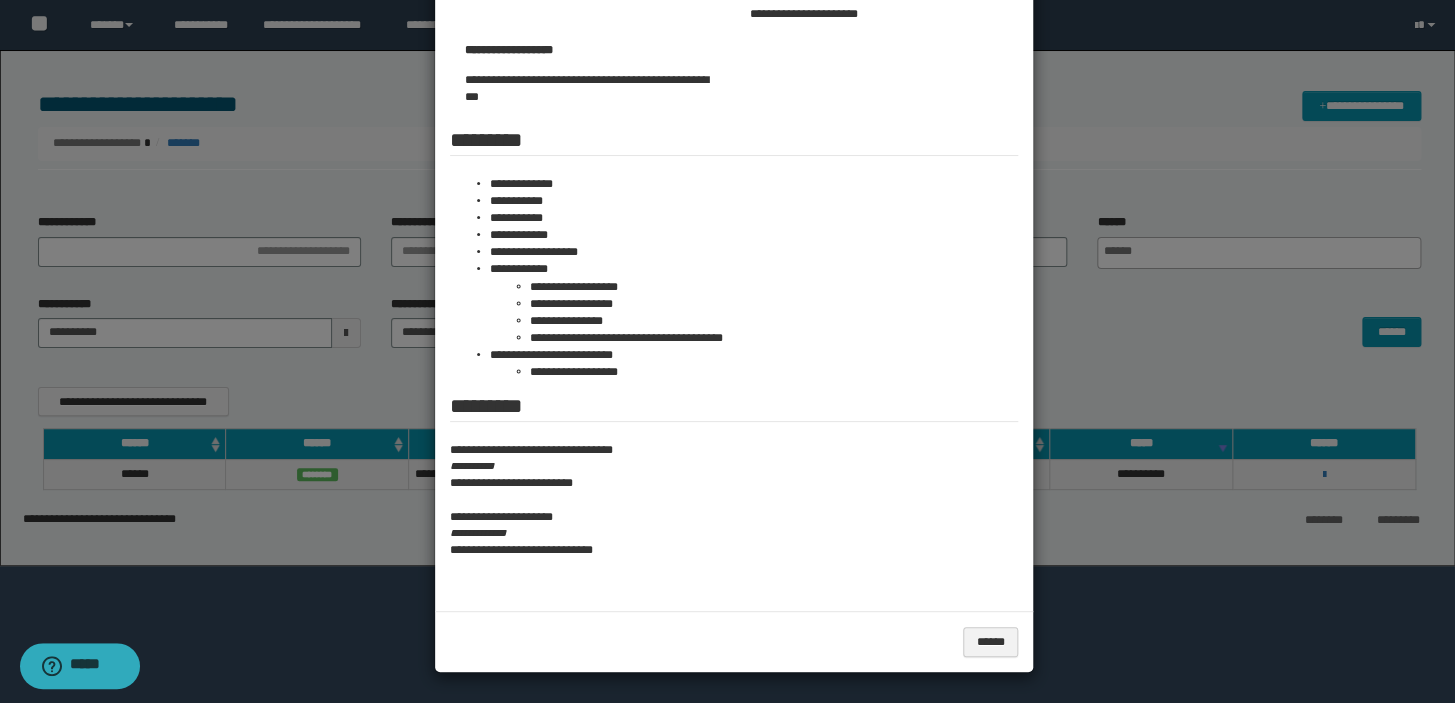 click at bounding box center (727, 217) 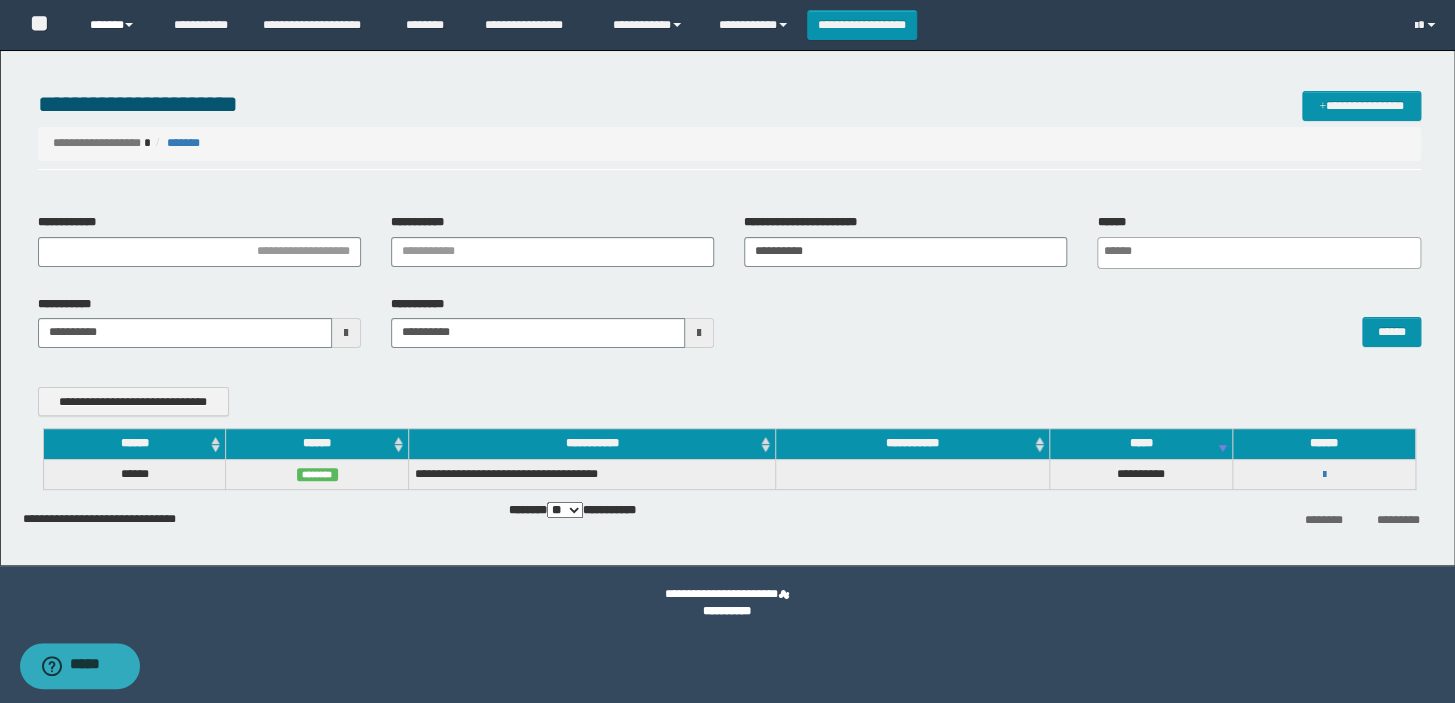 click on "******" at bounding box center (117, 25) 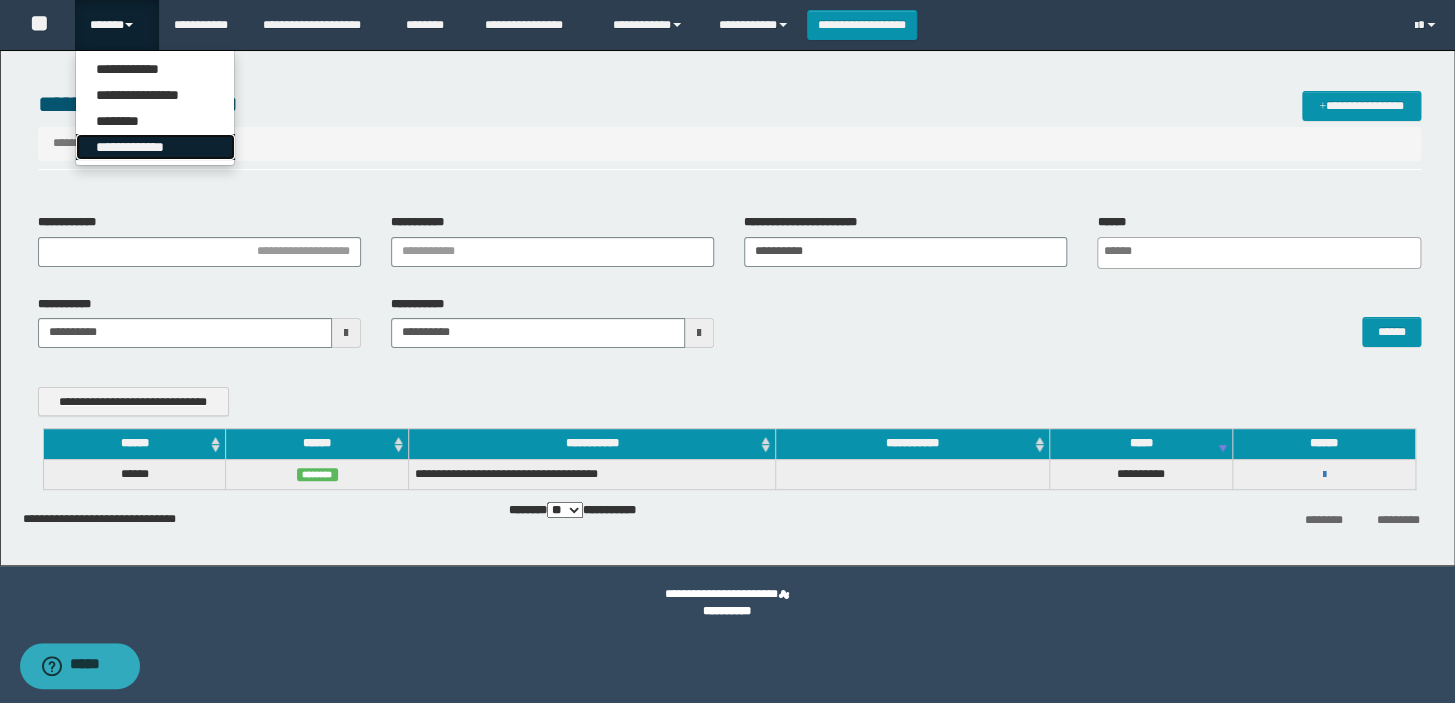 click on "**********" at bounding box center [155, 147] 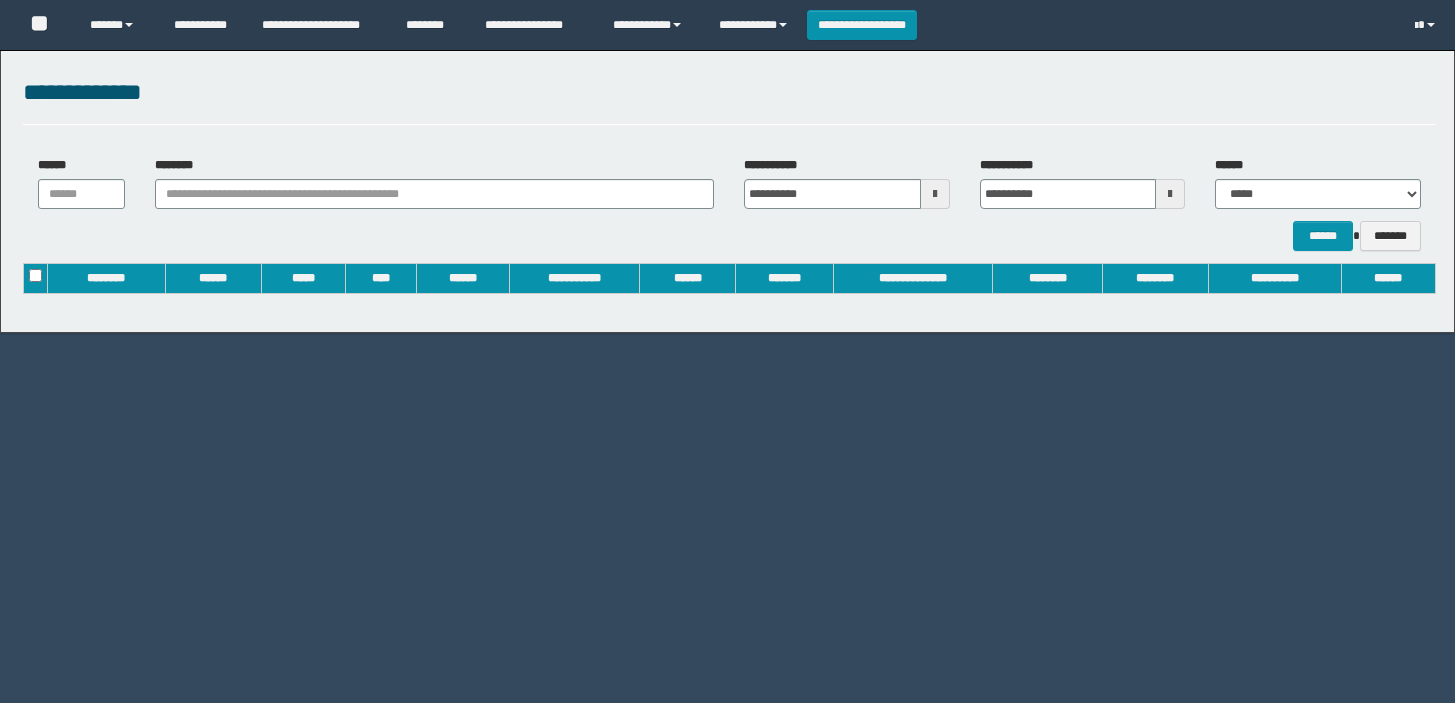 scroll, scrollTop: 0, scrollLeft: 0, axis: both 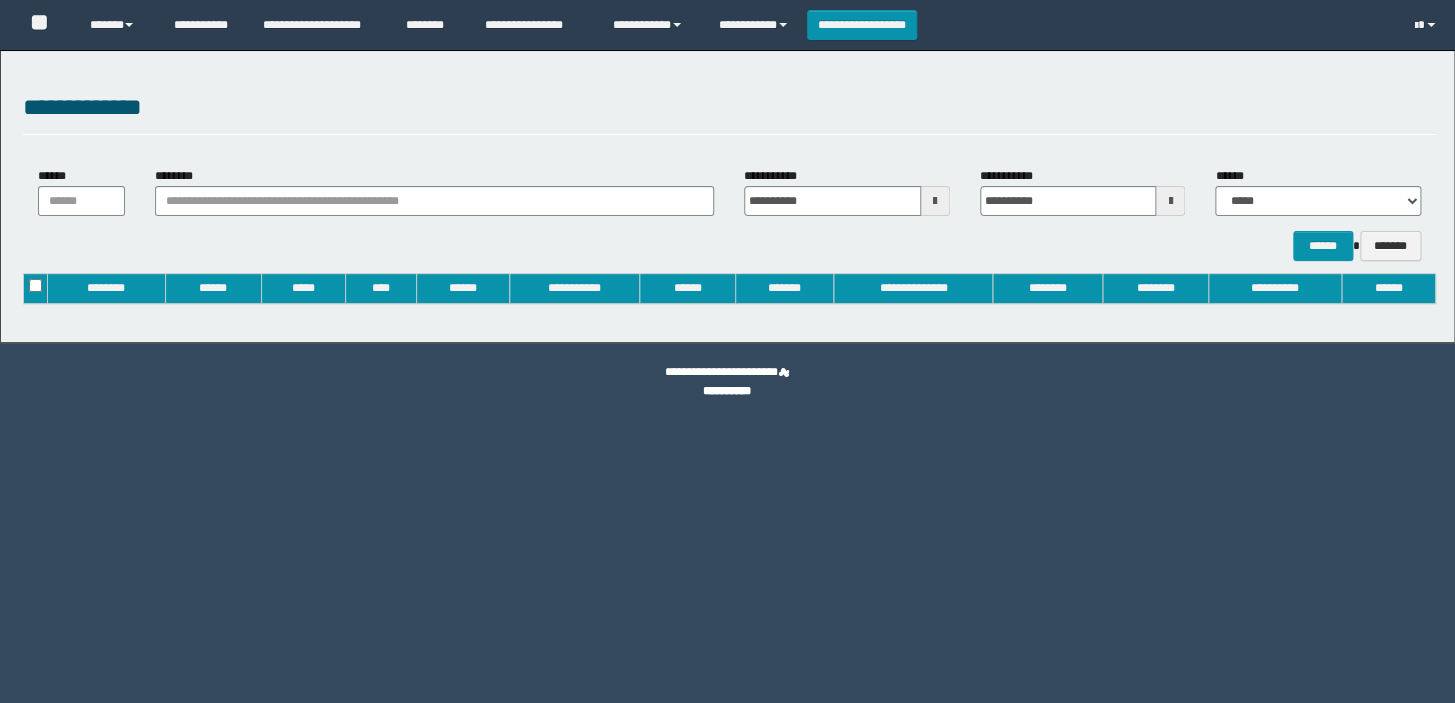 type on "**********" 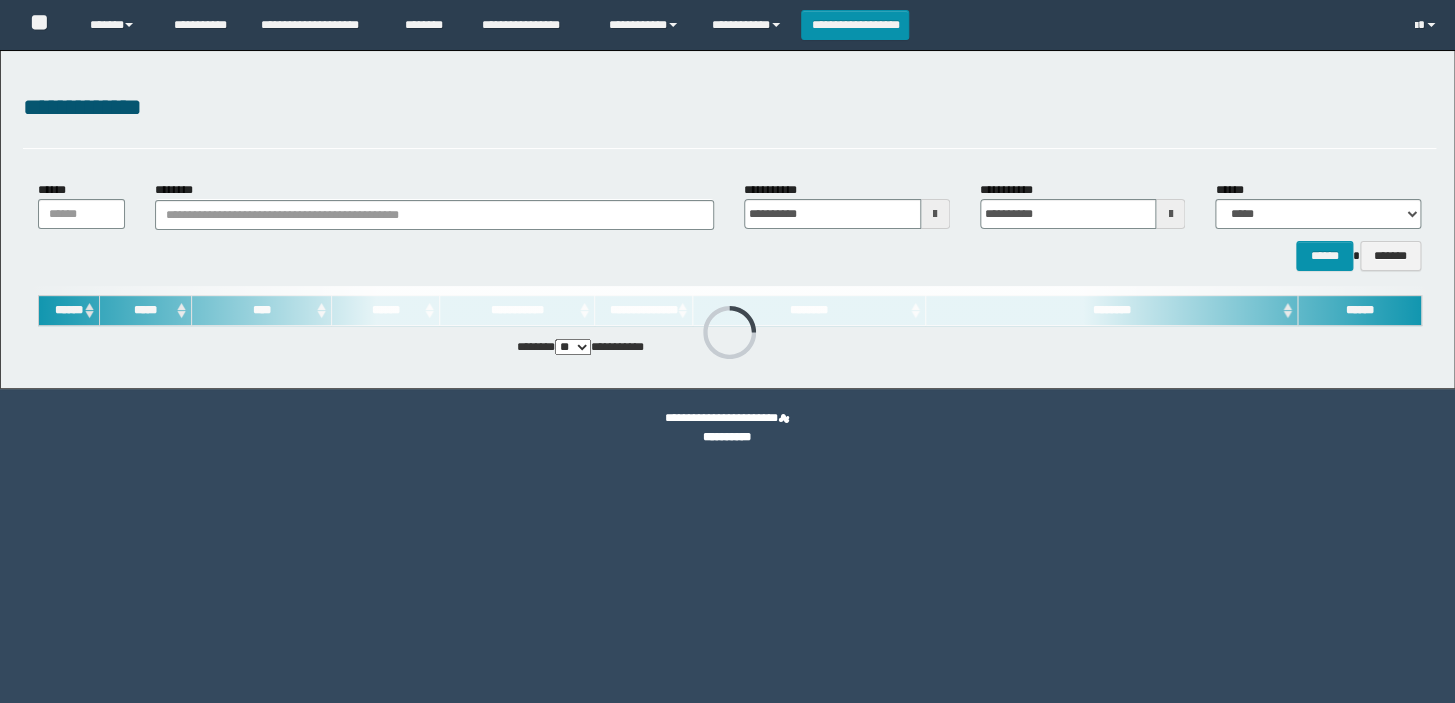 scroll, scrollTop: 0, scrollLeft: 0, axis: both 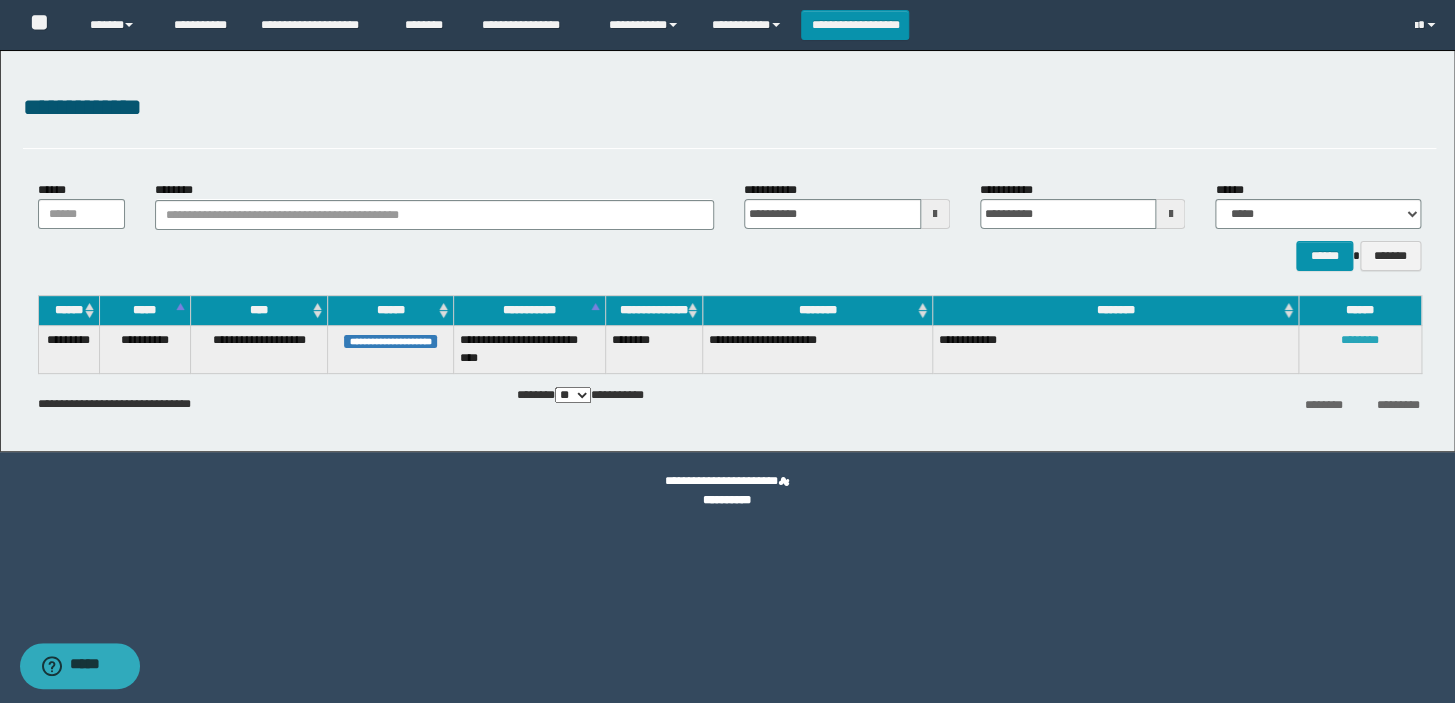 click on "********" at bounding box center (1360, 340) 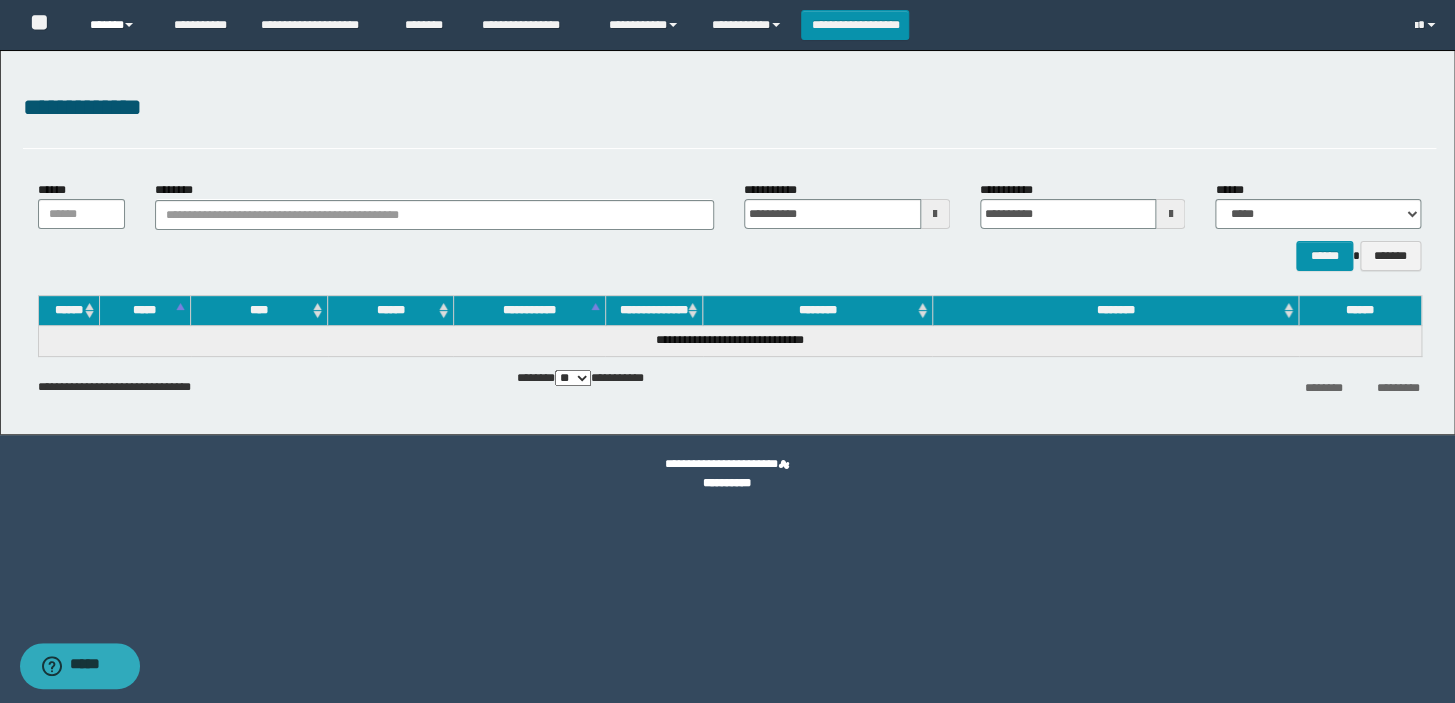 click on "******" at bounding box center [117, 25] 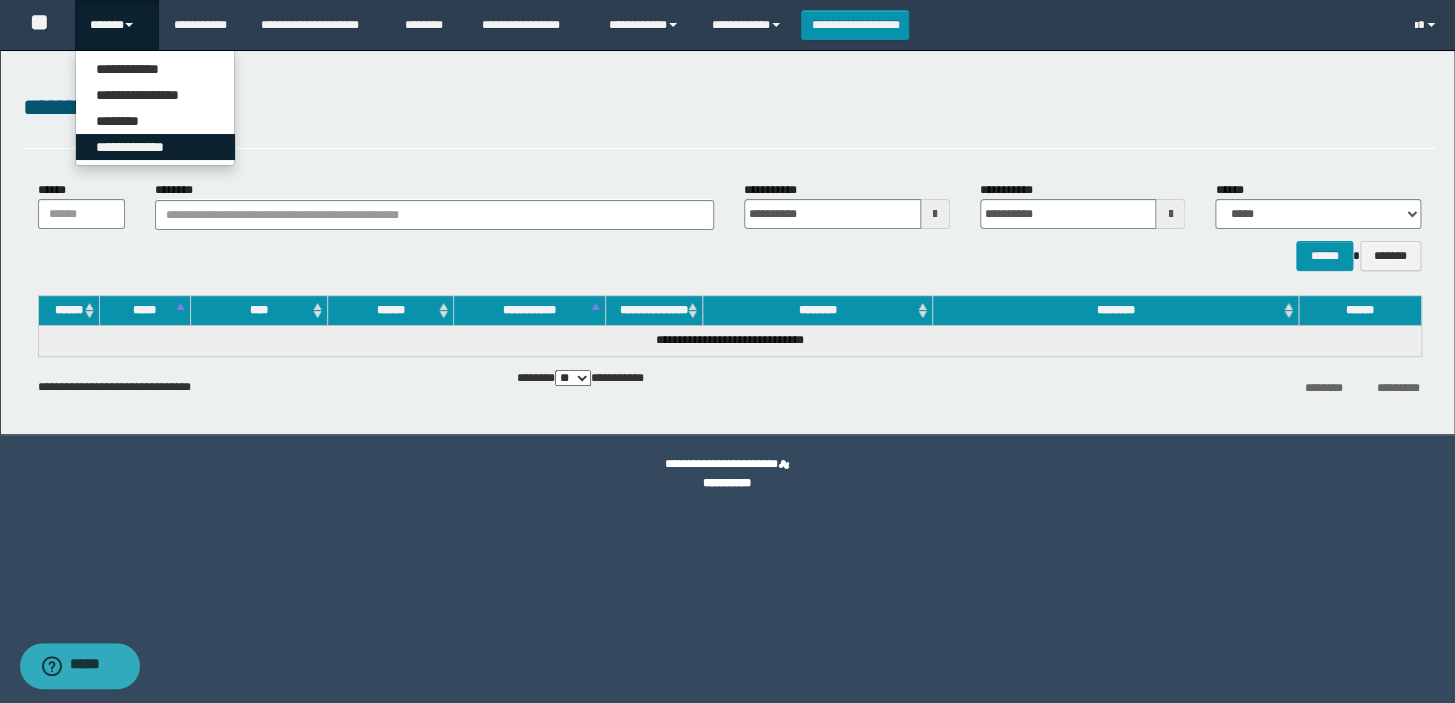 click on "**********" at bounding box center [155, 147] 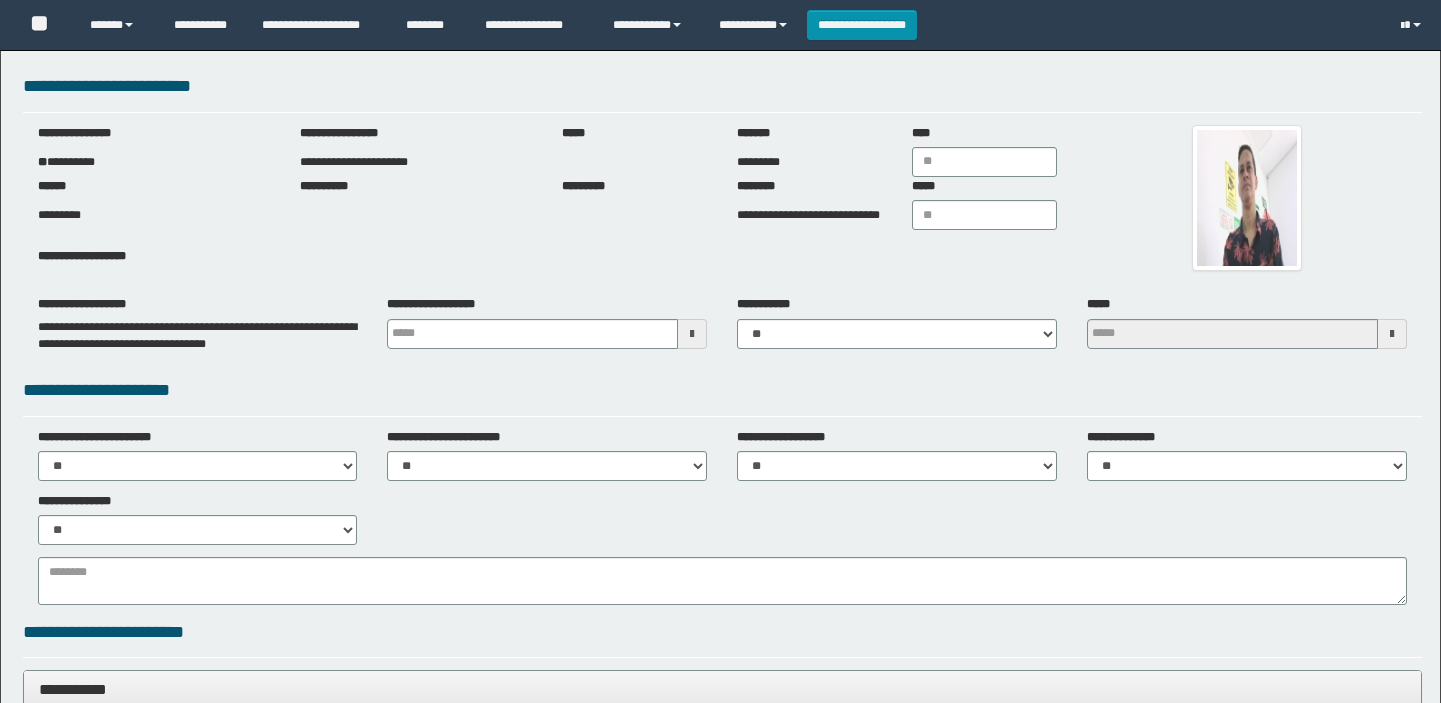 scroll, scrollTop: 0, scrollLeft: 0, axis: both 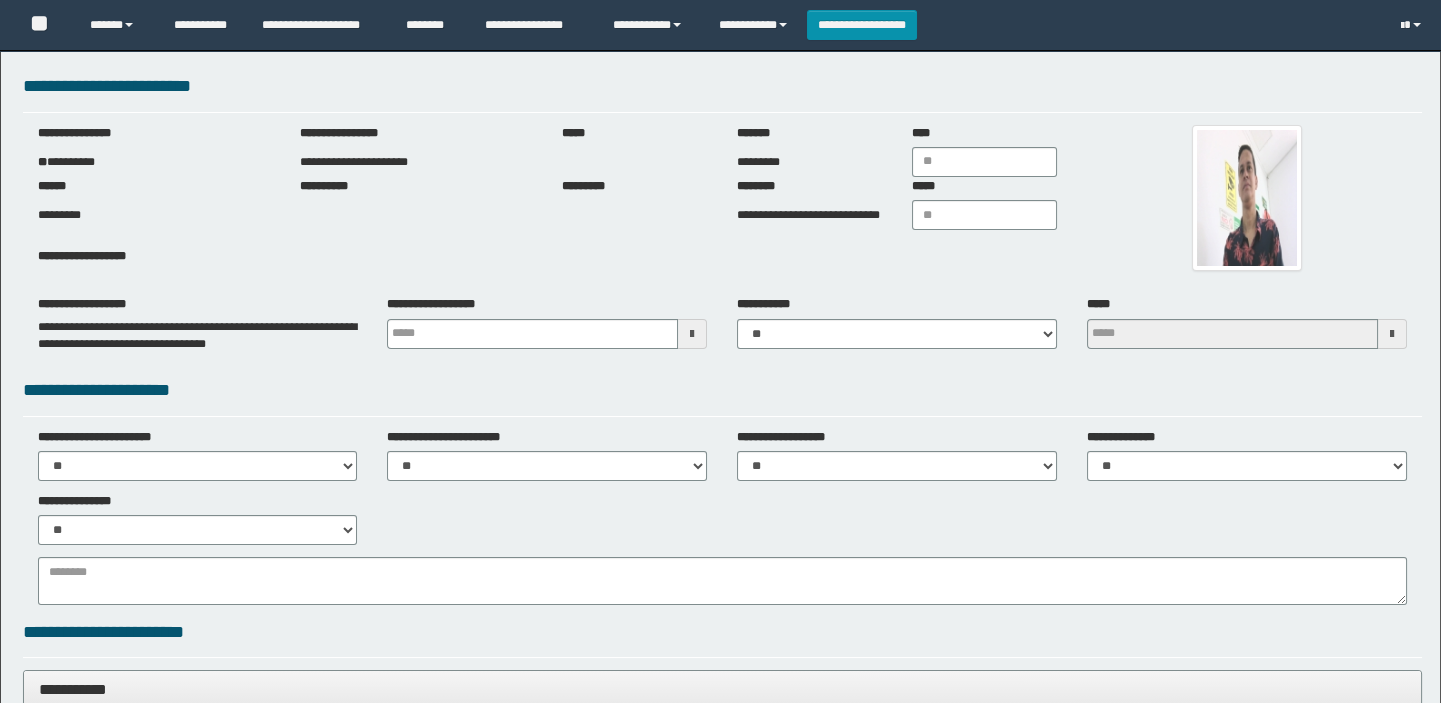 click on "**********" at bounding box center [154, 162] 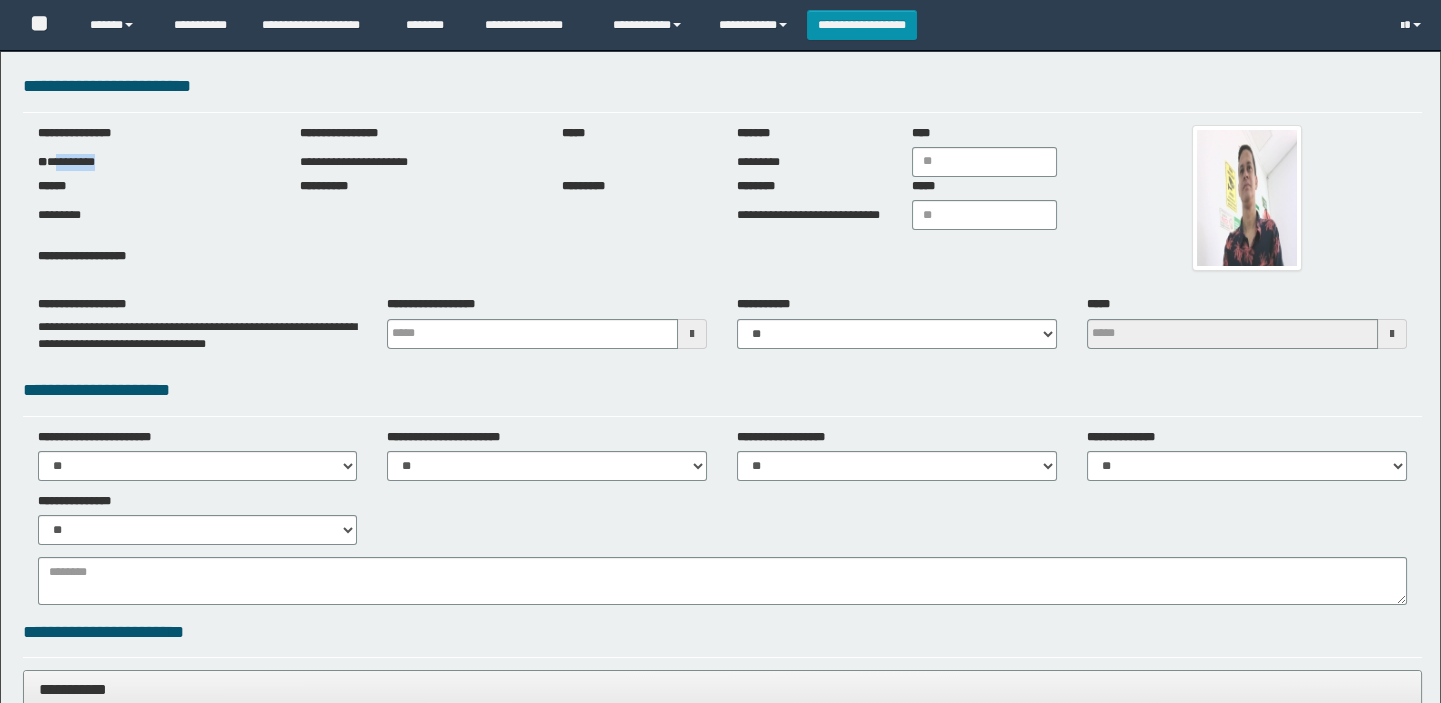 click on "**********" at bounding box center (154, 162) 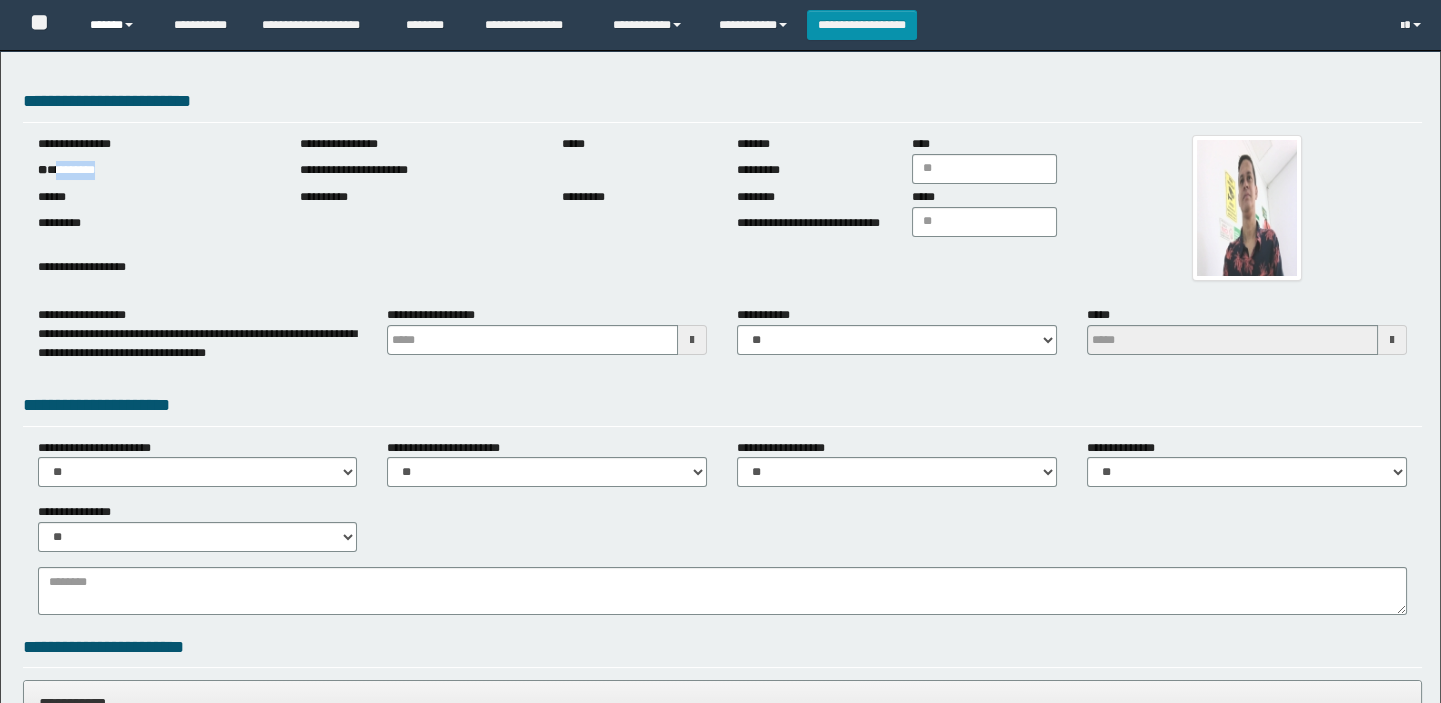 type 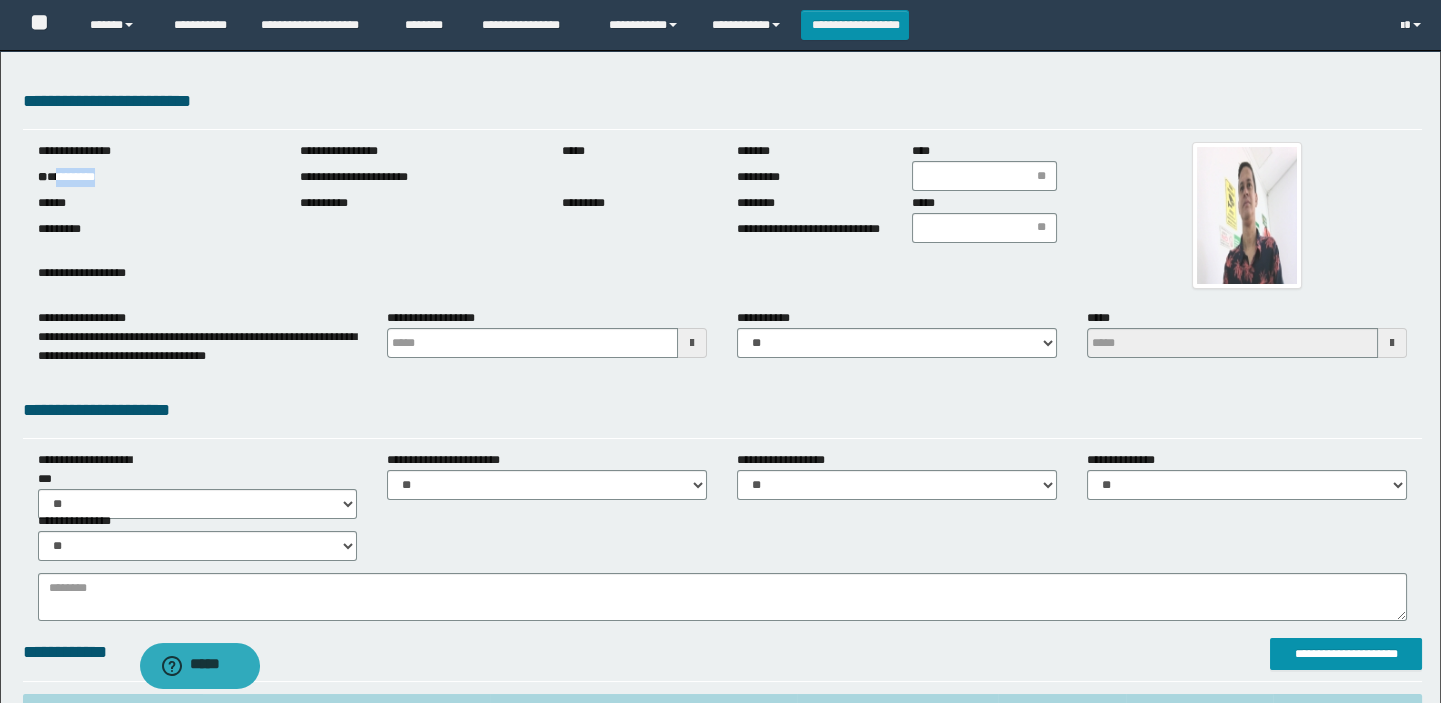 scroll, scrollTop: 0, scrollLeft: 0, axis: both 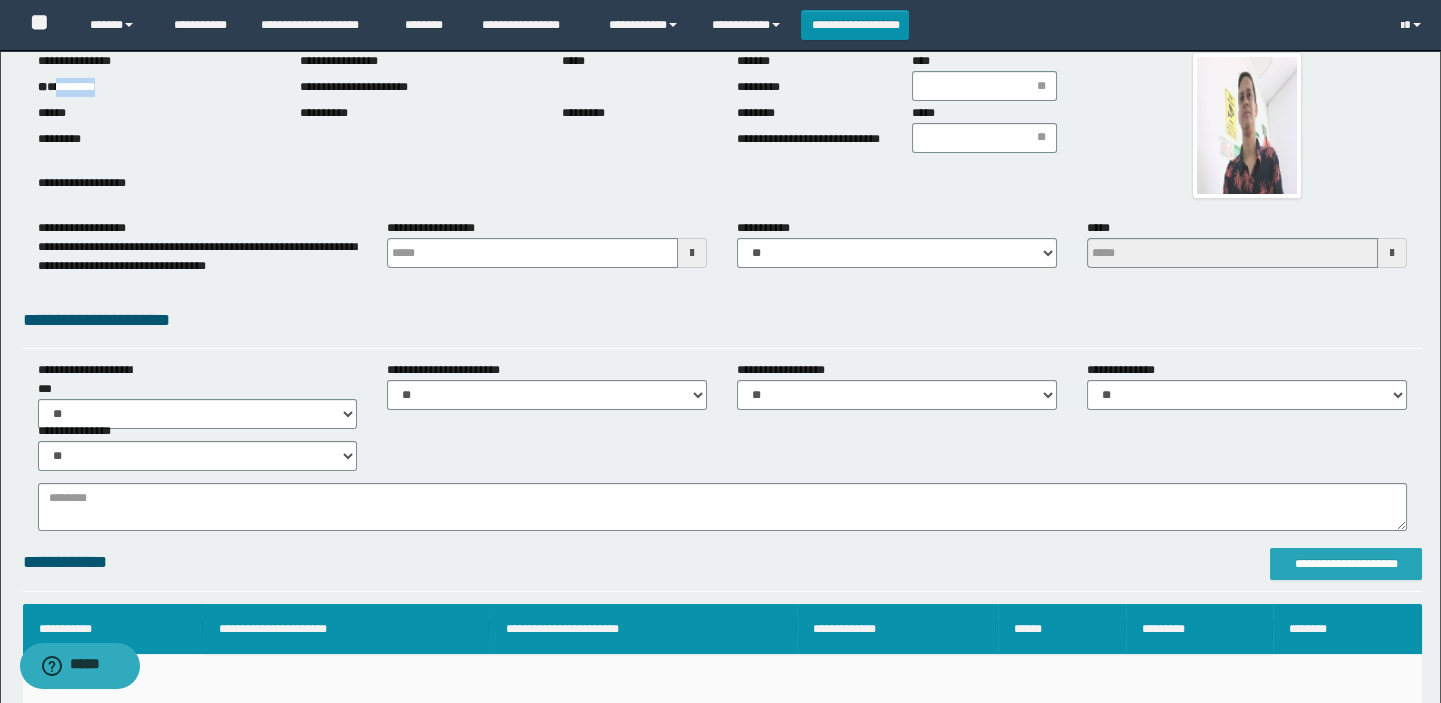 click on "**********" at bounding box center [1346, 564] 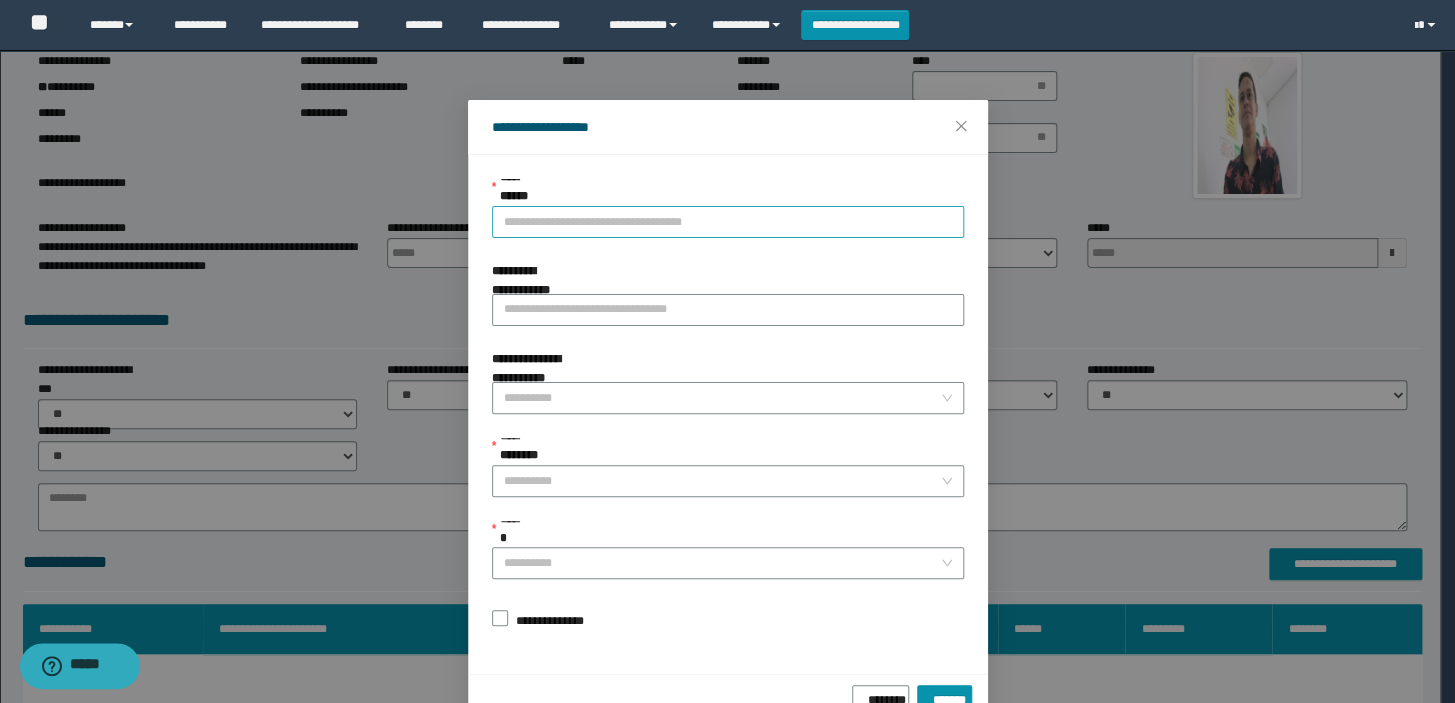 click on "**********" at bounding box center [728, 222] 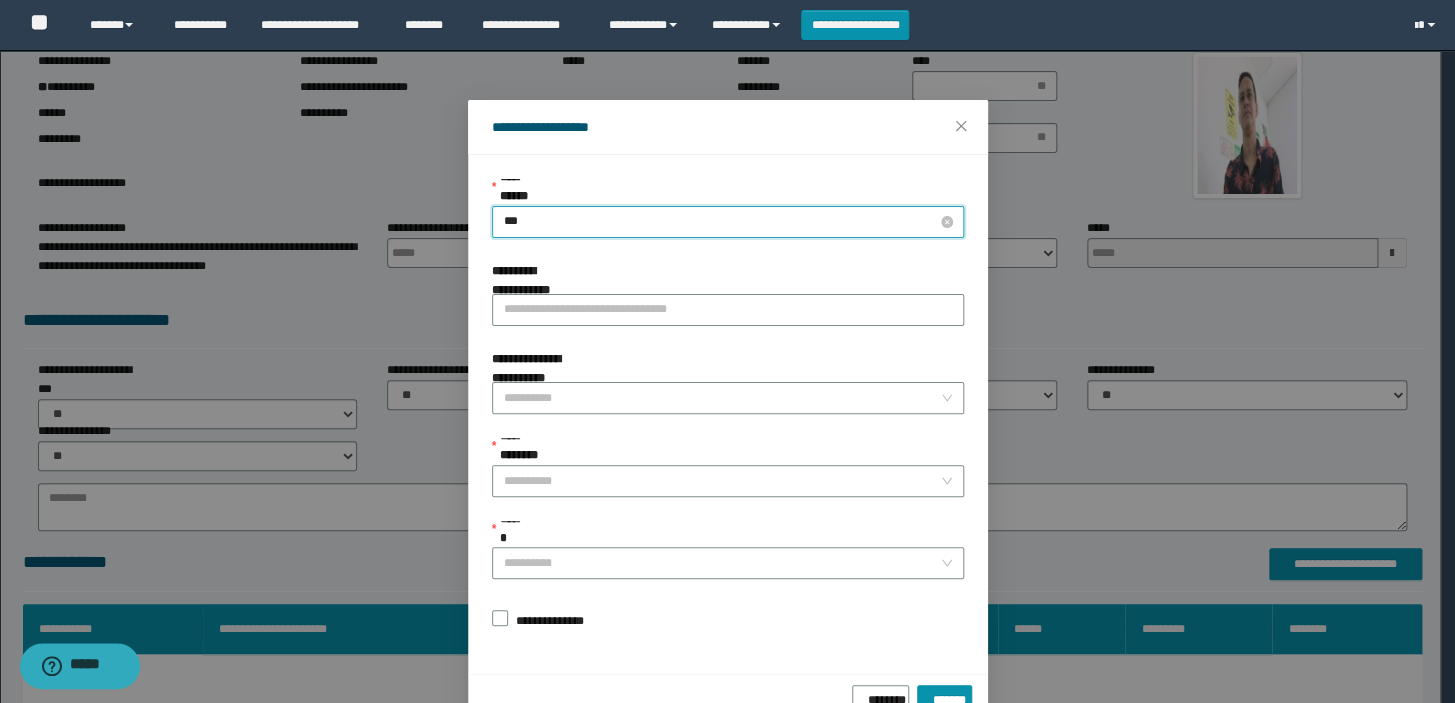 type on "****" 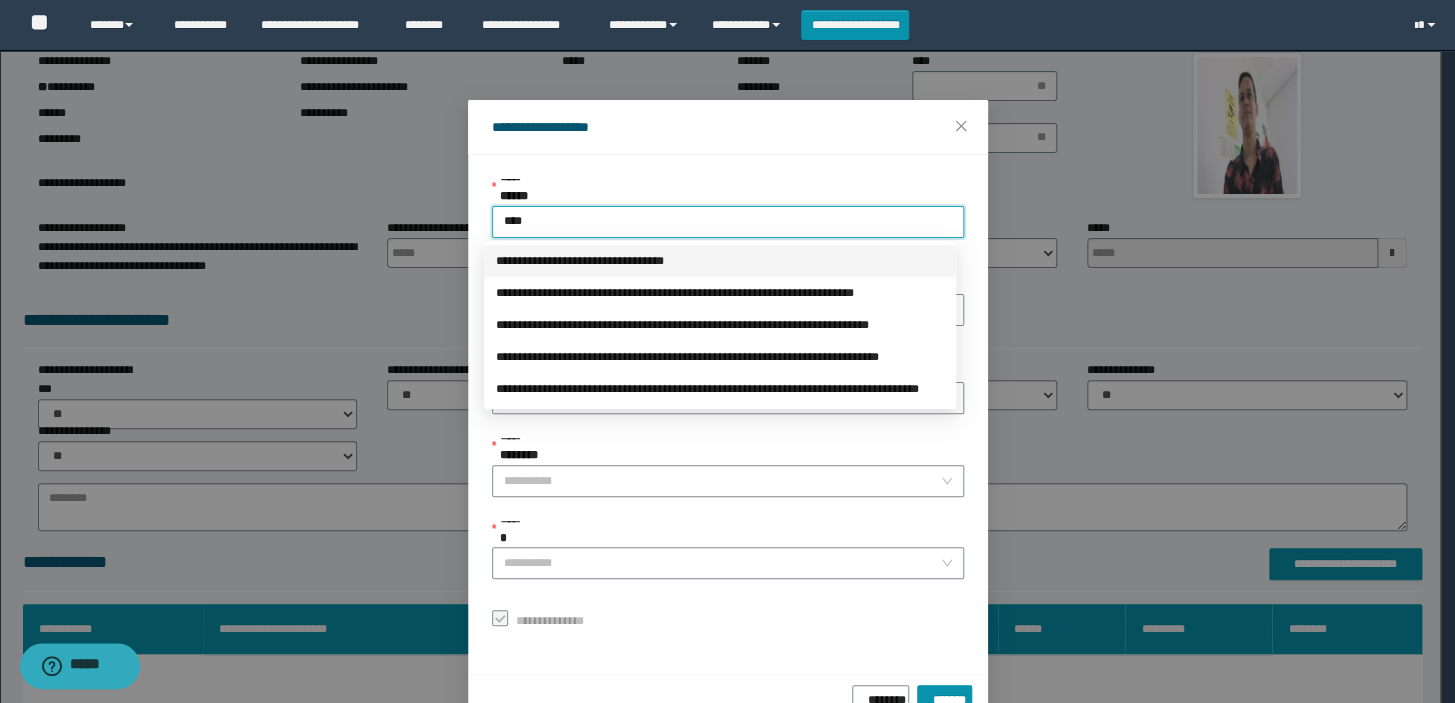 click on "**********" at bounding box center (720, 261) 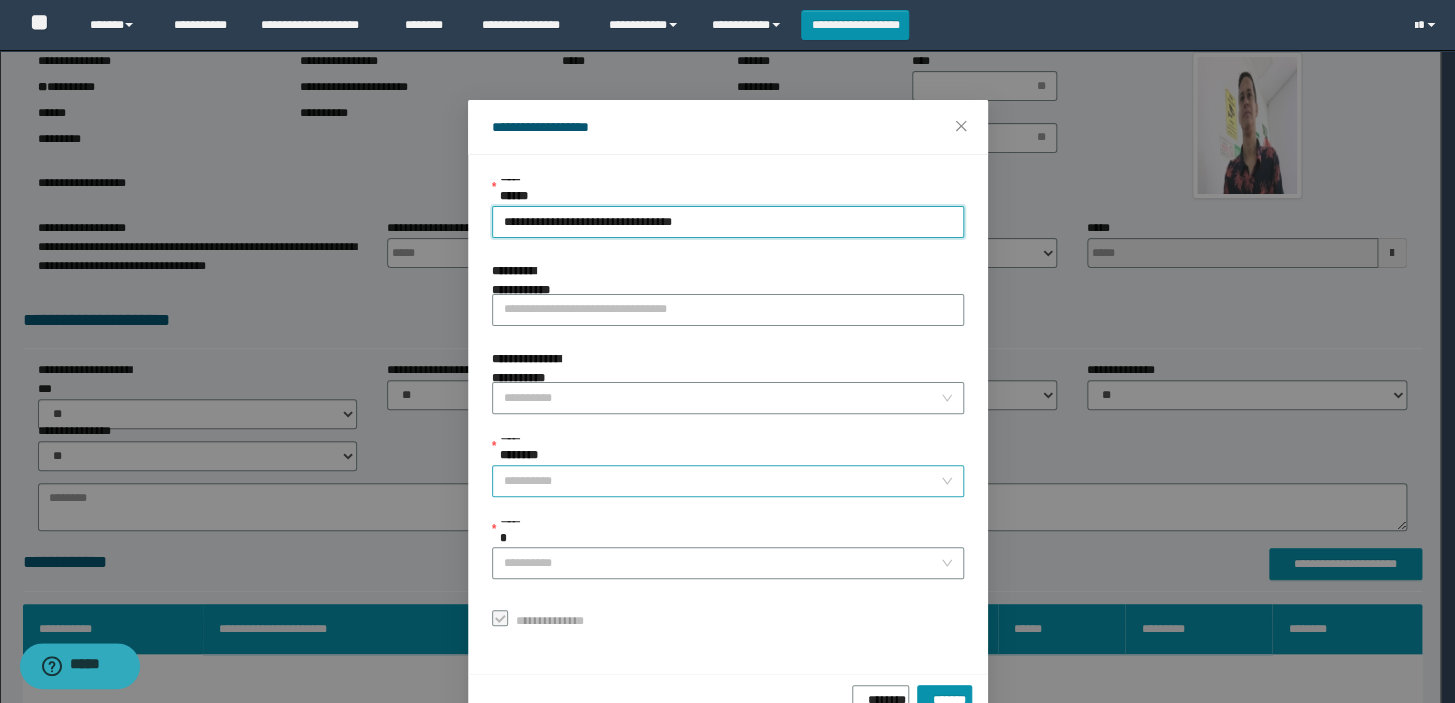 click on "**********" at bounding box center (722, 481) 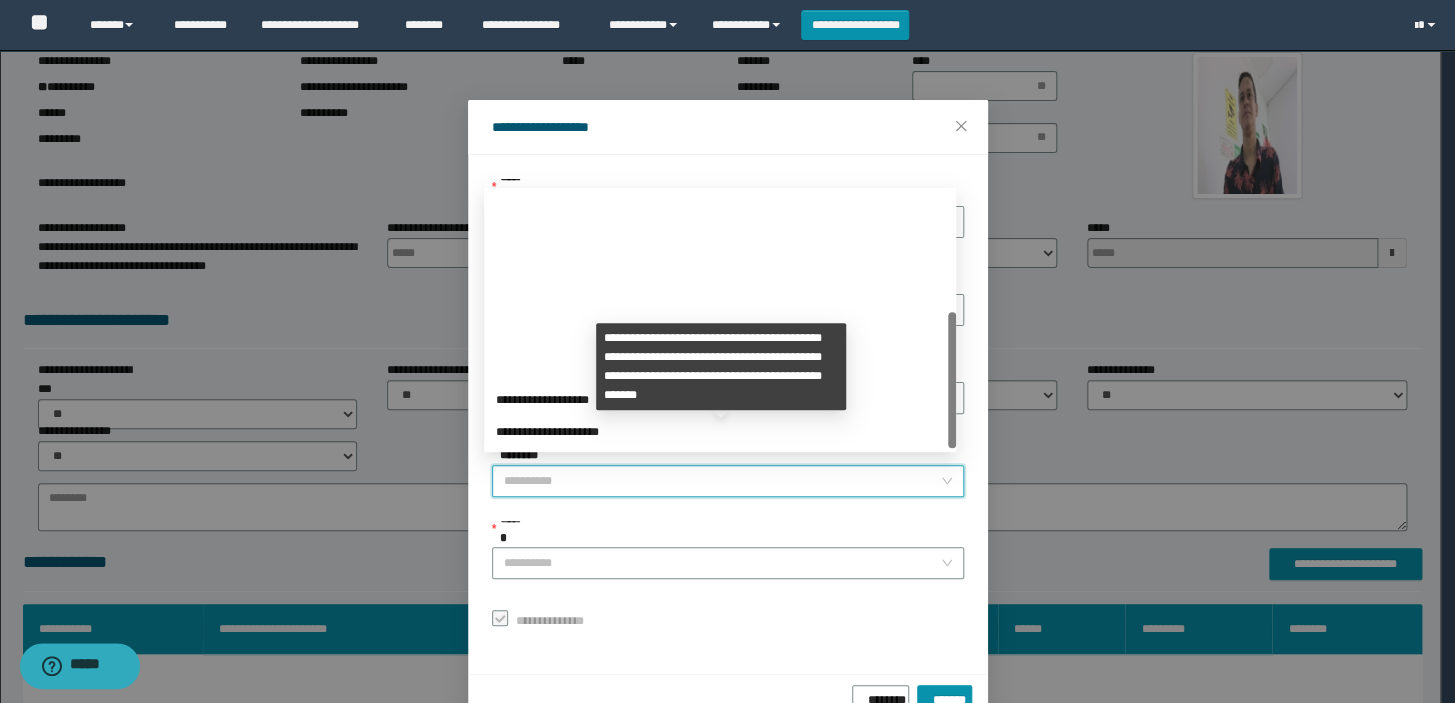 scroll, scrollTop: 223, scrollLeft: 0, axis: vertical 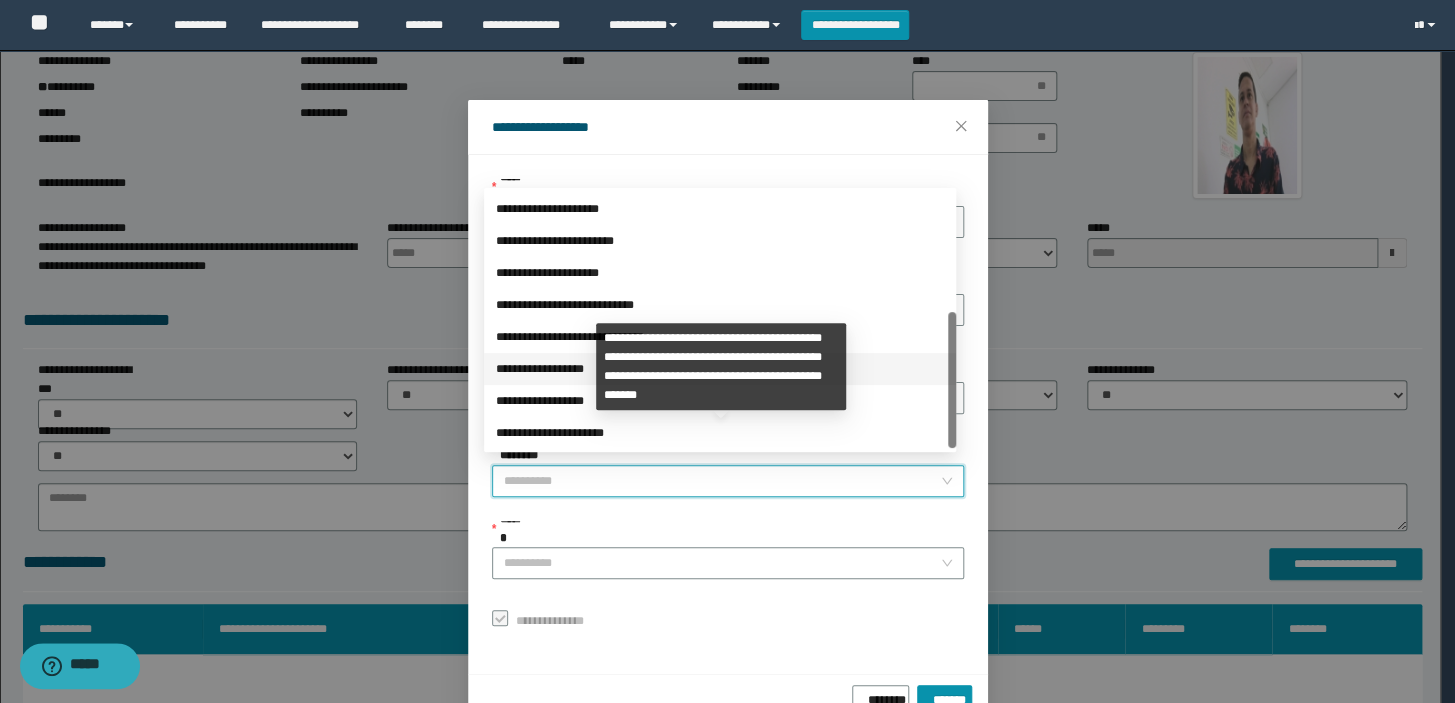 click on "**********" at bounding box center (720, 369) 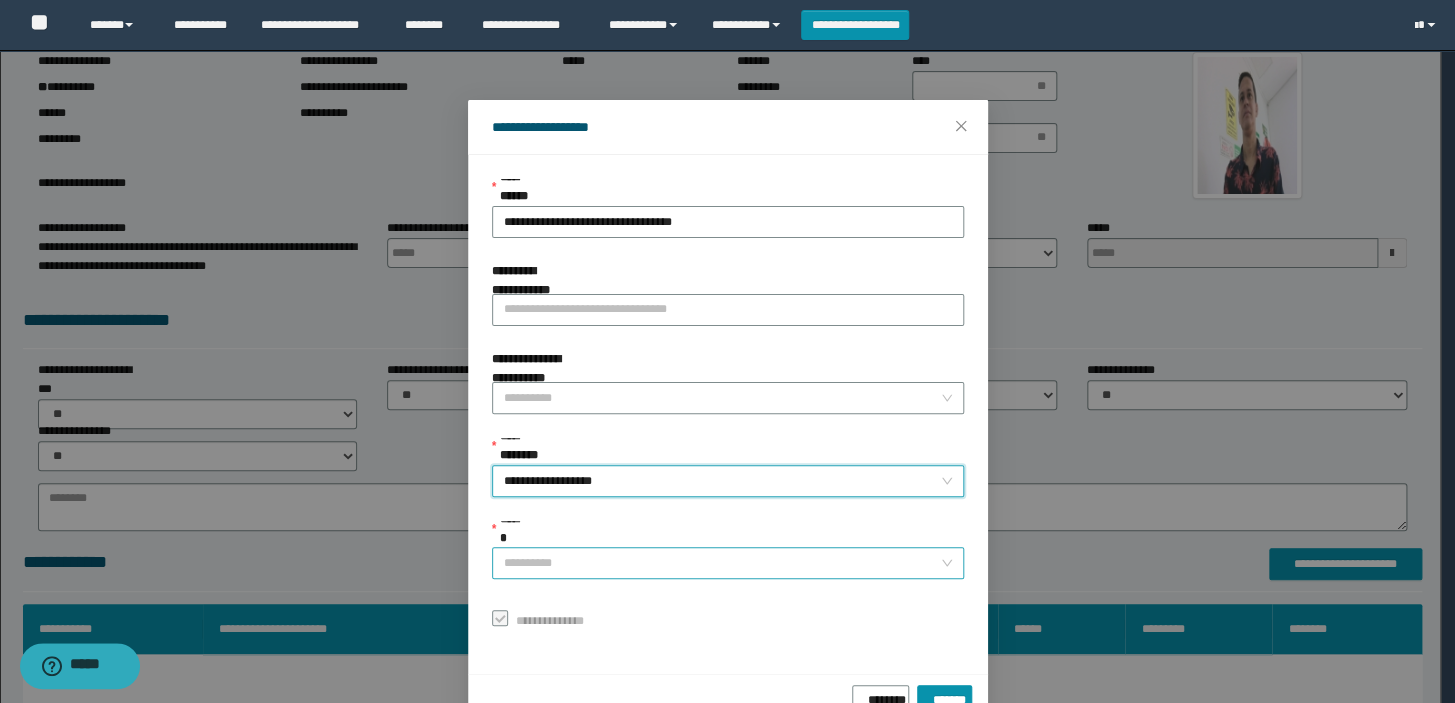 click on "******" at bounding box center [722, 563] 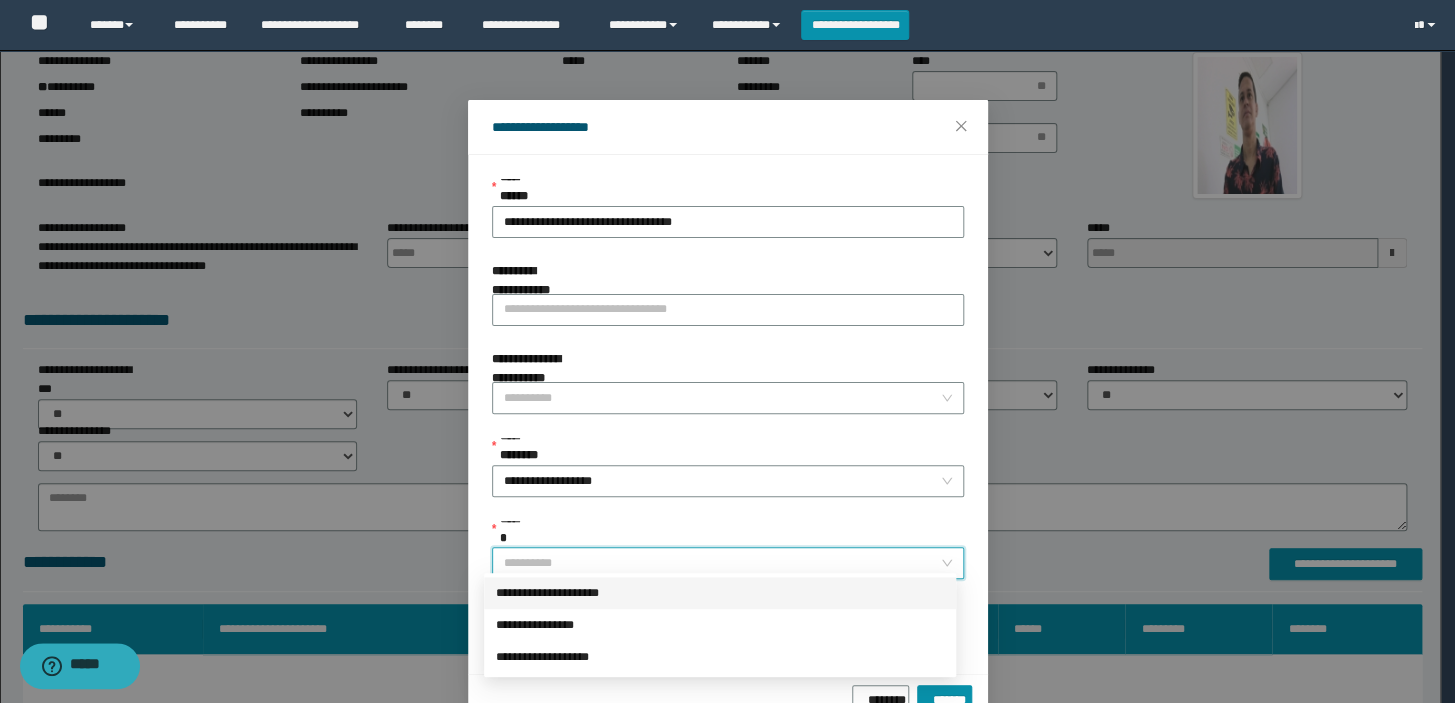 click on "**********" at bounding box center [720, 593] 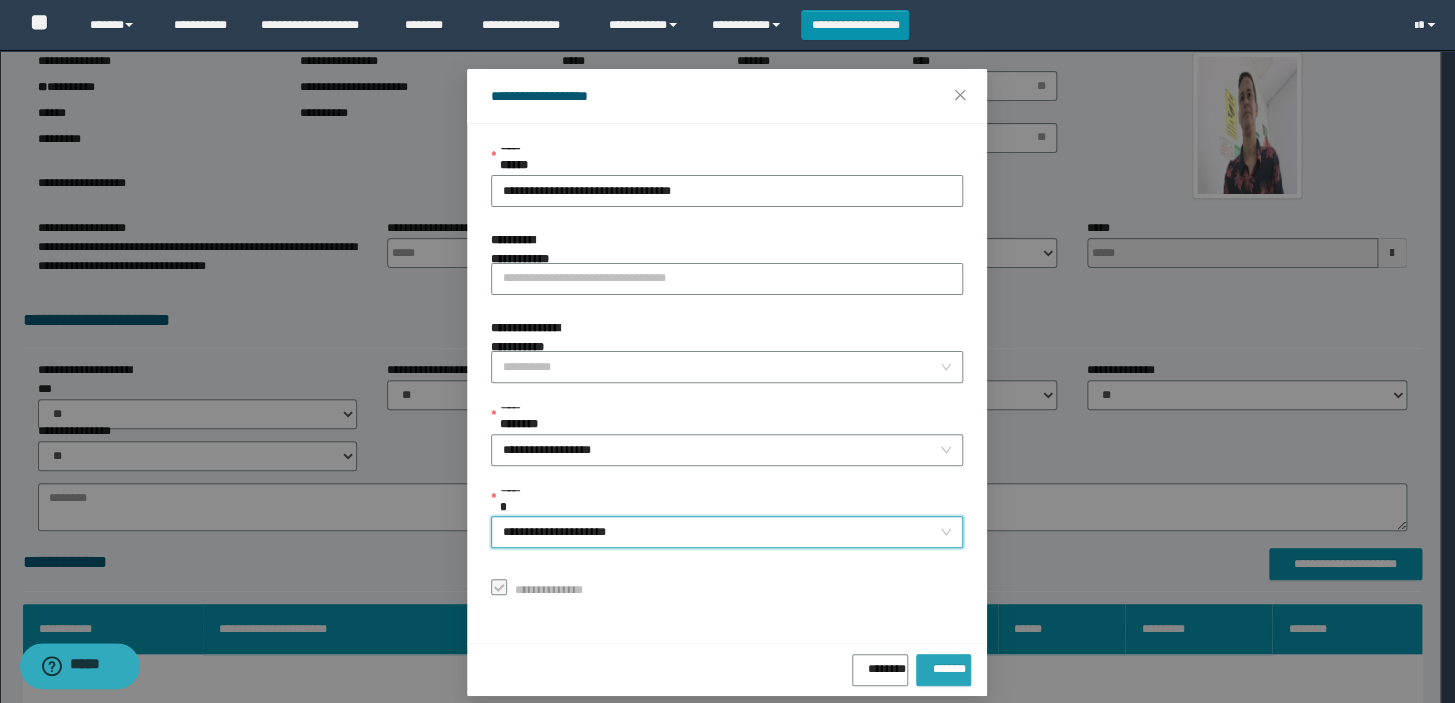 scroll, scrollTop: 48, scrollLeft: 0, axis: vertical 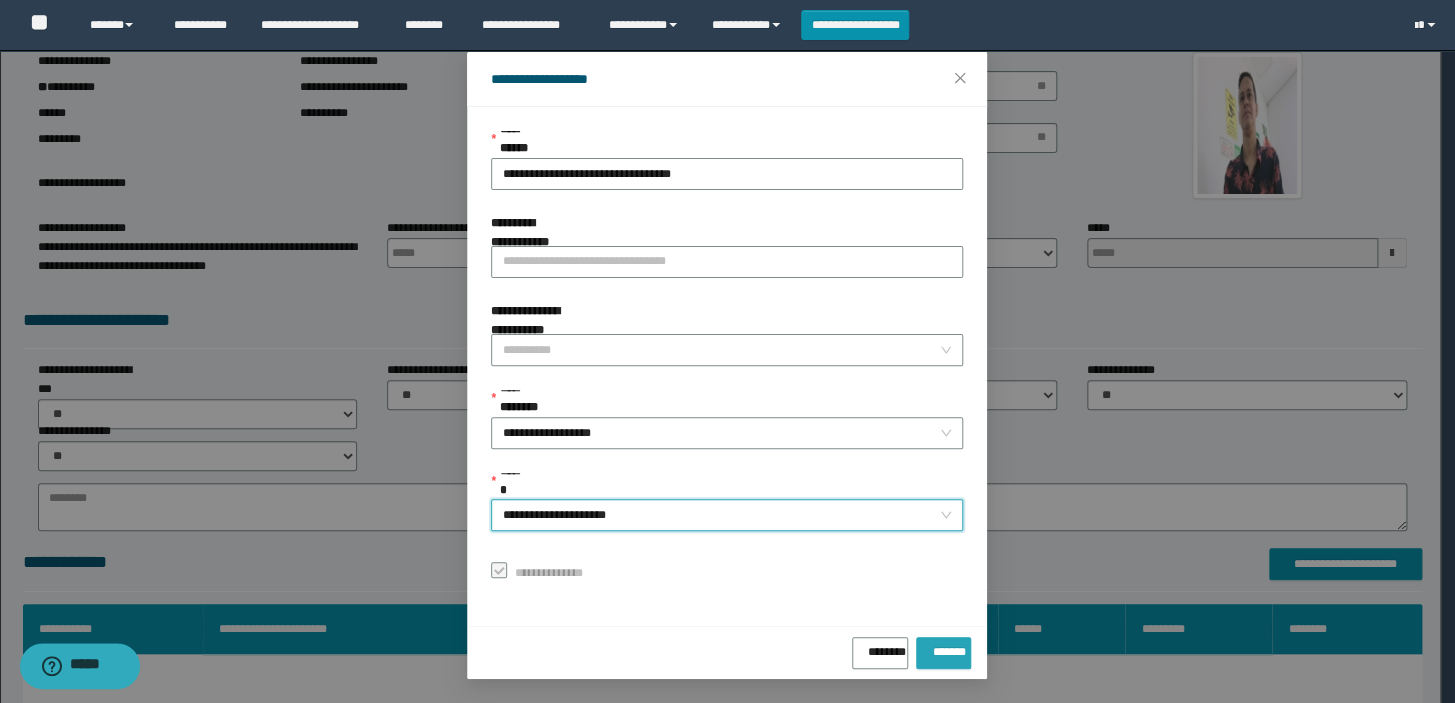 click on "*******" at bounding box center [943, 648] 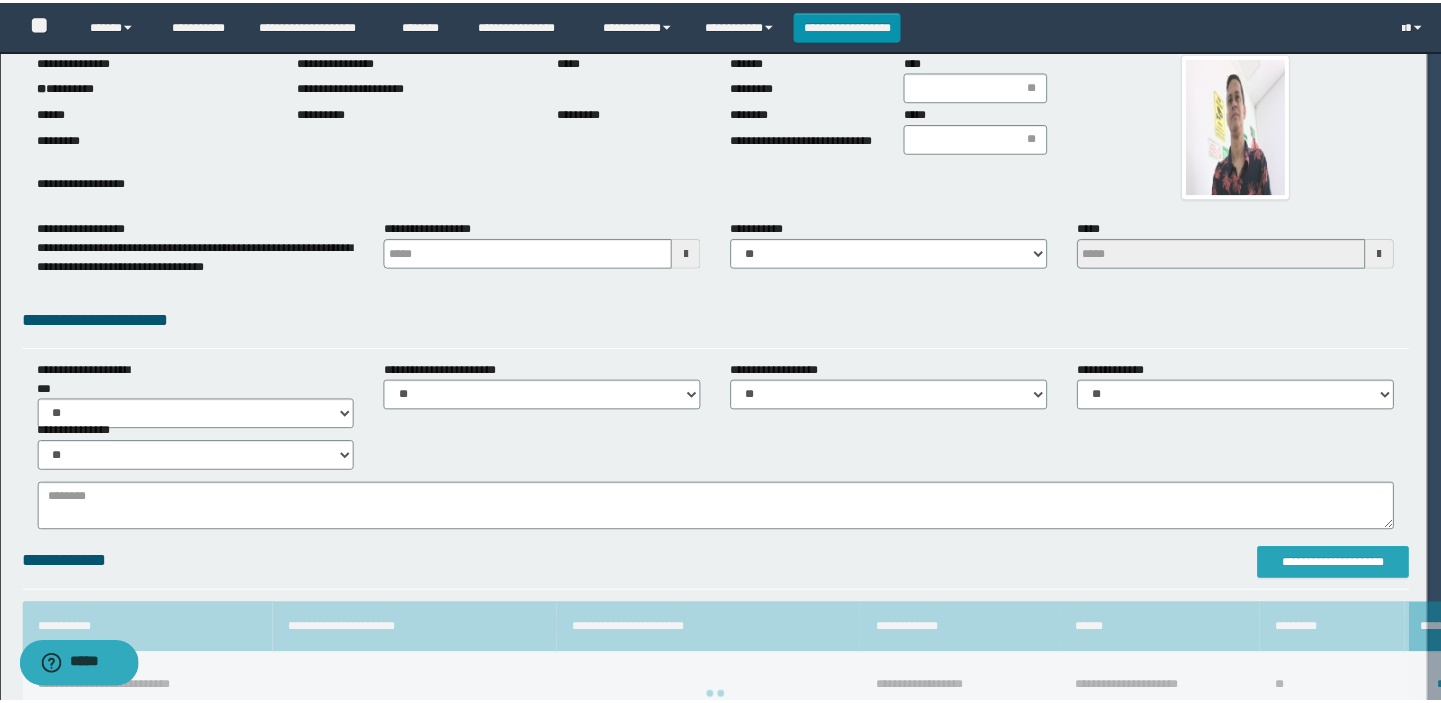 scroll, scrollTop: 0, scrollLeft: 0, axis: both 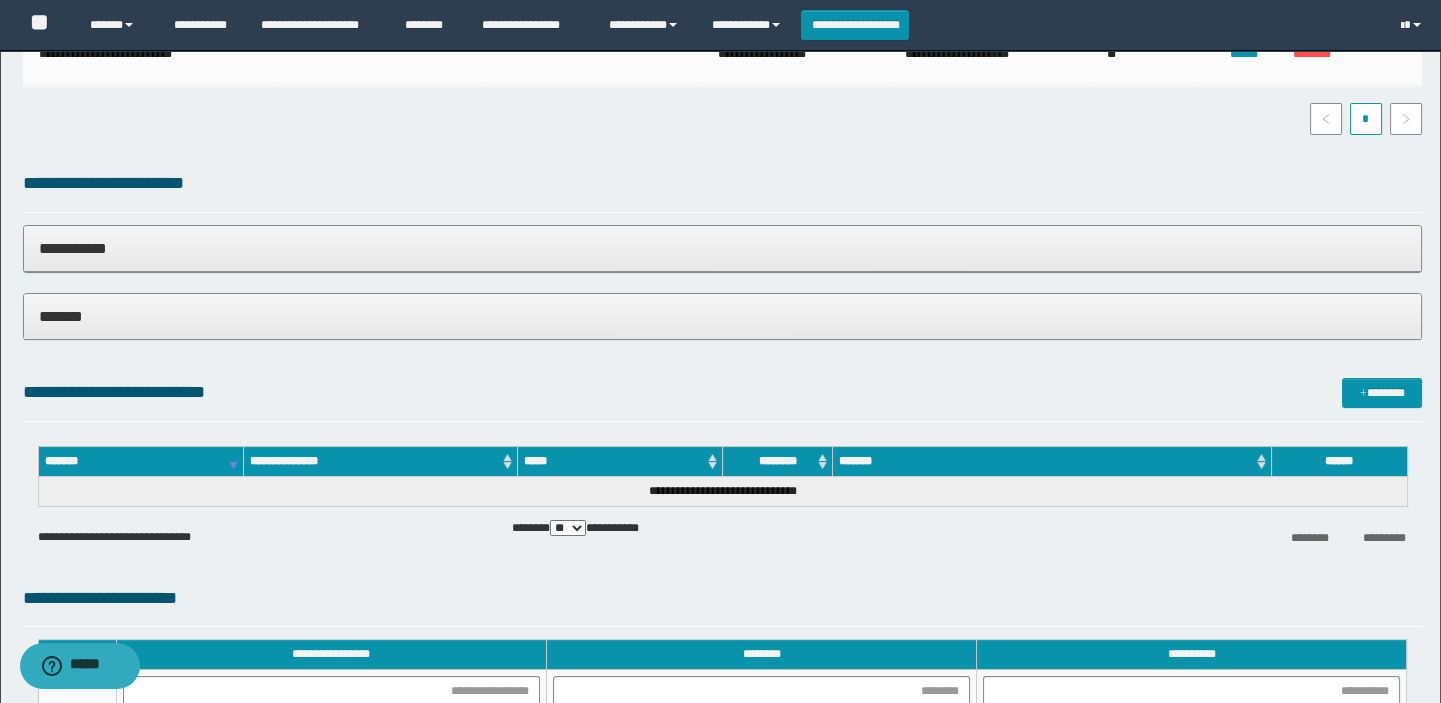 click on "*******" at bounding box center (723, 316) 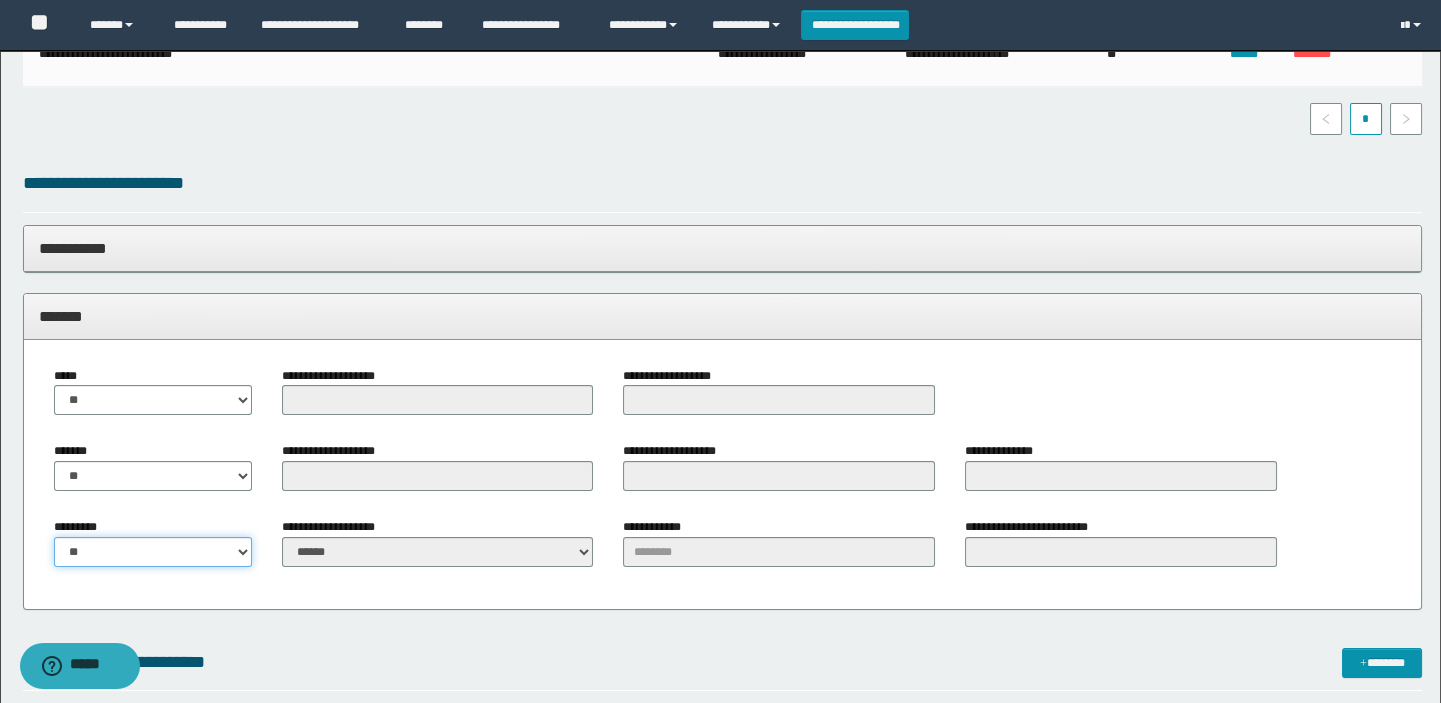 click on "**
**" at bounding box center (153, 552) 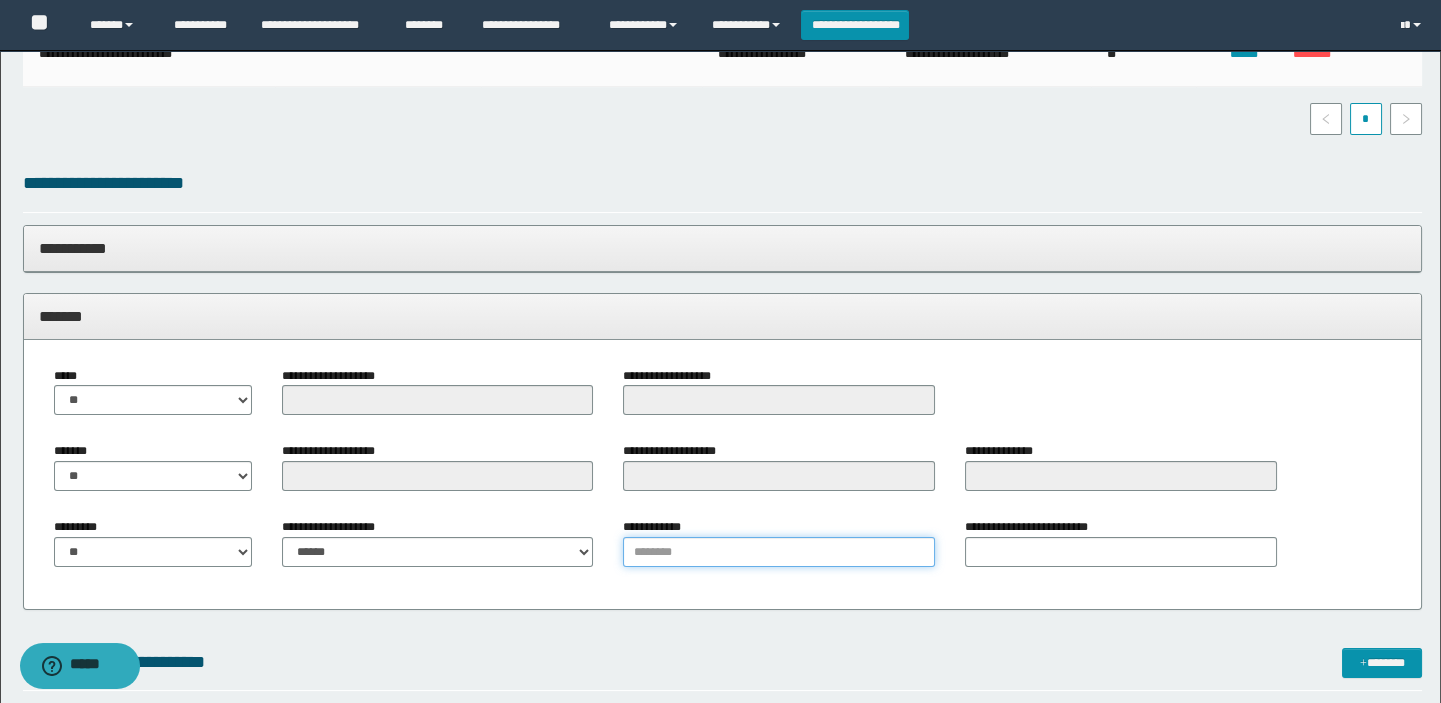 click on "**********" at bounding box center (779, 552) 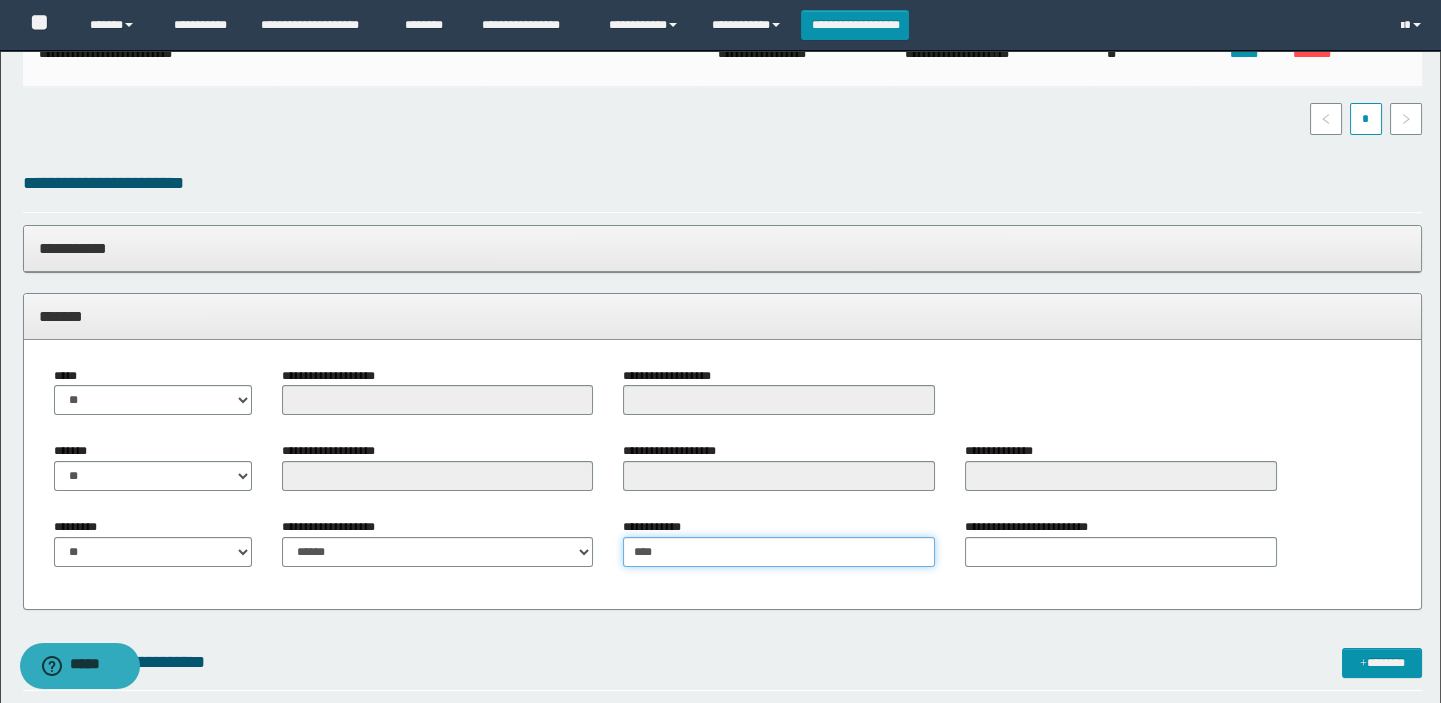type on "********" 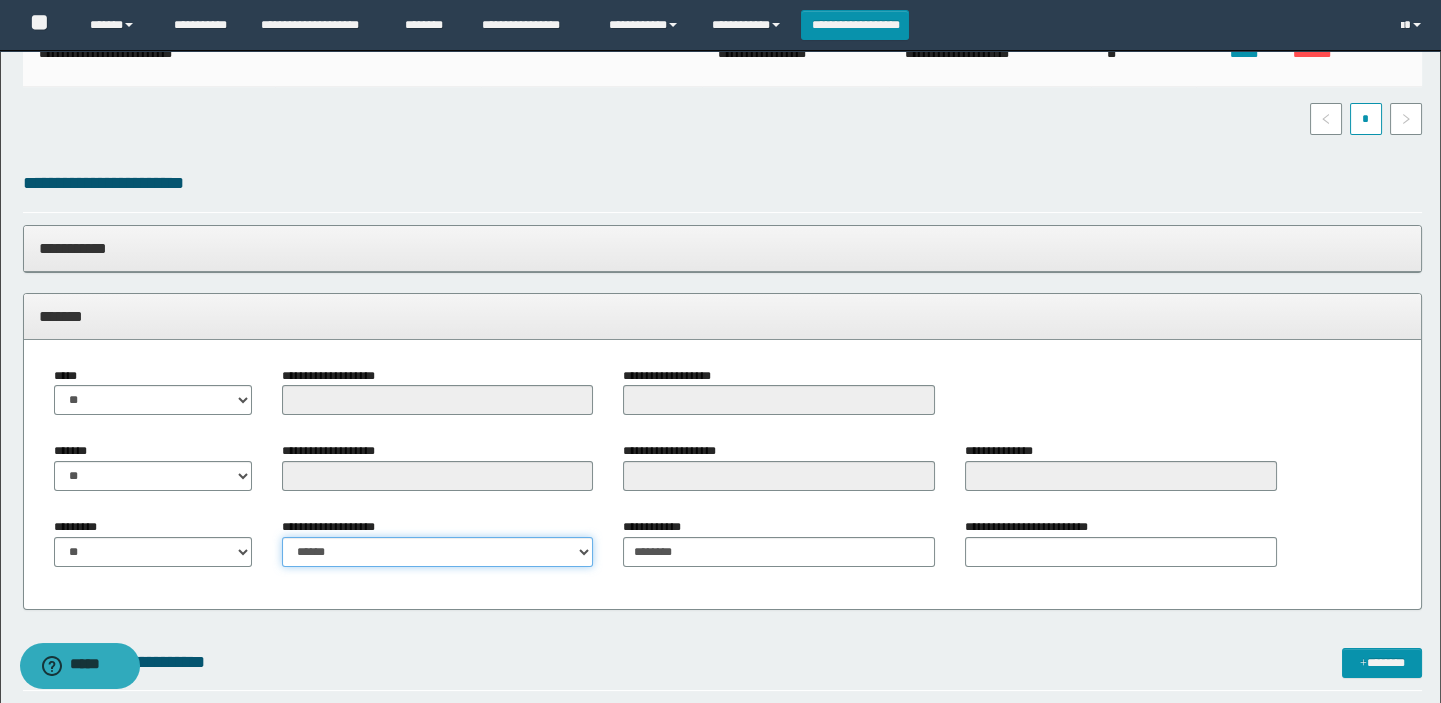 click on "**********" at bounding box center (438, 552) 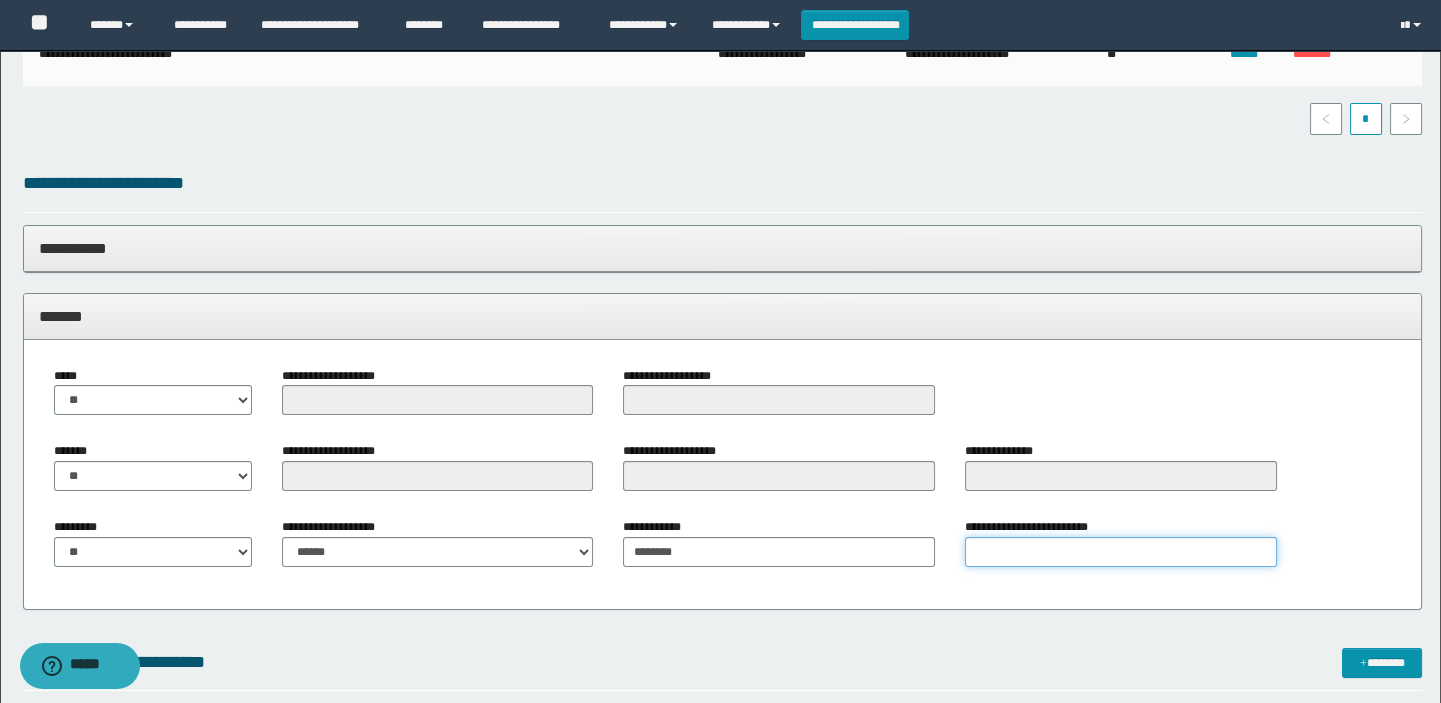click on "**********" at bounding box center [1121, 552] 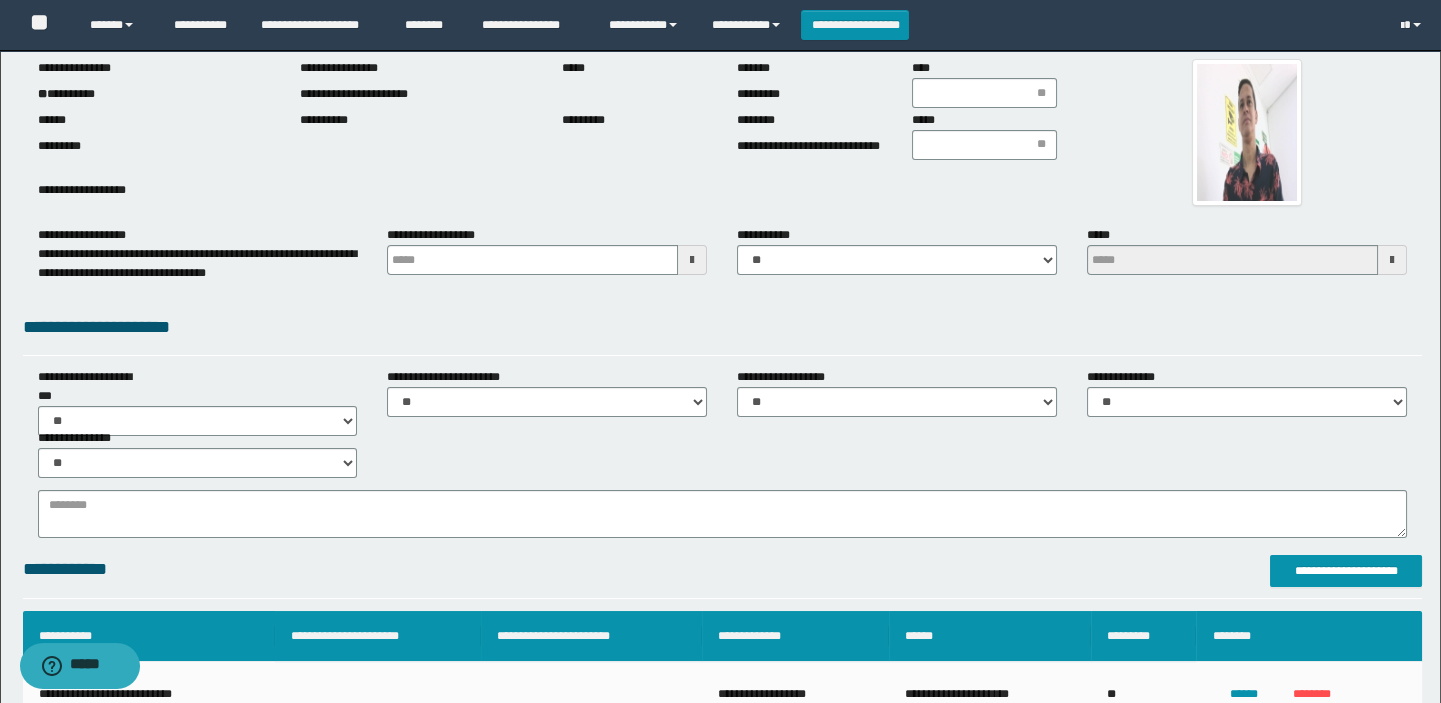 scroll, scrollTop: 0, scrollLeft: 0, axis: both 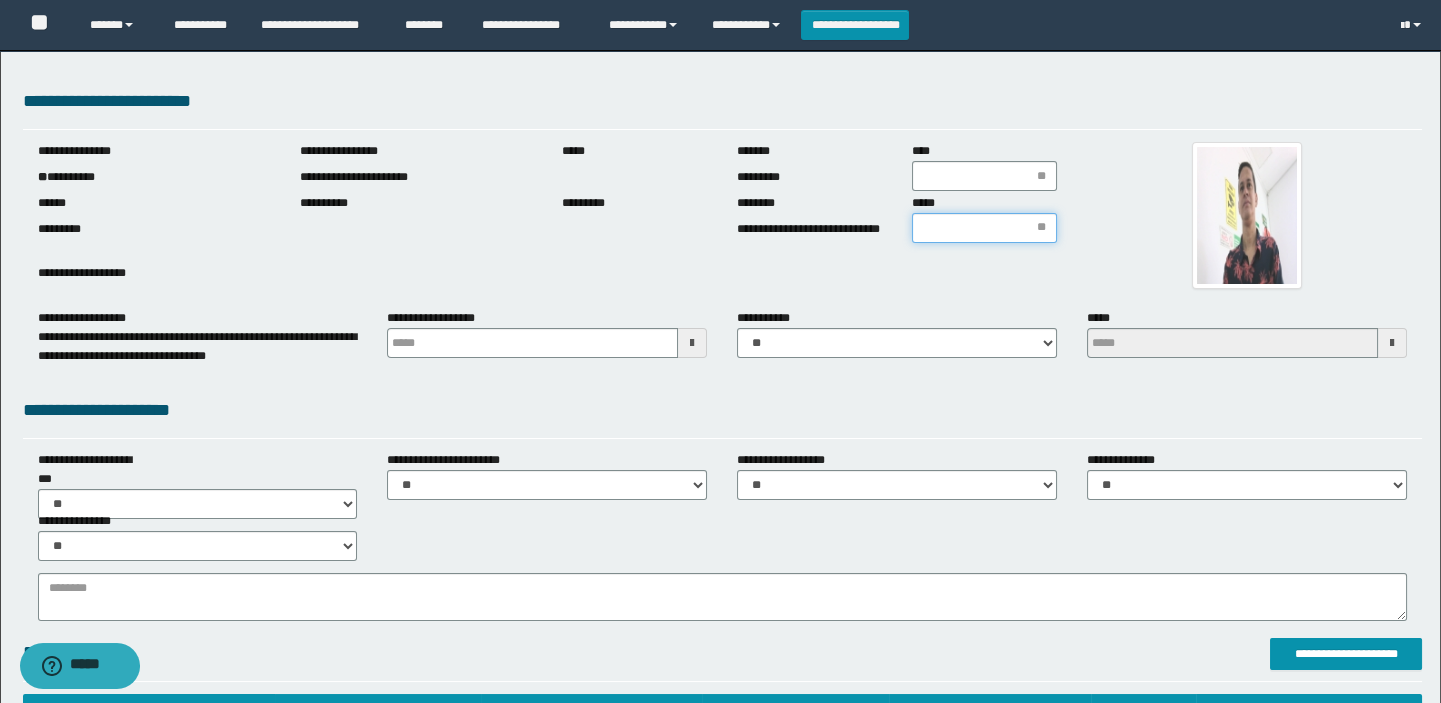 click on "*****" at bounding box center [984, 228] 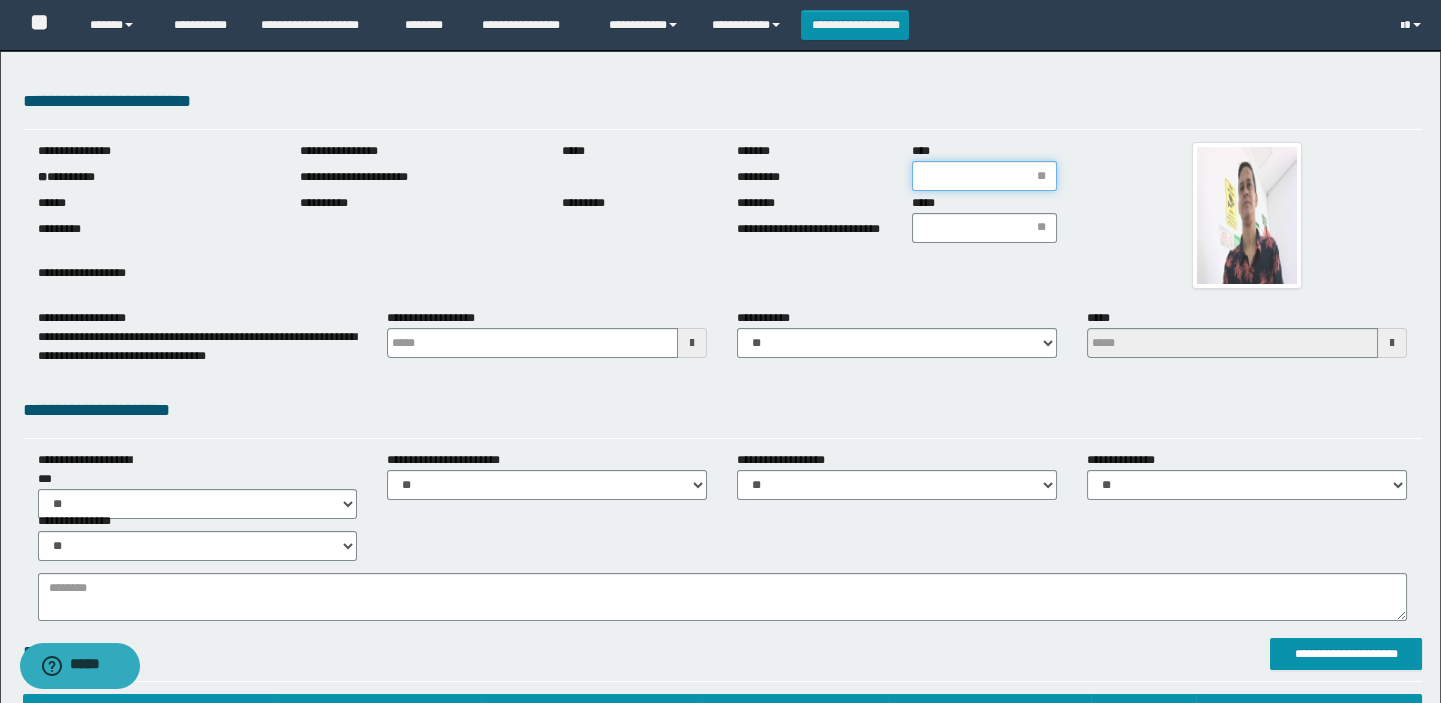 click on "****" at bounding box center (984, 176) 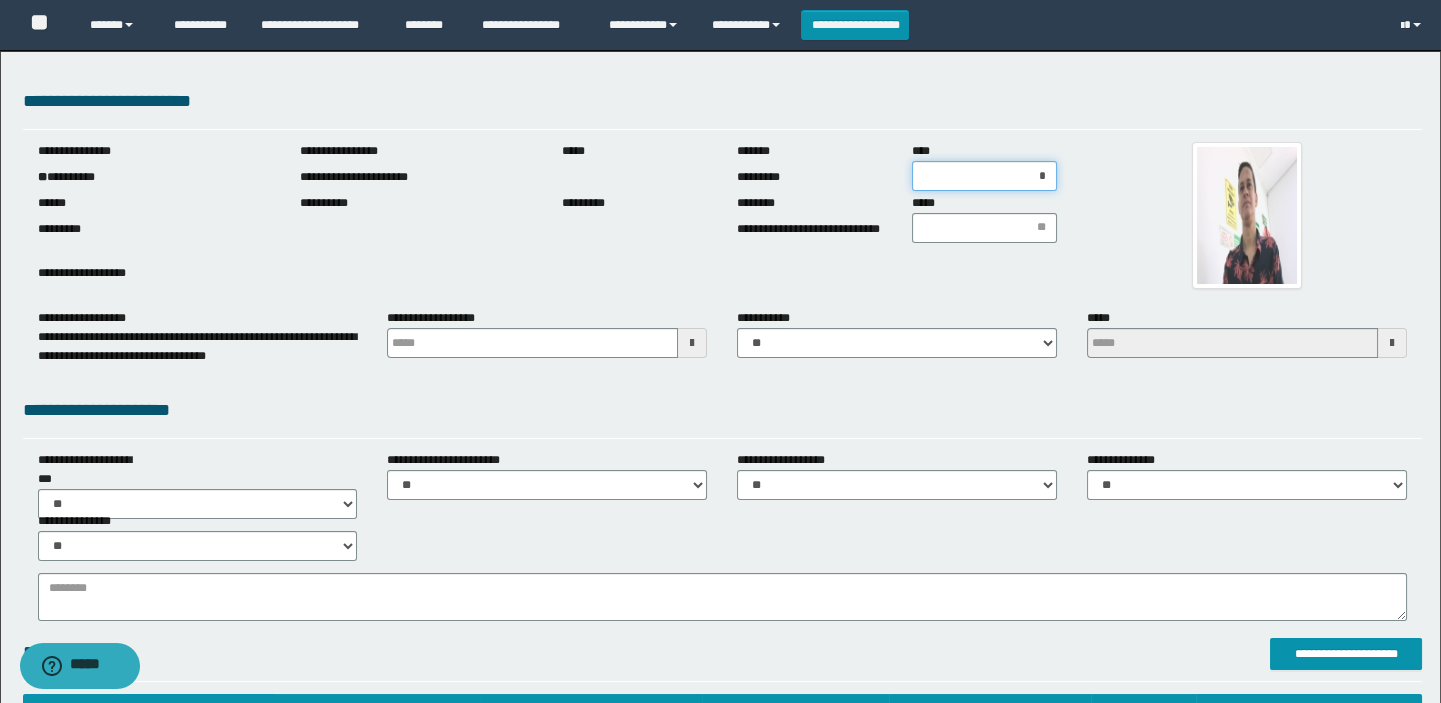 type on "**" 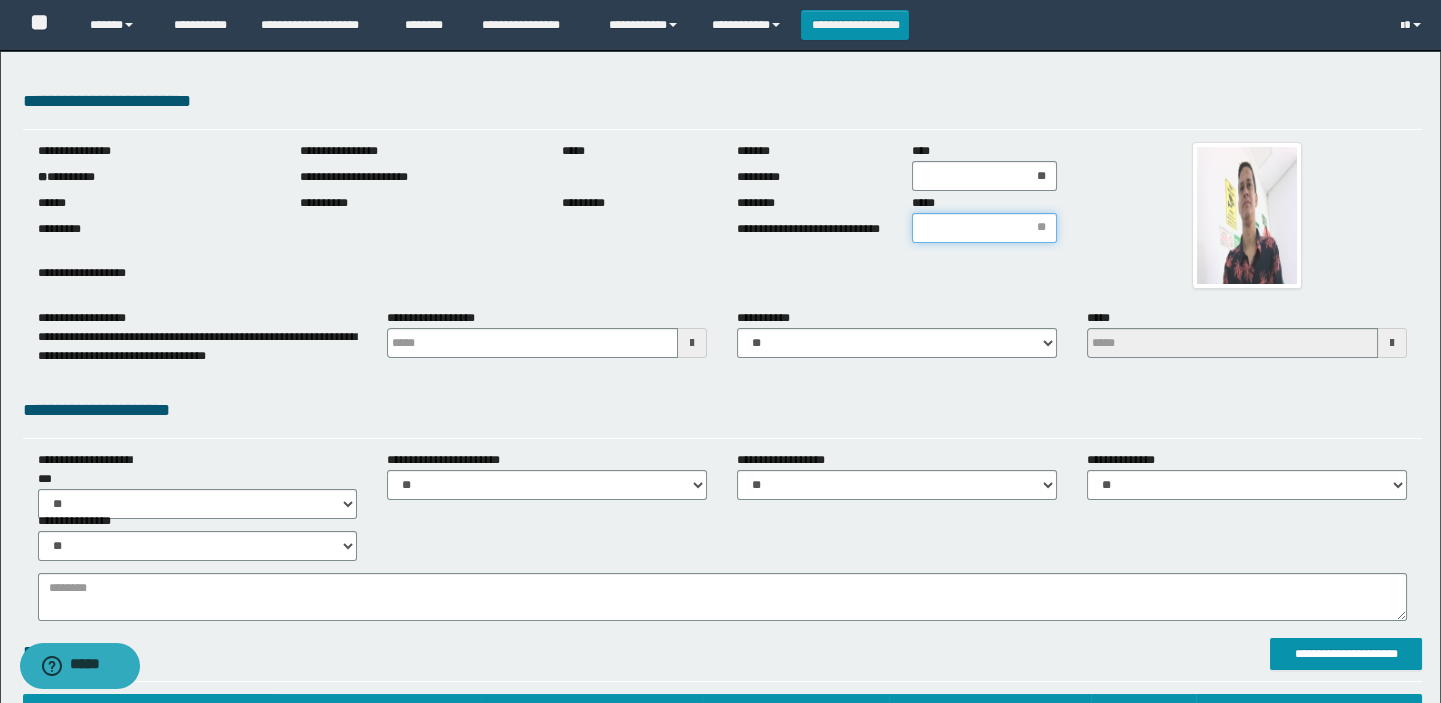 click on "*****" at bounding box center [984, 228] 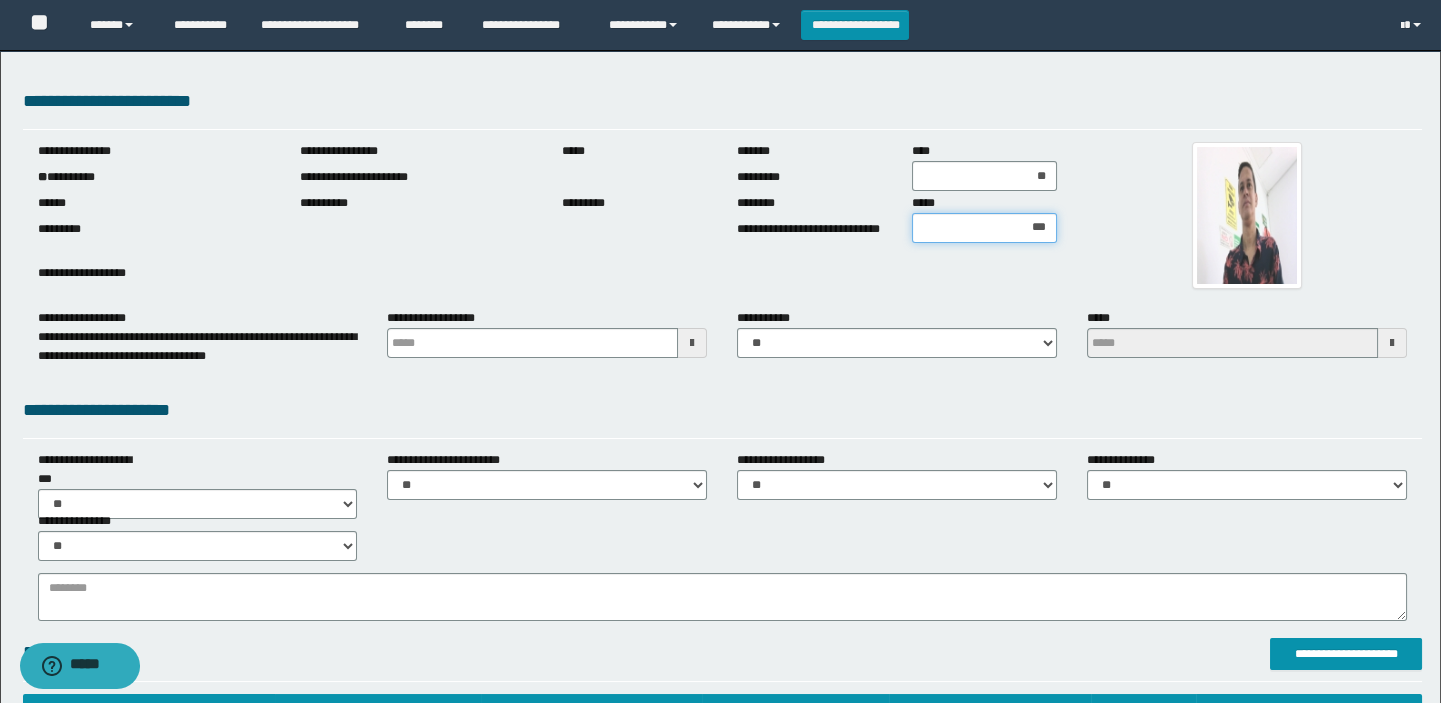 type on "****" 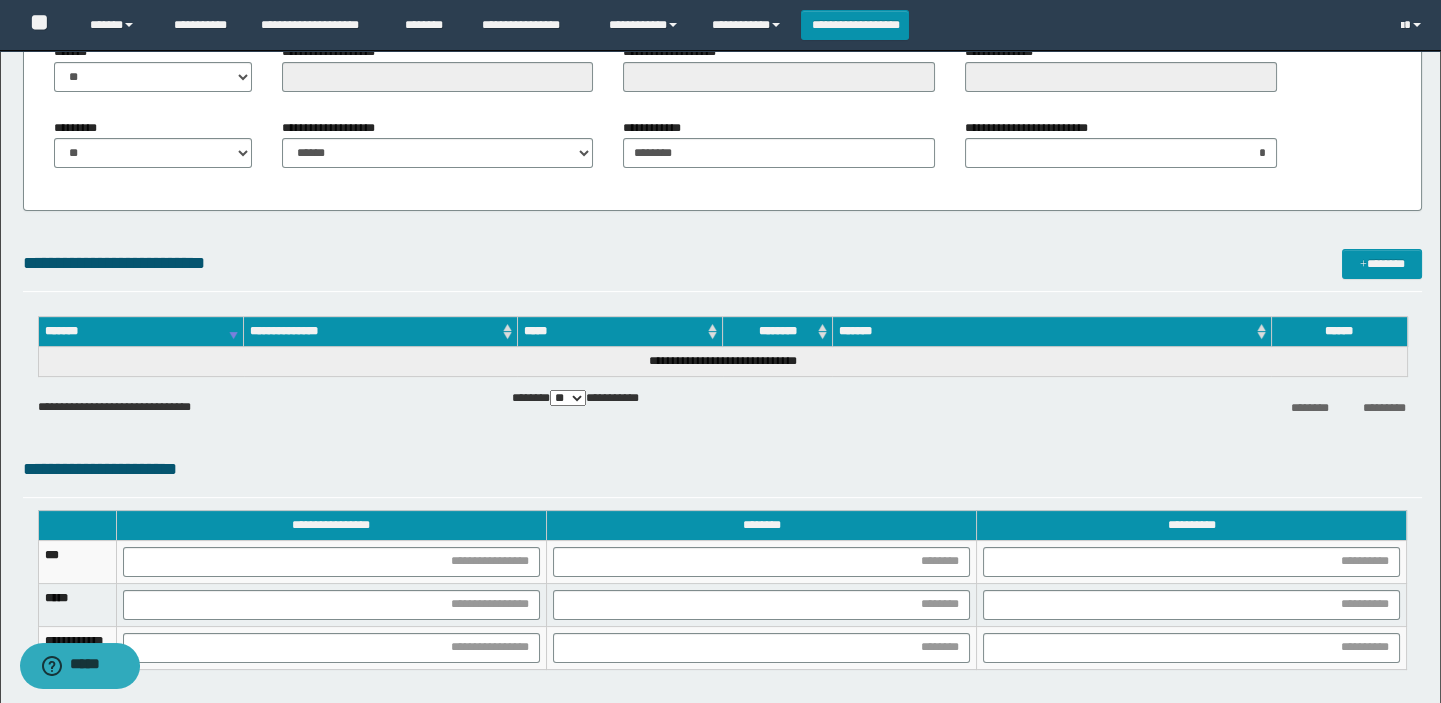 scroll, scrollTop: 1272, scrollLeft: 0, axis: vertical 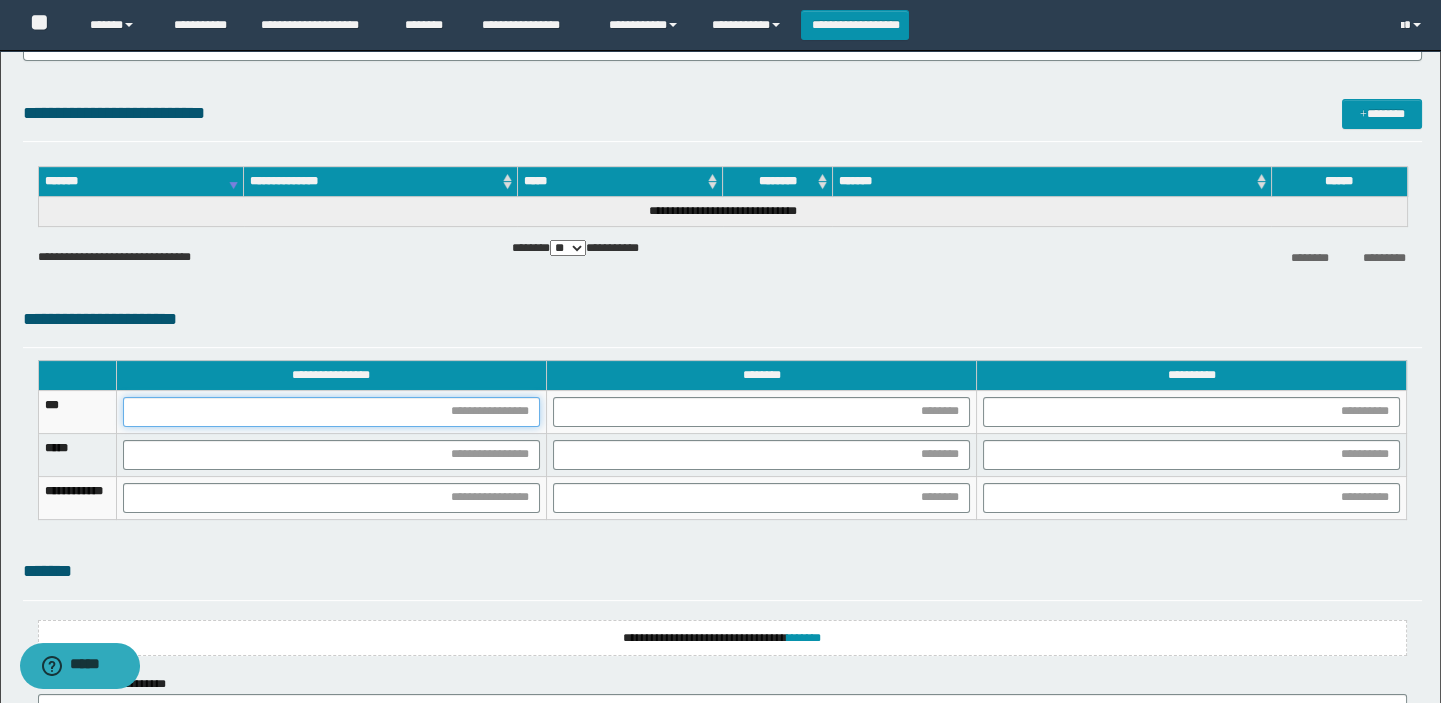 click at bounding box center [331, 412] 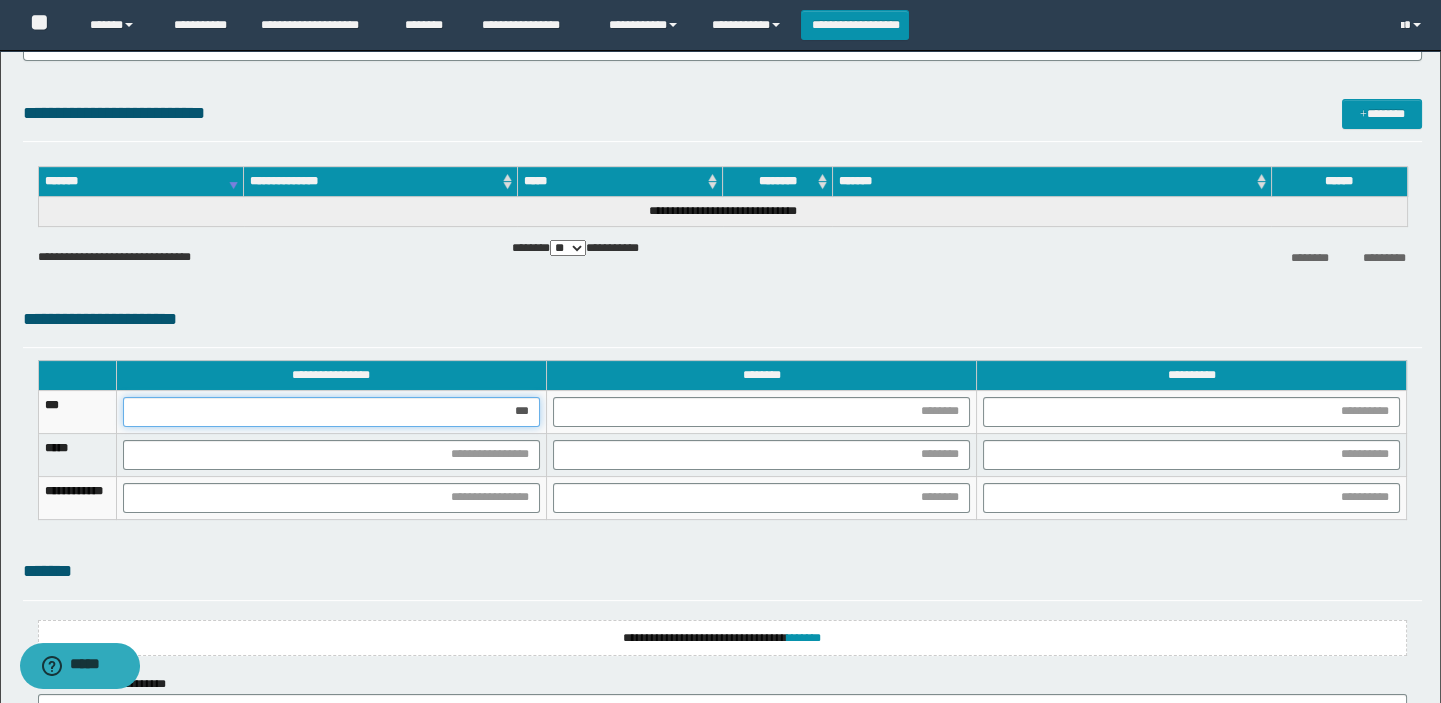 type on "****" 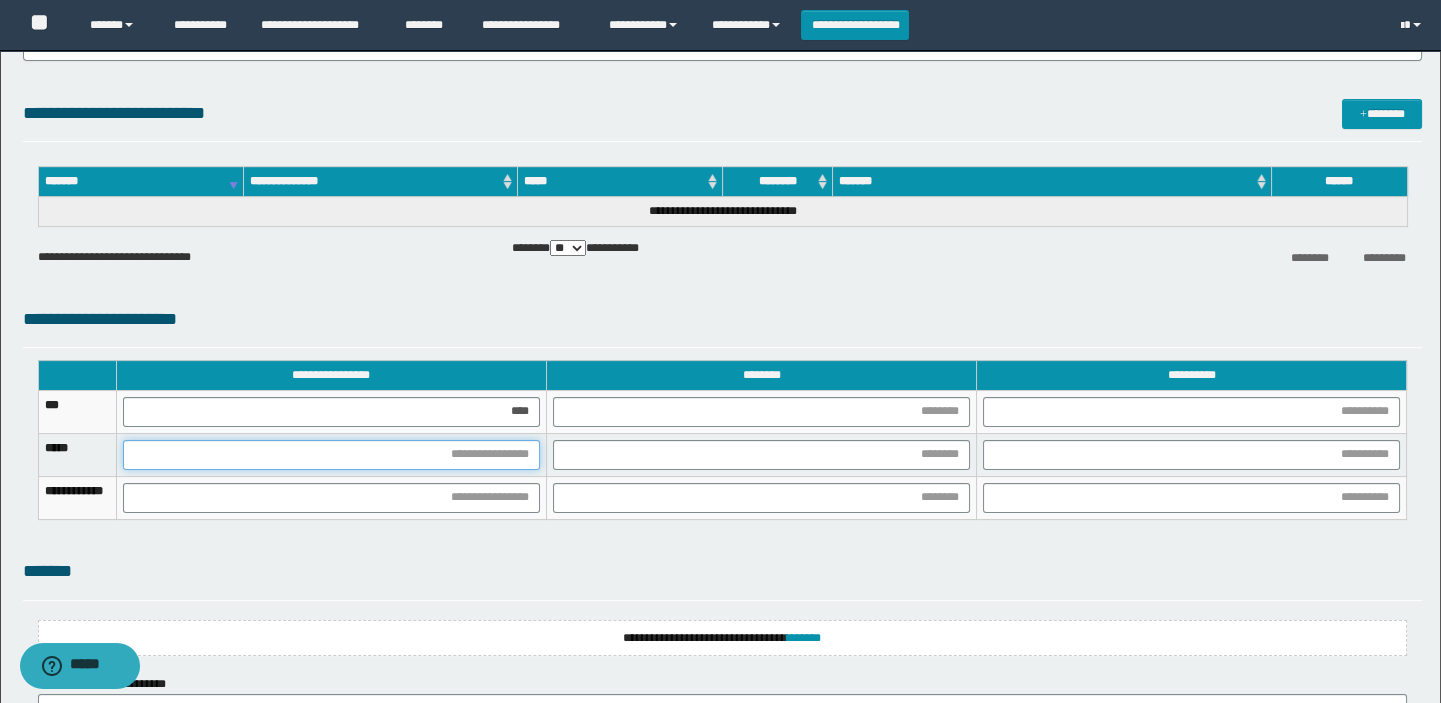 click at bounding box center [331, 455] 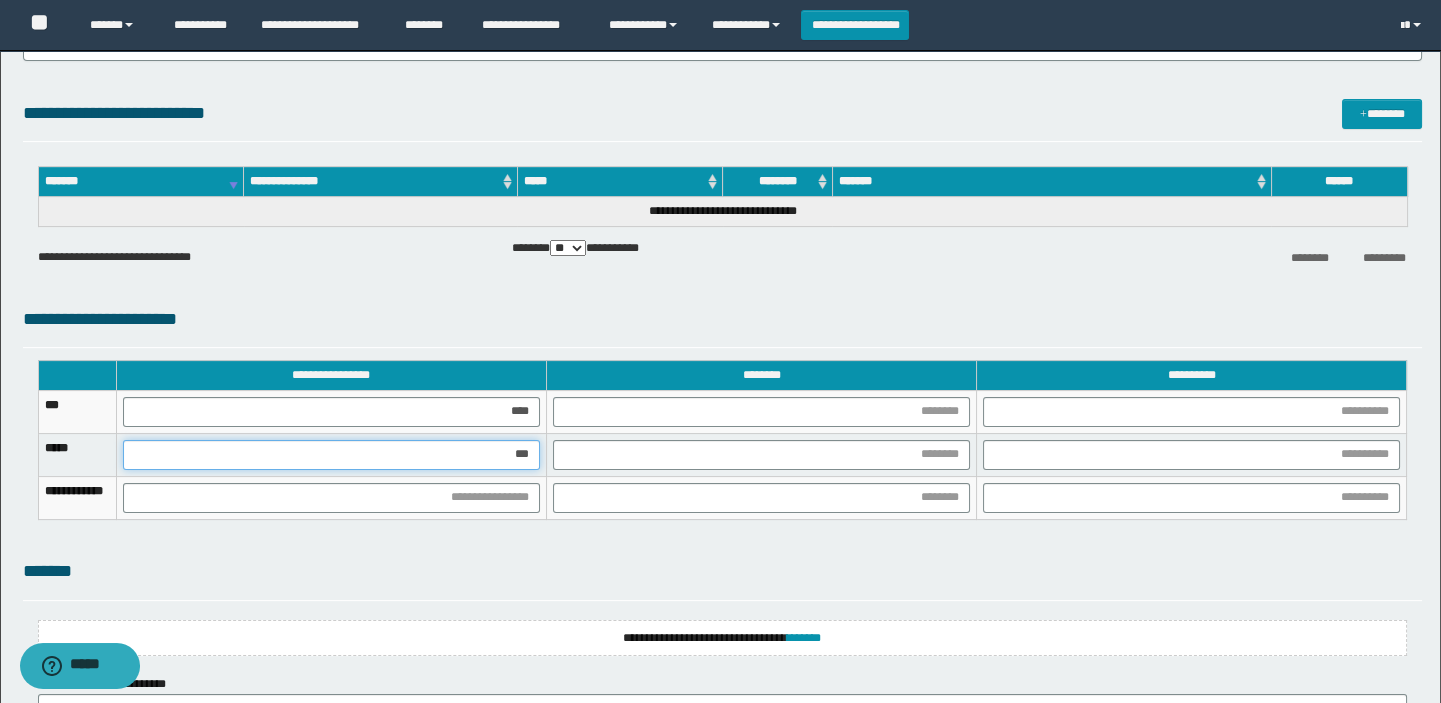 type on "****" 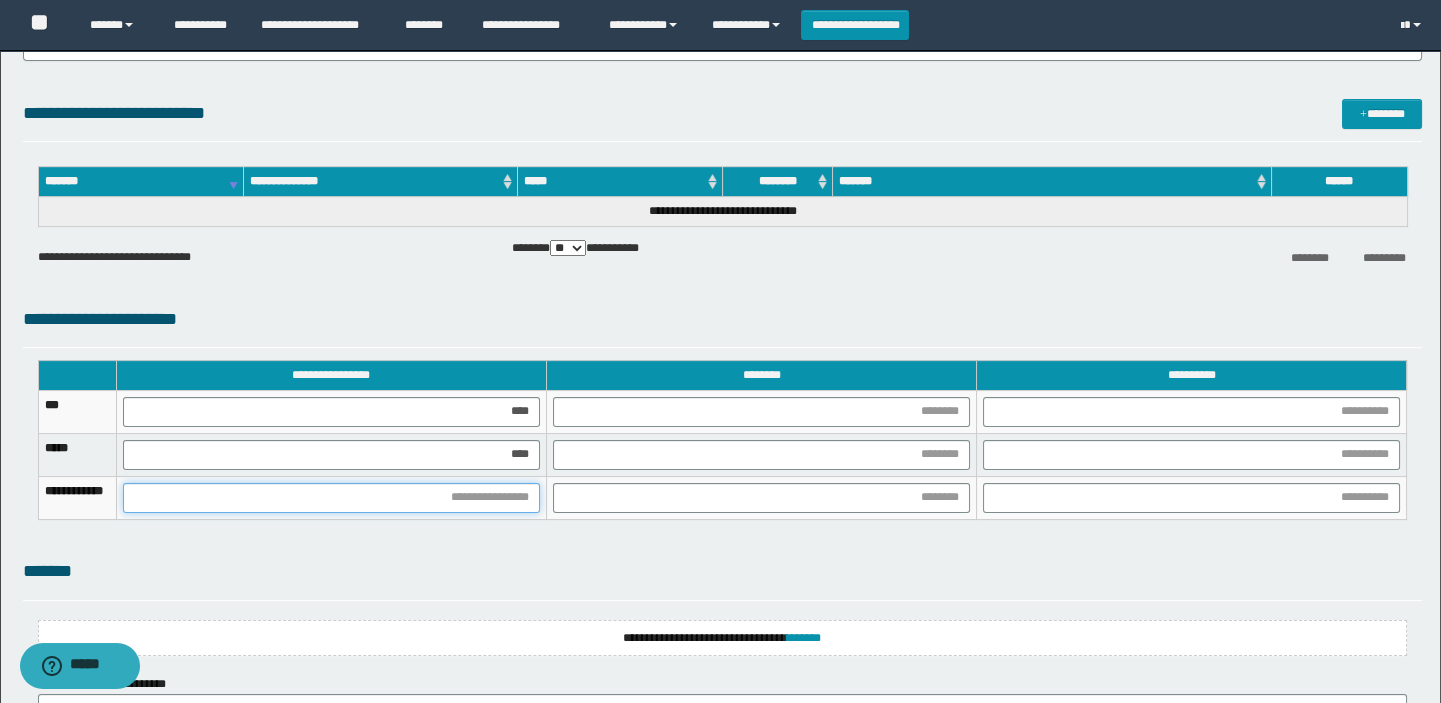 click at bounding box center (331, 498) 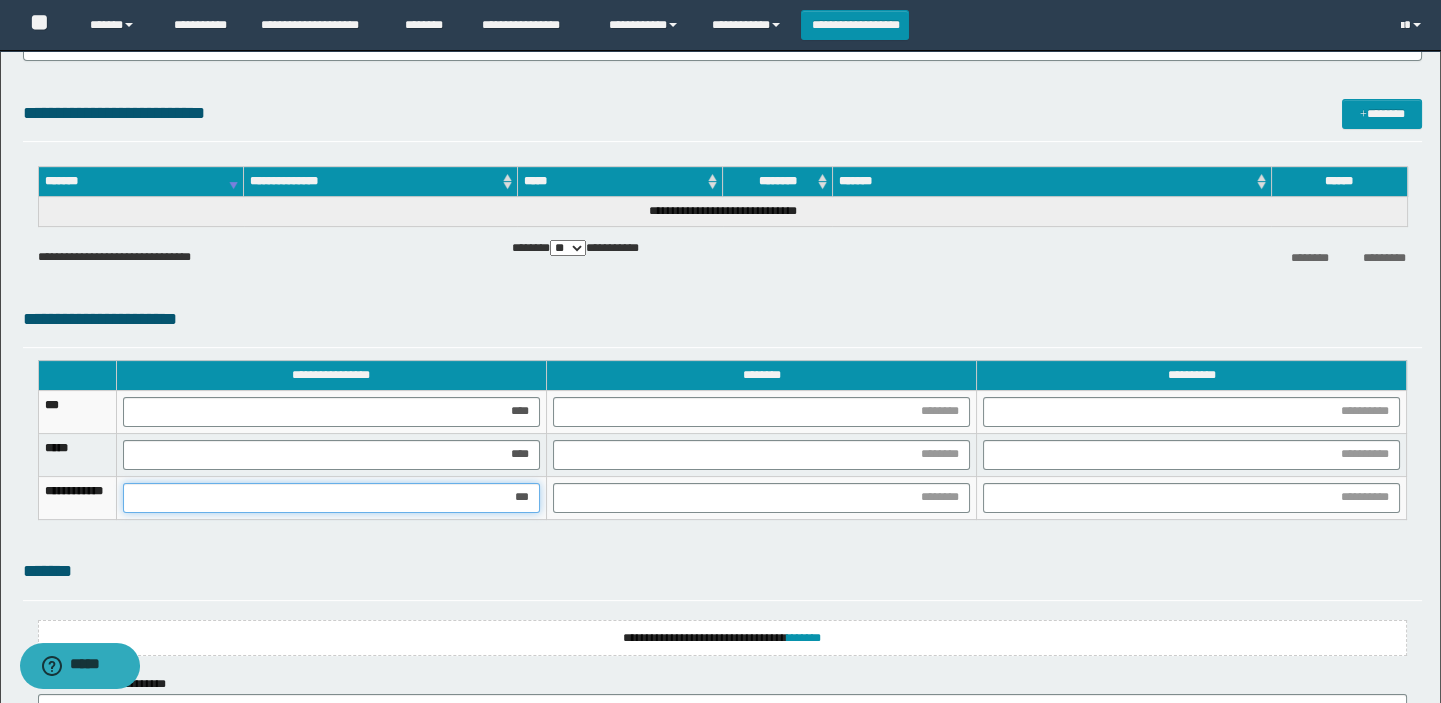 type on "****" 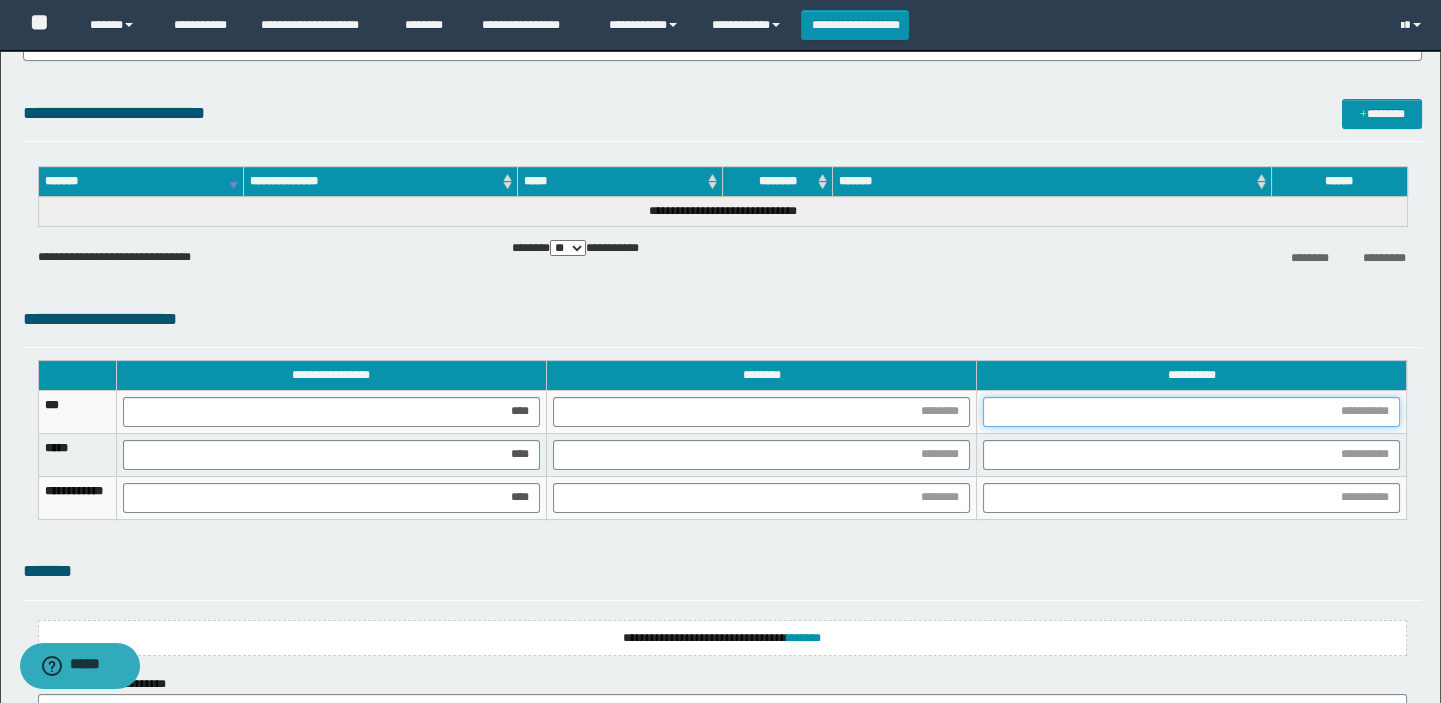 click at bounding box center (1191, 412) 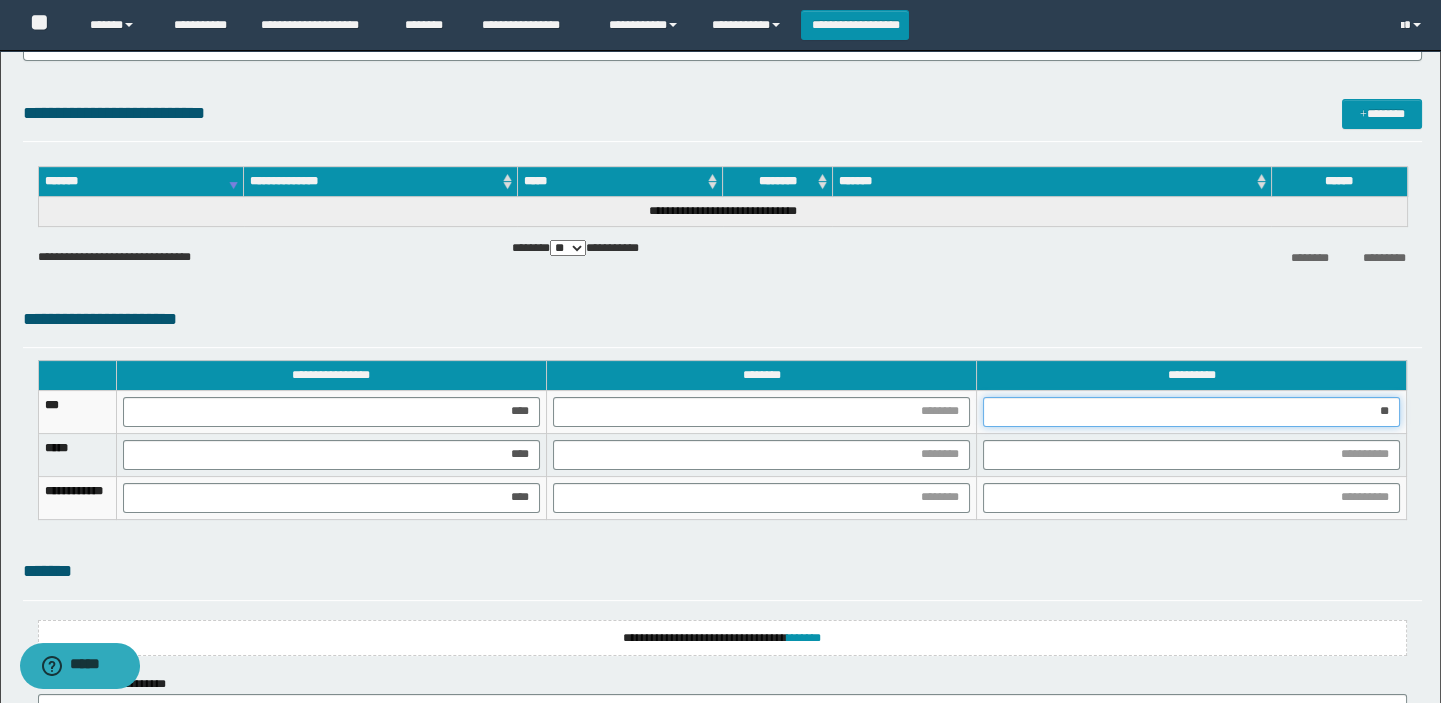 type on "***" 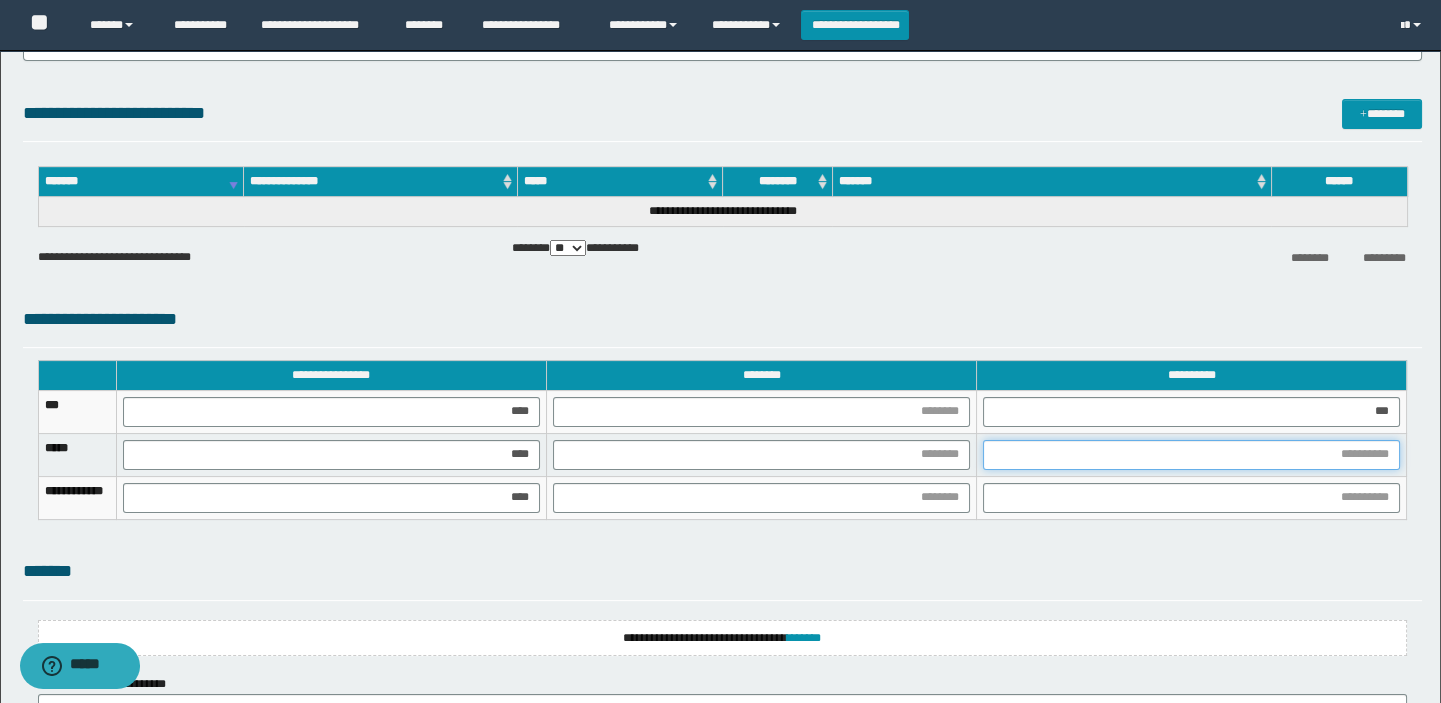 click at bounding box center [1191, 455] 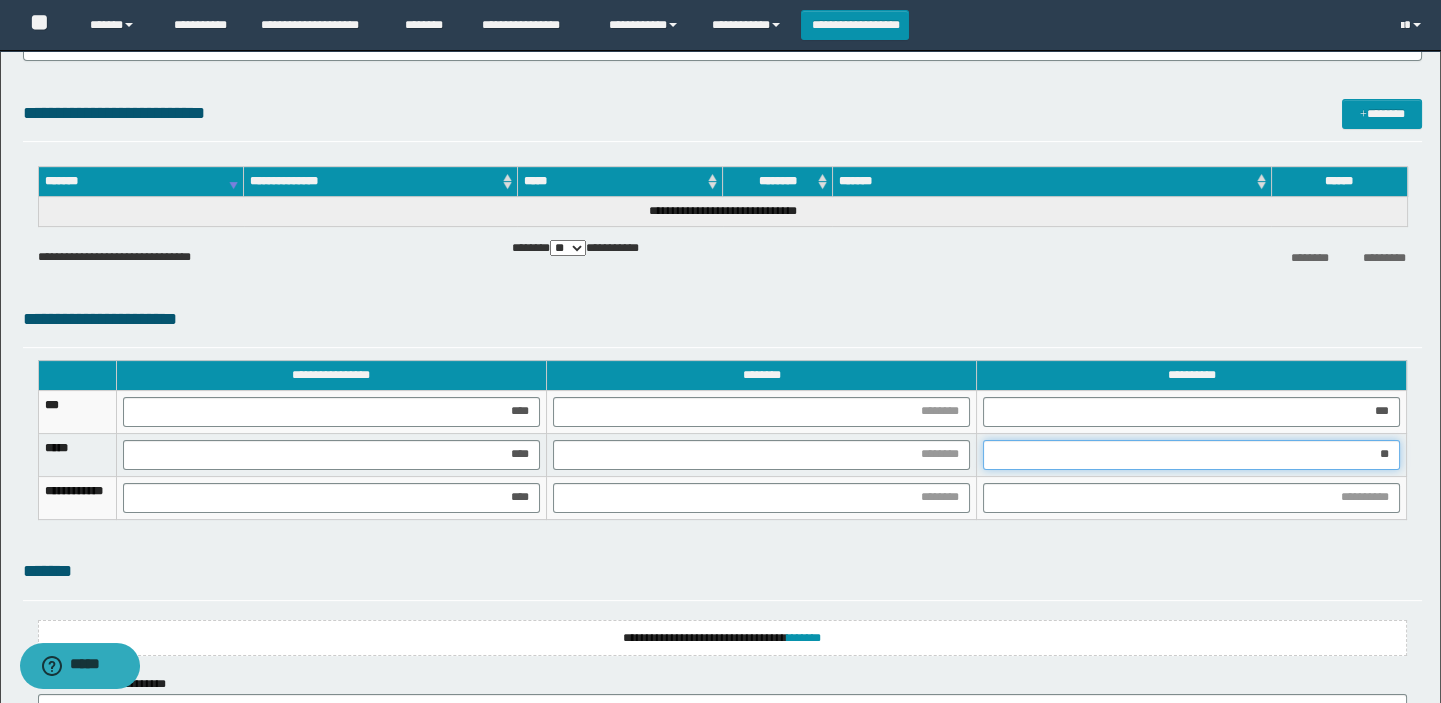 type on "***" 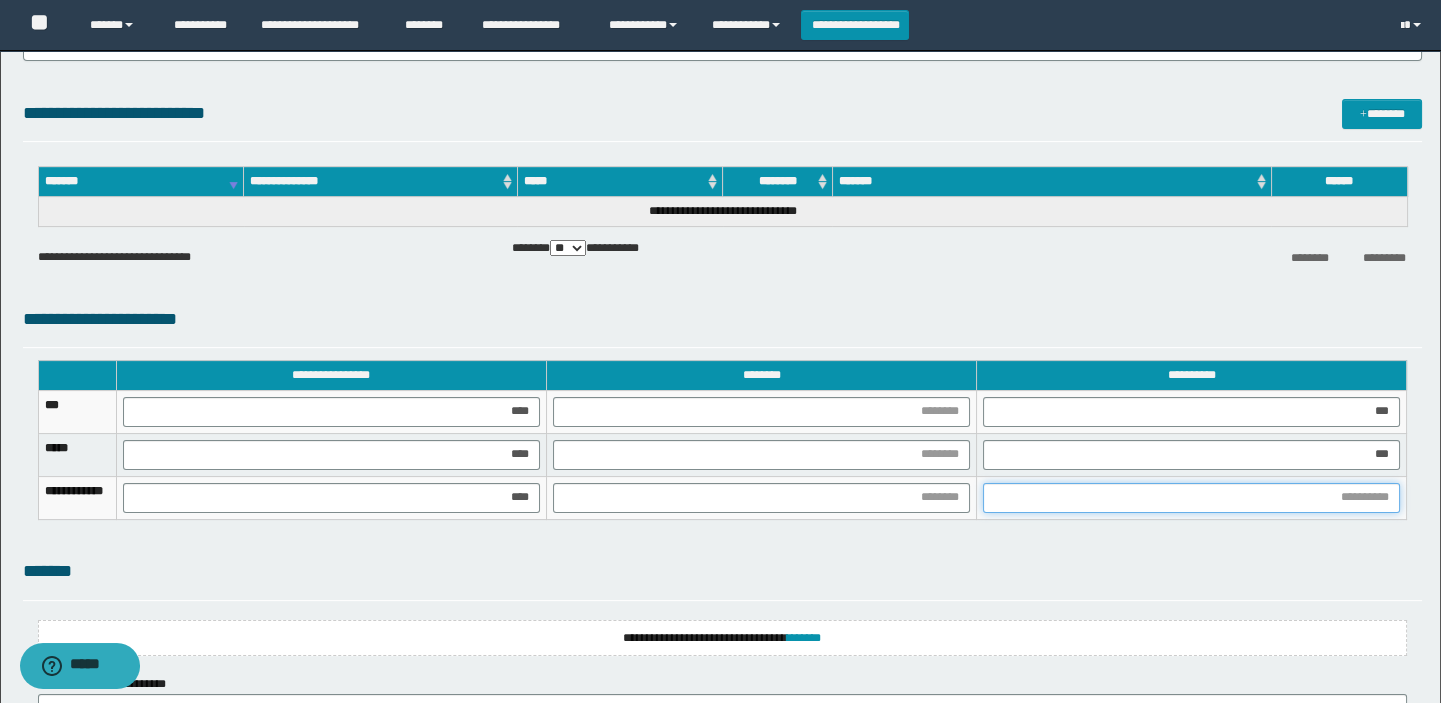 click at bounding box center [1191, 498] 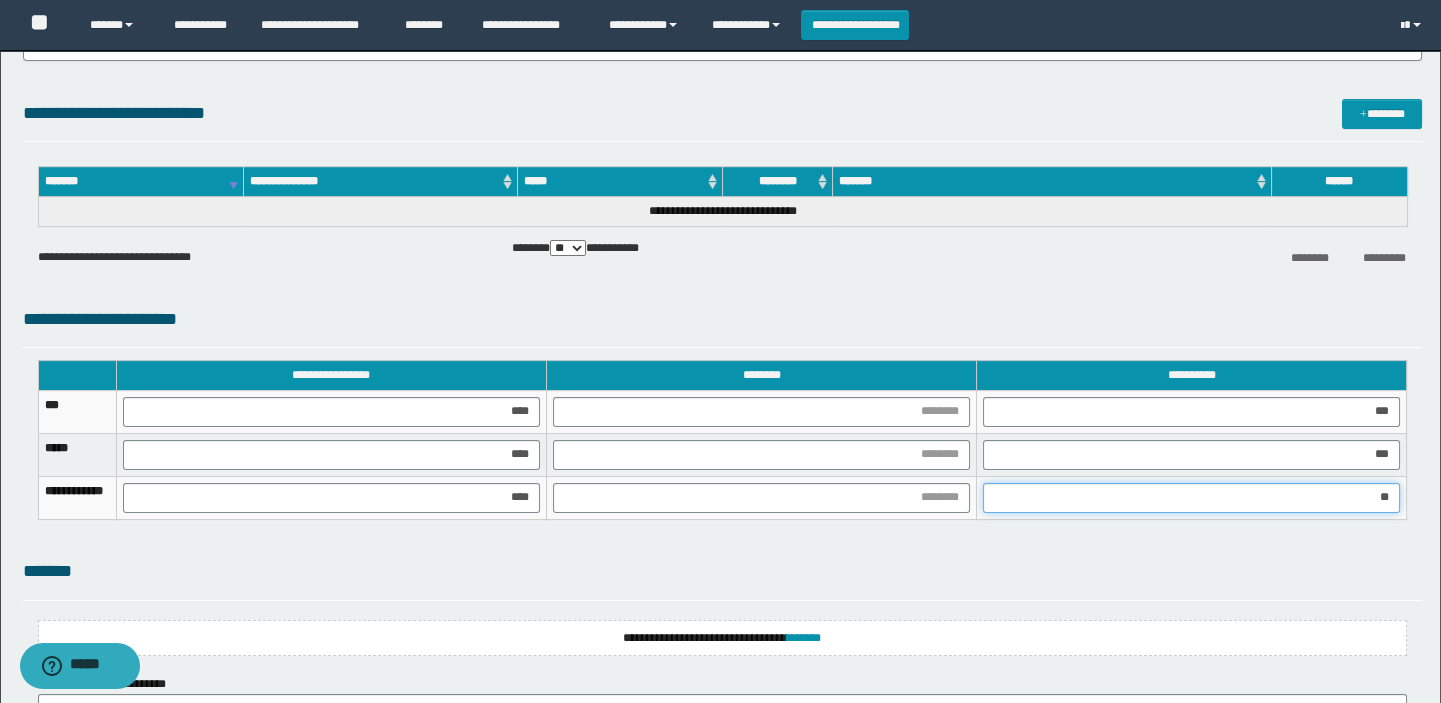 type on "***" 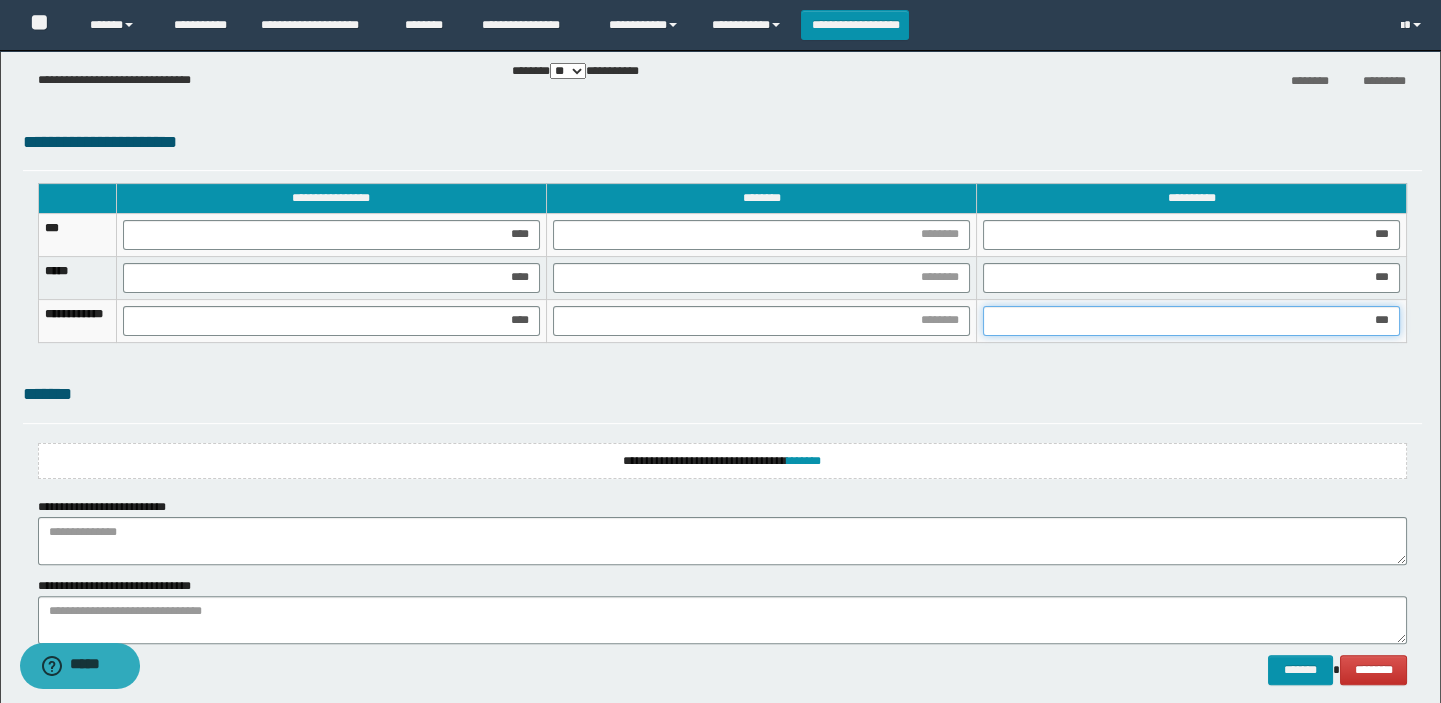 scroll, scrollTop: 1540, scrollLeft: 0, axis: vertical 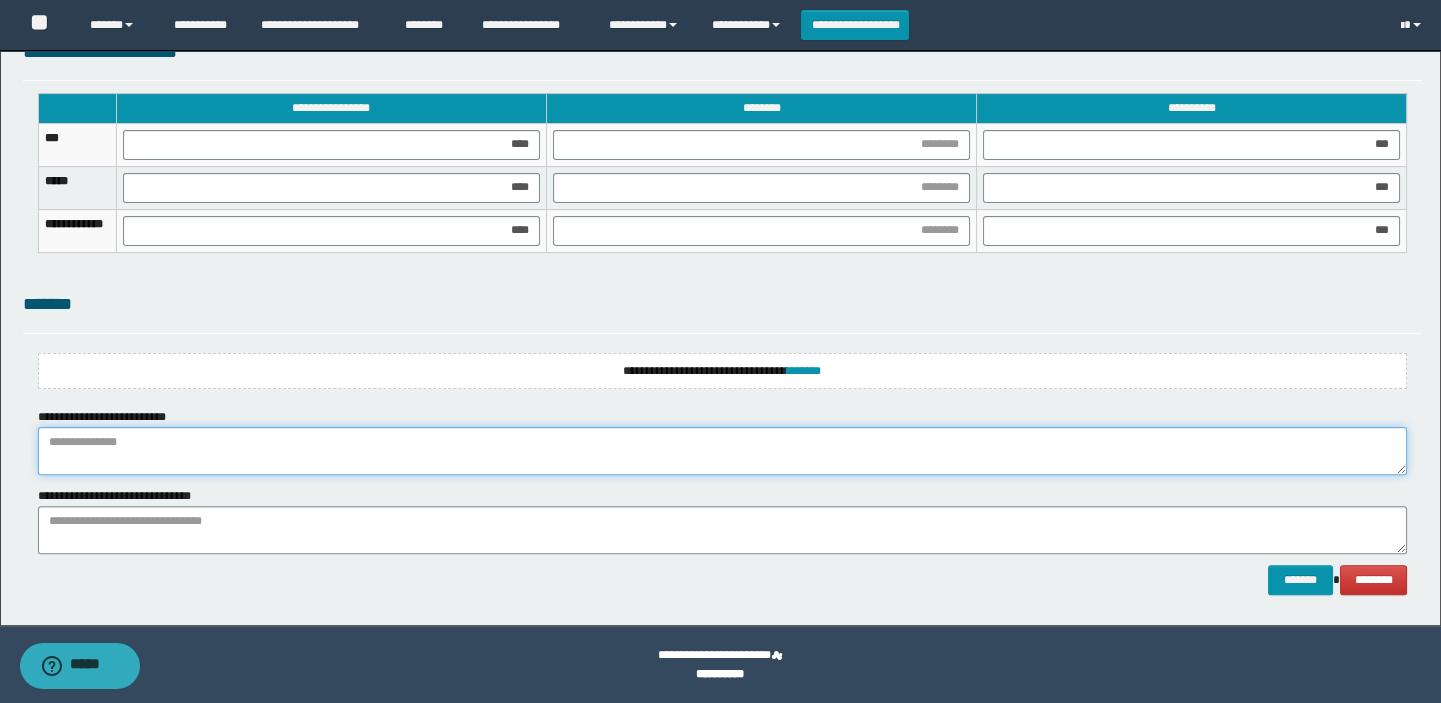 click at bounding box center (723, 451) 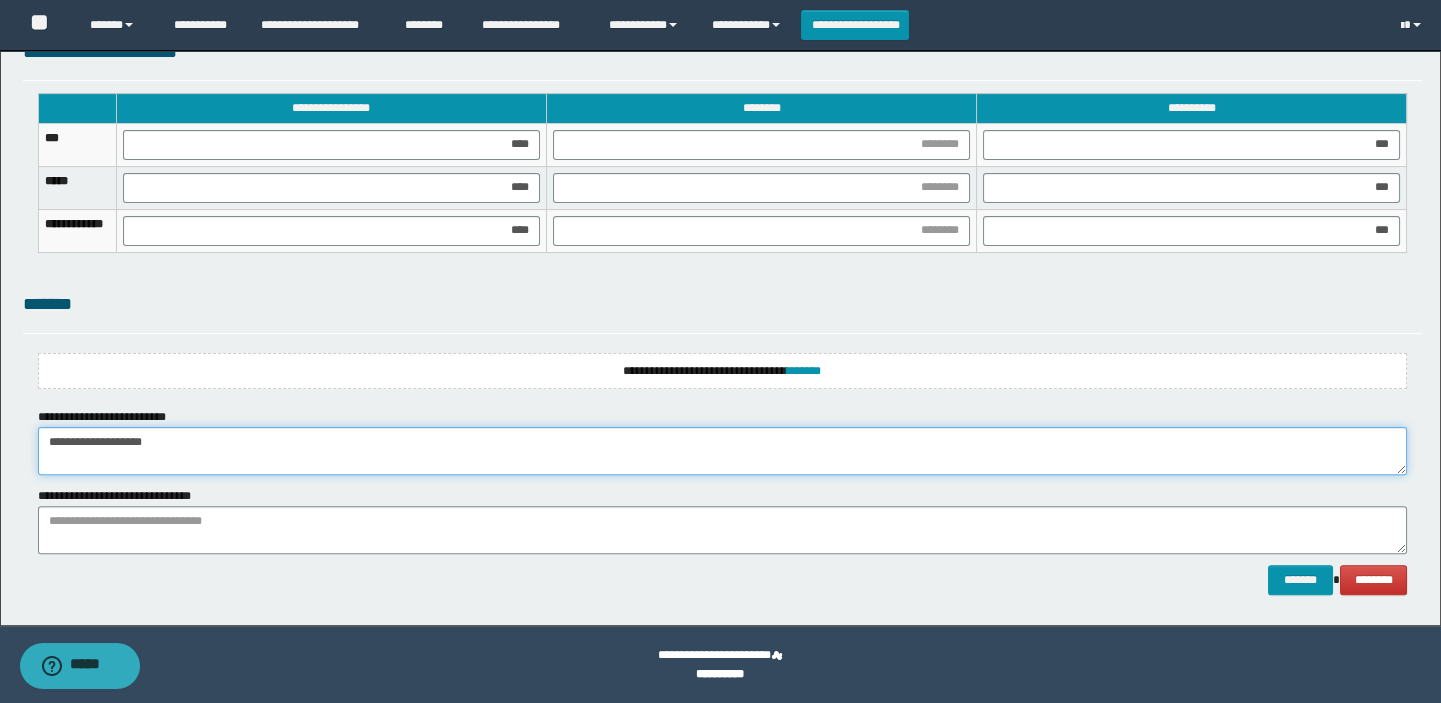 type on "**********" 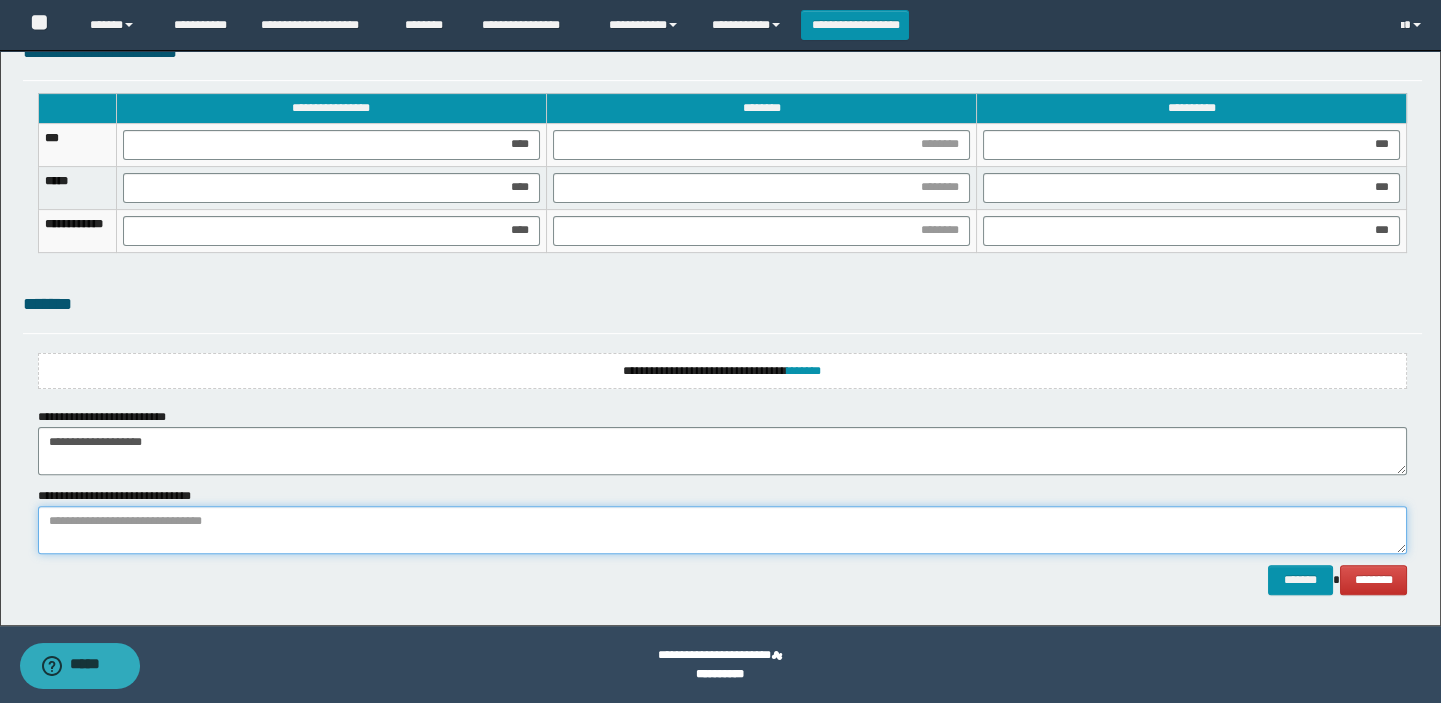 click at bounding box center [723, 530] 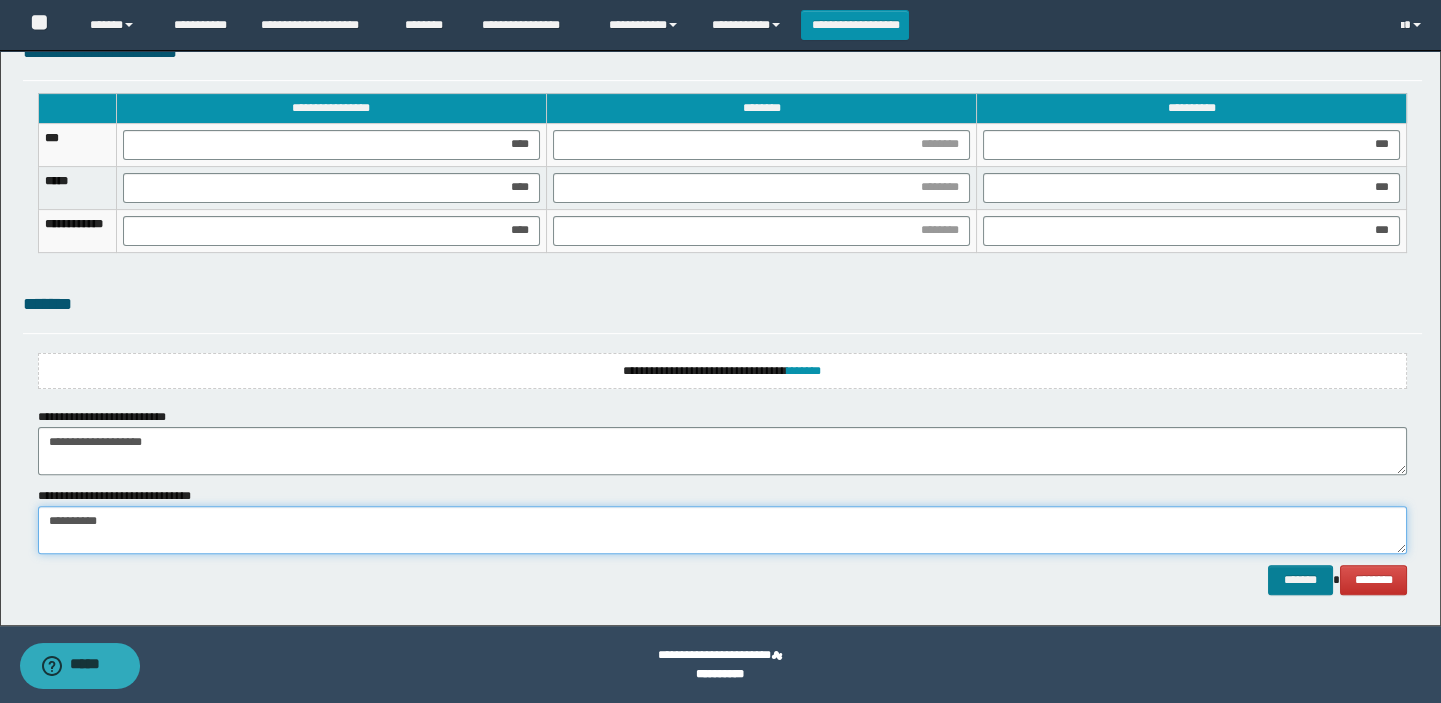 type on "**********" 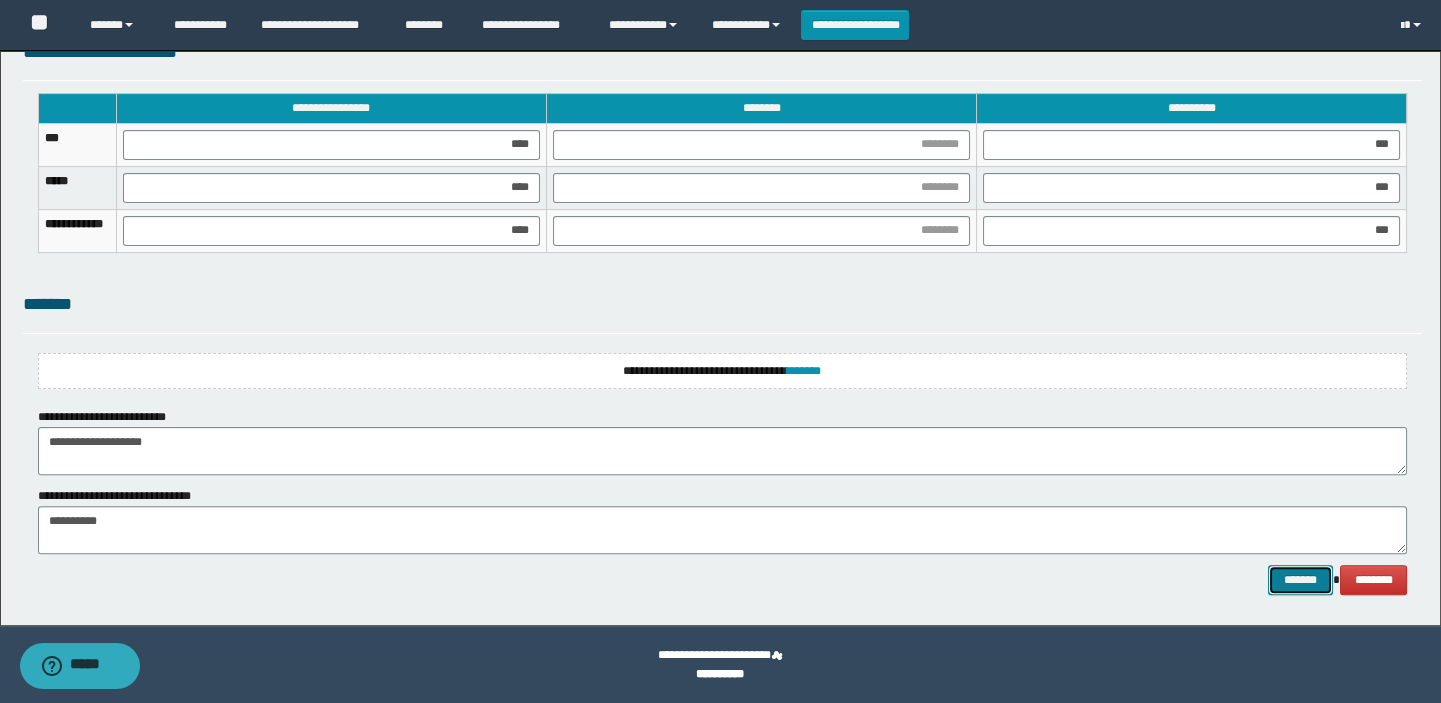 click on "*******" at bounding box center [1300, 580] 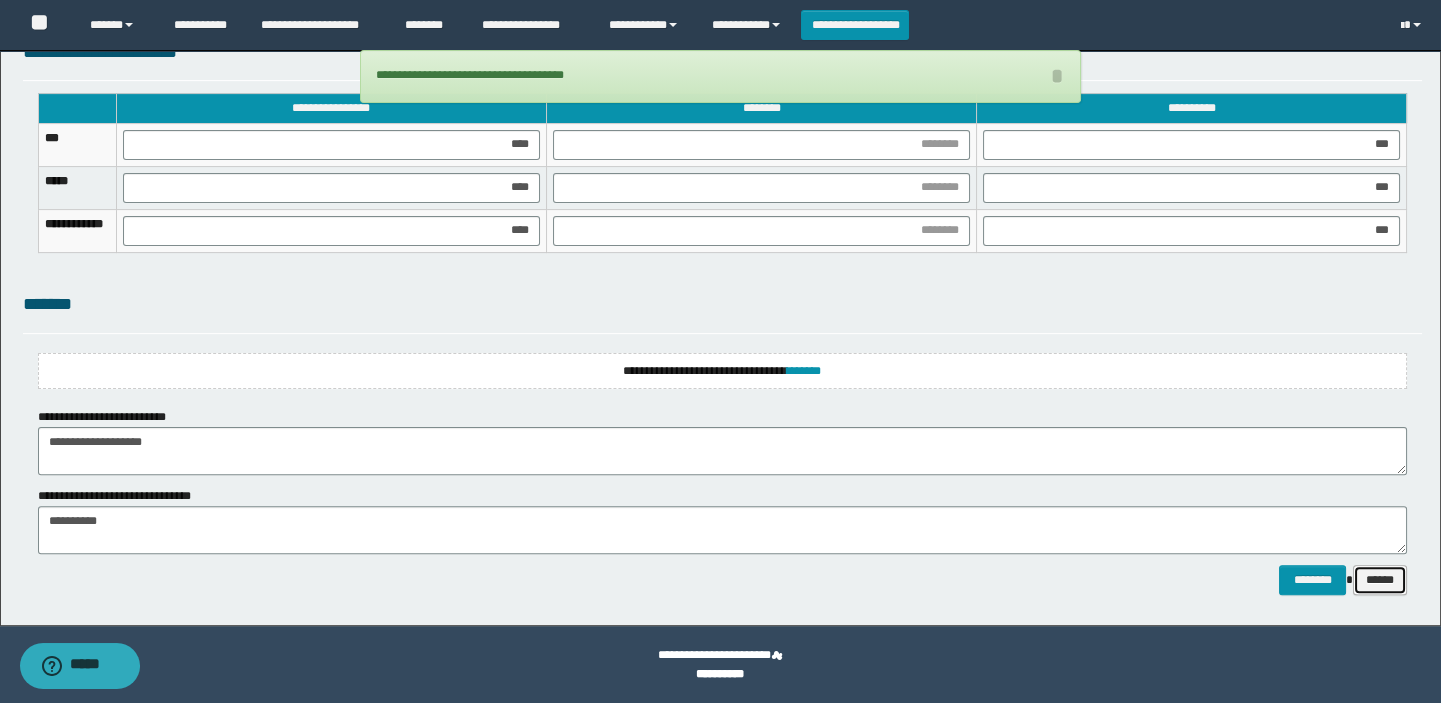 click on "******" at bounding box center [1380, 580] 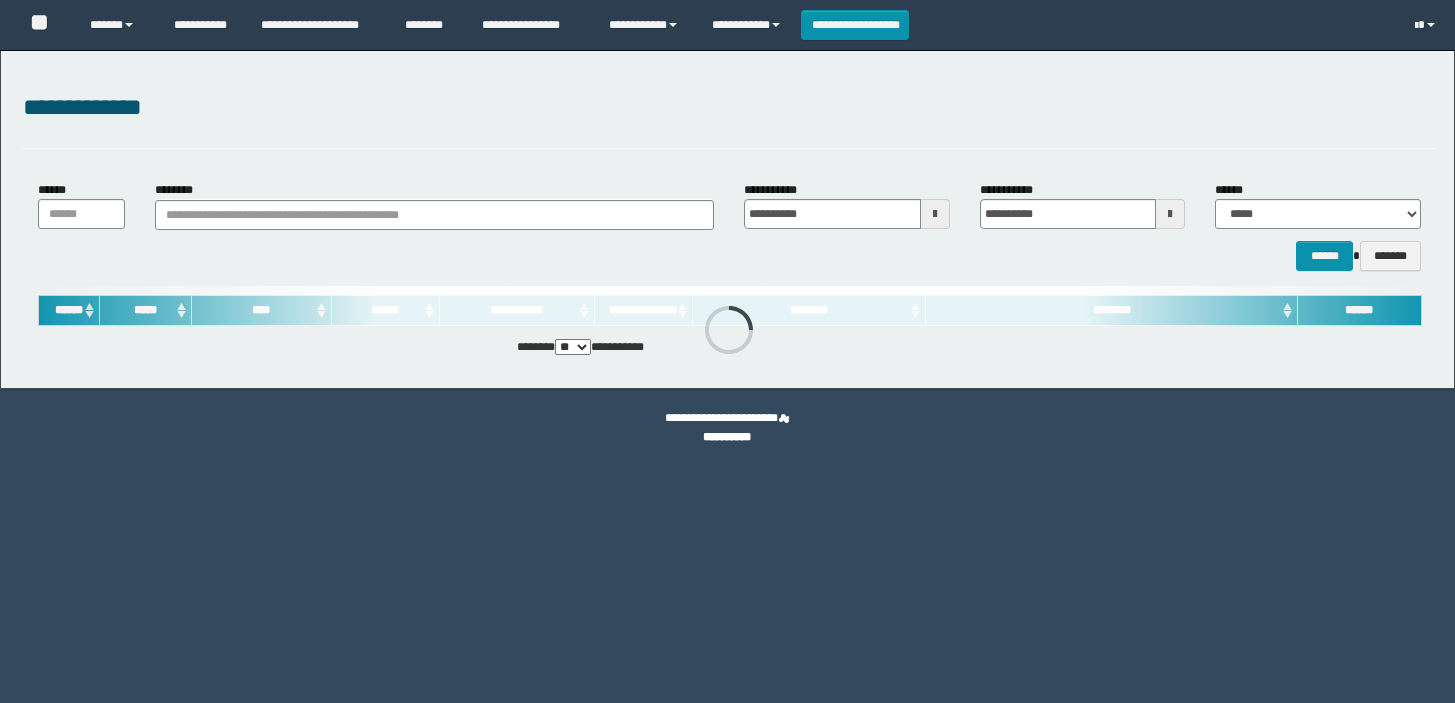 scroll, scrollTop: 0, scrollLeft: 0, axis: both 